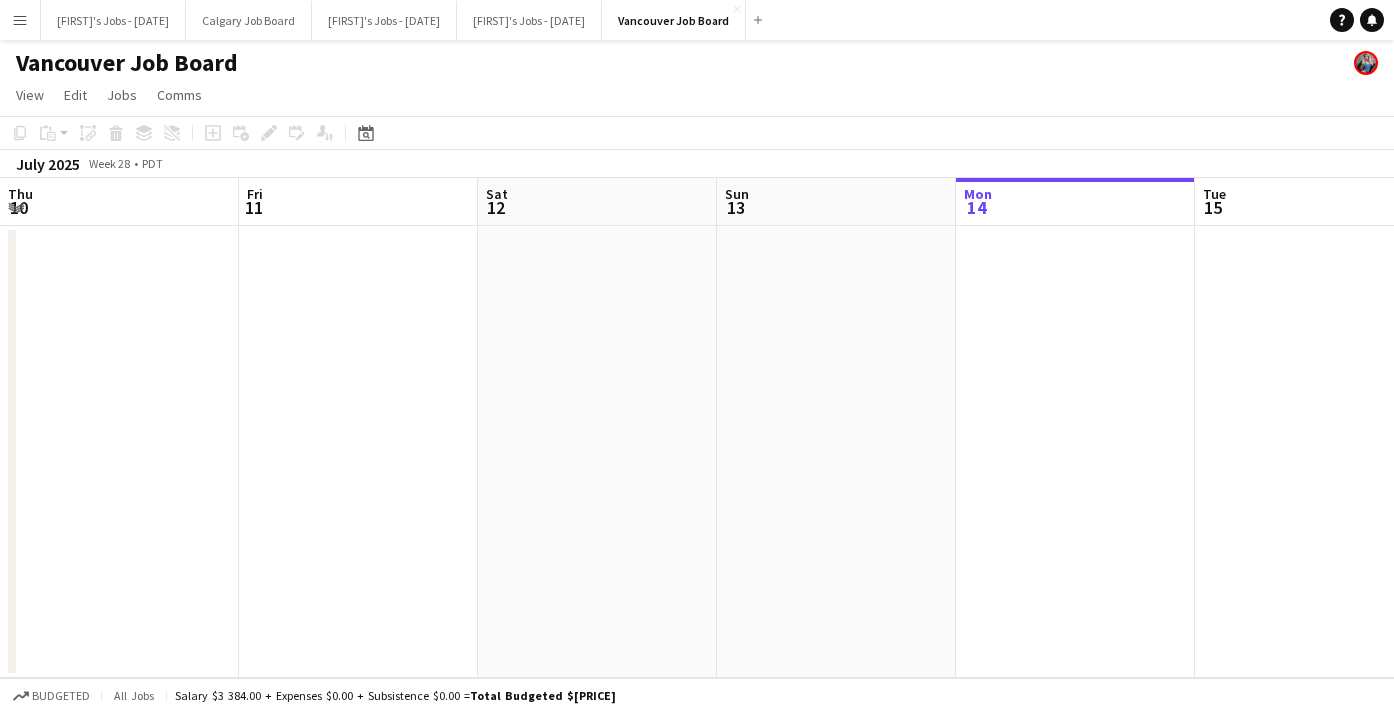 scroll, scrollTop: 0, scrollLeft: 0, axis: both 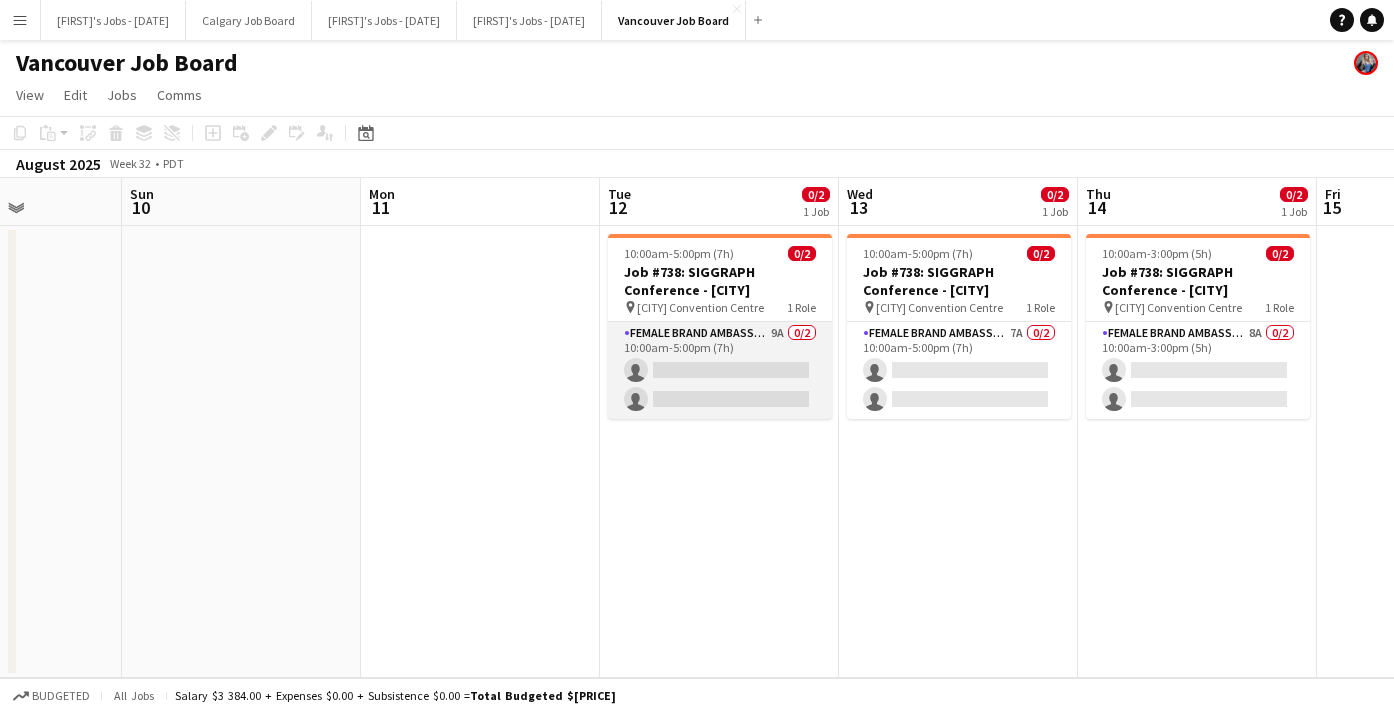 click on "Female Brand Ambassadors   9A   0/2   10:00am-5:00pm (7h)
single-neutral-actions
single-neutral-actions" at bounding box center (720, 370) 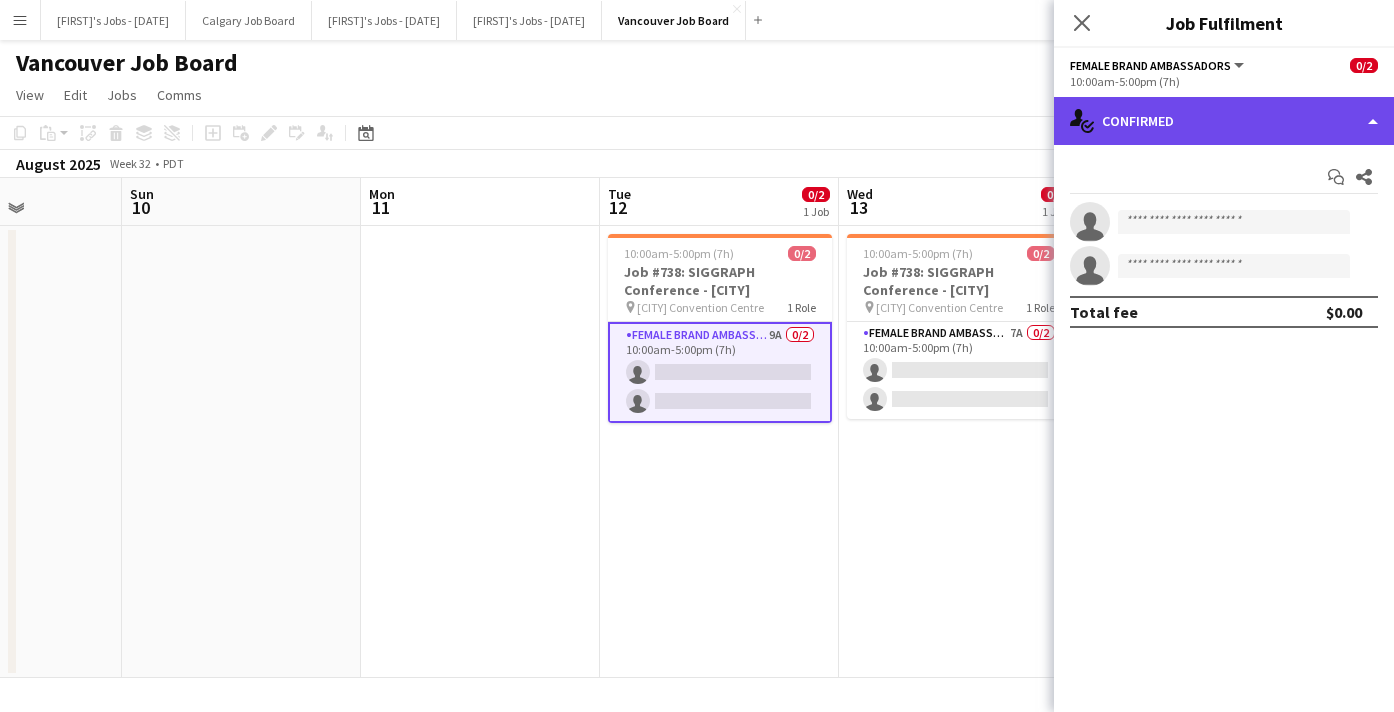 click on "single-neutral-actions-check-2
Confirmed" 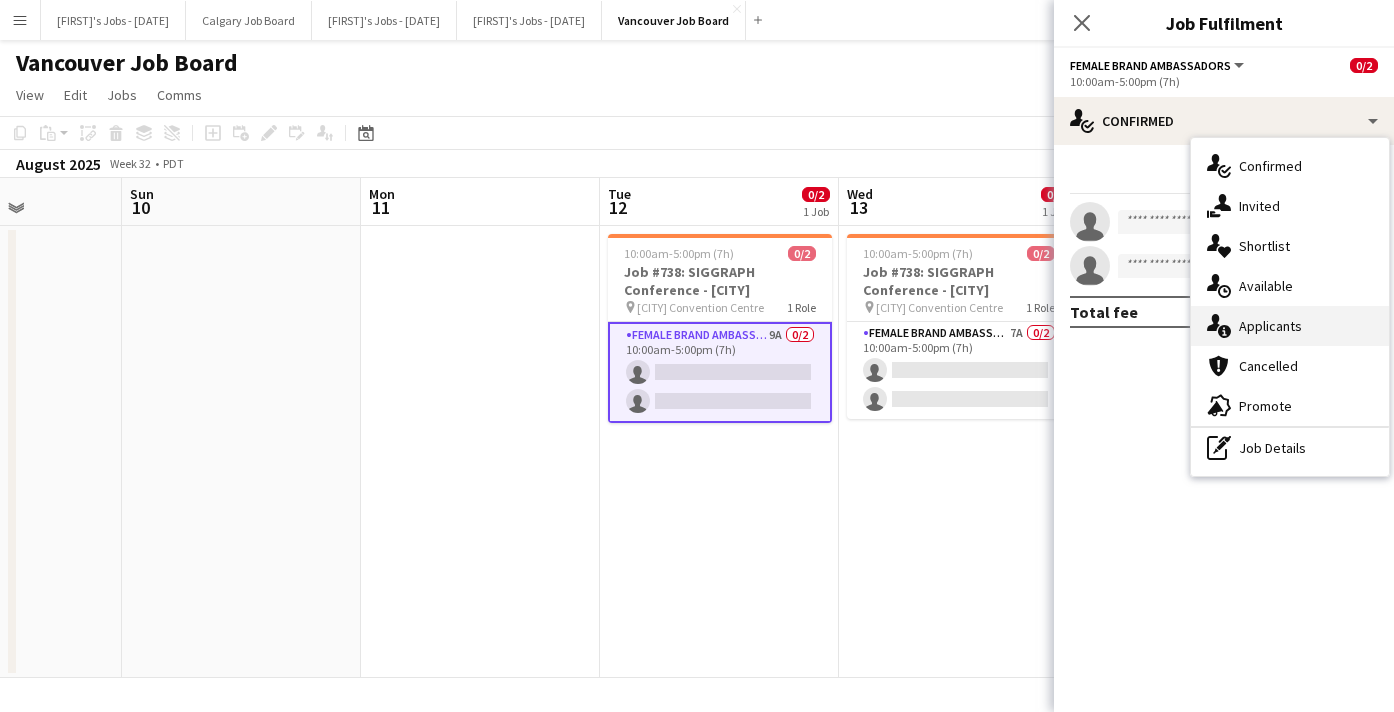 click on "single-neutral-actions-information
Applicants" at bounding box center (1290, 326) 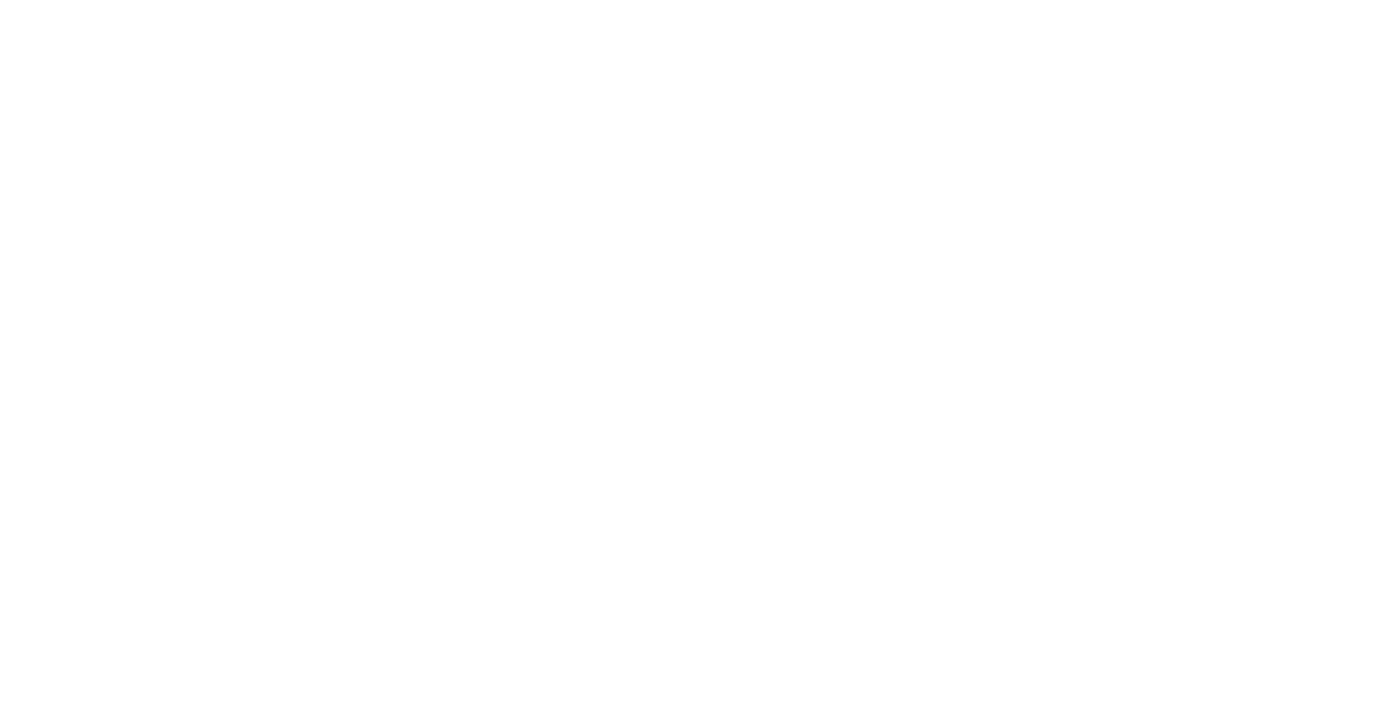 scroll, scrollTop: 0, scrollLeft: 0, axis: both 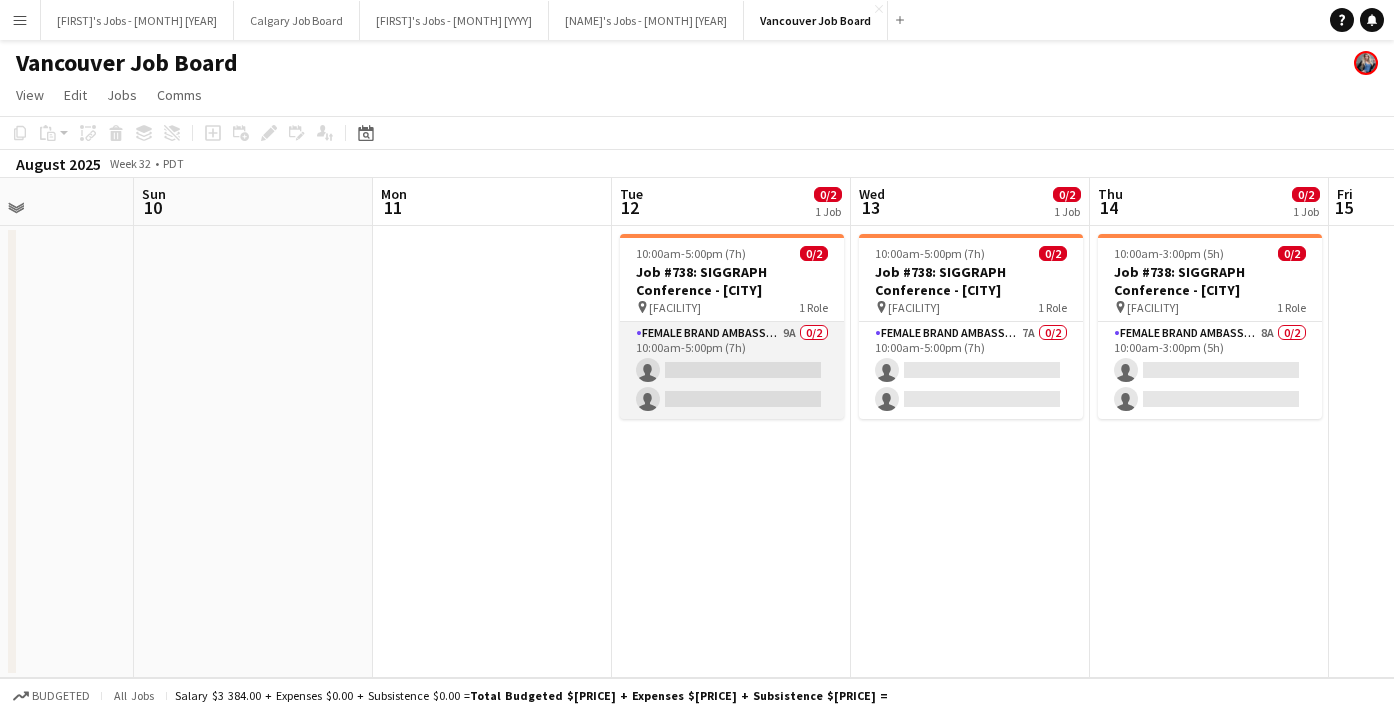 click on "Female Brand Ambassadors   9A   0/2   10:00am-5:00pm (7h)
single-neutral-actions
single-neutral-actions" at bounding box center (732, 370) 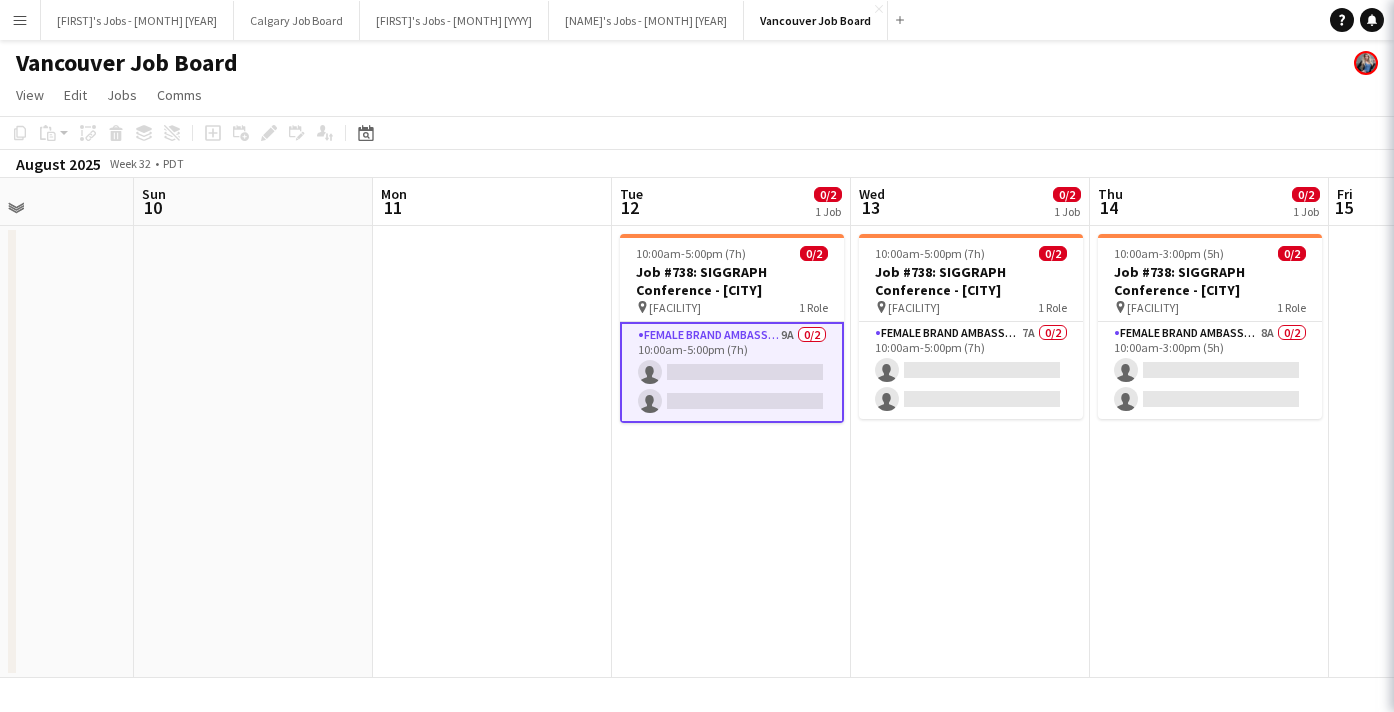 click on "Female Brand Ambassadors   9A   0/2   10:00am-5:00pm (7h)
single-neutral-actions
single-neutral-actions" at bounding box center (732, 372) 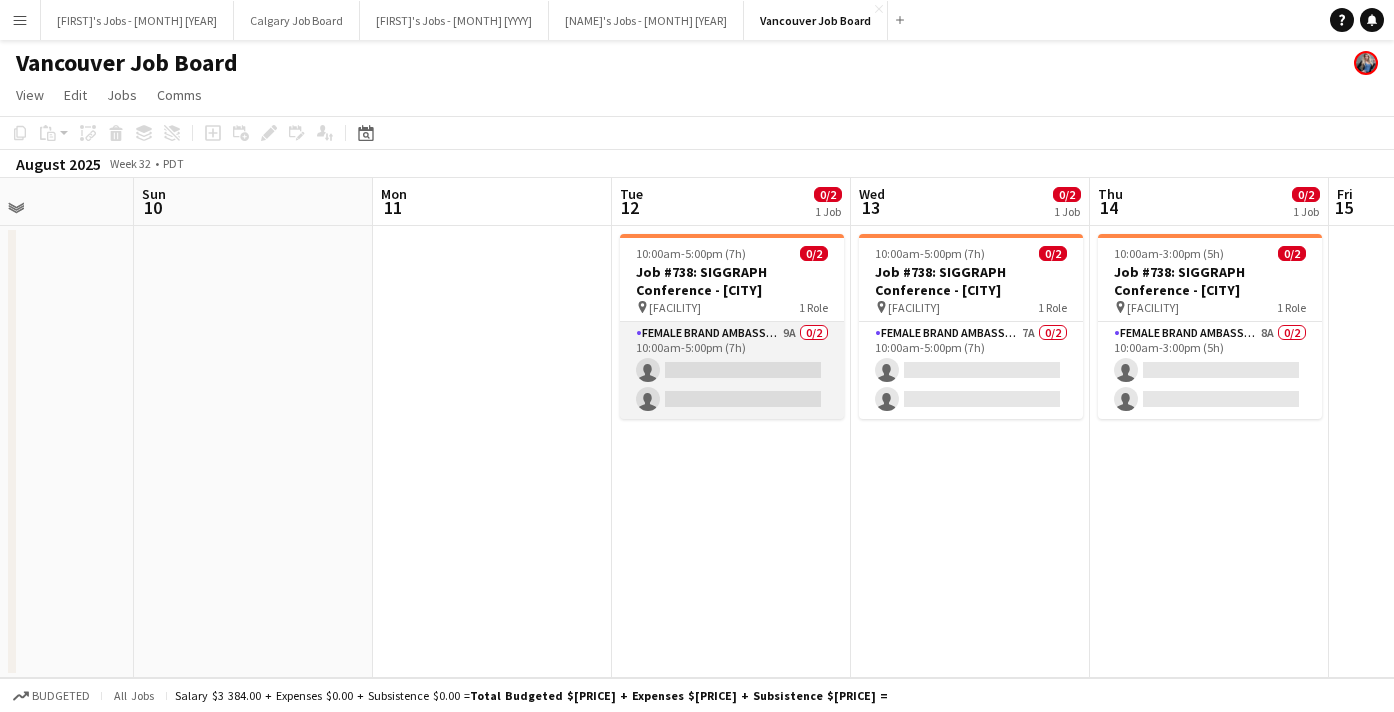 click on "Female Brand Ambassadors   9A   0/2   10:00am-5:00pm (7h)
single-neutral-actions
single-neutral-actions" at bounding box center (732, 370) 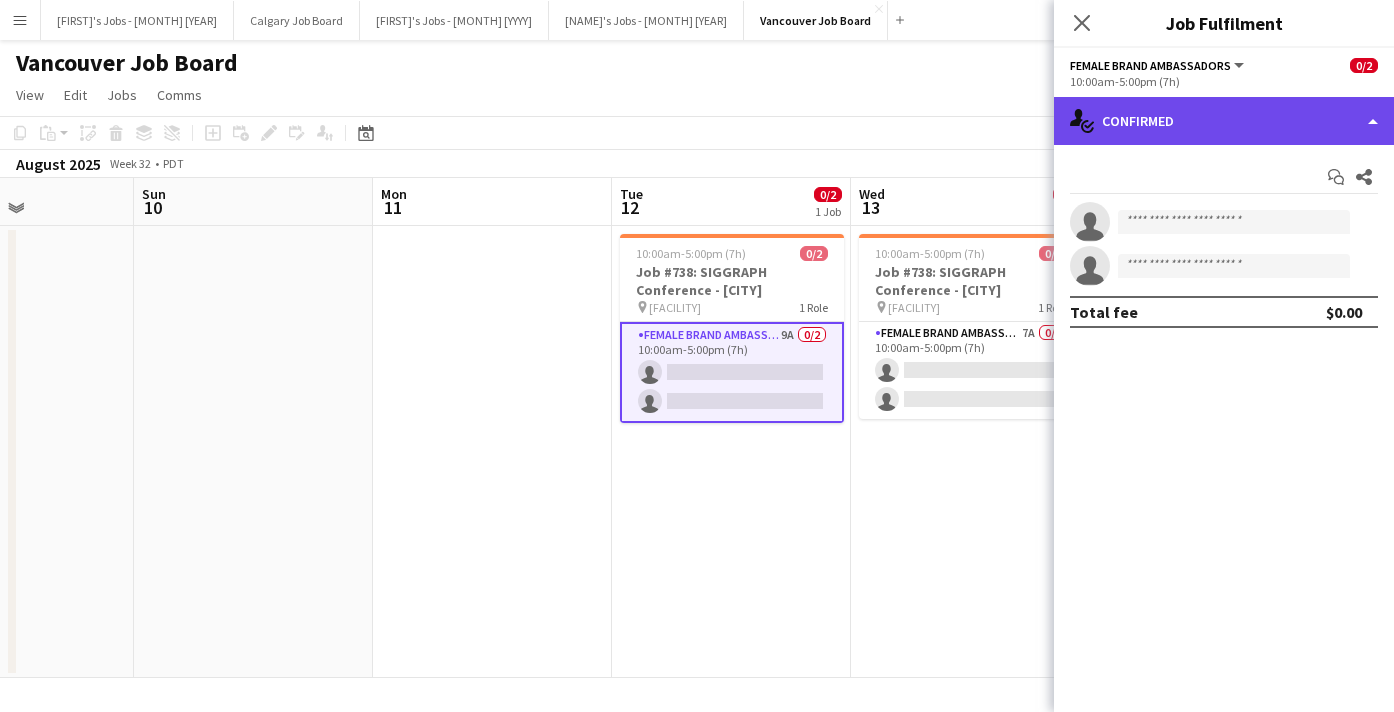 click on "single-neutral-actions-check-2
Confirmed" 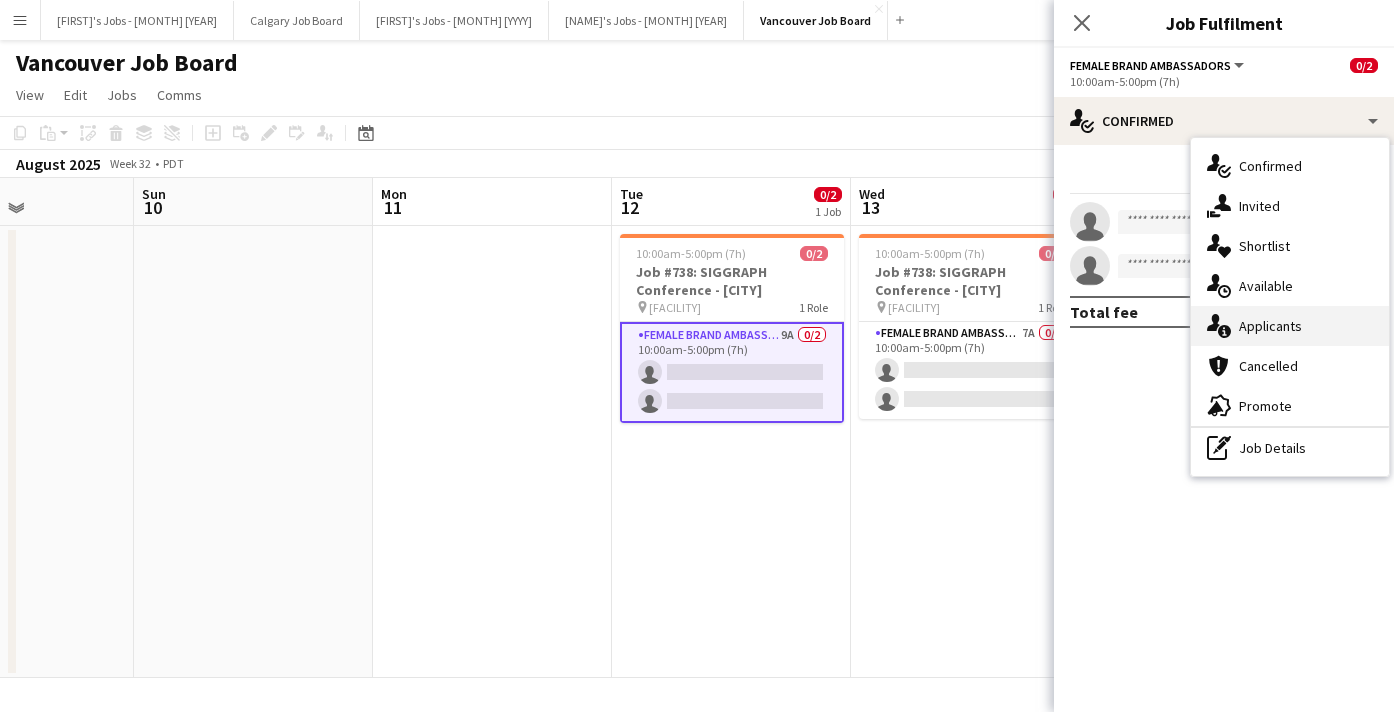 click on "single-neutral-actions-information
Applicants" at bounding box center (1290, 326) 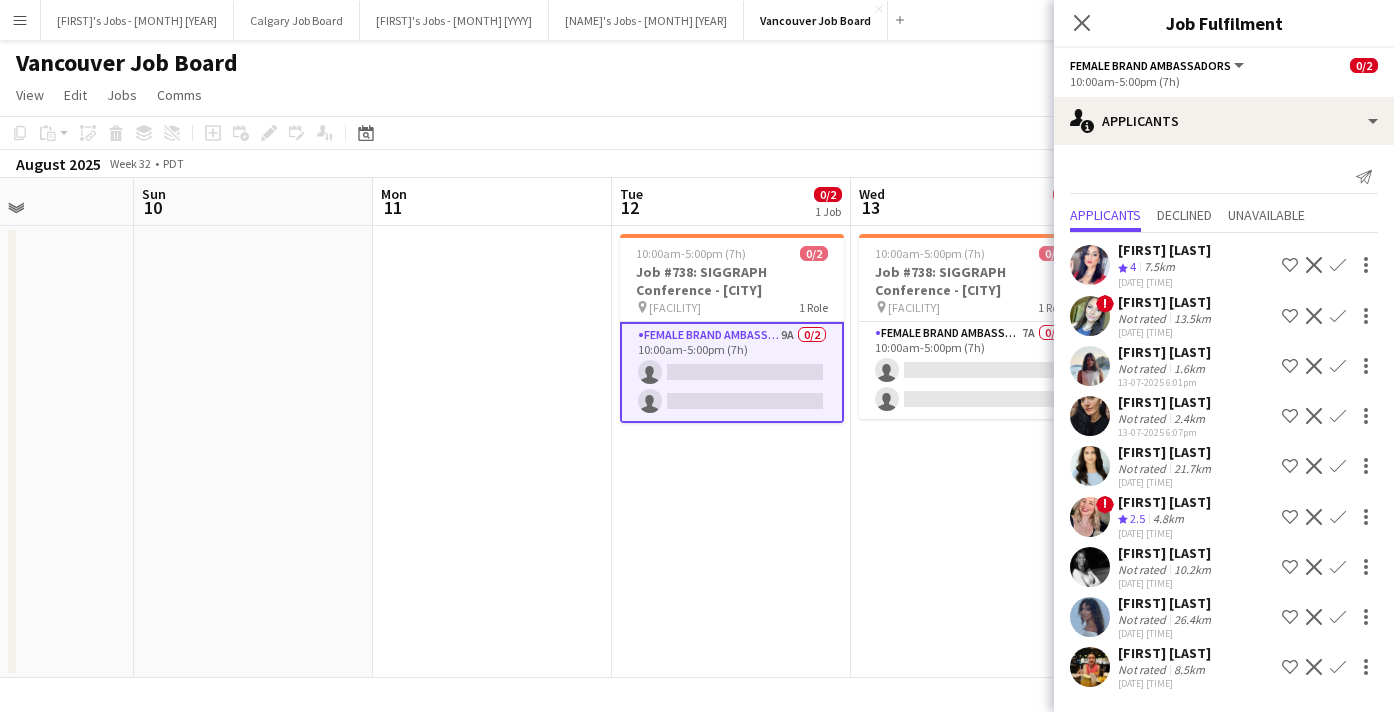 click on "Shortlist crew" at bounding box center [1290, 316] 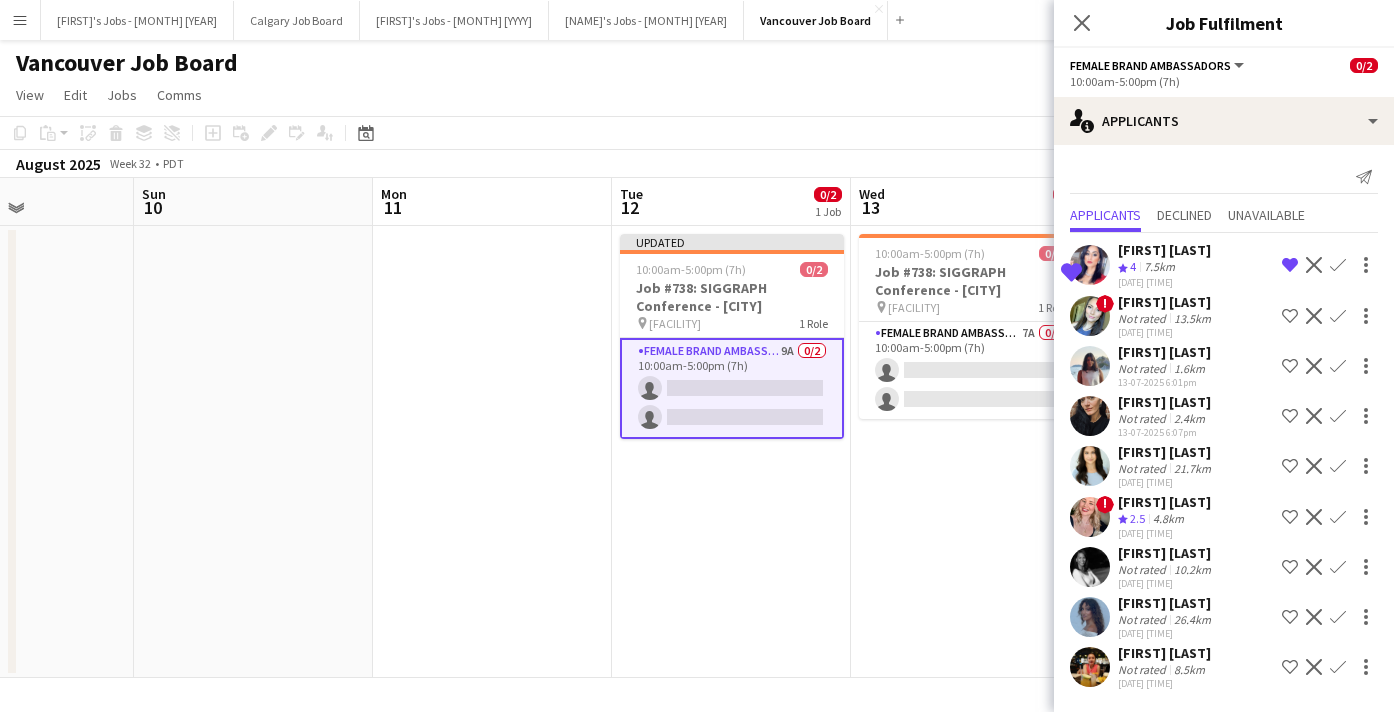 scroll, scrollTop: 0, scrollLeft: 0, axis: both 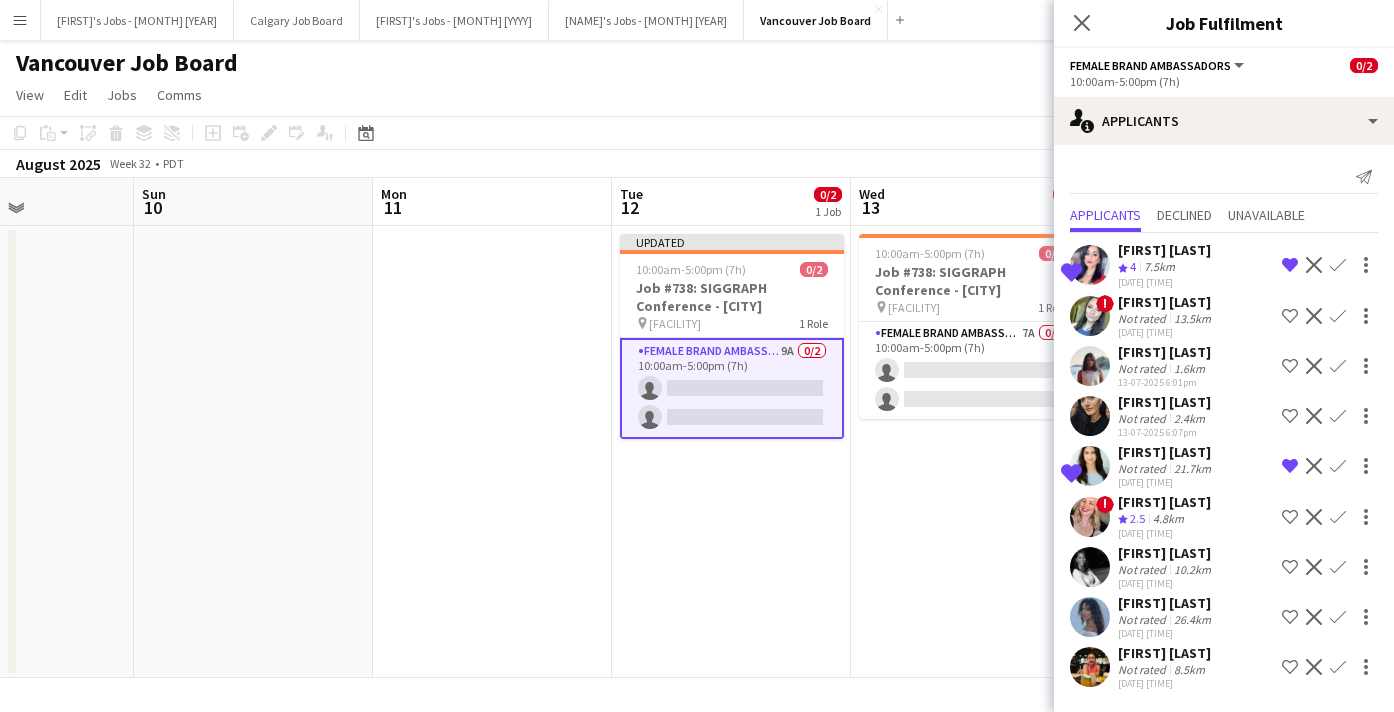 click on "Shortlist crew" at bounding box center [1290, 617] 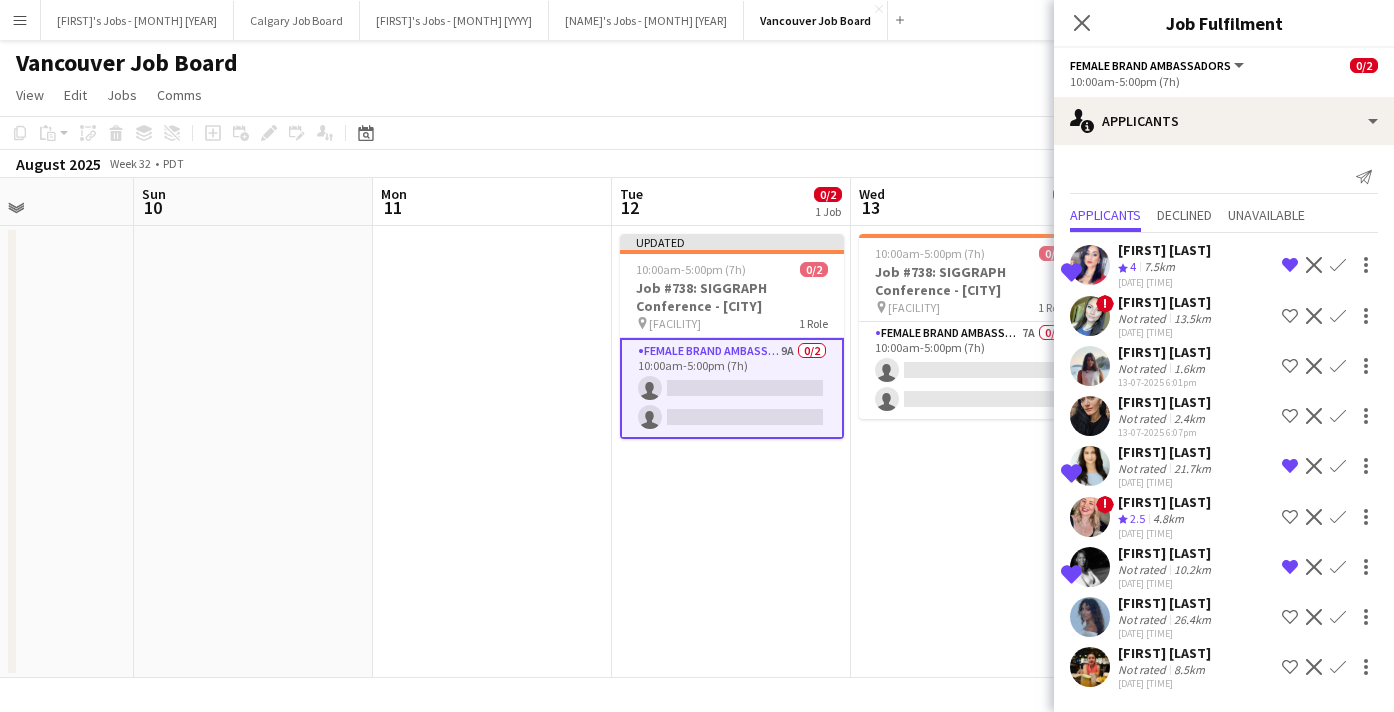 click on "Shortlist crew" at bounding box center [1290, 667] 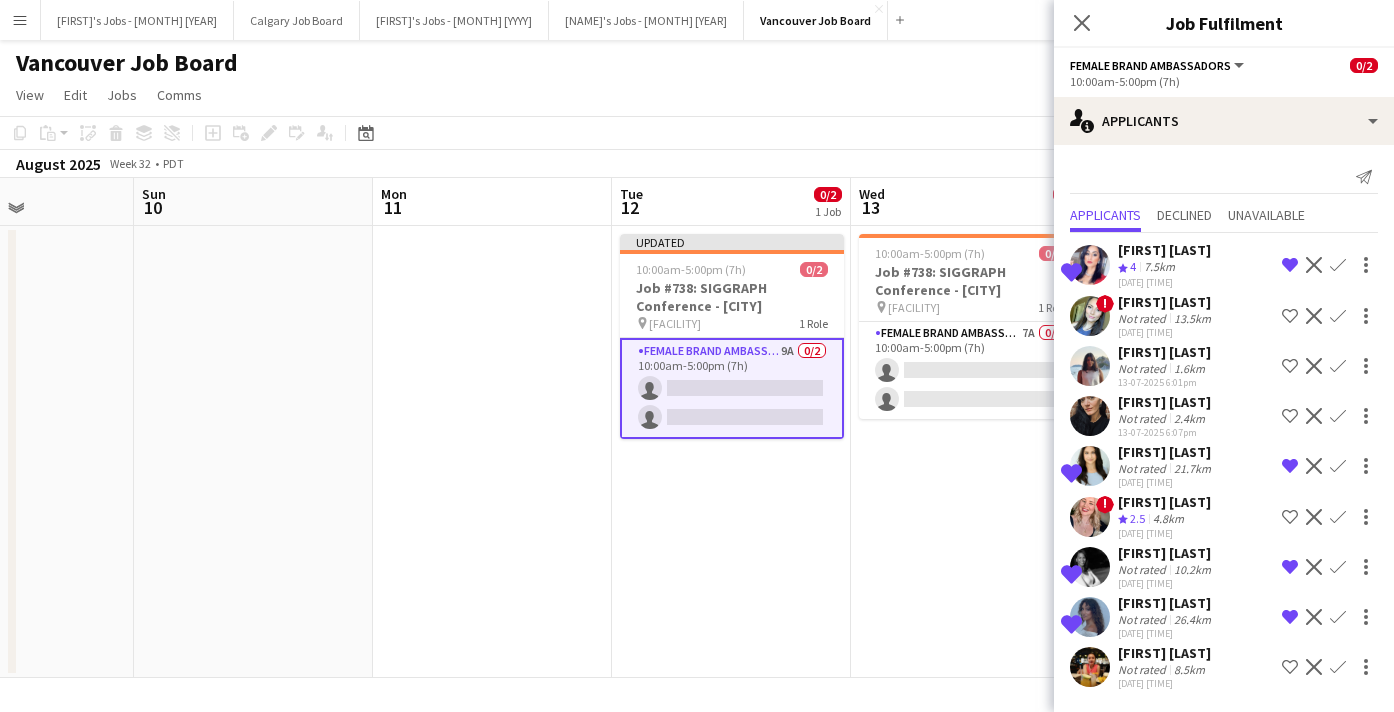 scroll, scrollTop: 0, scrollLeft: 0, axis: both 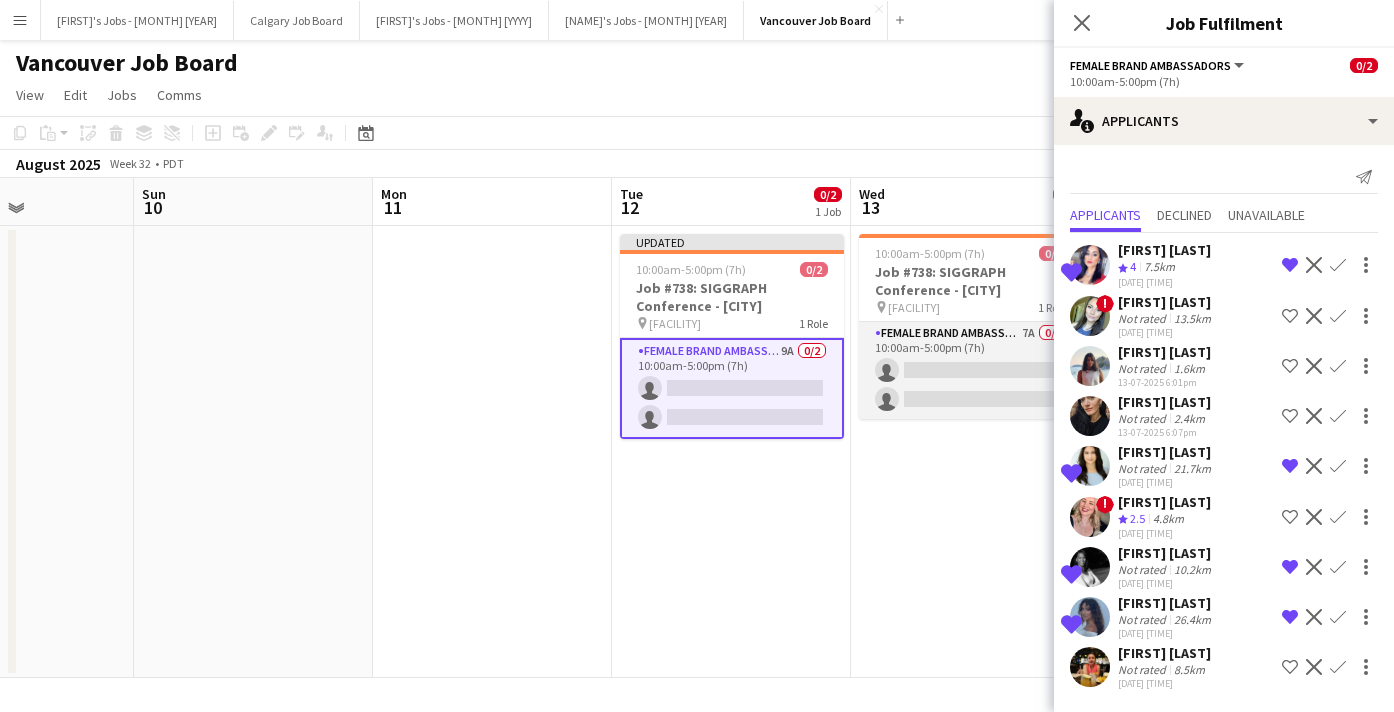 click on "Female Brand Ambassadors   7A   0/2   [TIME]-[TIME] ([DURATION])
single-neutral-actions
single-neutral-actions" at bounding box center (971, 370) 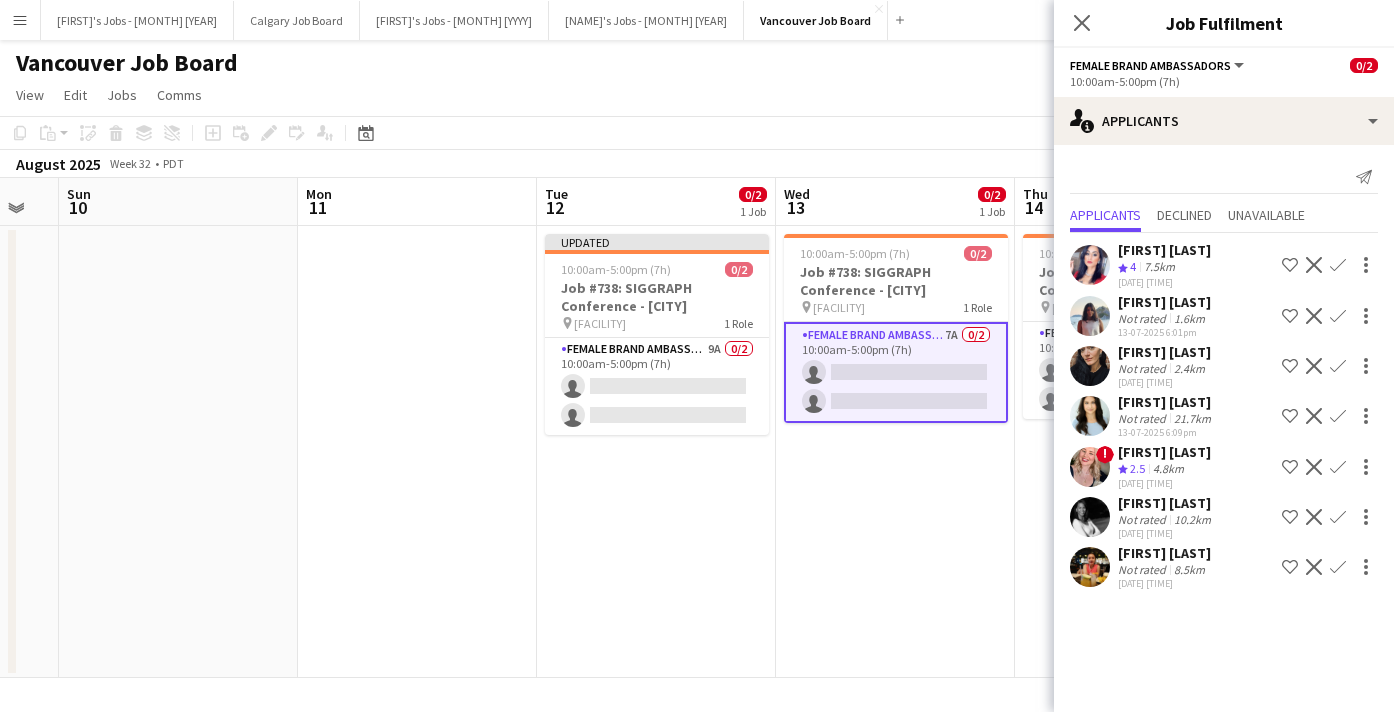 scroll, scrollTop: 0, scrollLeft: 672, axis: horizontal 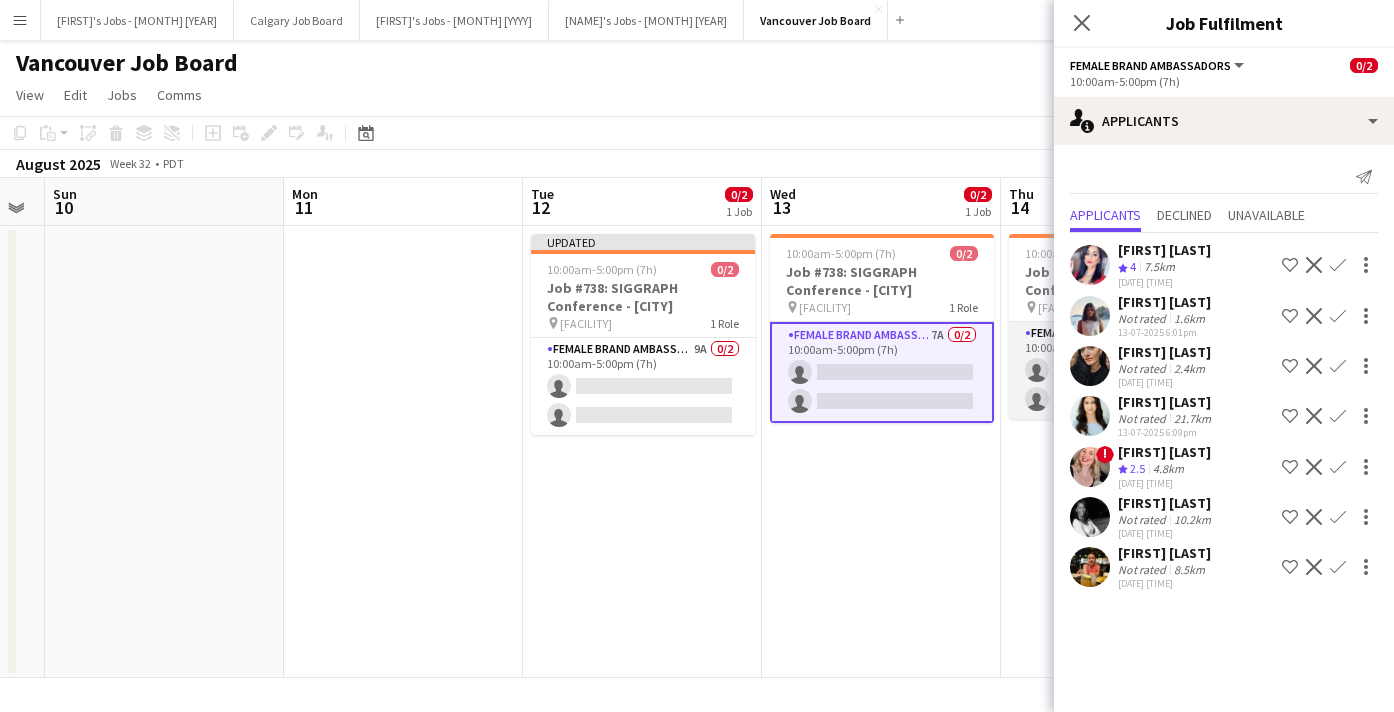 click on "Female Brand Ambassadors   8A   0/2   [TIME]-[TIME] ([DURATION]h)
single-neutral-actions
single-neutral-actions" at bounding box center [1121, 370] 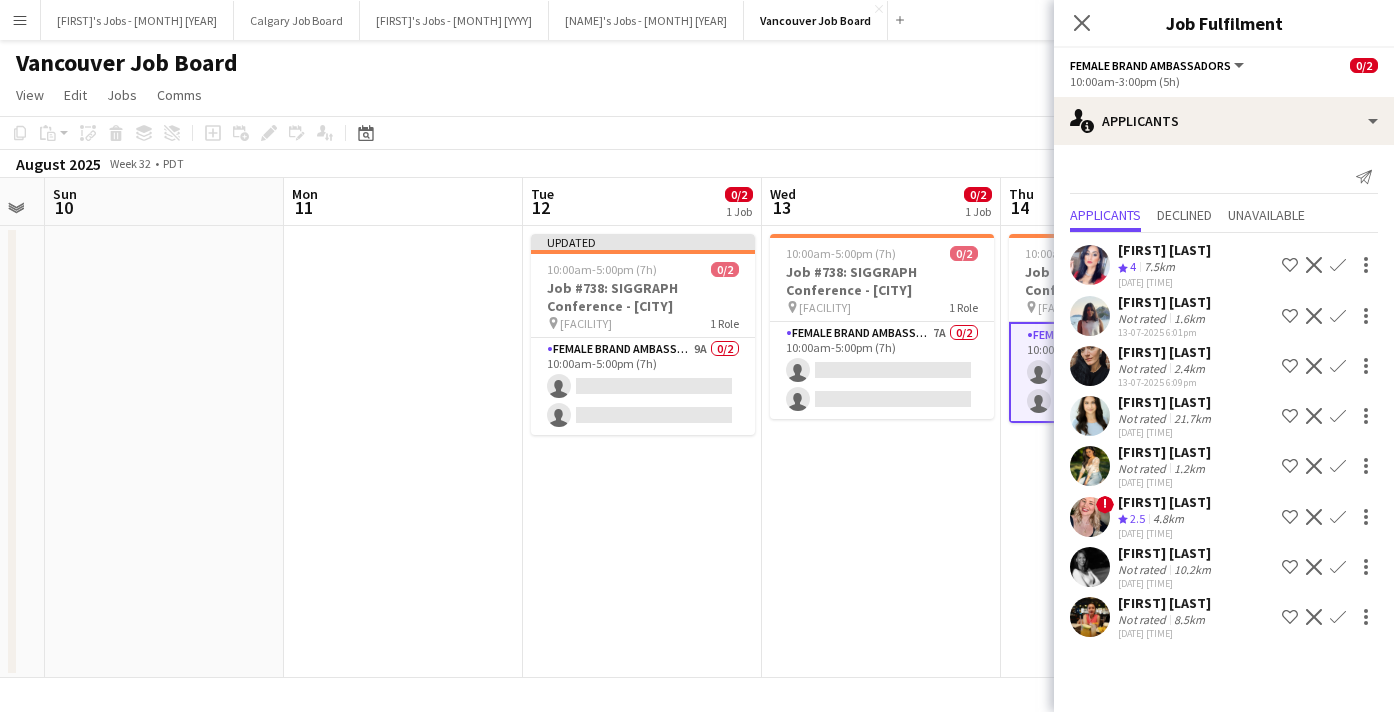 click on "Not rated" 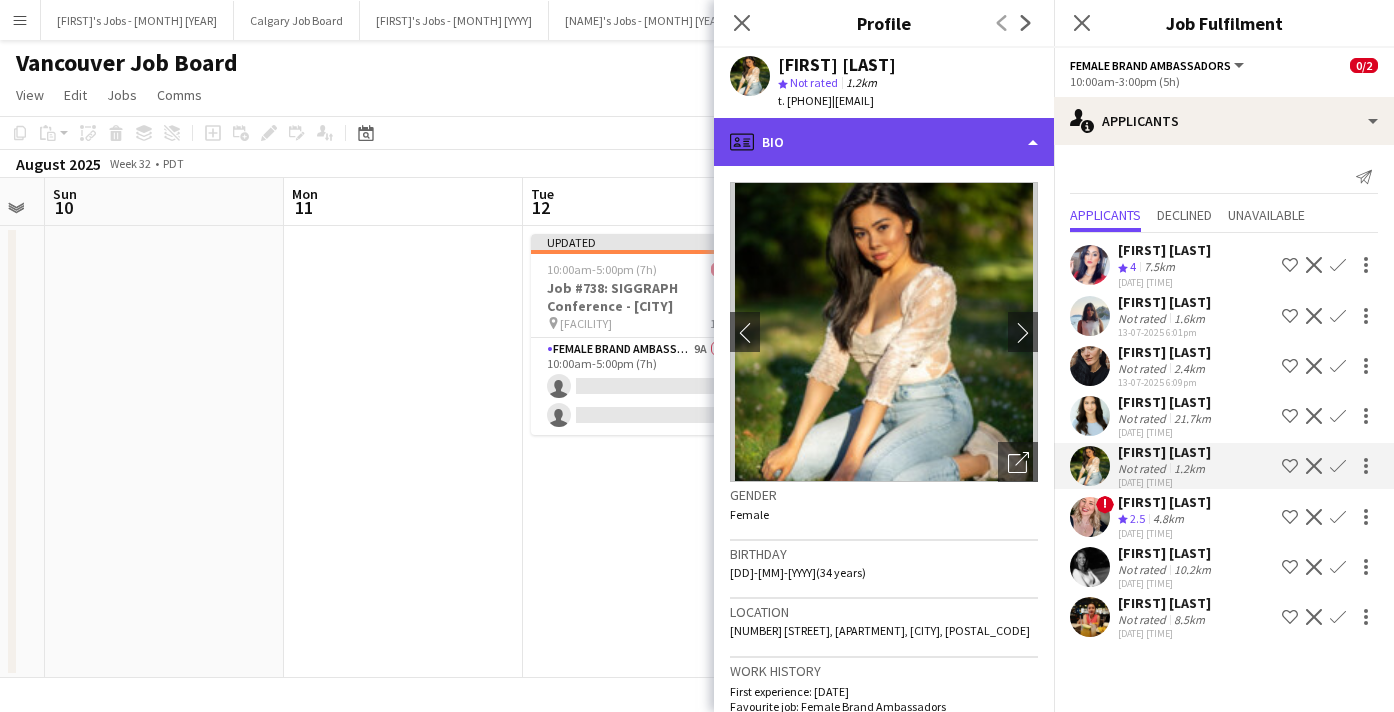 click on "profile
Bio" 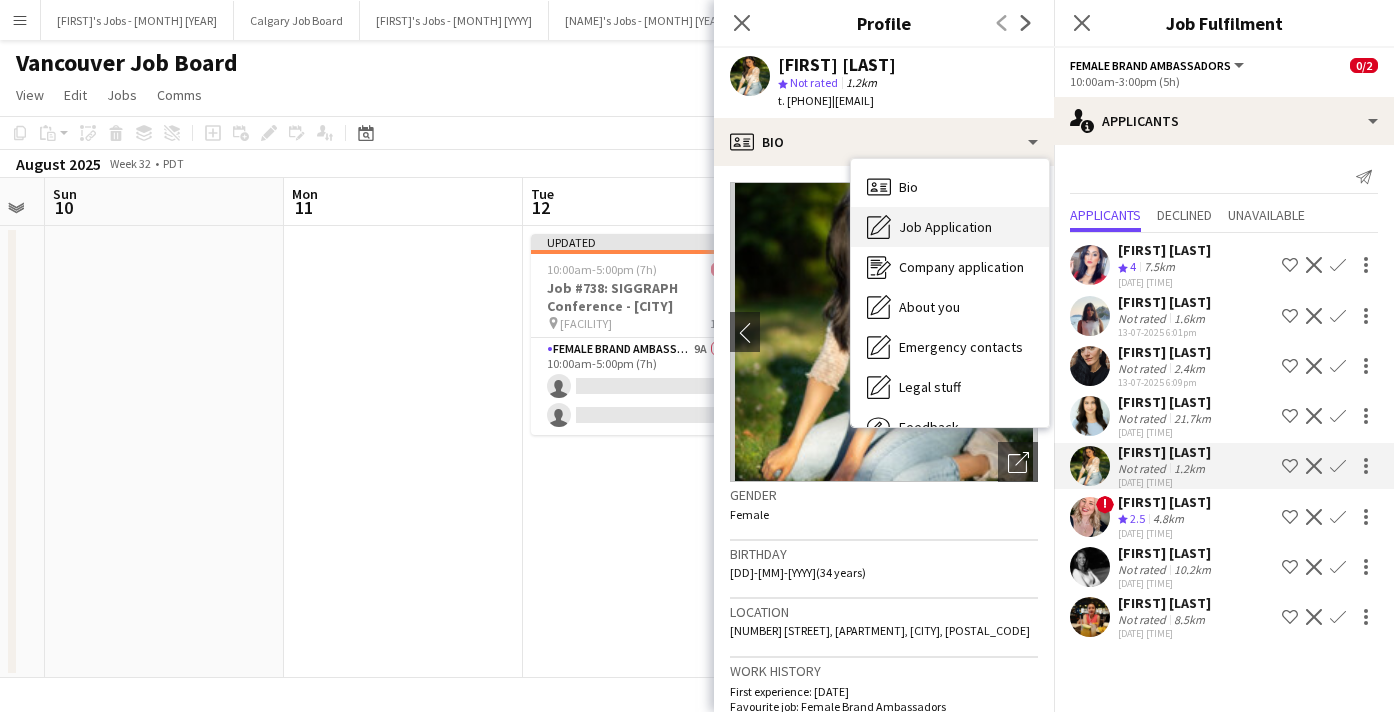 click on "Job Application" at bounding box center [945, 227] 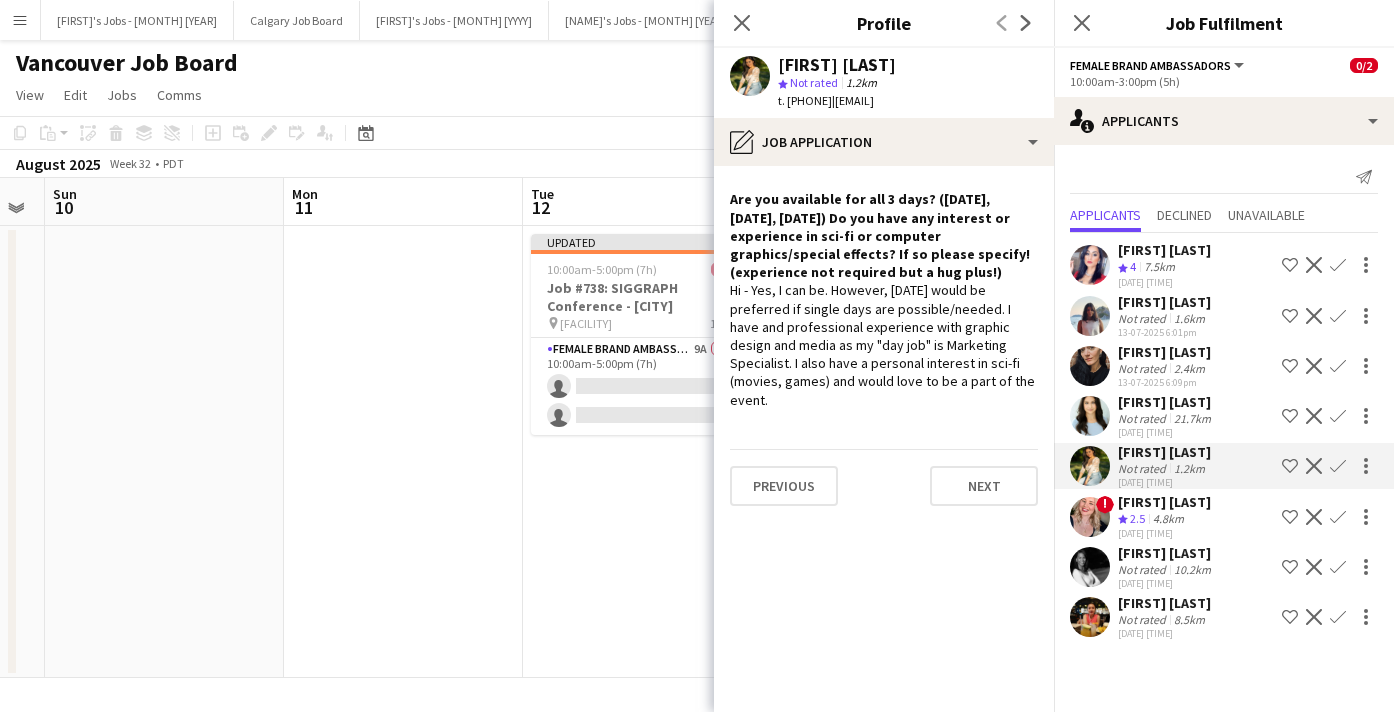scroll, scrollTop: 0, scrollLeft: 0, axis: both 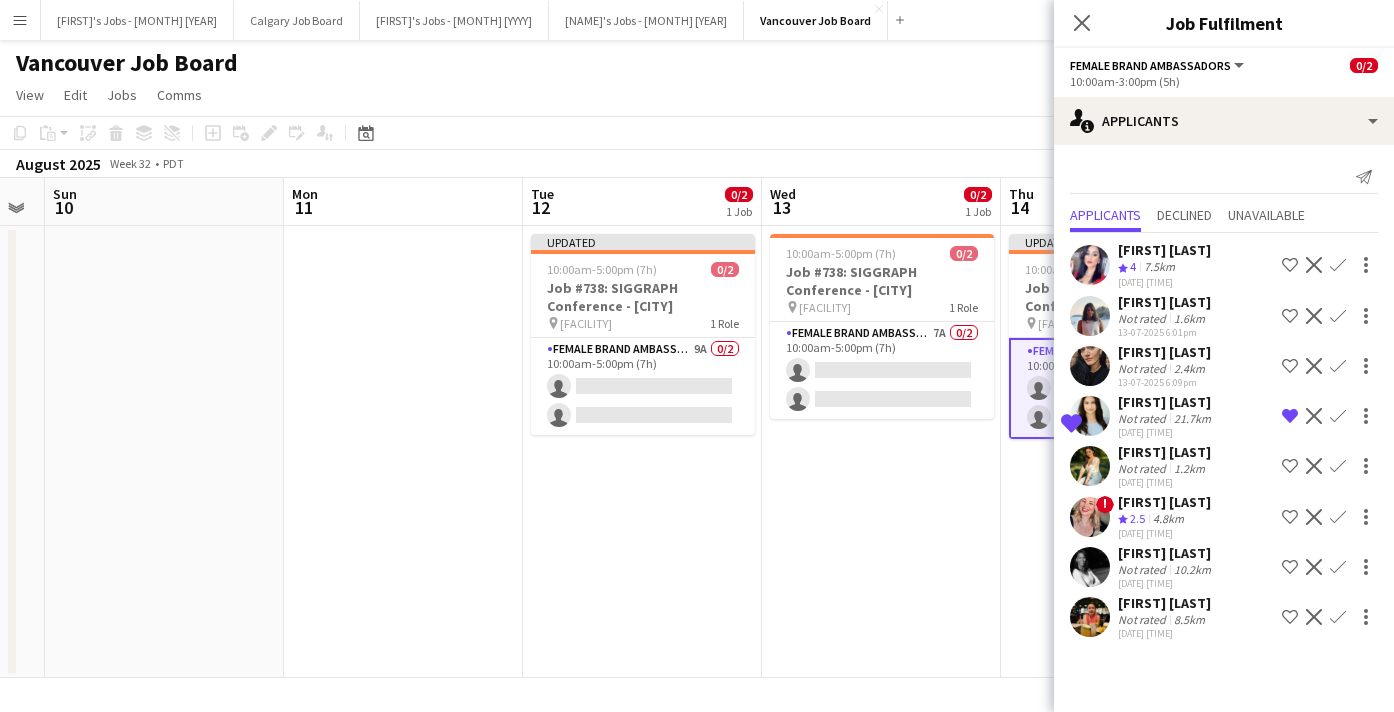 click on "Shortlist crew" at bounding box center (1290, 316) 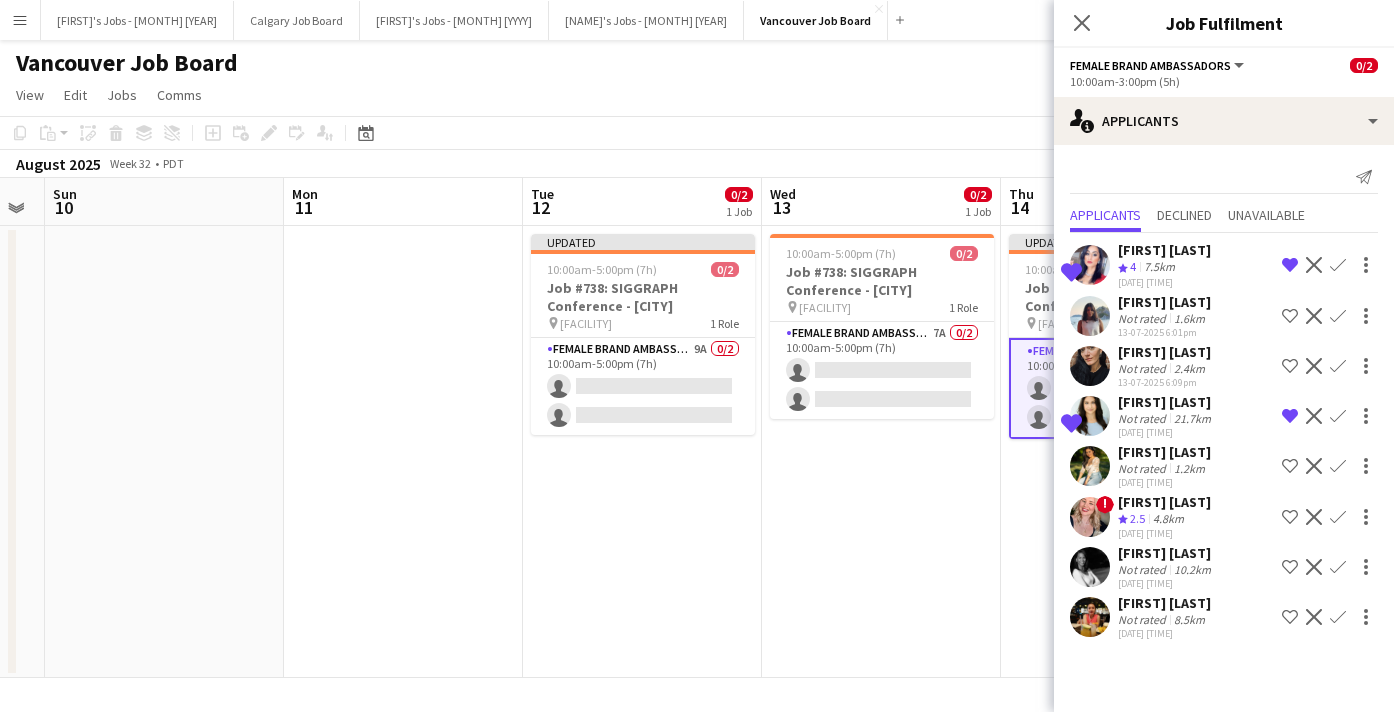 click on "Shortlist crew" at bounding box center [1290, 517] 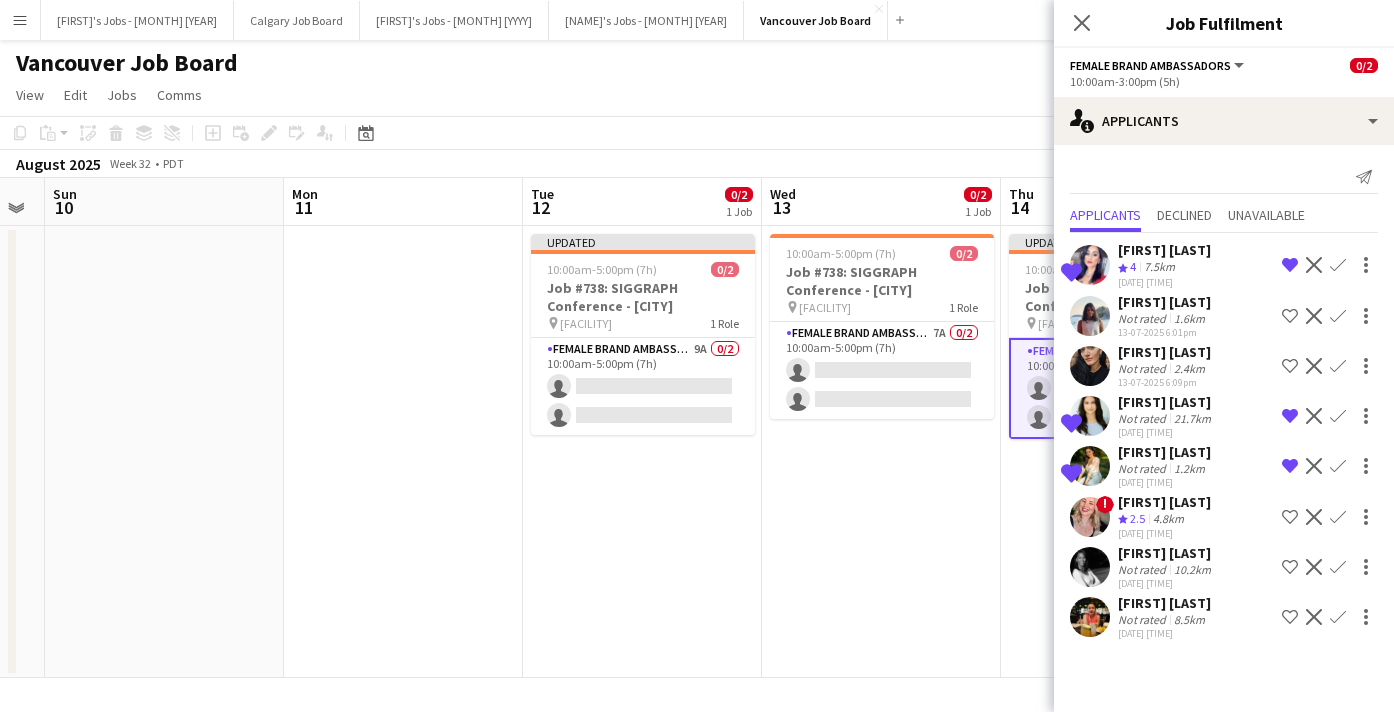 click on "Shortlist crew" at bounding box center (1290, 617) 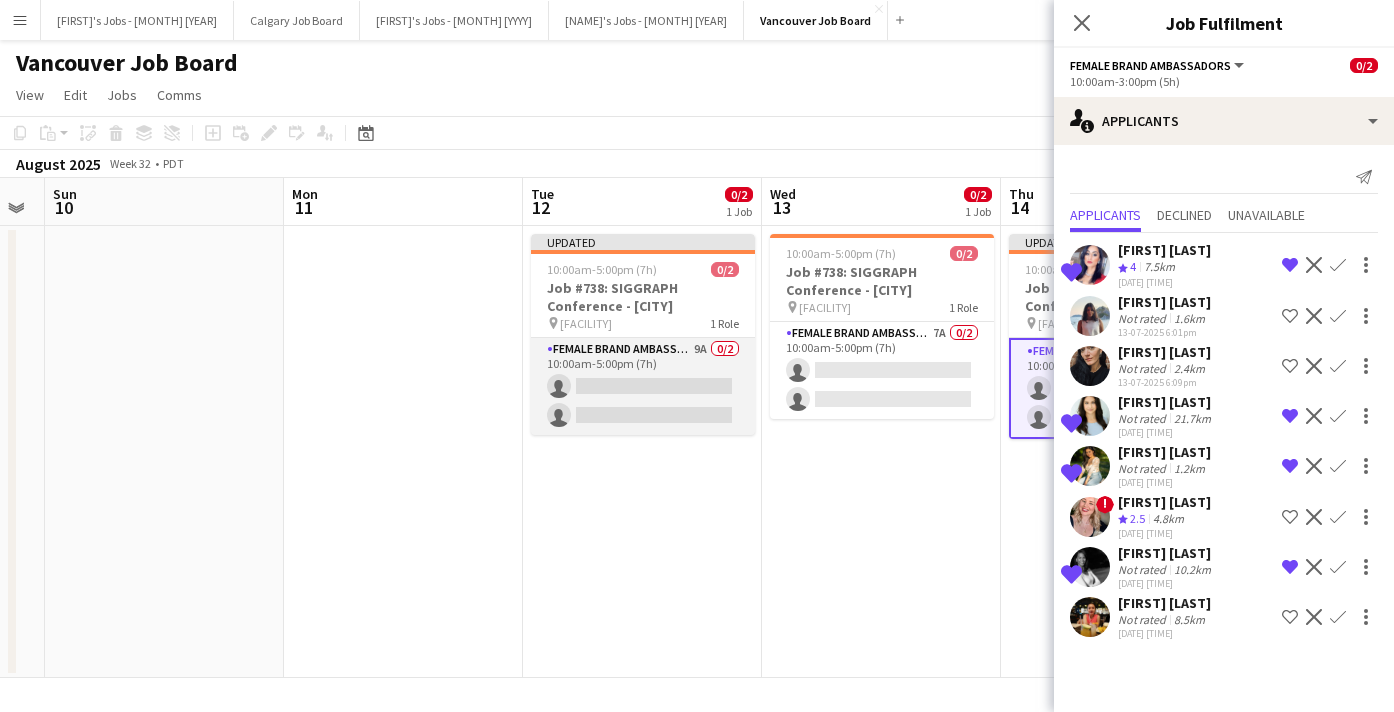 click on "Female Brand Ambassadors   9A   0/2   10:00am-5:00pm (7h)
single-neutral-actions
single-neutral-actions" at bounding box center (643, 386) 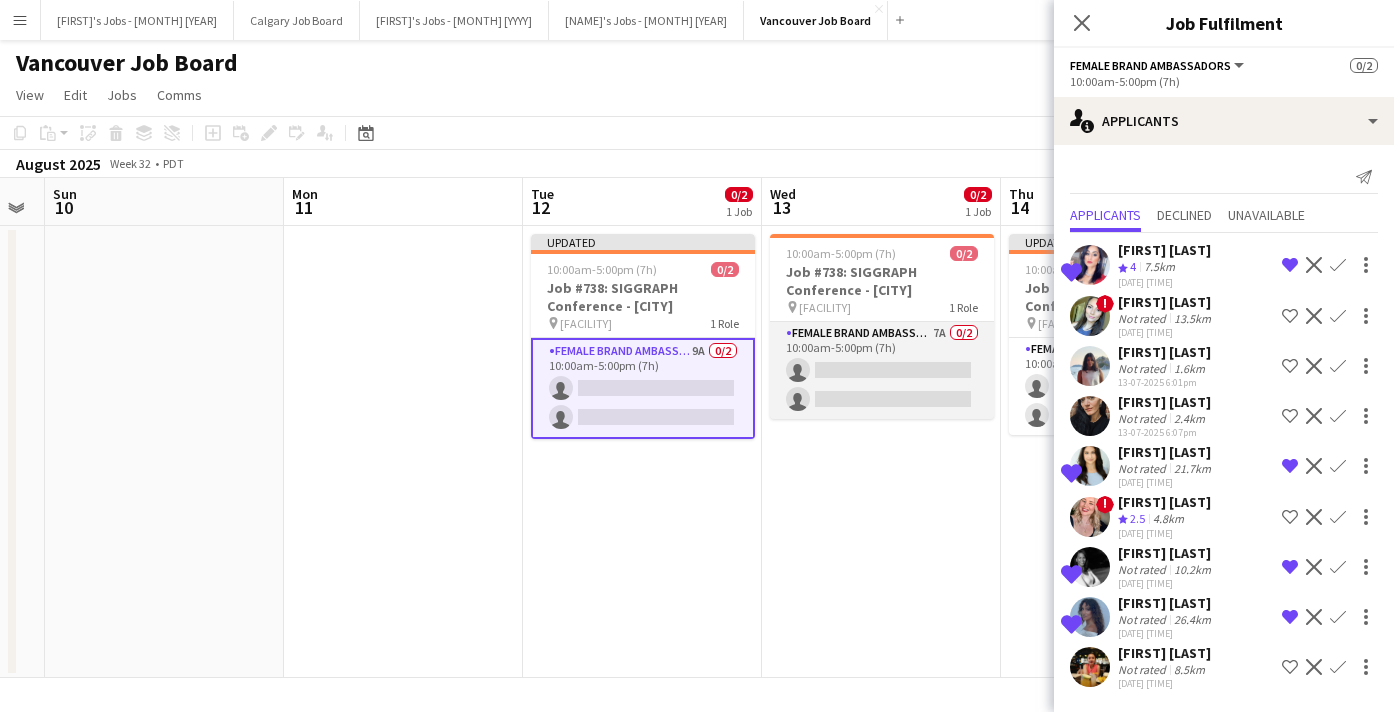 click on "Female Brand Ambassadors   7A   0/2   [TIME]-[TIME] ([DURATION])
single-neutral-actions
single-neutral-actions" at bounding box center [882, 370] 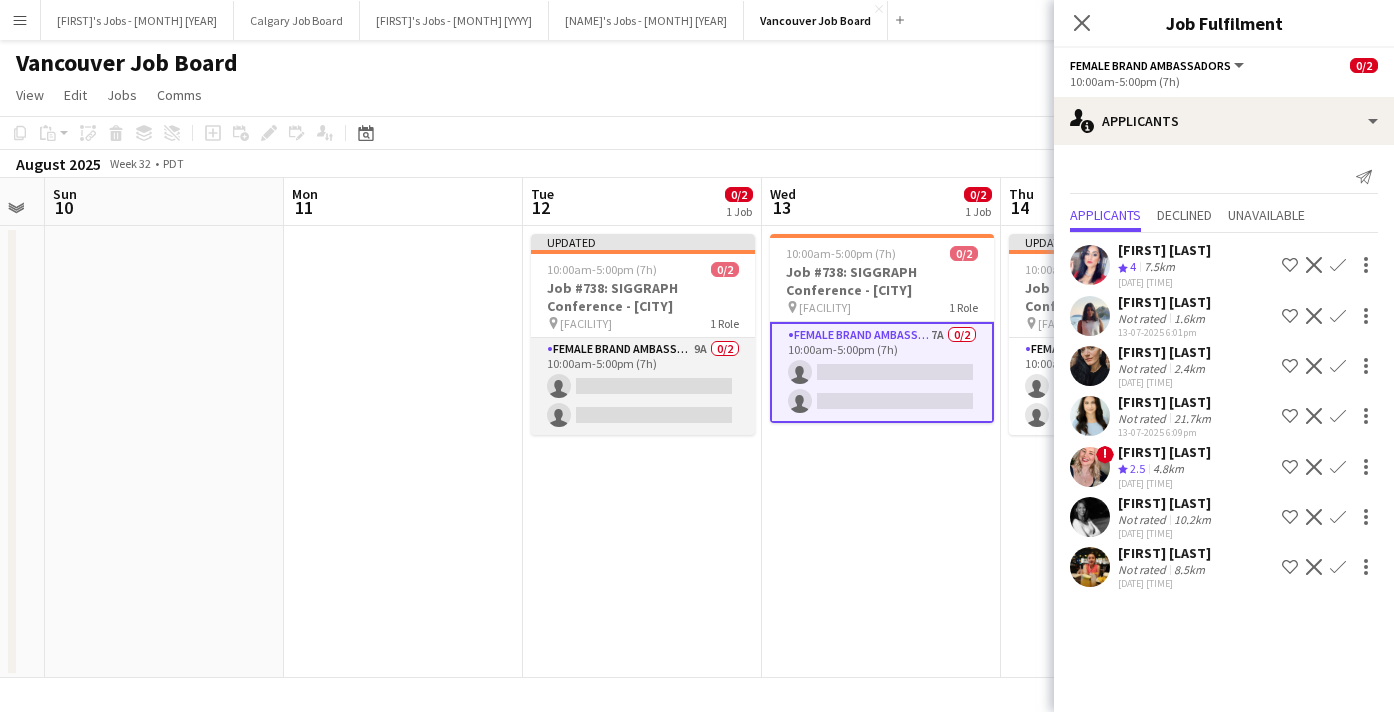 click on "Female Brand Ambassadors   9A   0/2   10:00am-5:00pm (7h)
single-neutral-actions
single-neutral-actions" at bounding box center (643, 386) 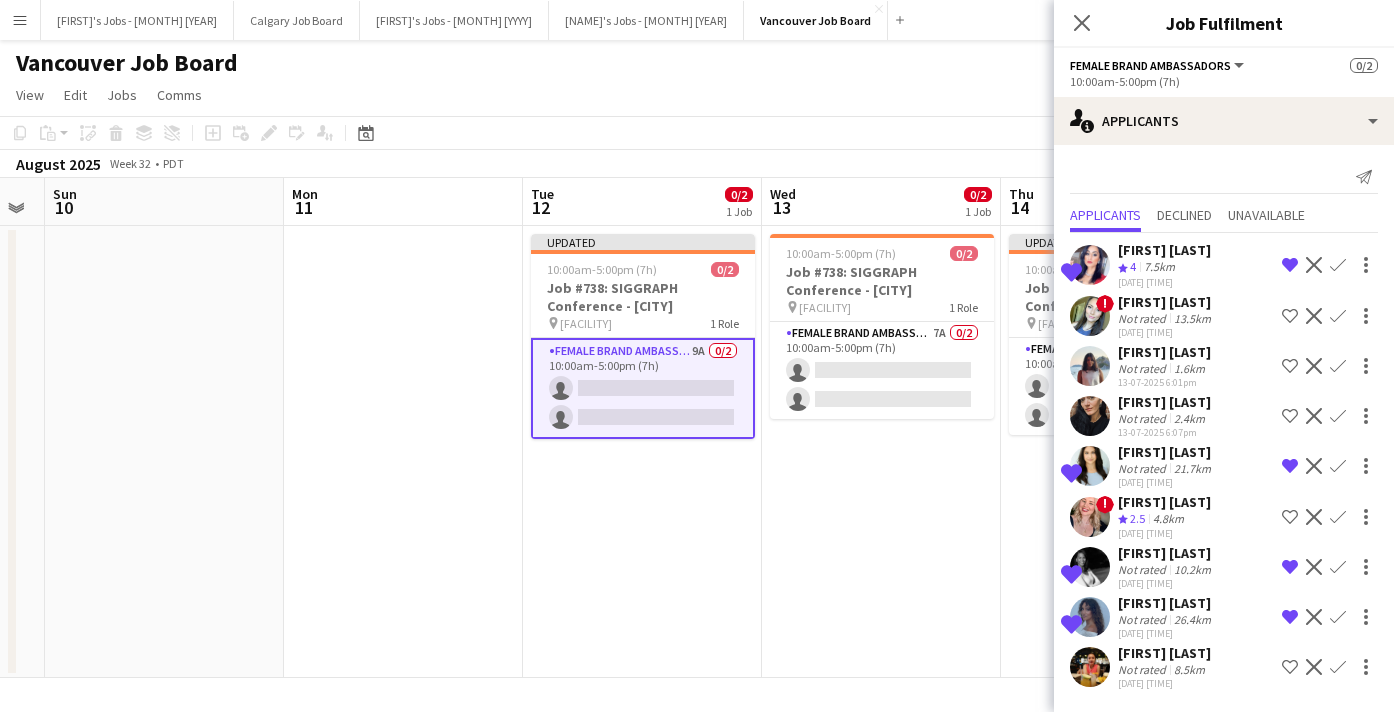click on "[DATE] [TIME]" 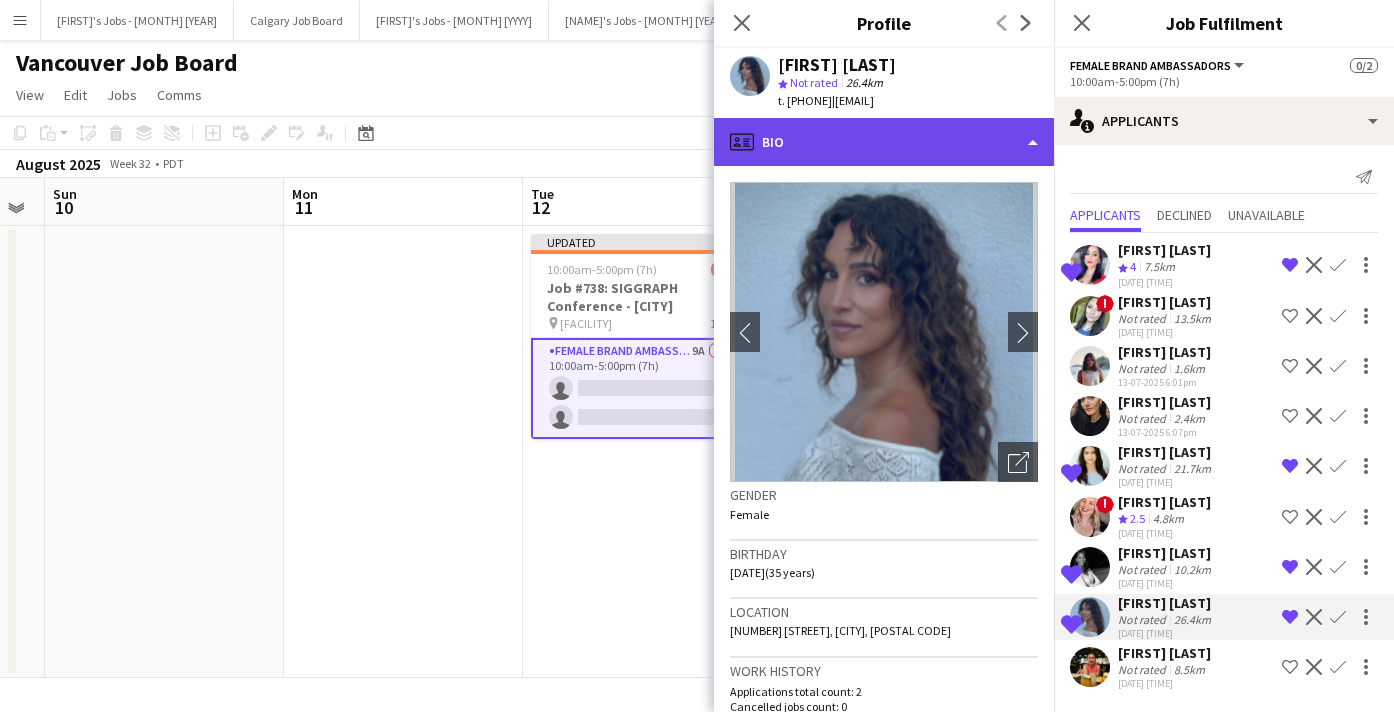 click on "profile
Bio" 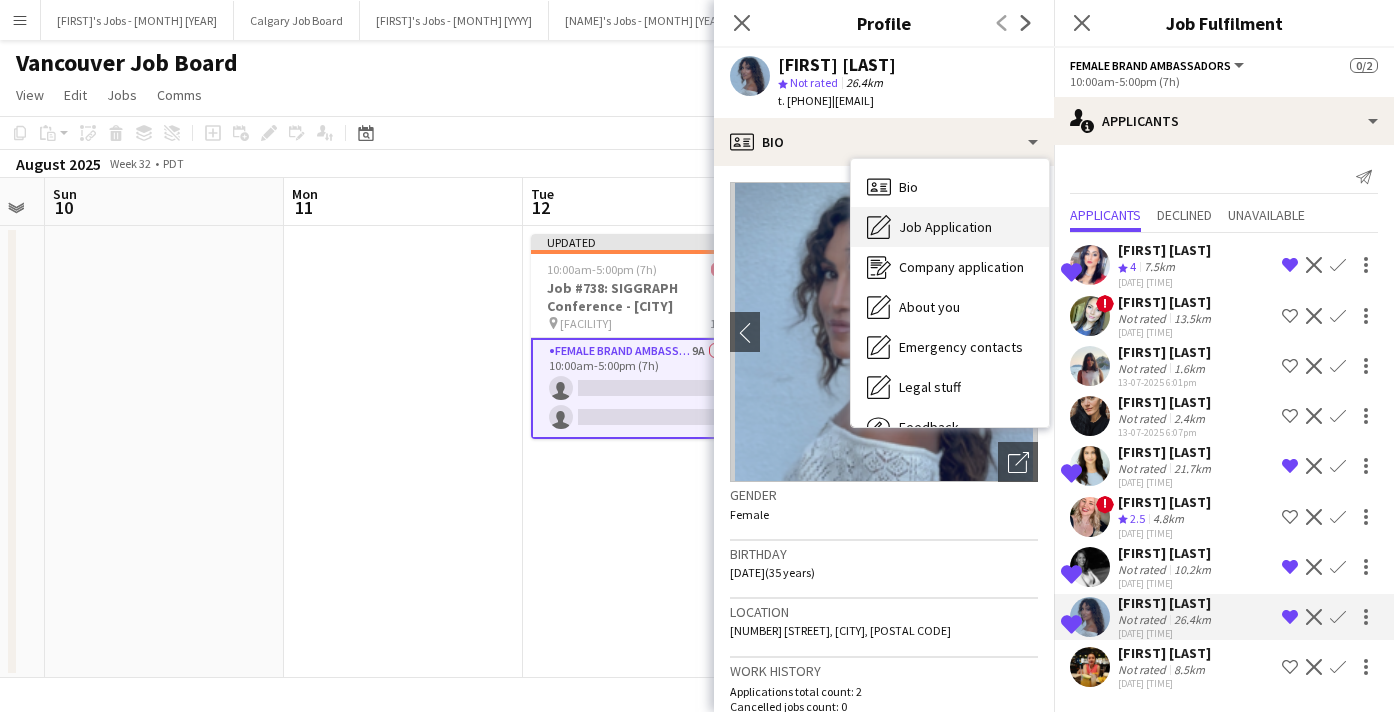 click on "Job Application" at bounding box center (945, 227) 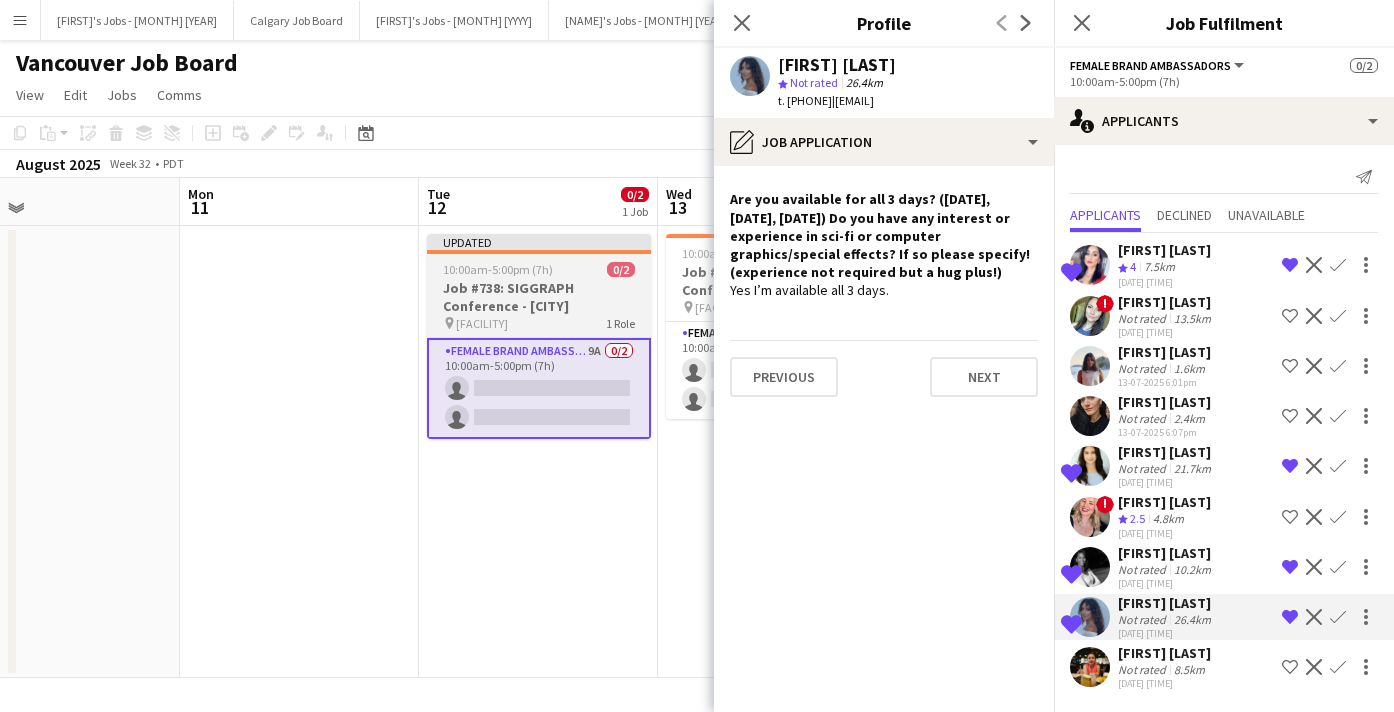 scroll, scrollTop: 0, scrollLeft: 797, axis: horizontal 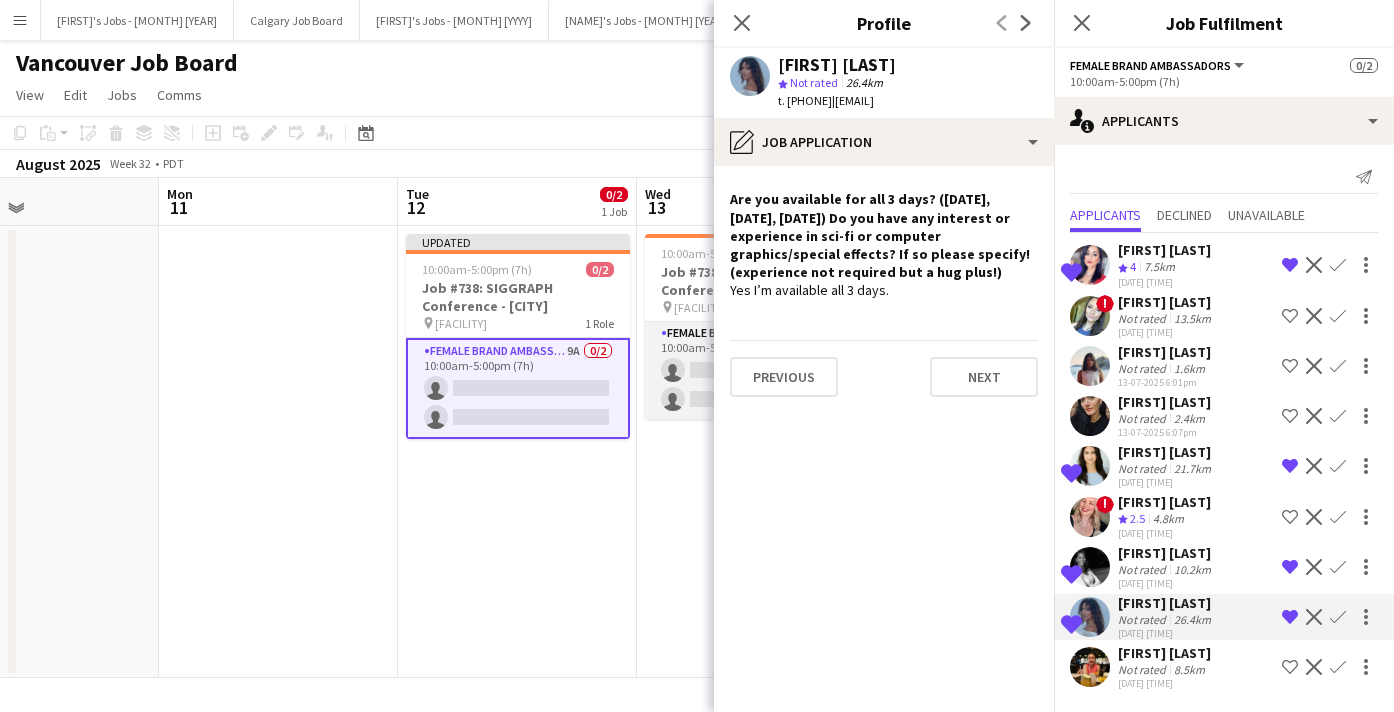 click on "Female Brand Ambassadors   7A   0/2   [TIME]-[TIME] ([DURATION])
single-neutral-actions
single-neutral-actions" at bounding box center [757, 370] 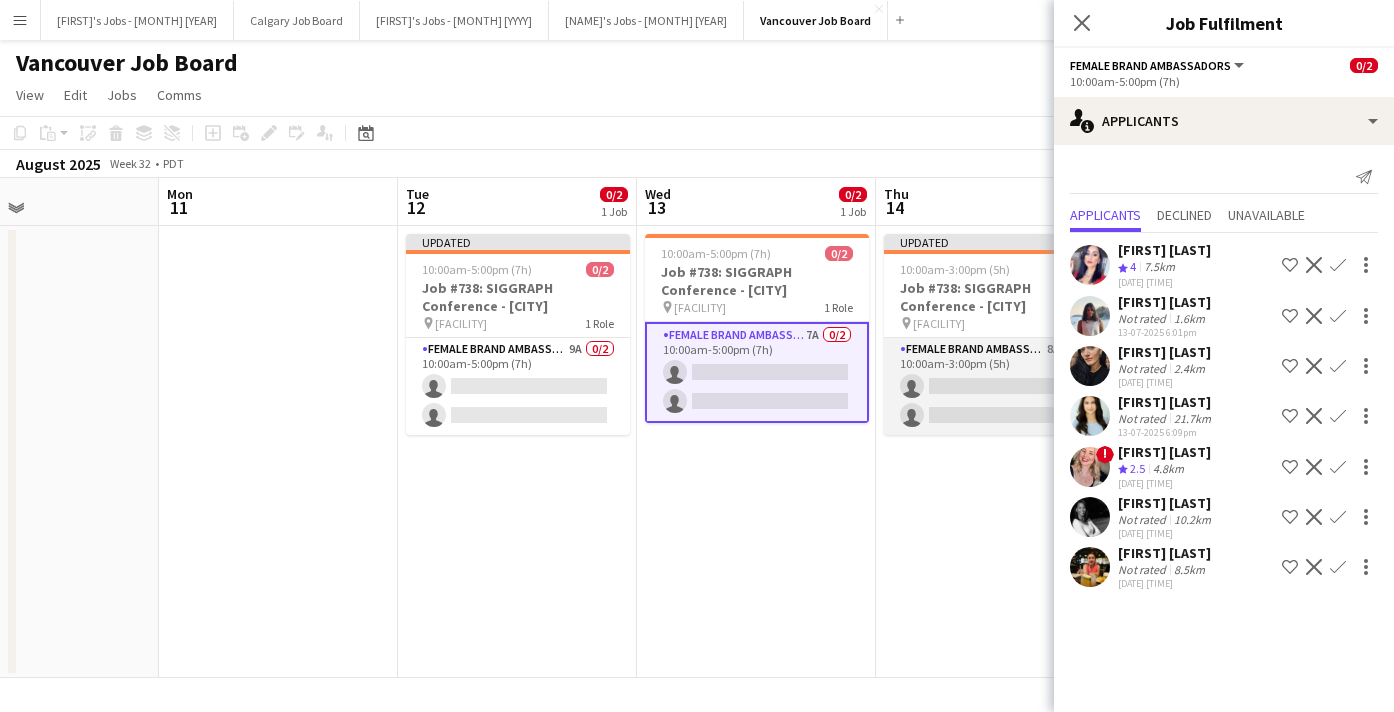 click on "Female Brand Ambassadors   8A   0/2   [TIME]-[TIME] ([DURATION]h)
single-neutral-actions
single-neutral-actions" at bounding box center [996, 386] 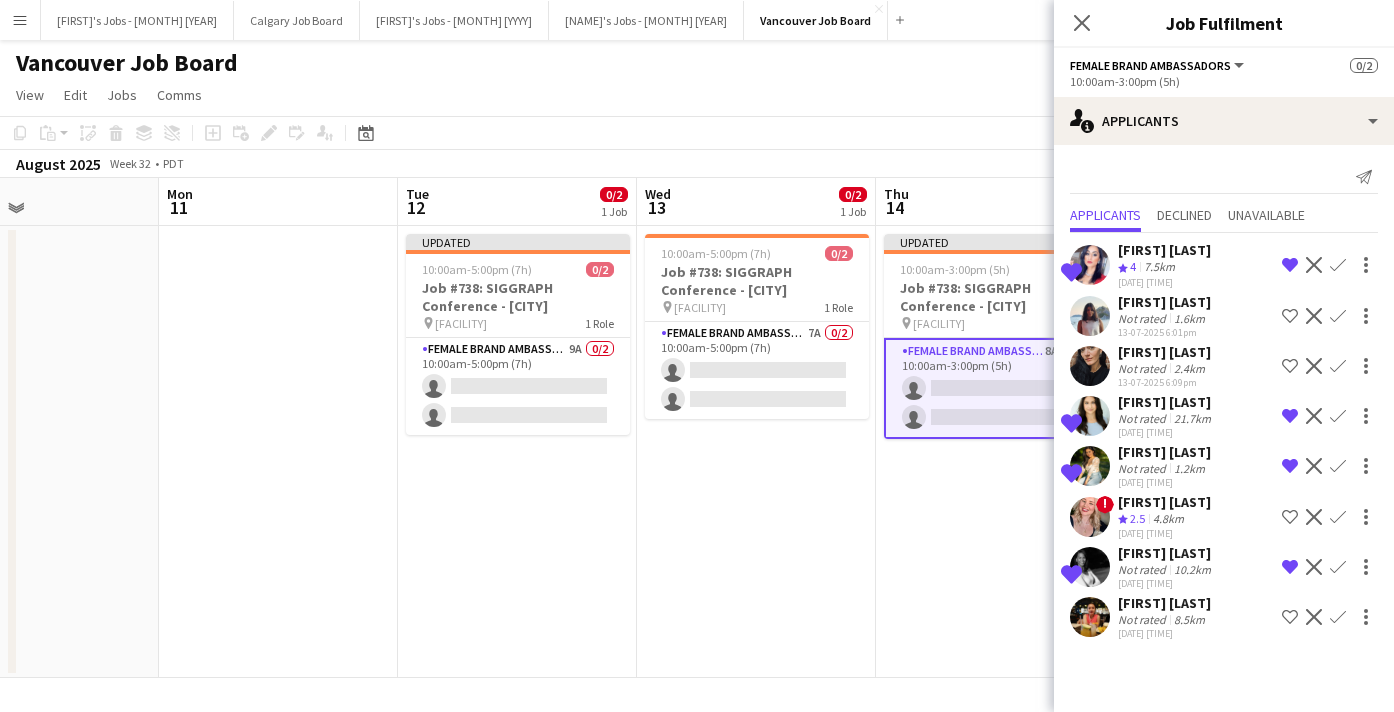 click on "Copy
Paste
Paste
Command
V Paste with crew
Command
Shift
V
Paste linked Job
Delete
Group
Ungroup
Add job
Add linked Job
Edit
Edit linked Job
Applicants
Date picker
JUL 2025 JUL 2025 Monday M Tuesday T Wednesday W Thursday T Friday F Saturday S Sunday S  JUL      1   2   3   4   5   6   7   8   9   10   11   12   13   14   15   16   17   18   19   20   21   22   23   24" 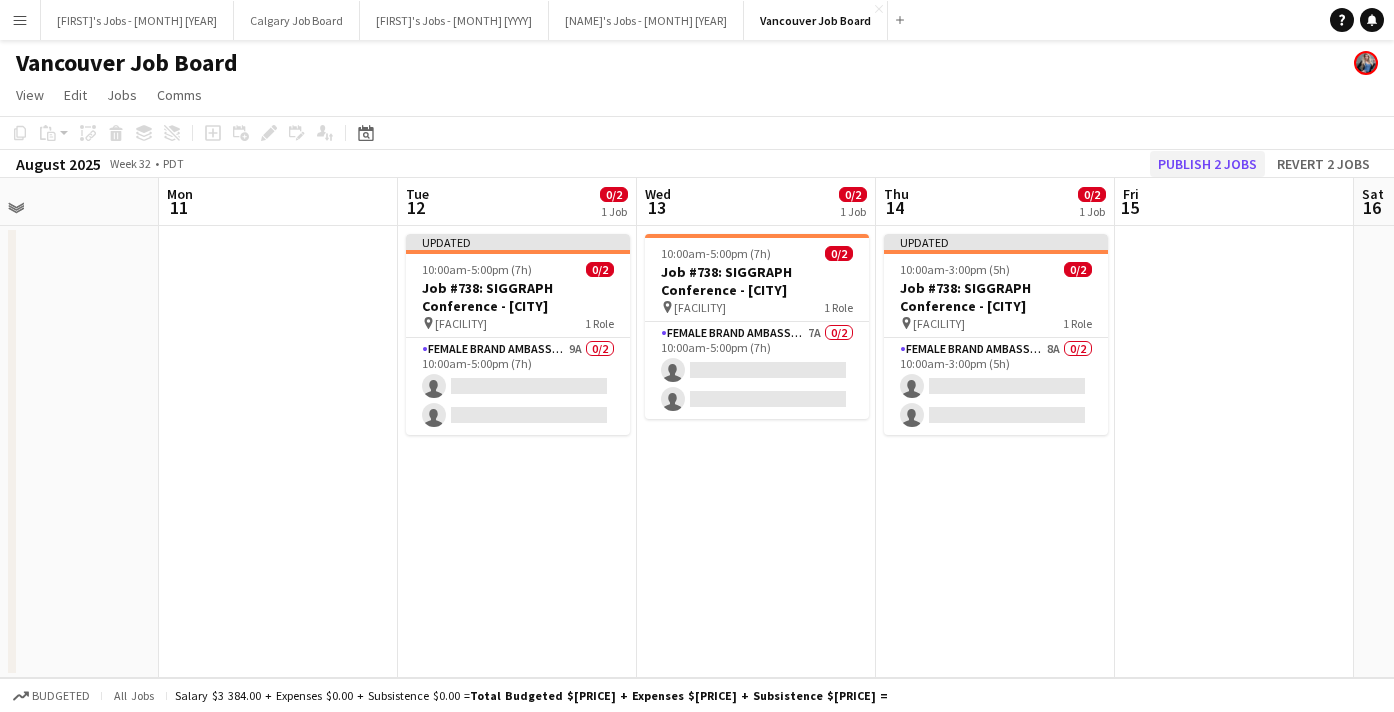 click on "Publish 2 jobs" 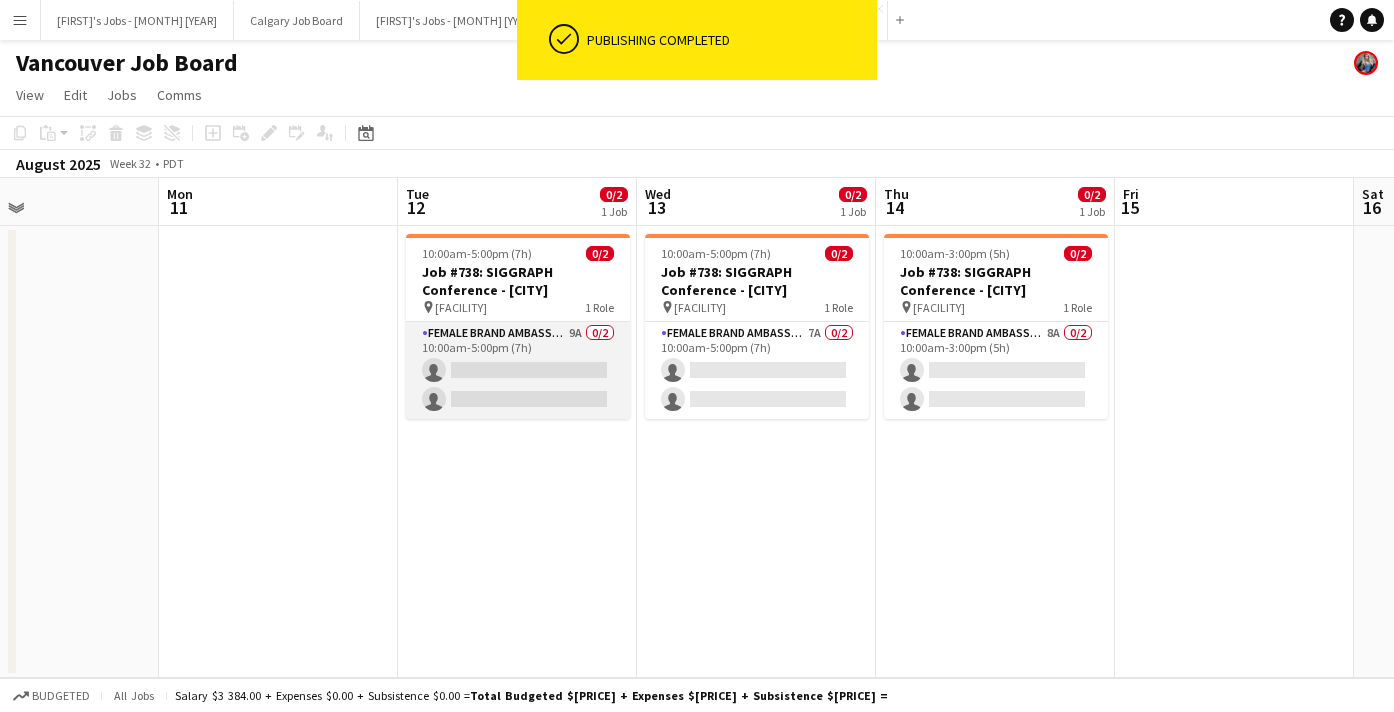 click on "Female Brand Ambassadors   9A   0/2   10:00am-5:00pm (7h)
single-neutral-actions
single-neutral-actions" at bounding box center [518, 370] 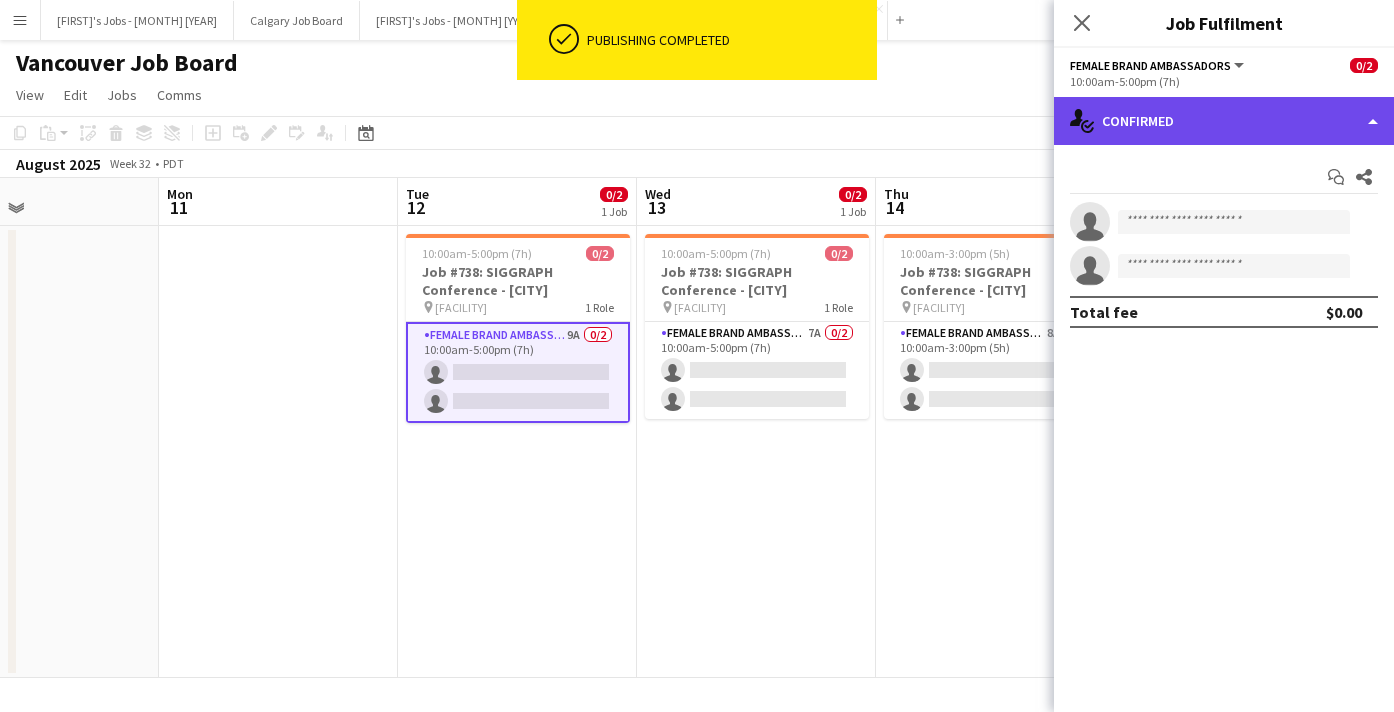 click on "single-neutral-actions-check-2
Confirmed" 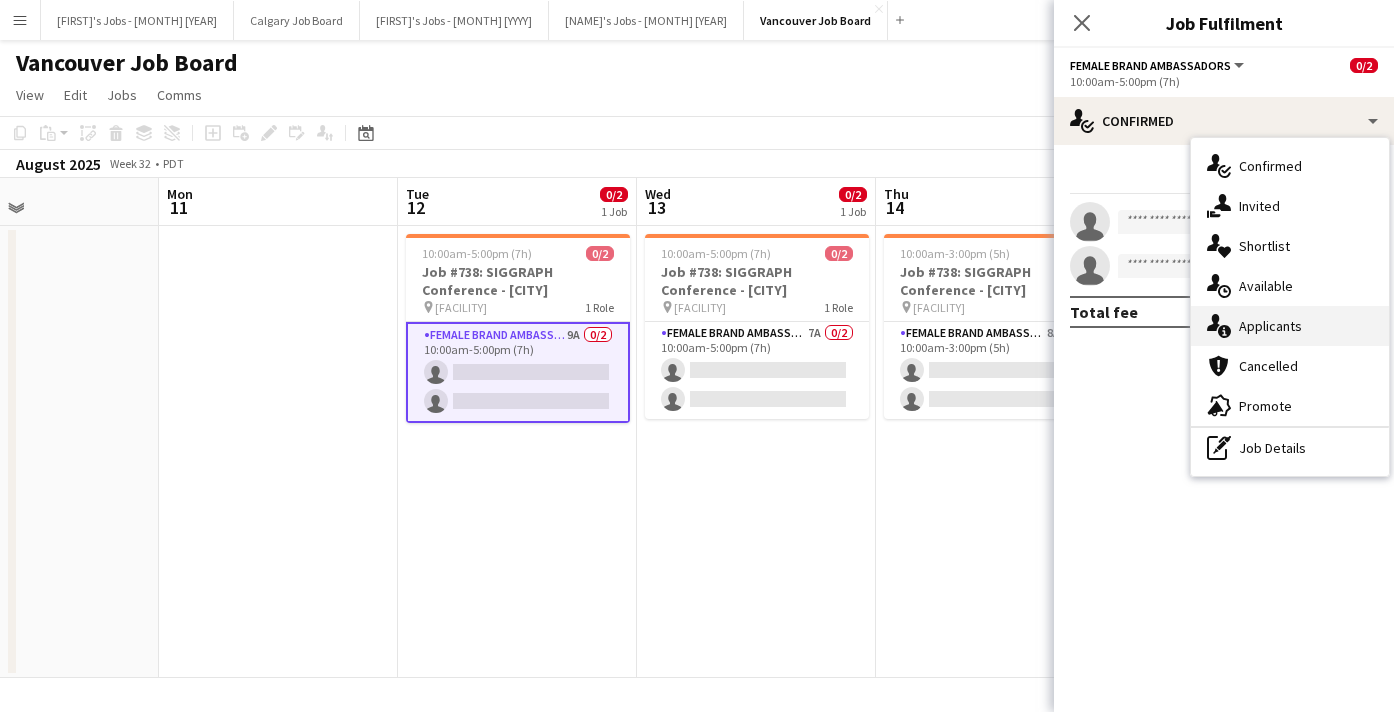 click on "single-neutral-actions-information
Applicants" at bounding box center [1290, 326] 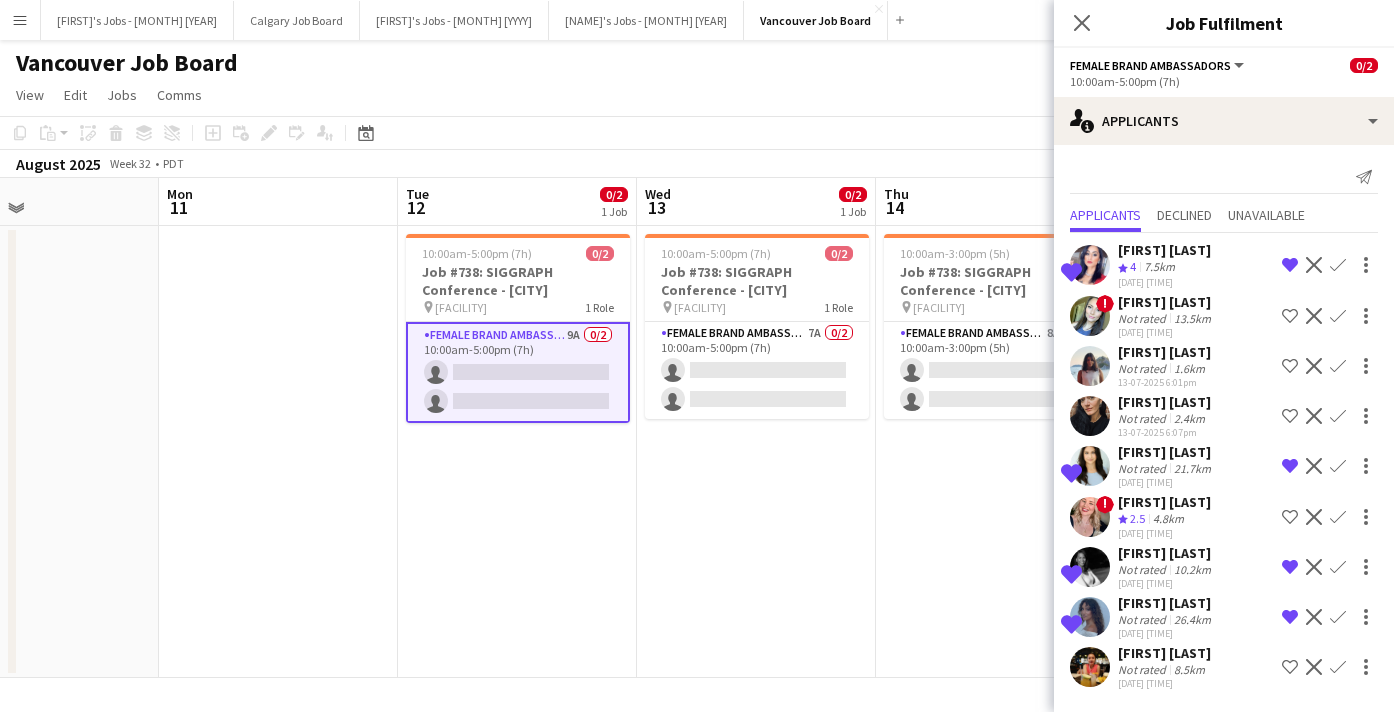 click on "13.5km" at bounding box center (1189, 368) 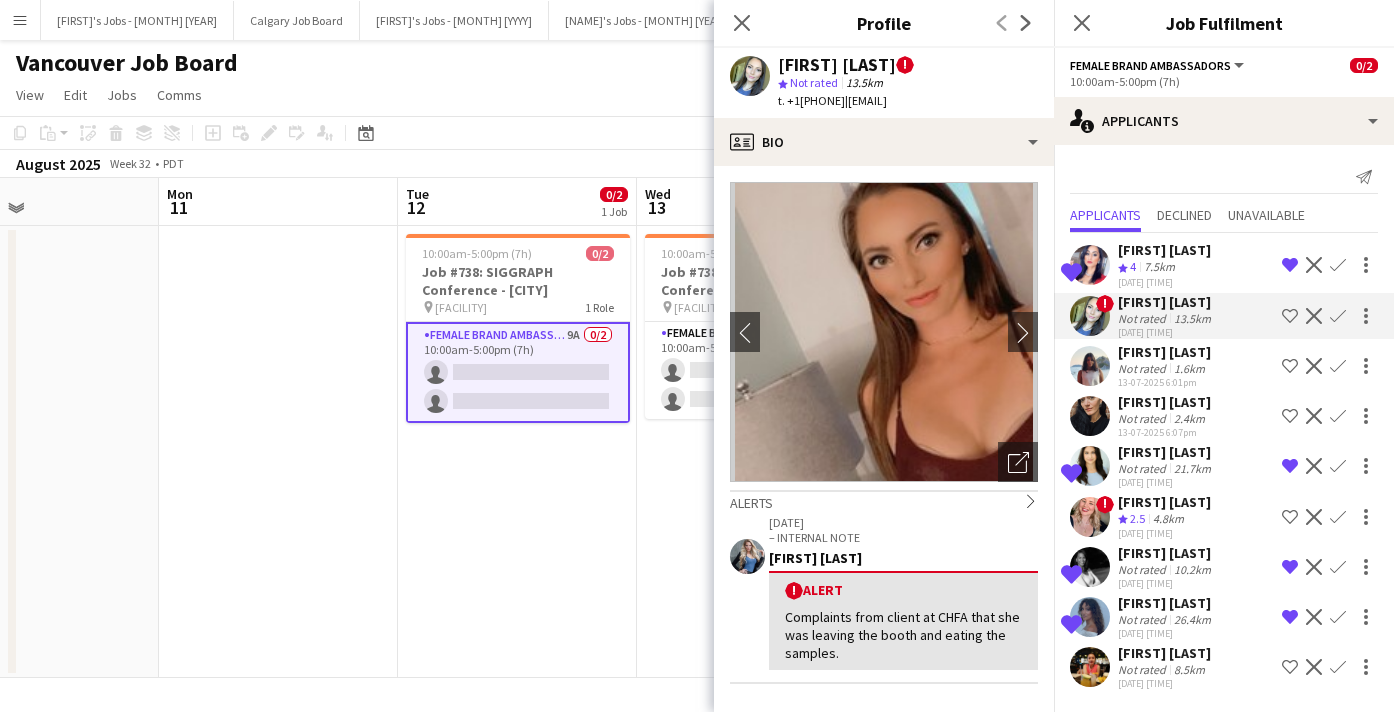 scroll, scrollTop: 0, scrollLeft: 0, axis: both 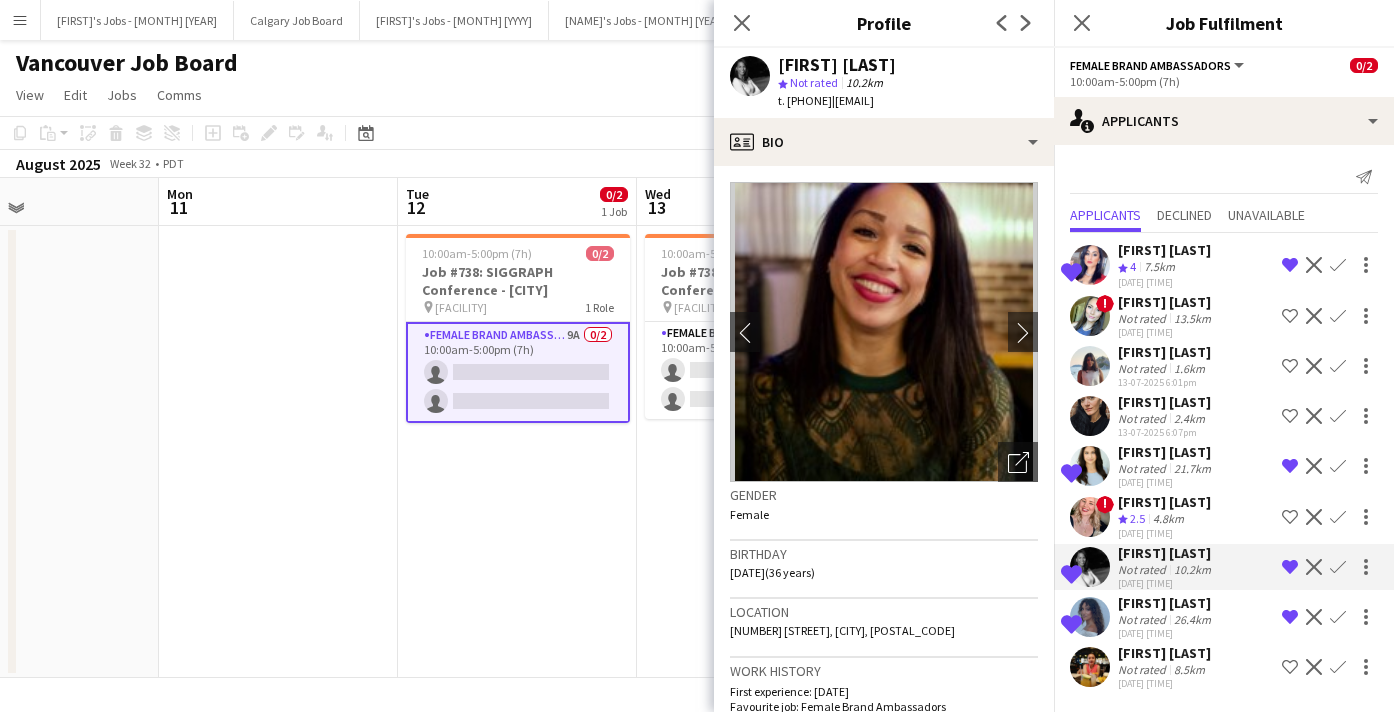 click on "[FIRST] [LAST]" 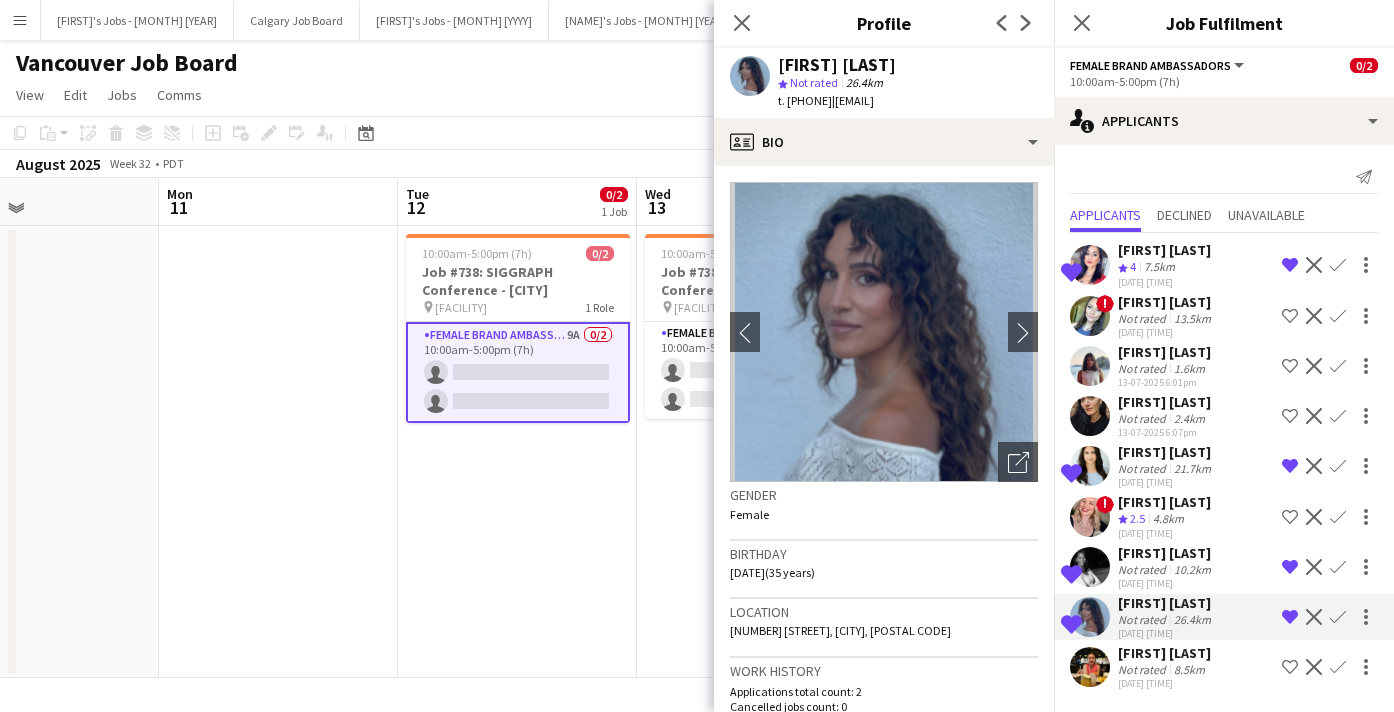 click on "Shortlisted
[FIRST] [LAST]   Not rated   10.2km   [DATE] [TIME]
Remove crew from shortlist
Decline
Confirm" at bounding box center [1224, 617] 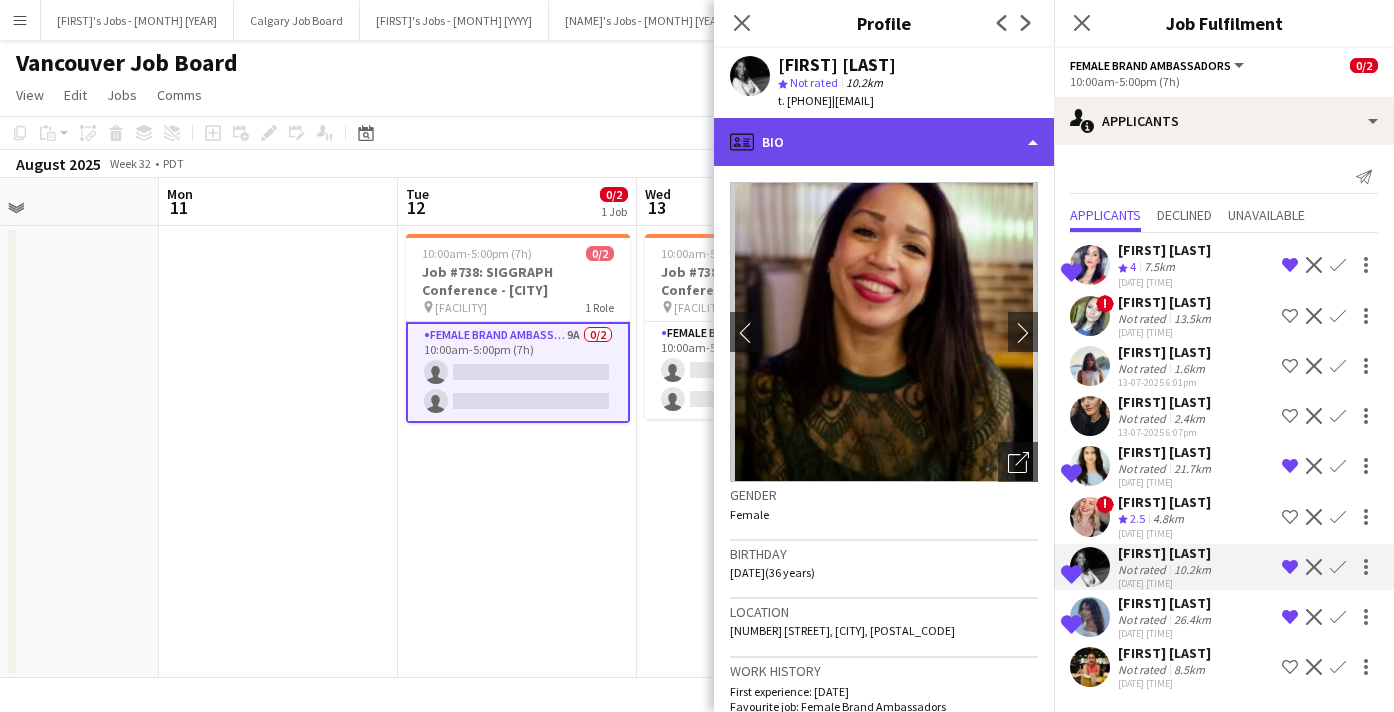 click on "profile
Bio" 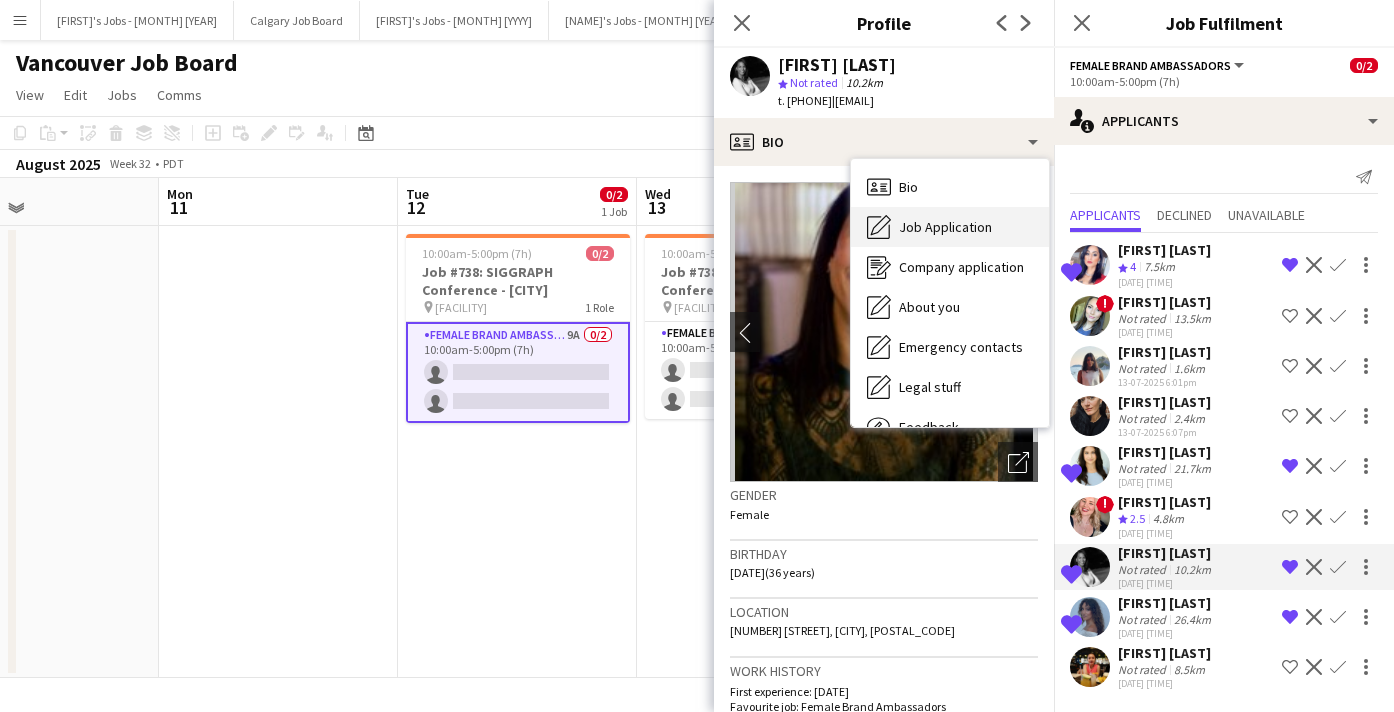 click on "Job Application
Job Application" at bounding box center (950, 227) 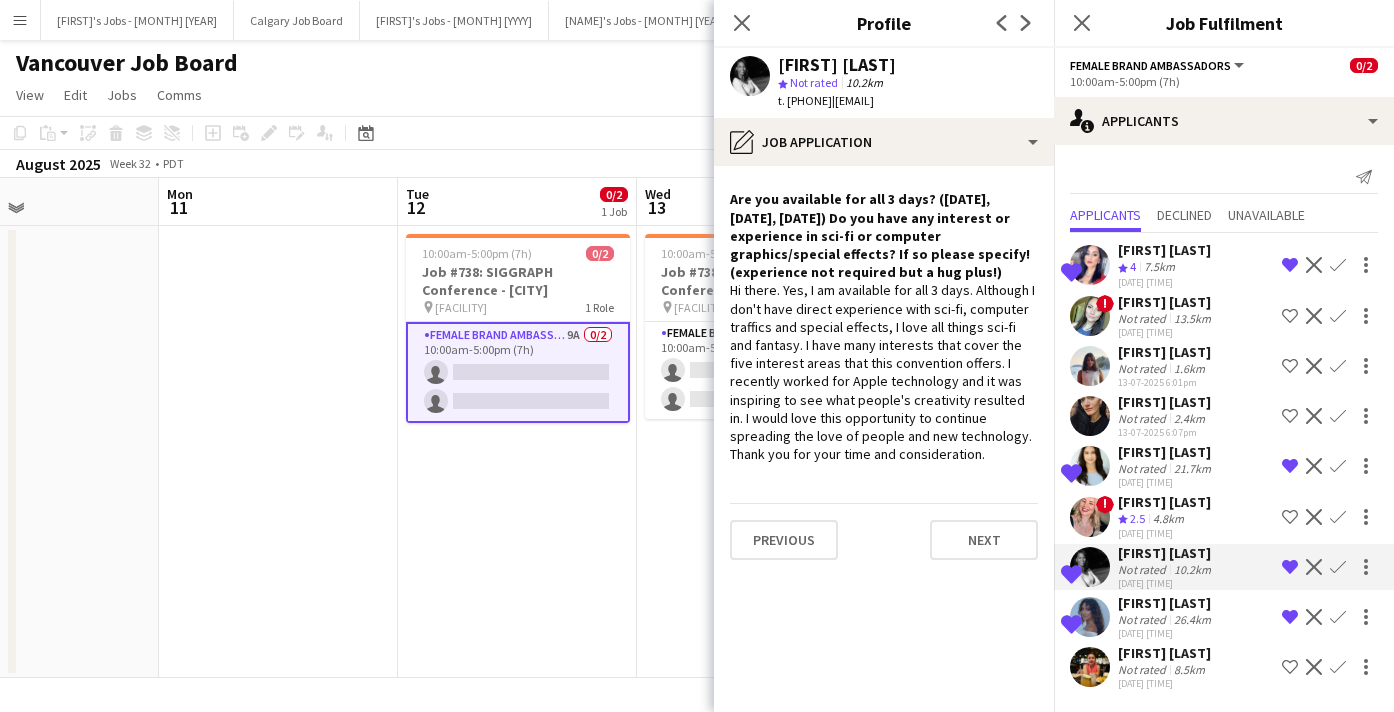 click on "Not rated" 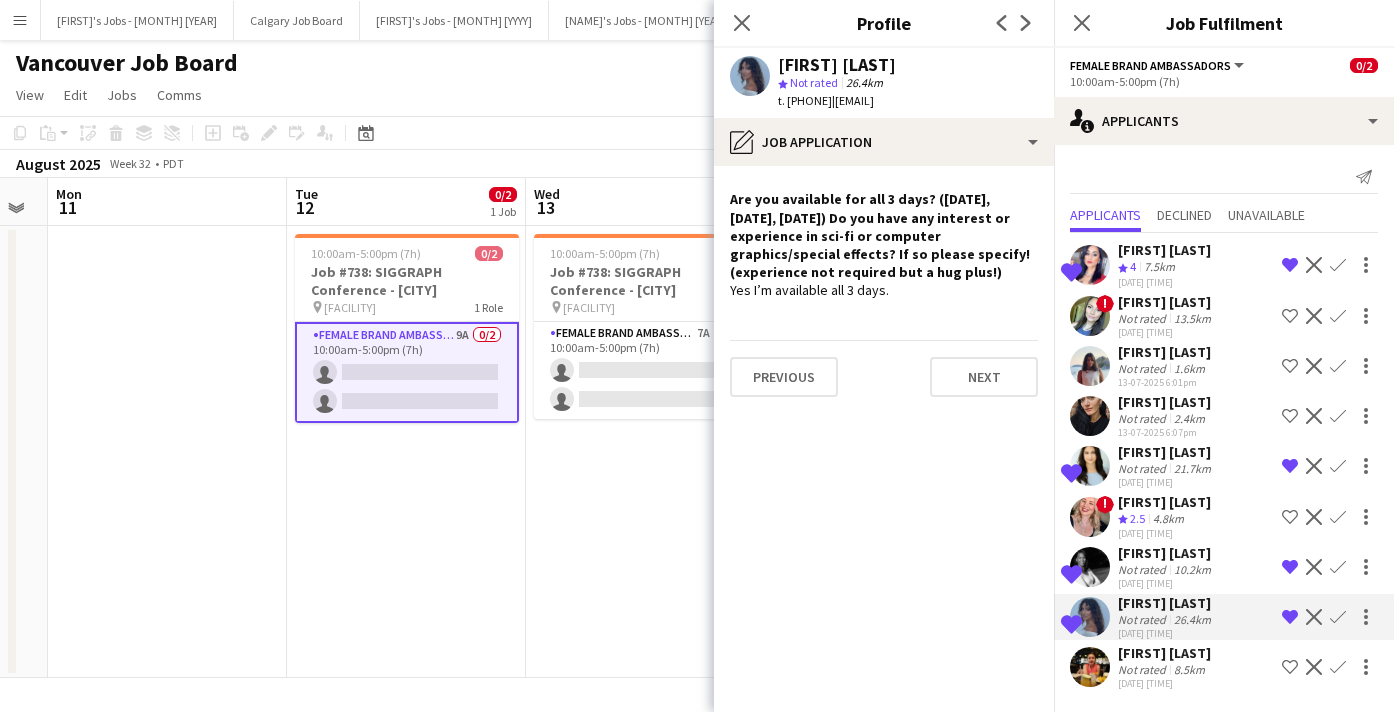 scroll, scrollTop: 0, scrollLeft: 716, axis: horizontal 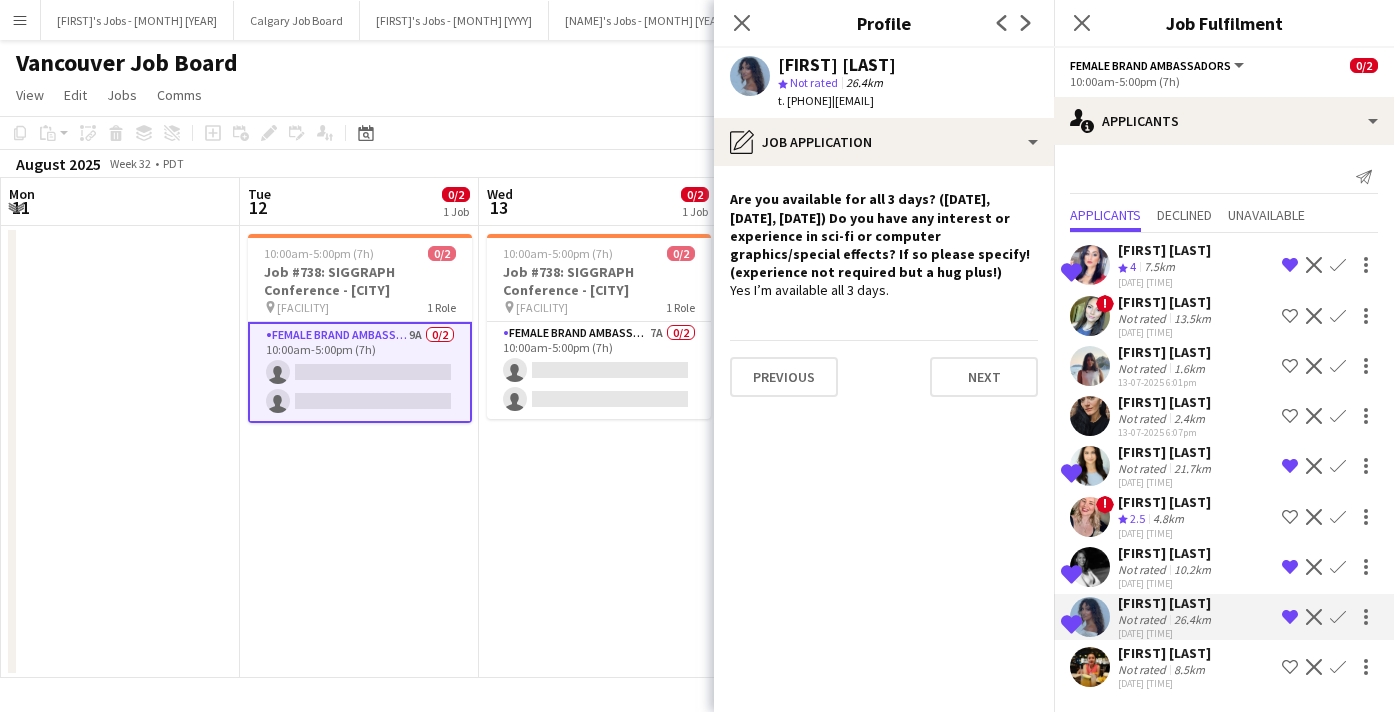 click on "1.6km" at bounding box center [1189, 418] 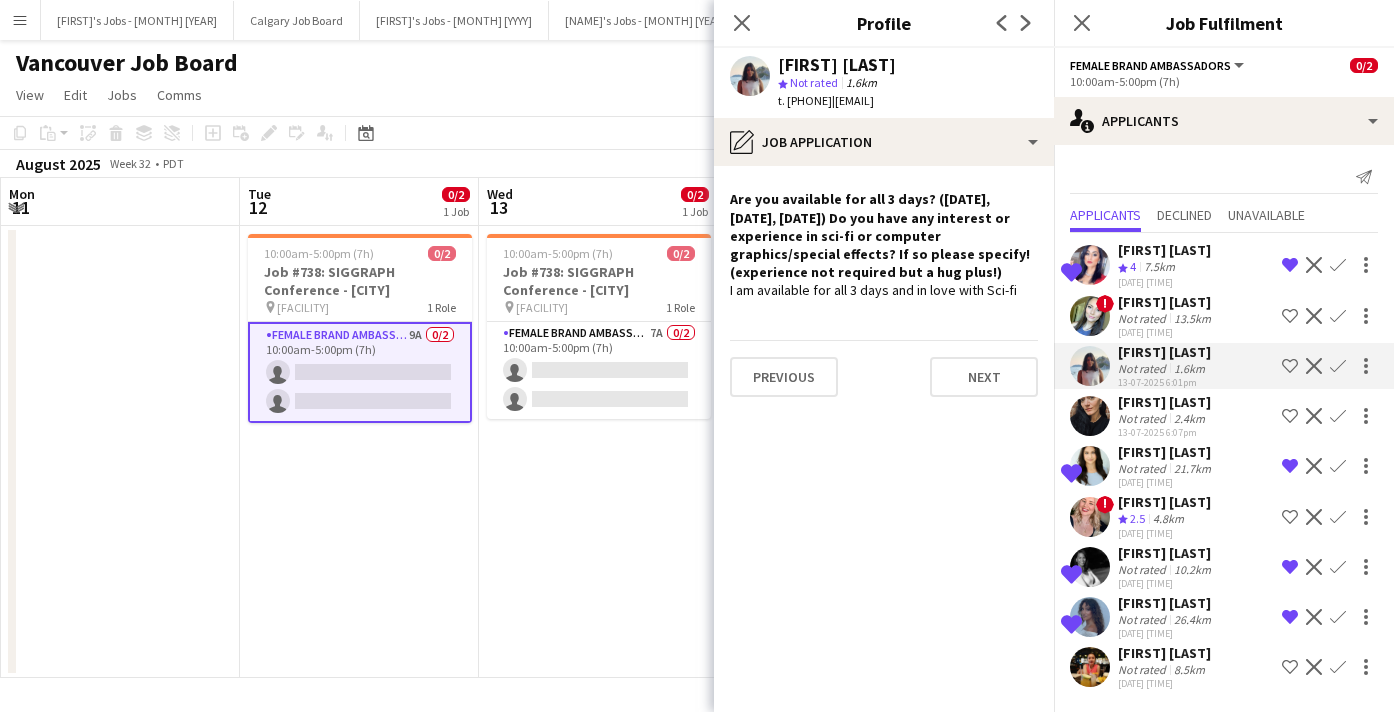 click on "Shortlist crew" 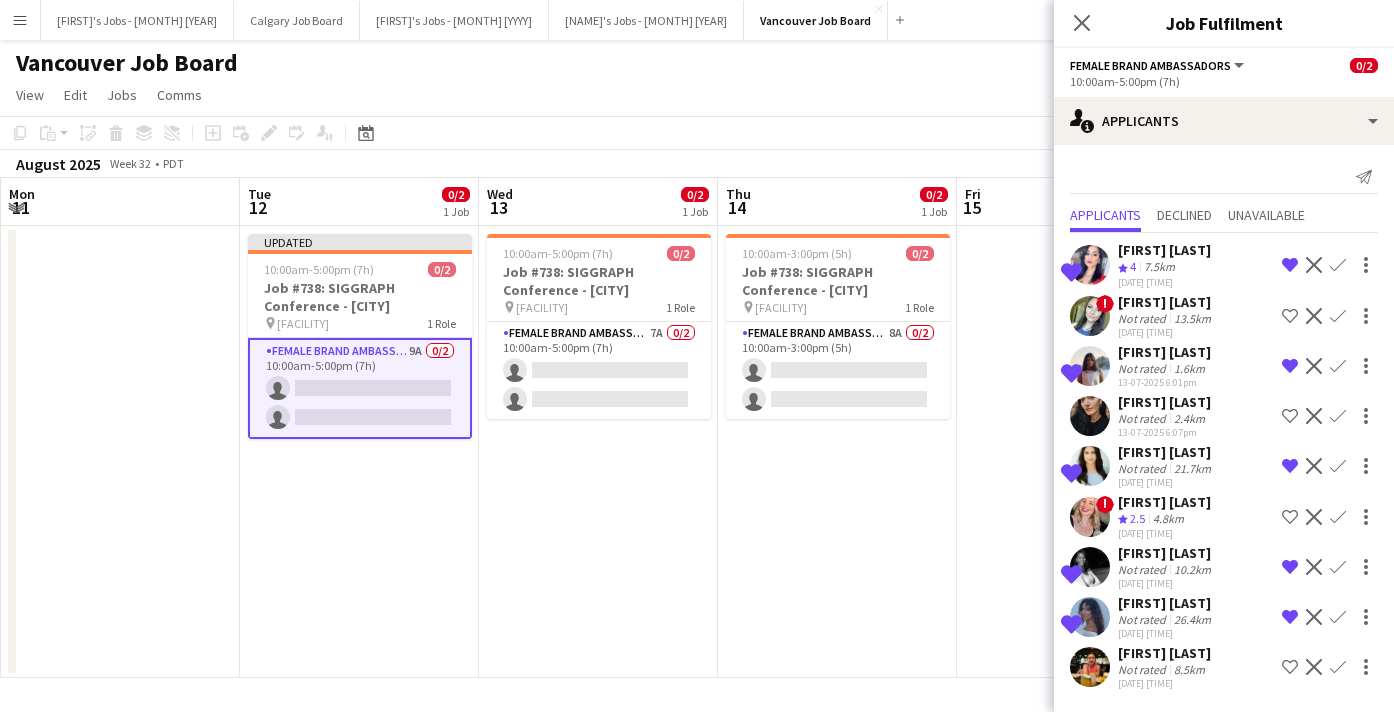 click on "[MONTH] [YYYY]   Week [NUMBER]
•   PDT   Publish 1 job   Revert 1 job" 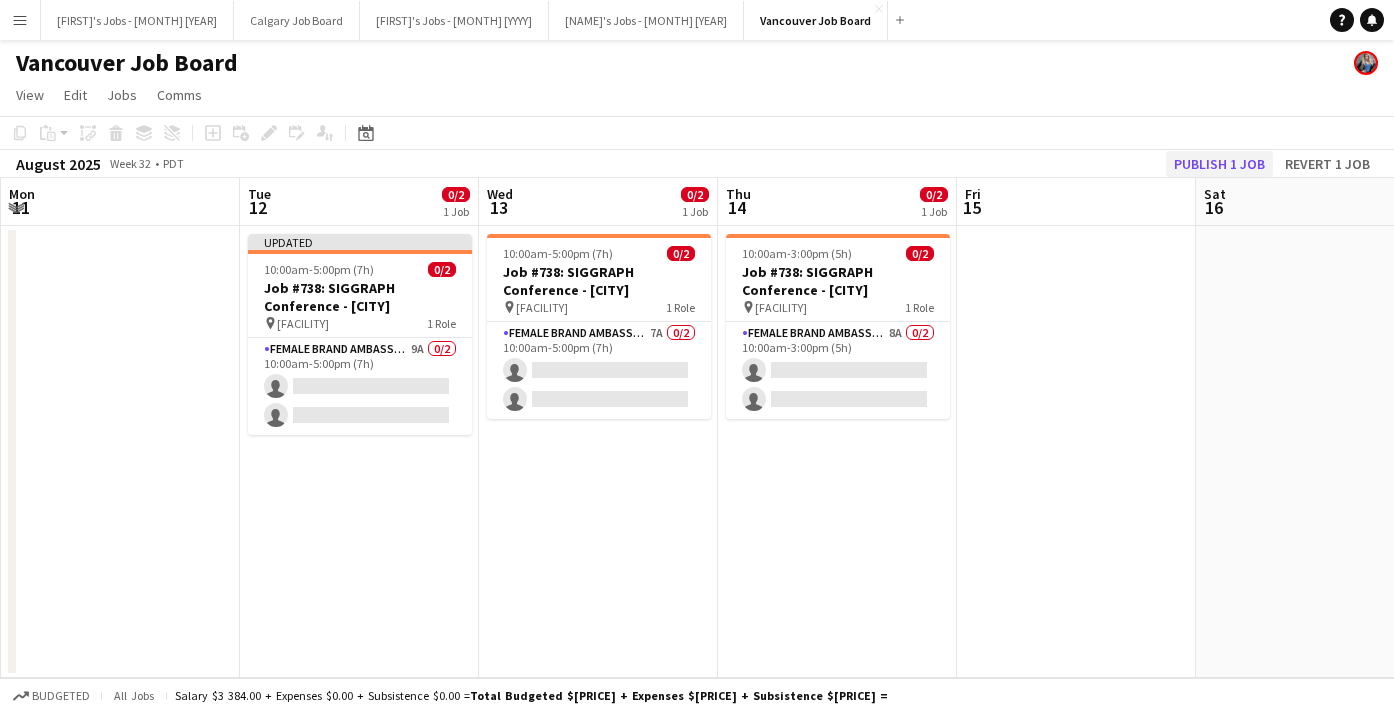 click on "Publish 1 job" 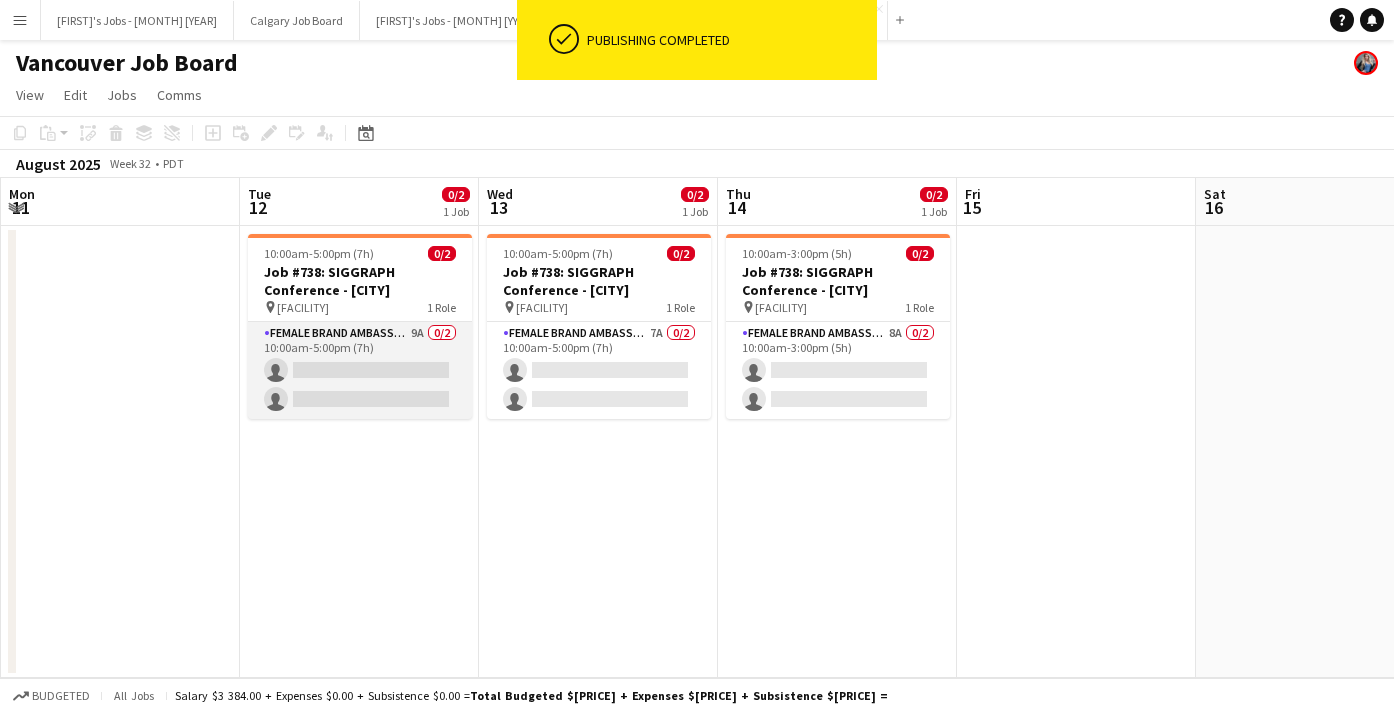 click on "Female Brand Ambassadors   9A   0/2   10:00am-5:00pm (7h)
single-neutral-actions
single-neutral-actions" at bounding box center (360, 370) 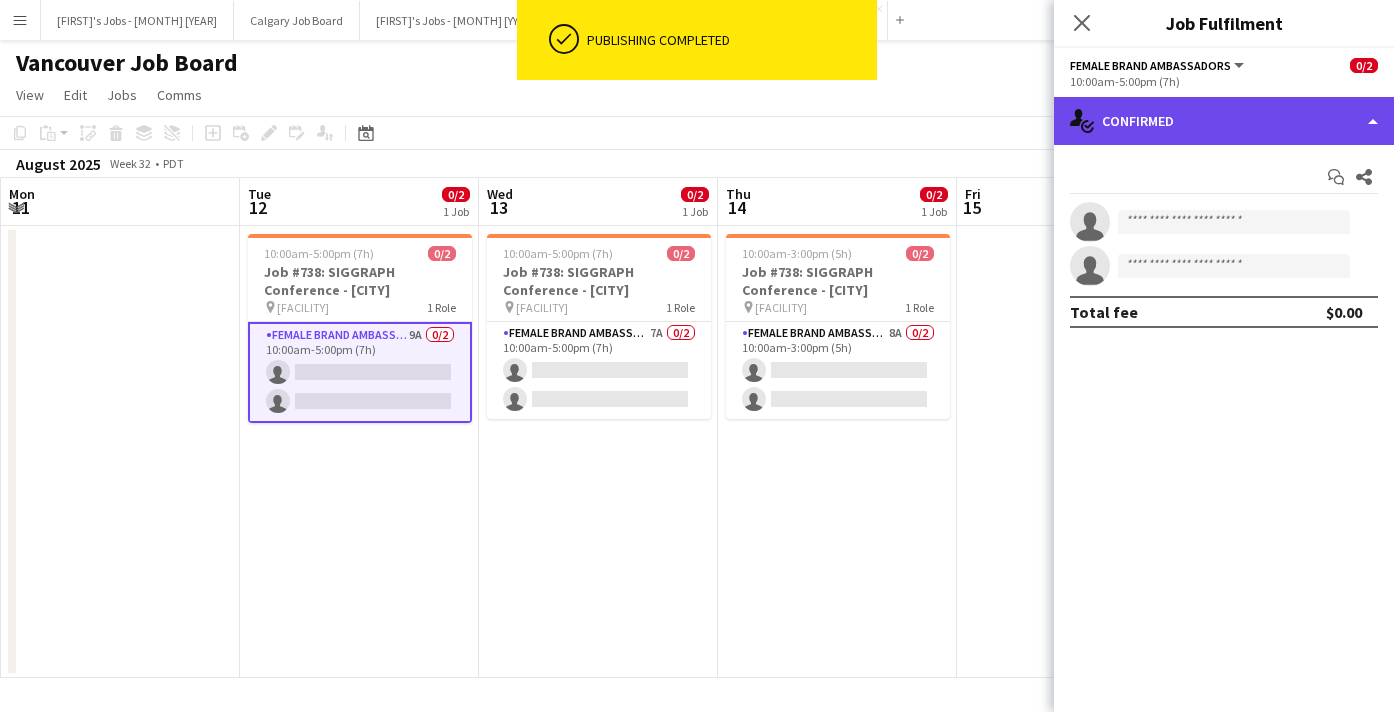 click on "single-neutral-actions-check-2
Confirmed" 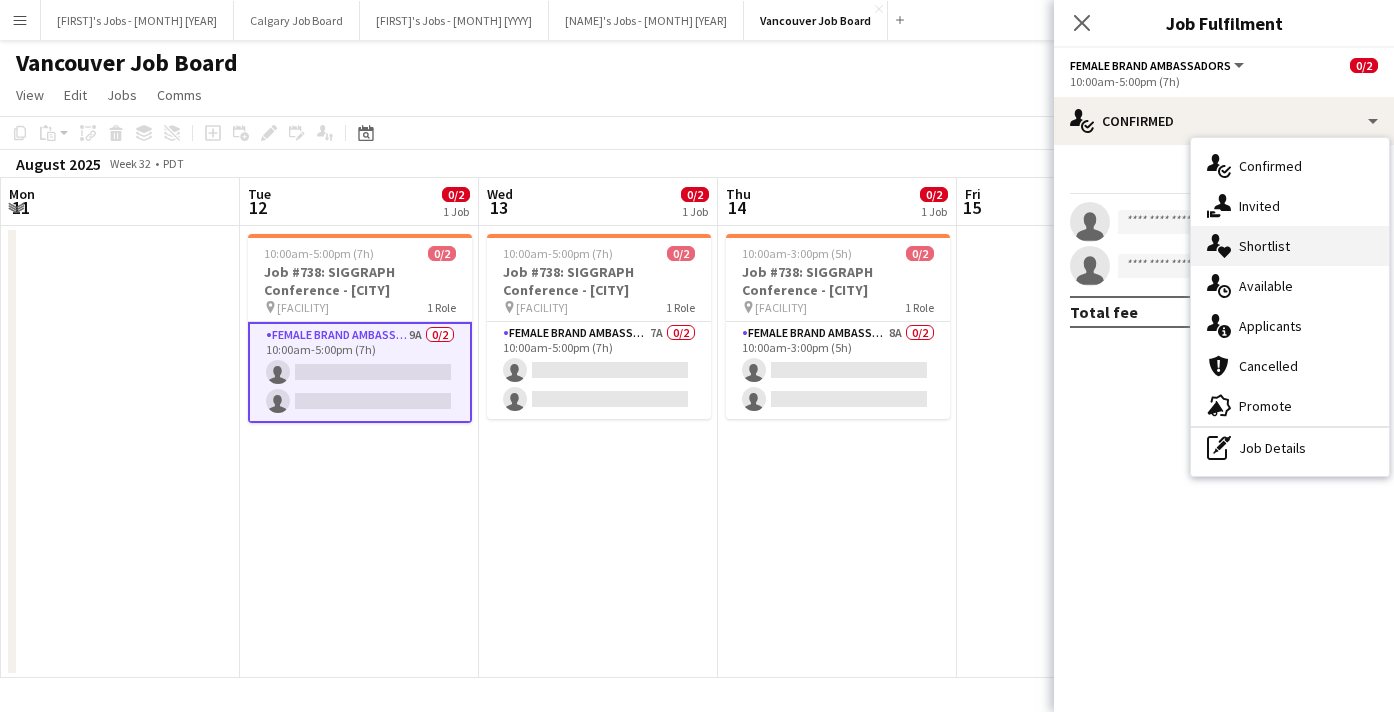 click on "single-neutral-actions-heart
Shortlist" at bounding box center (1290, 246) 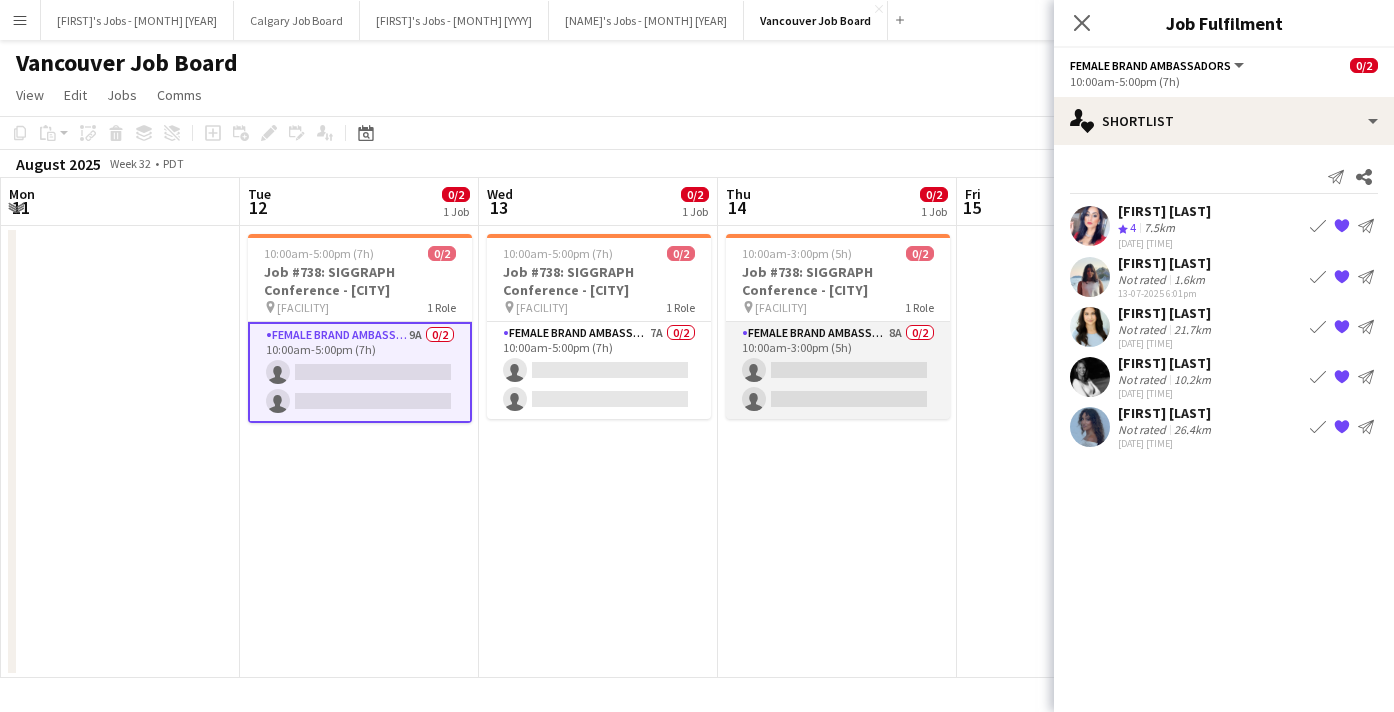 click on "Female Brand Ambassadors   8A   0/2   [TIME]-[TIME] ([DURATION]h)
single-neutral-actions
single-neutral-actions" at bounding box center (838, 370) 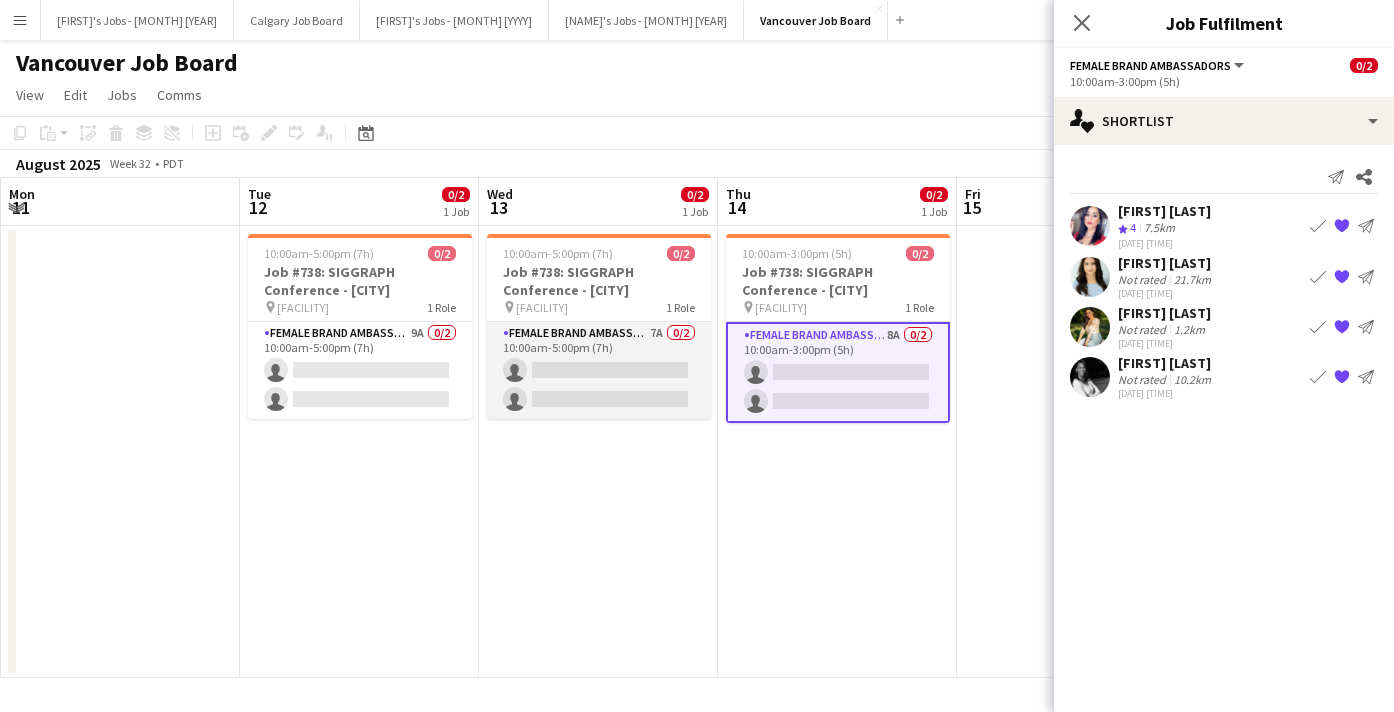 click on "Female Brand Ambassadors   7A   0/2   [TIME]-[TIME] ([DURATION])
single-neutral-actions
single-neutral-actions" at bounding box center [599, 370] 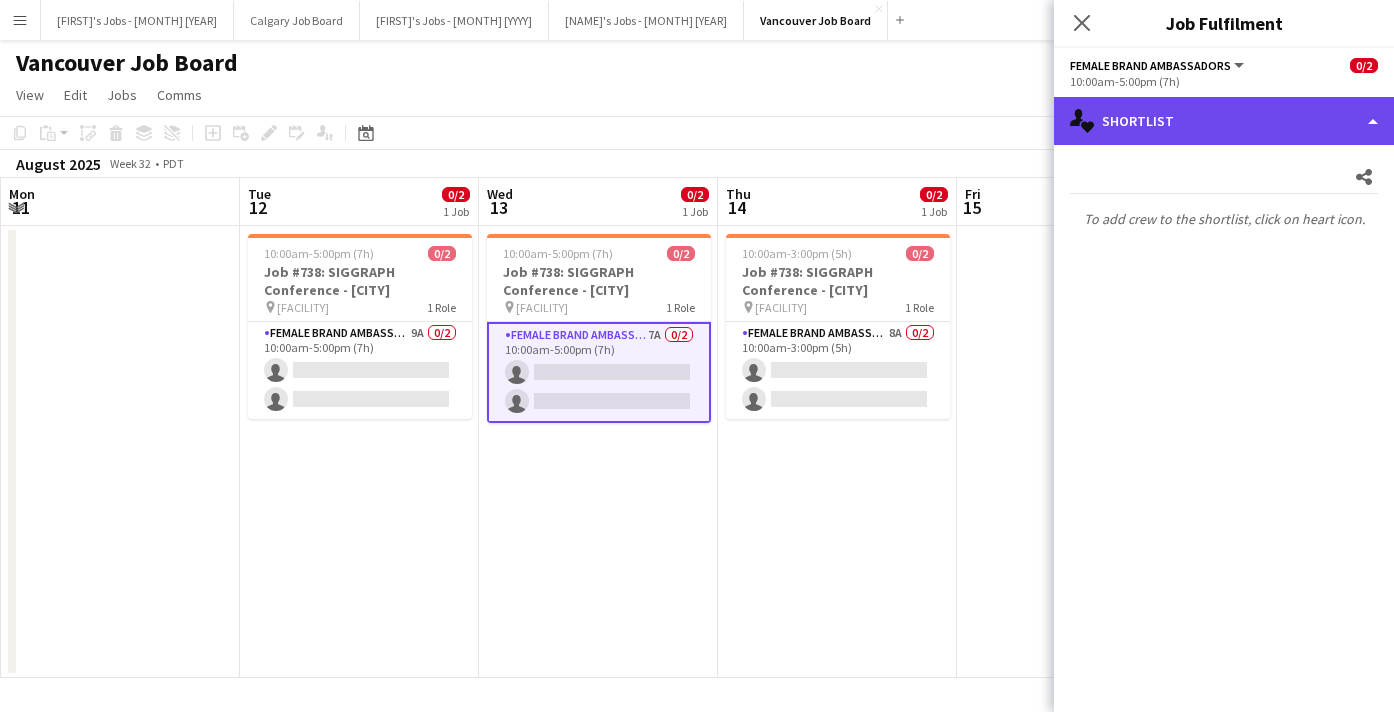 click on "single-neutral-actions-heart
Shortlist" 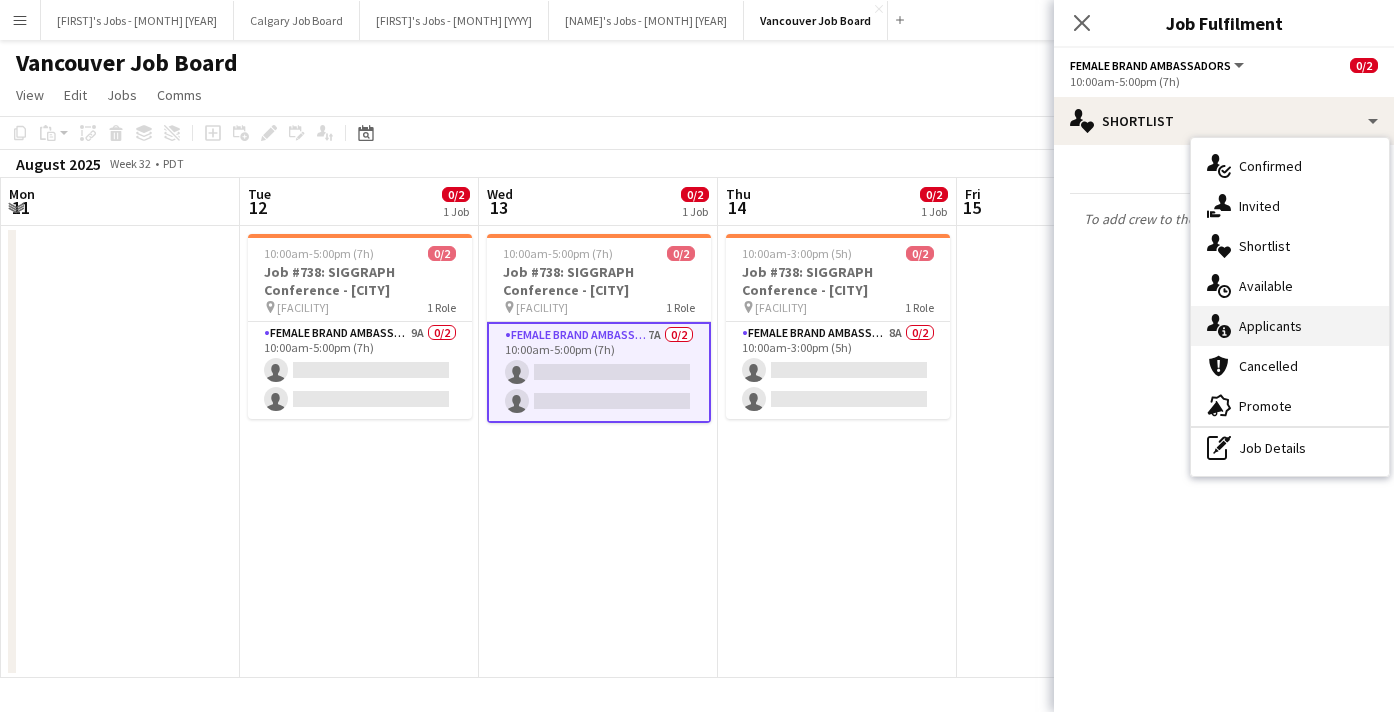 click on "single-neutral-actions-information
Applicants" at bounding box center (1290, 326) 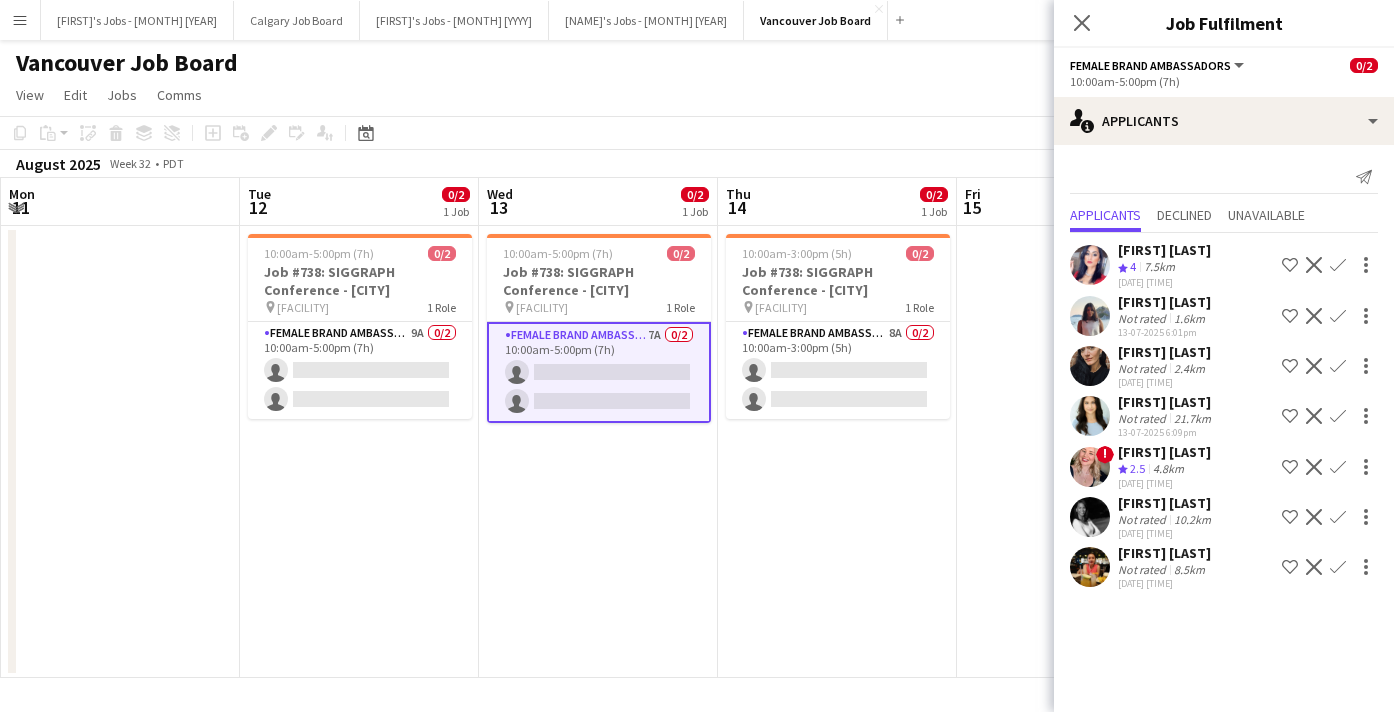click on "[MONTH] [YYYY]   Week [NUMBER]
•   PDT" 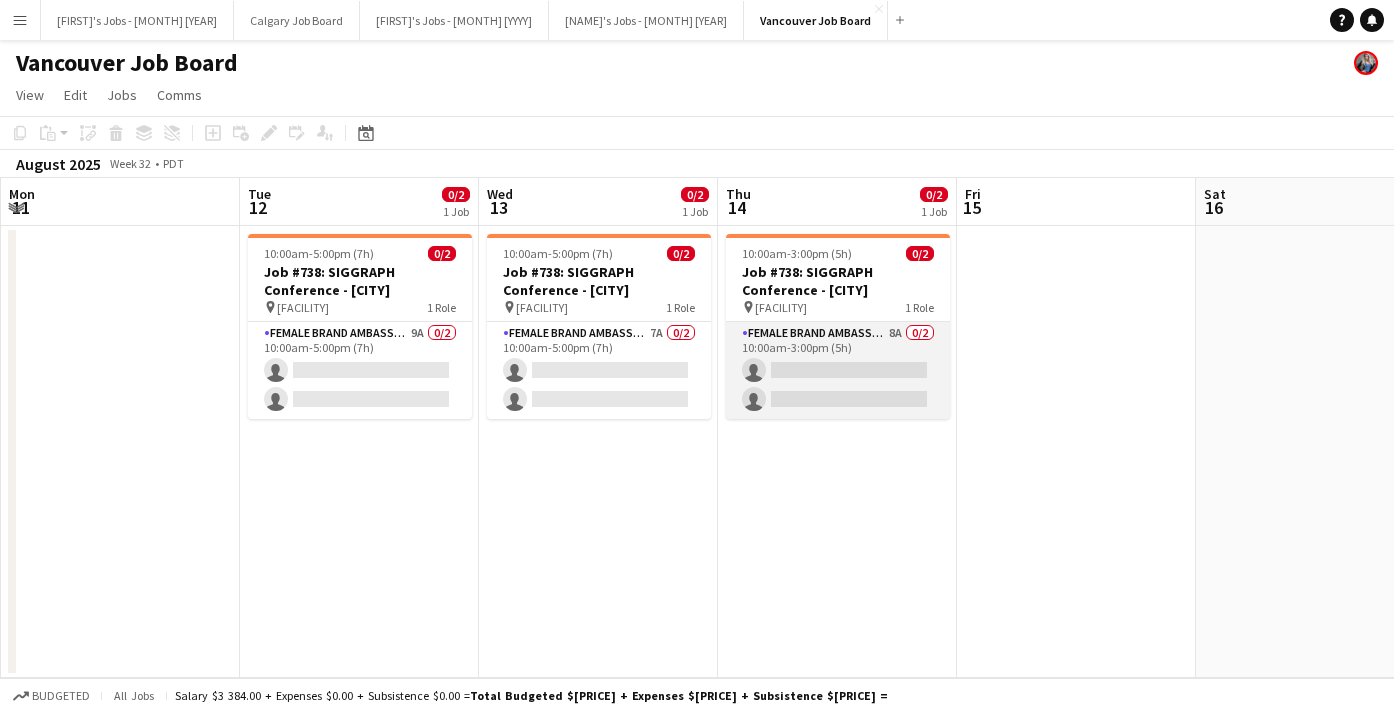 click on "Female Brand Ambassadors   8A   0/2   [TIME]-[TIME] ([DURATION]h)
single-neutral-actions
single-neutral-actions" at bounding box center [838, 370] 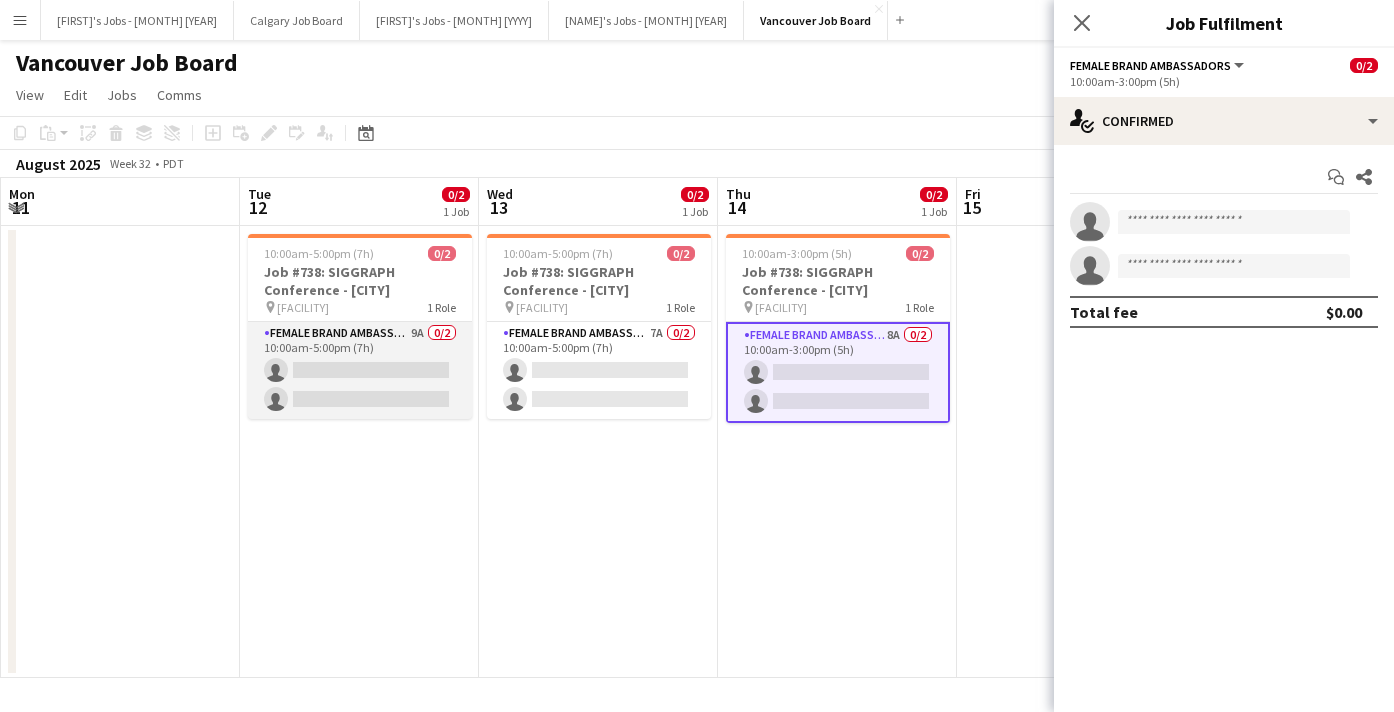 click on "Female Brand Ambassadors   9A   0/2   10:00am-5:00pm (7h)
single-neutral-actions
single-neutral-actions" at bounding box center (360, 370) 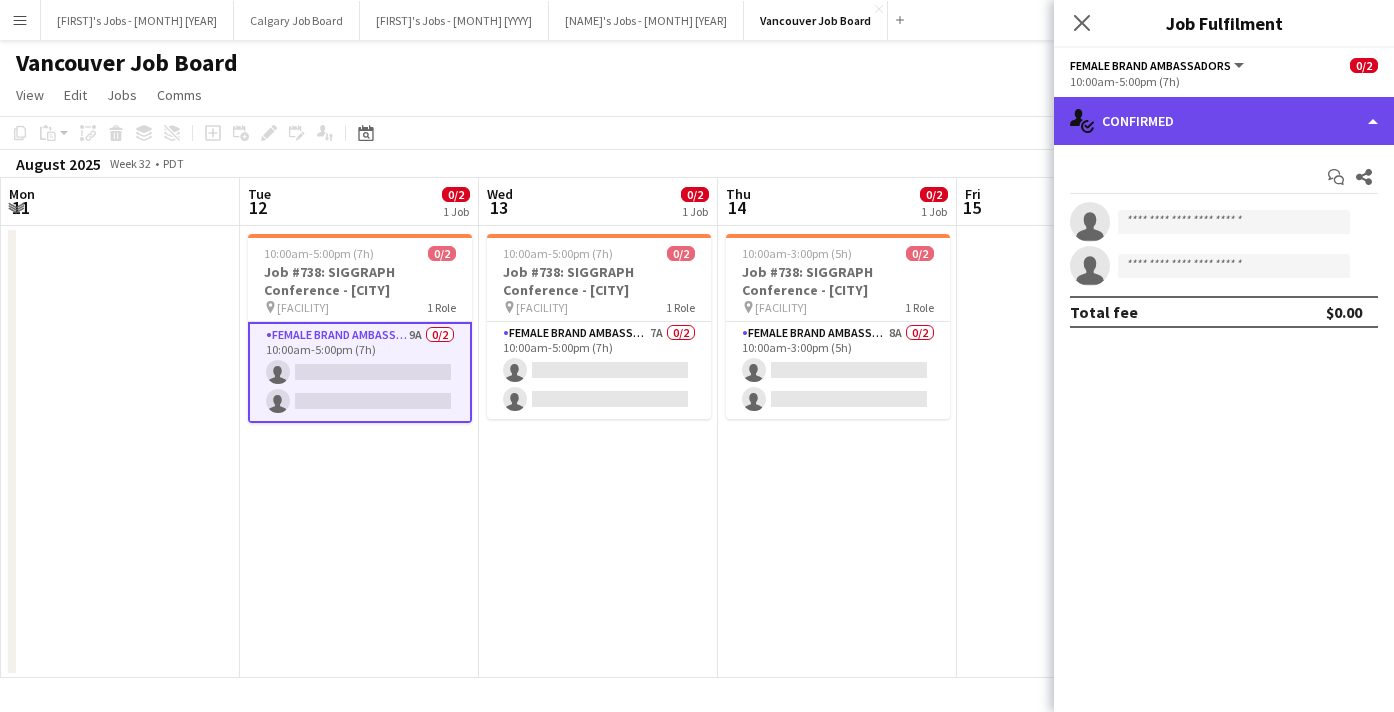 click on "single-neutral-actions-check-2
Confirmed" 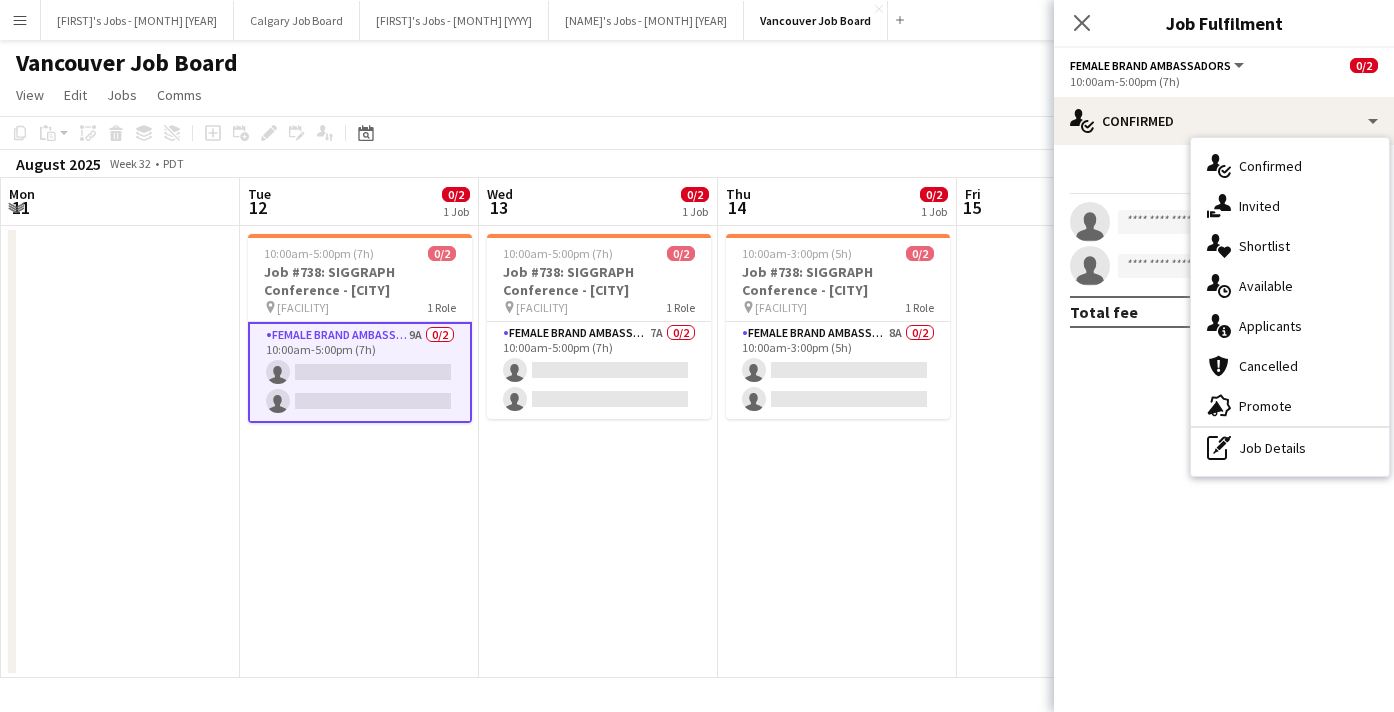 click on "single-neutral-actions-heart
Shortlist" at bounding box center (1290, 246) 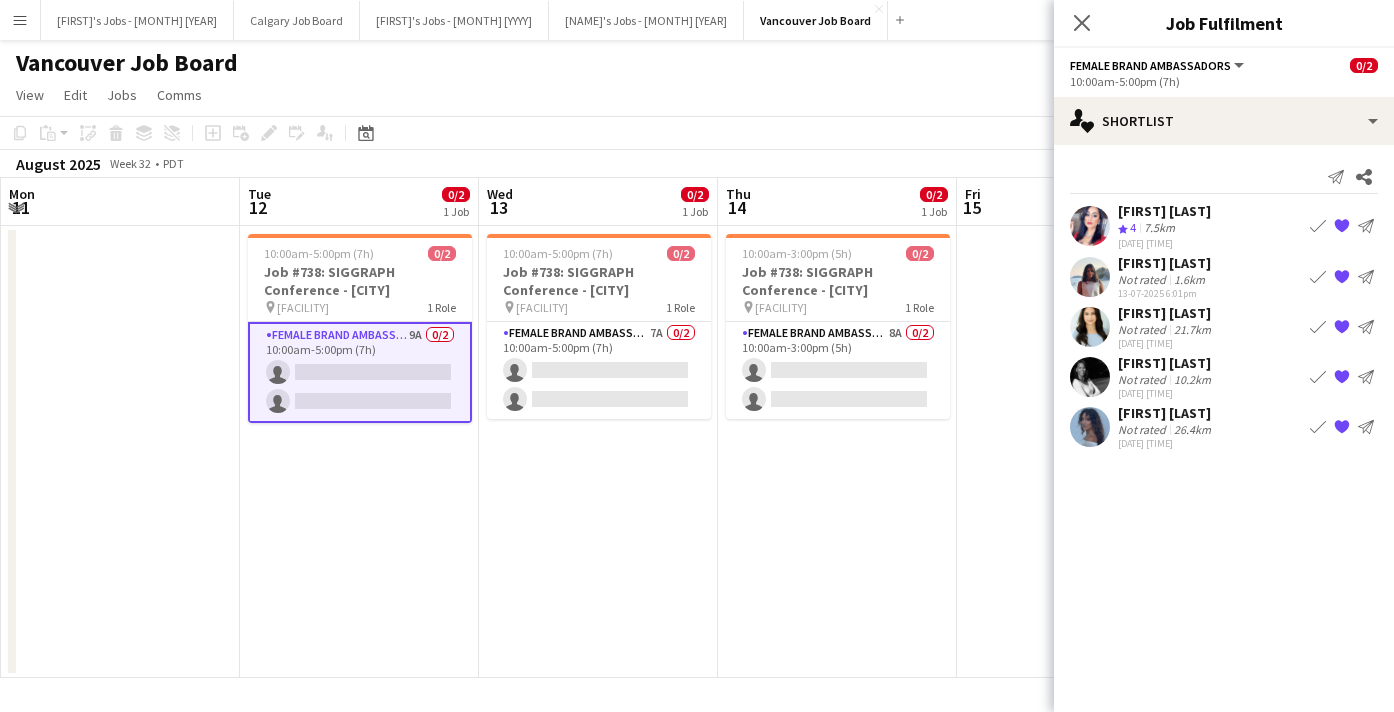 click on "Not rated" at bounding box center (1144, 429) 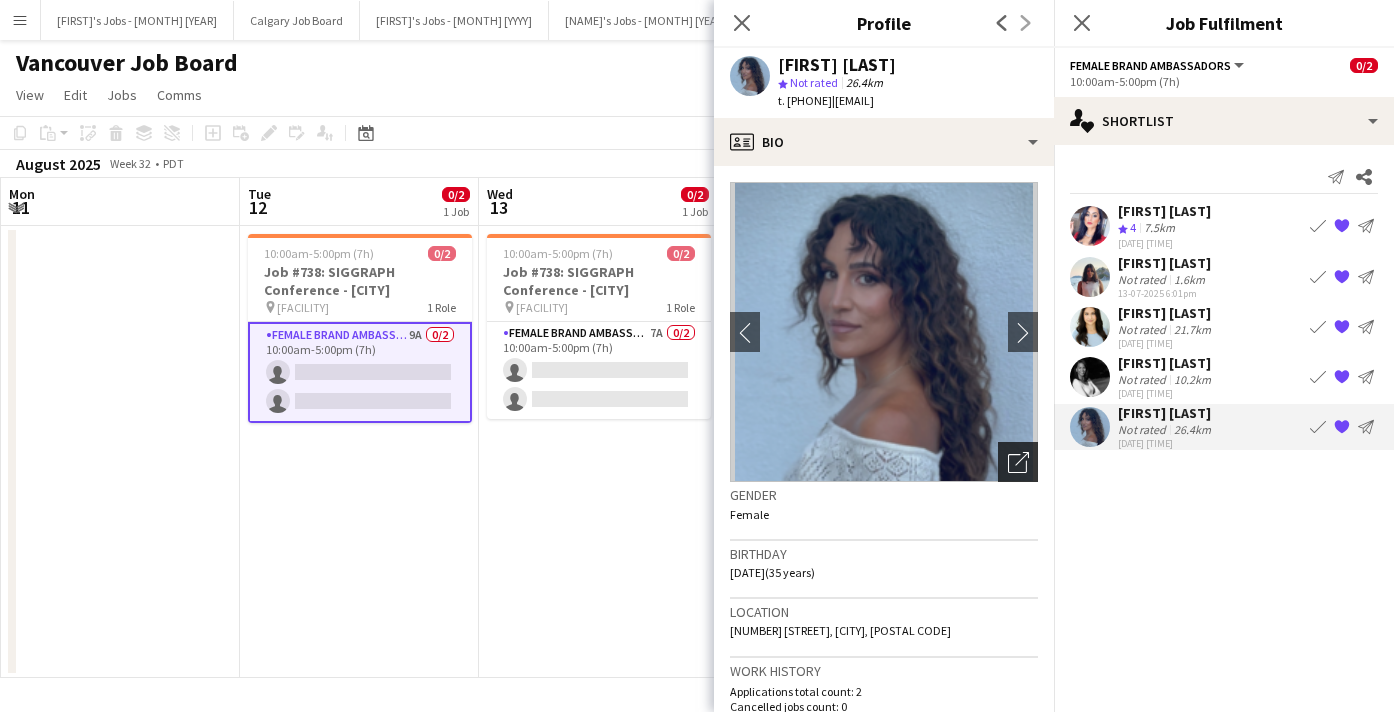 click on "Open photos pop-in" 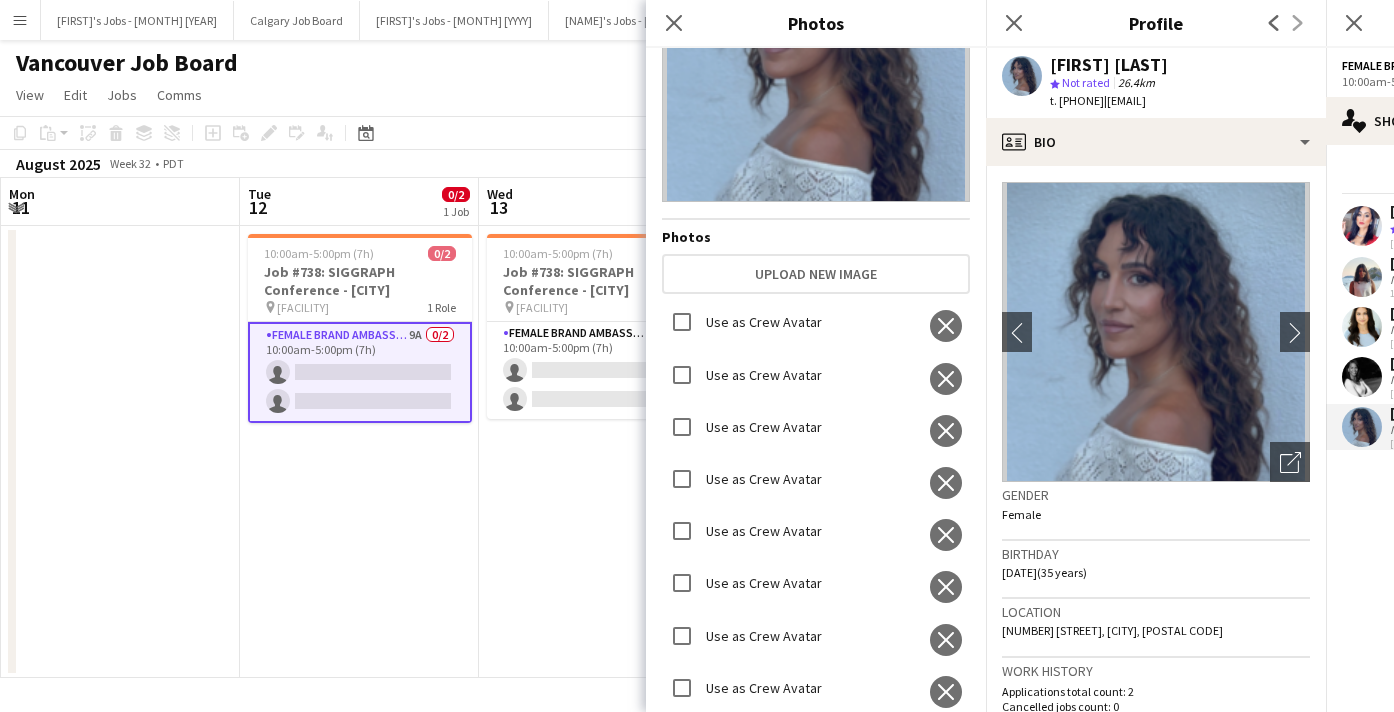 scroll, scrollTop: 312, scrollLeft: 0, axis: vertical 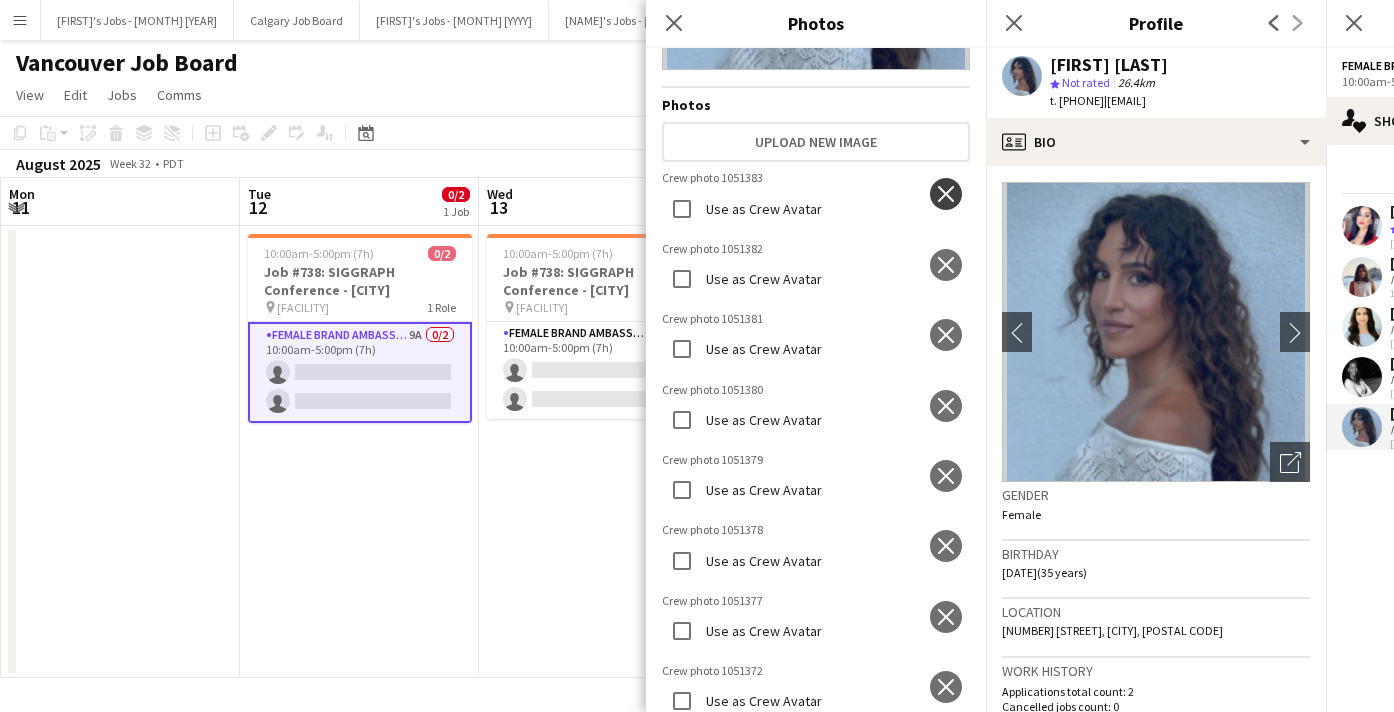 click on "close" 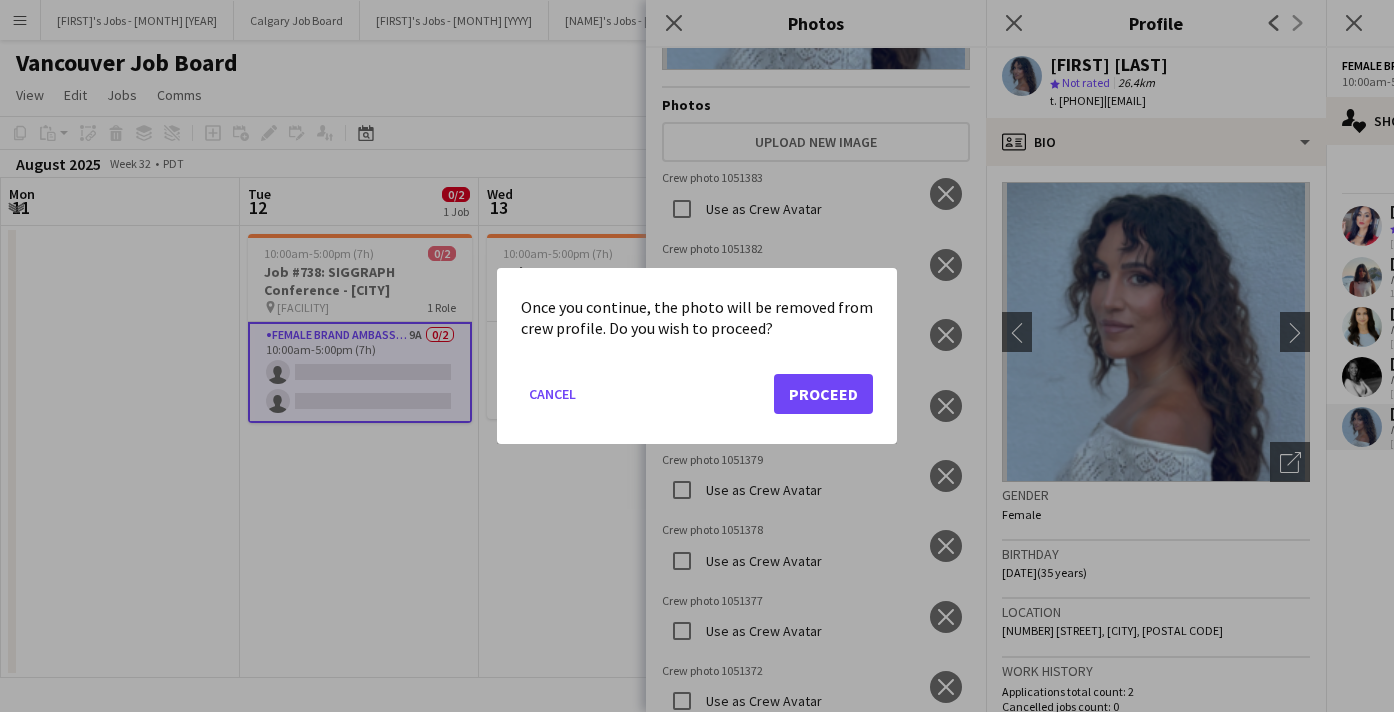 click on "Proceed" 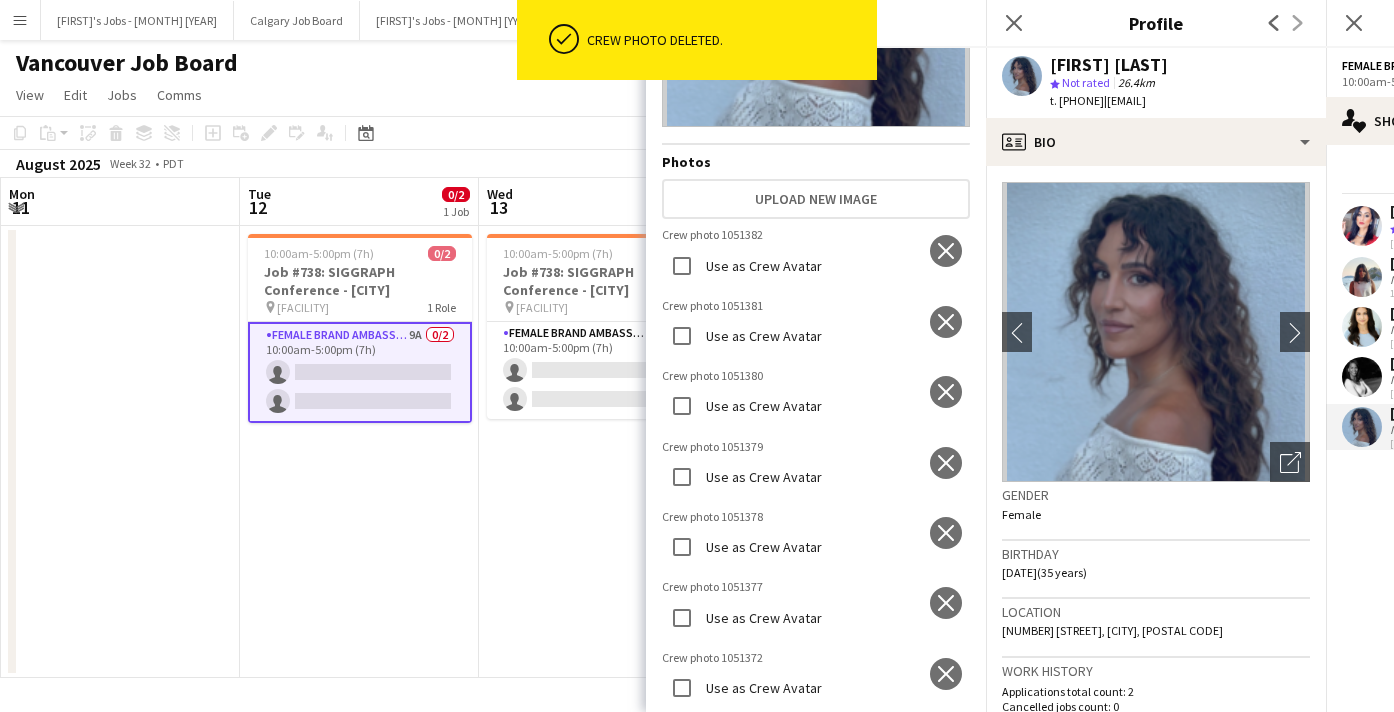 scroll, scrollTop: 345, scrollLeft: 0, axis: vertical 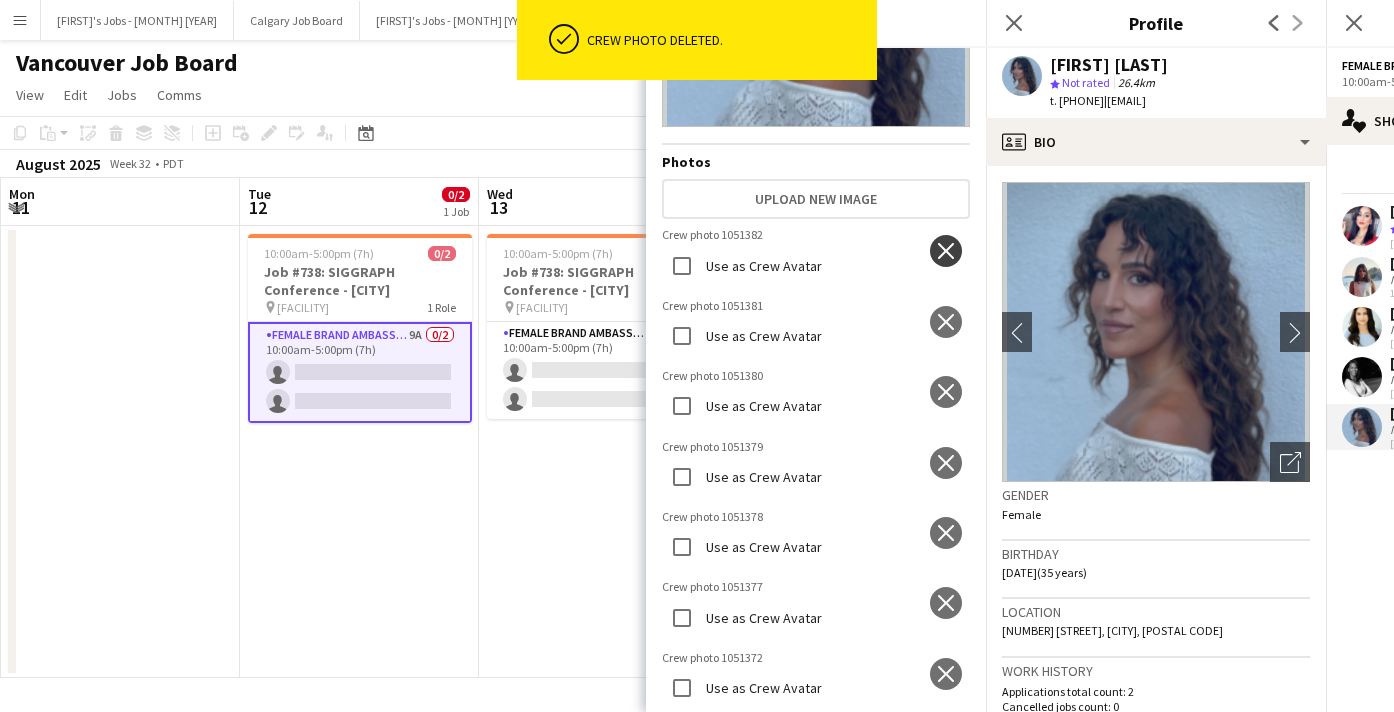 click on "close" 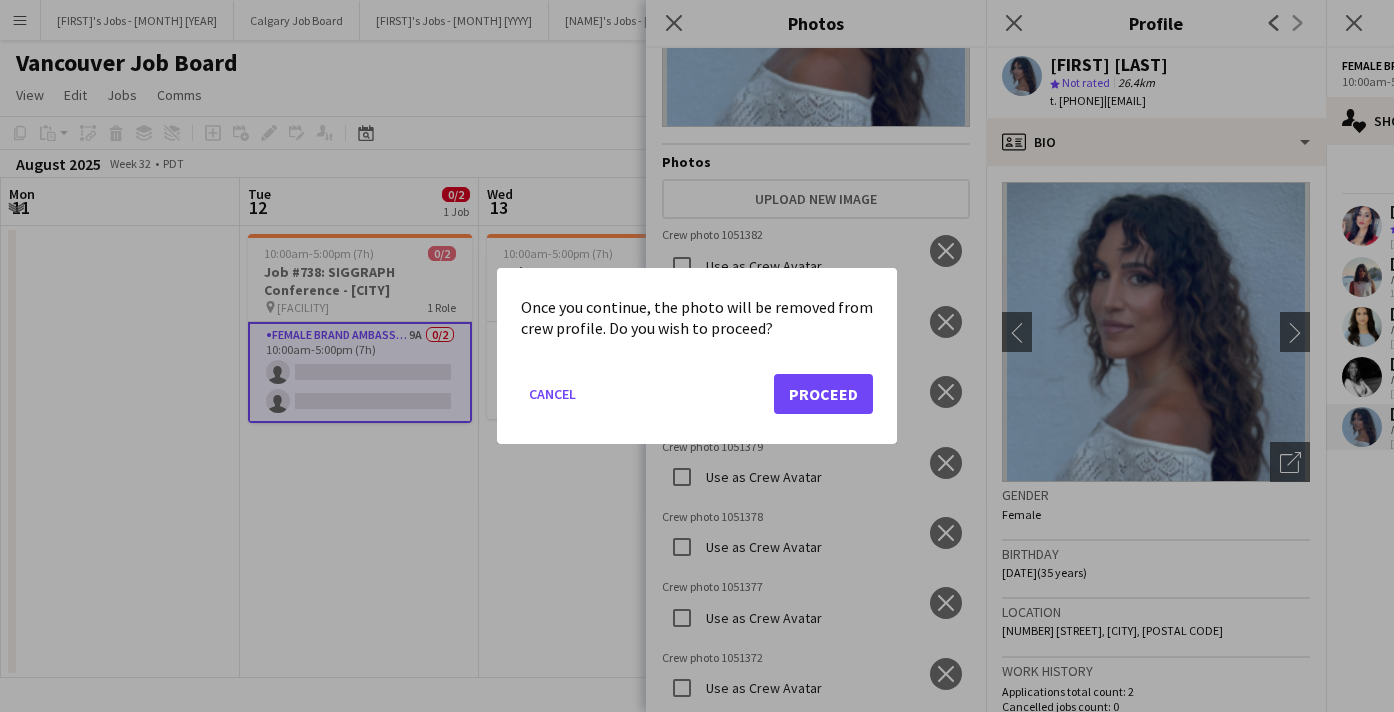 click on "Proceed" 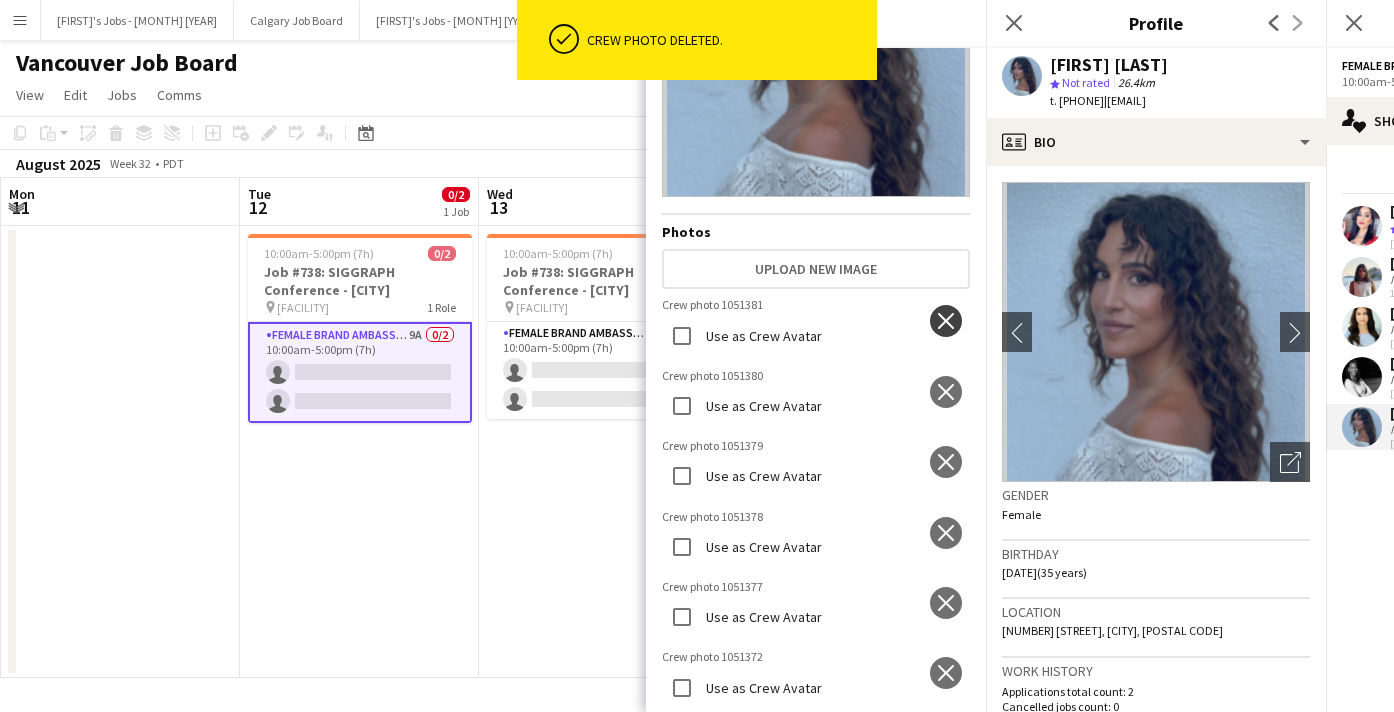 click on "close" 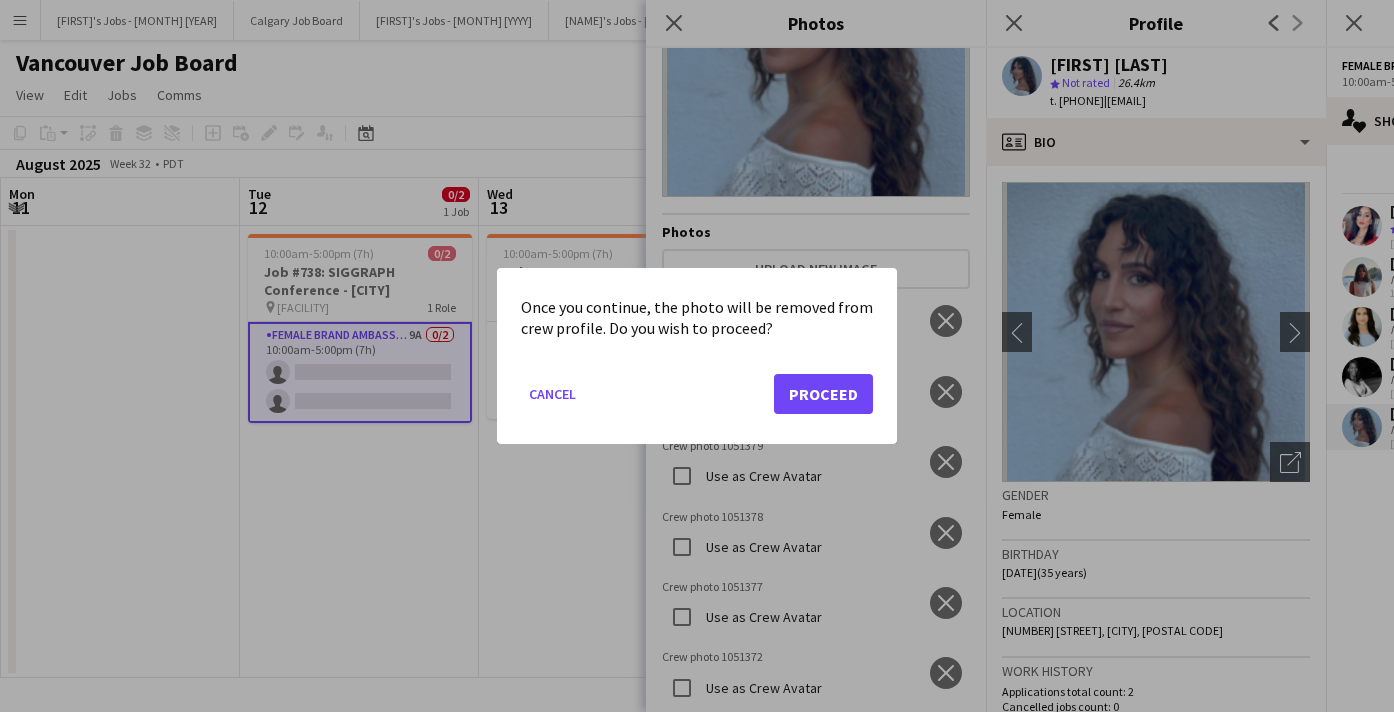 click on "Proceed" 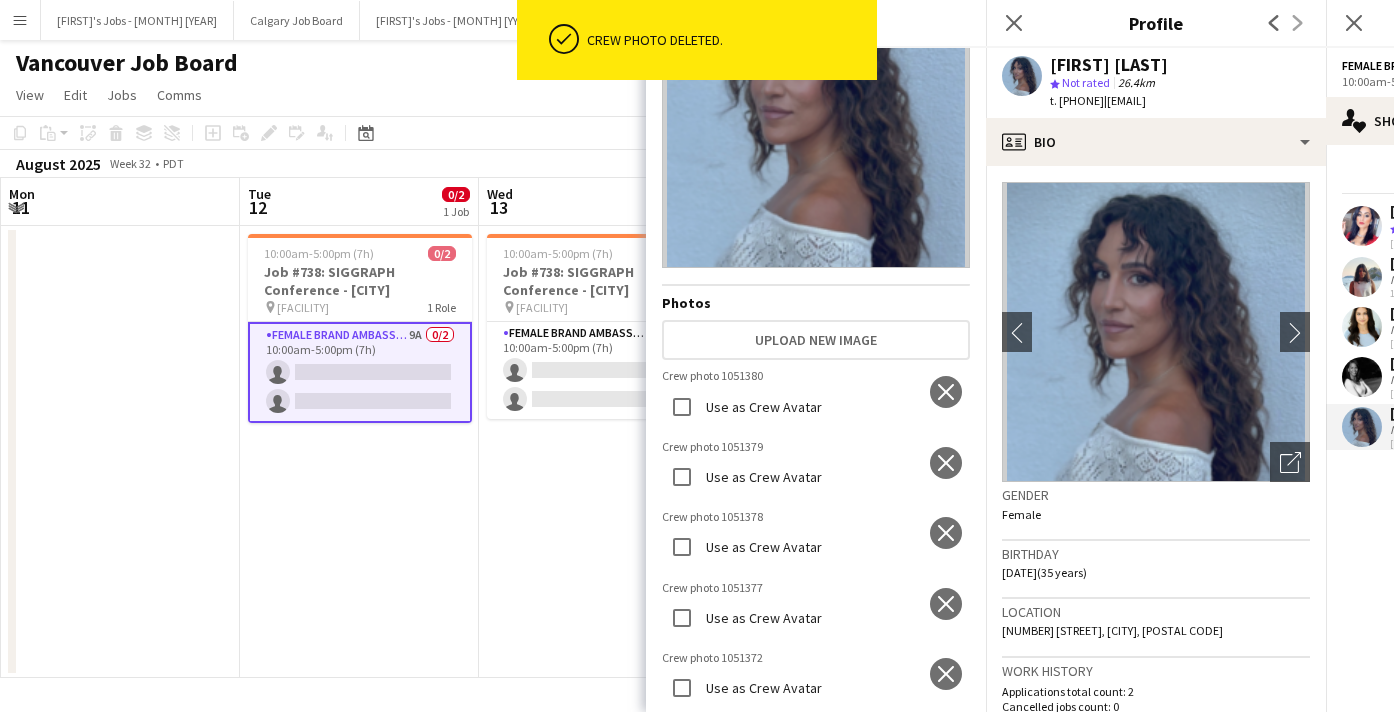 scroll, scrollTop: 793, scrollLeft: 0, axis: vertical 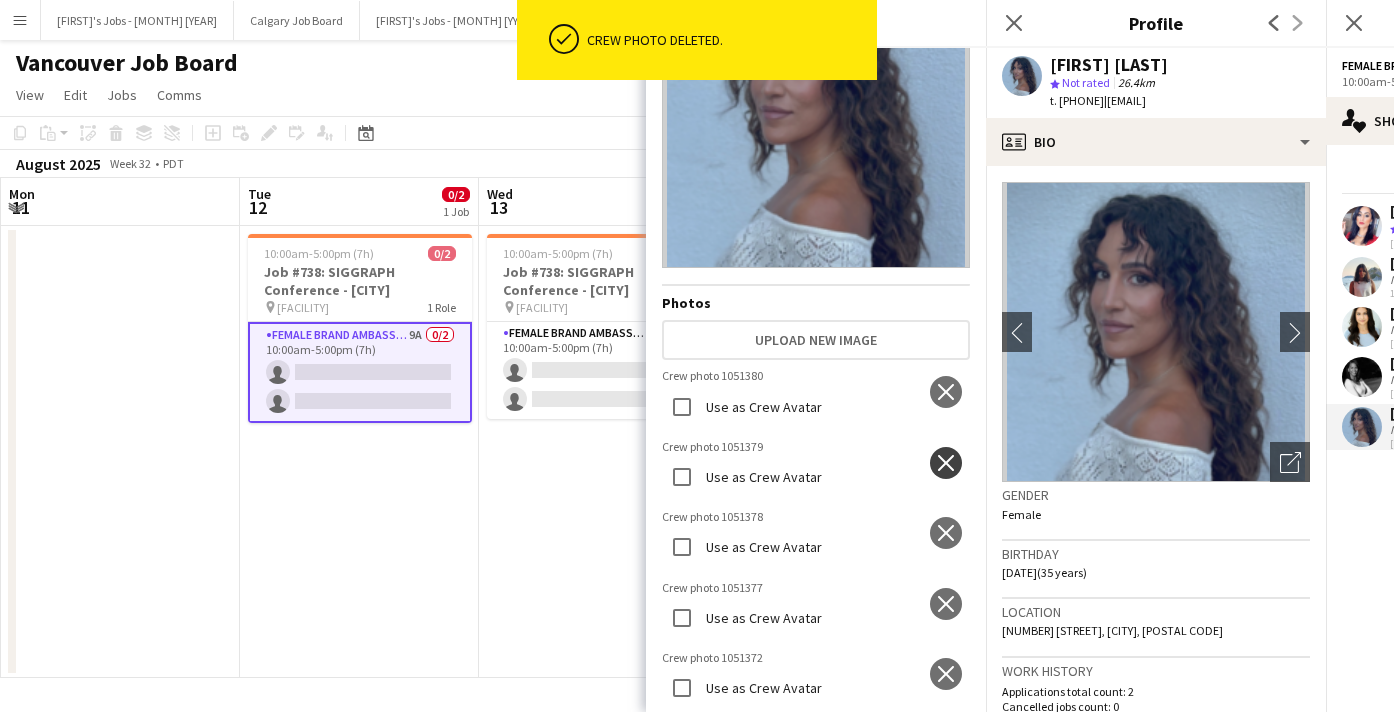 click on "close" 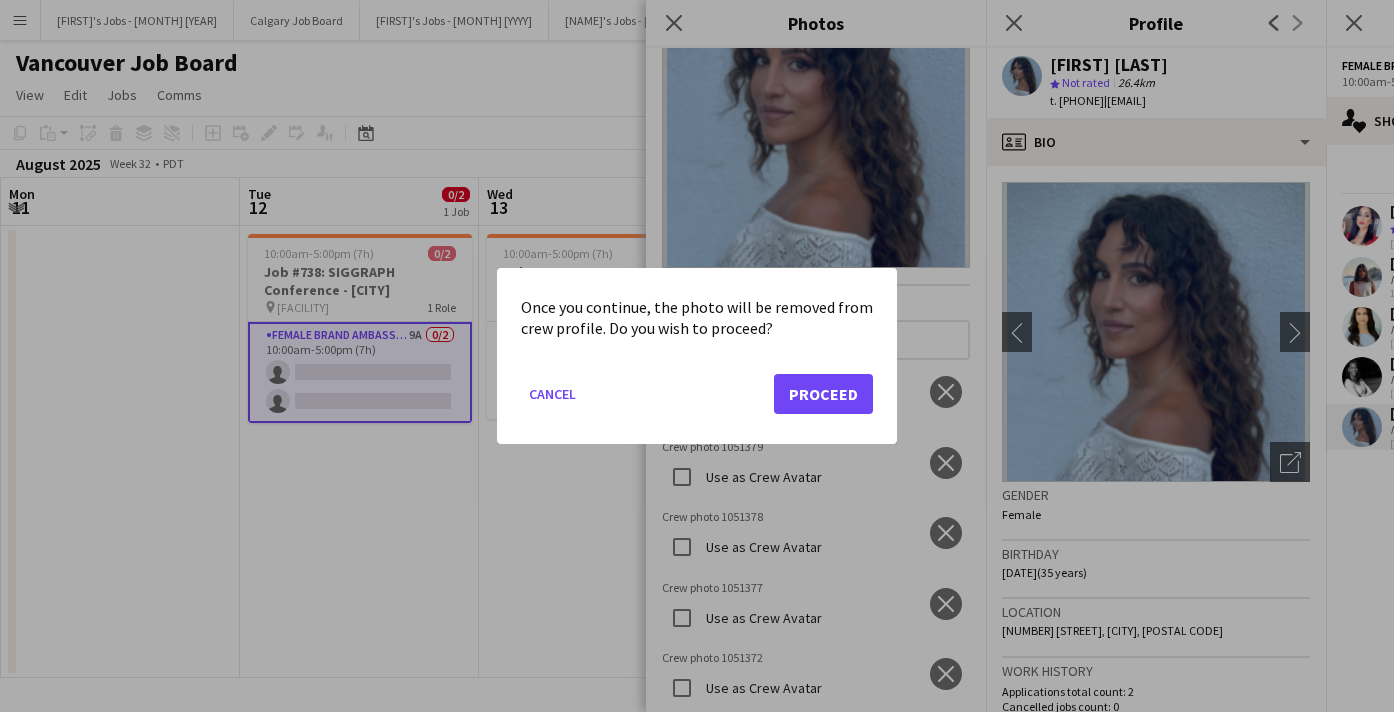 click on "Proceed" 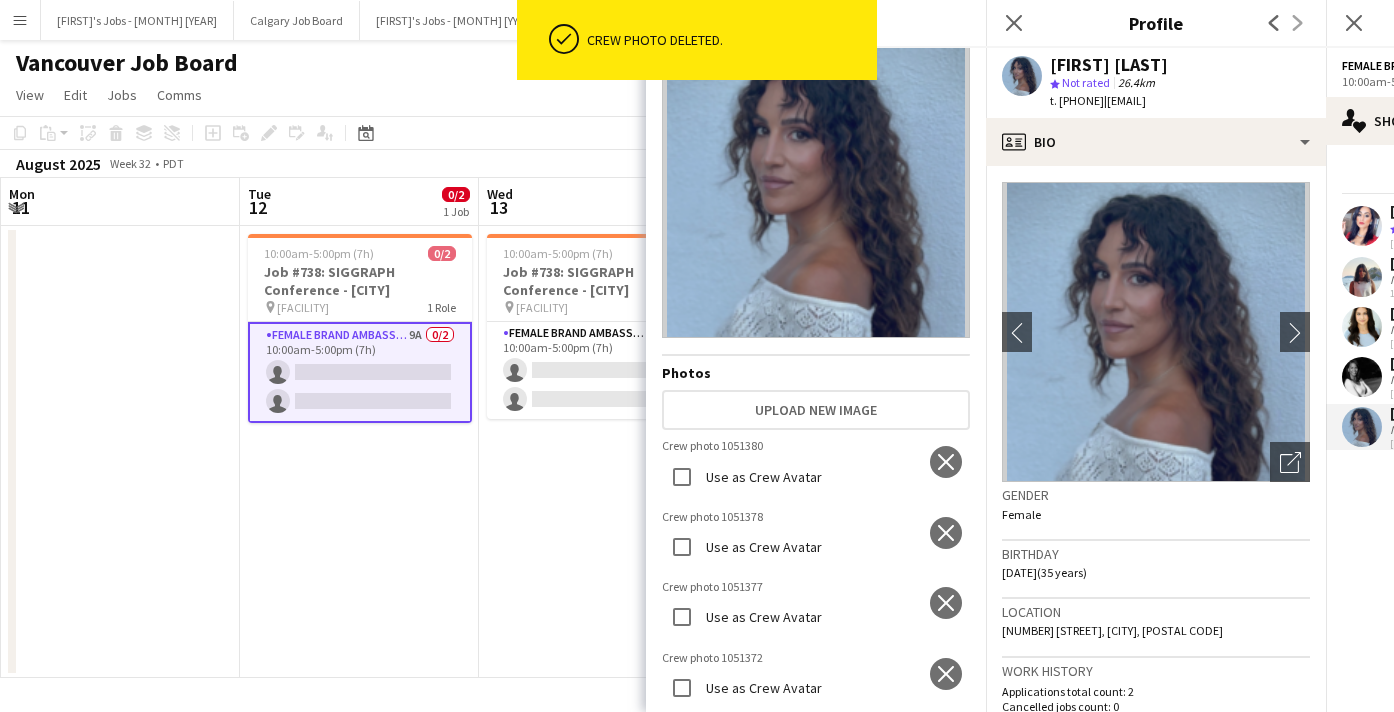 scroll, scrollTop: 1390, scrollLeft: 0, axis: vertical 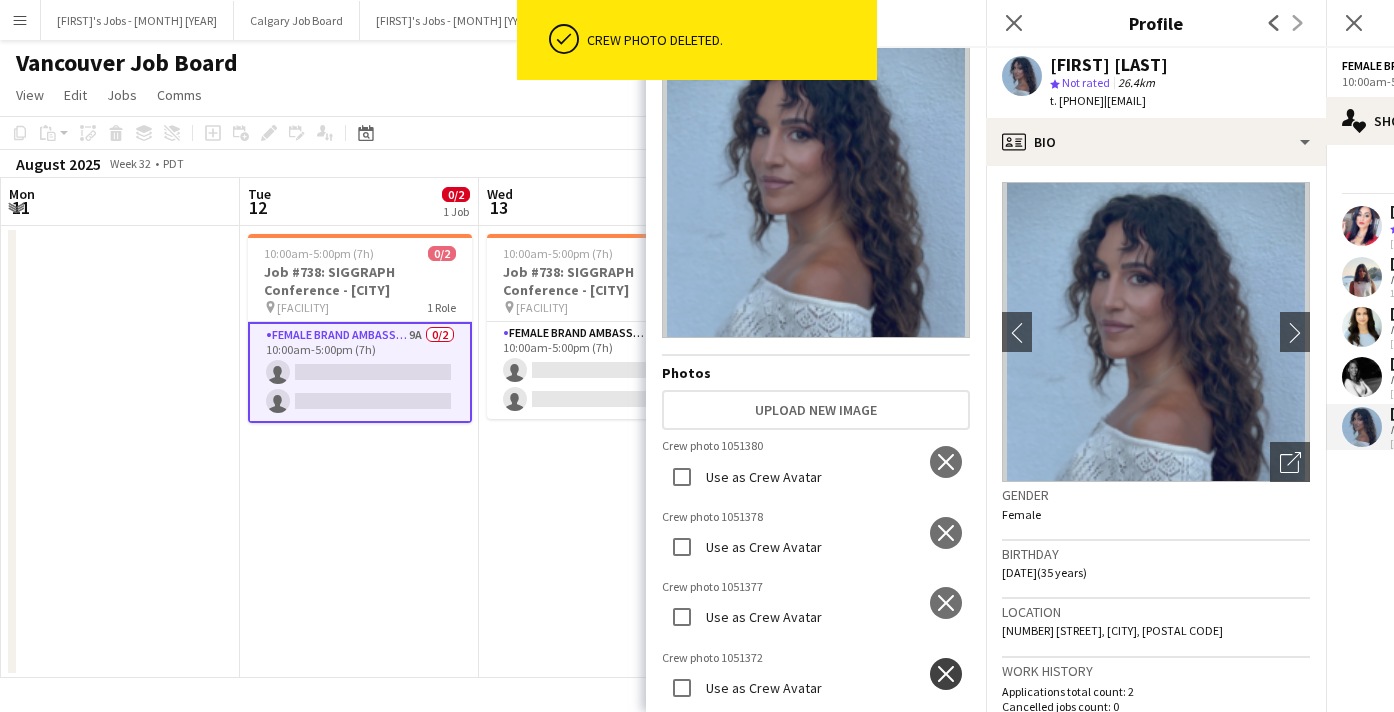 click on "close" 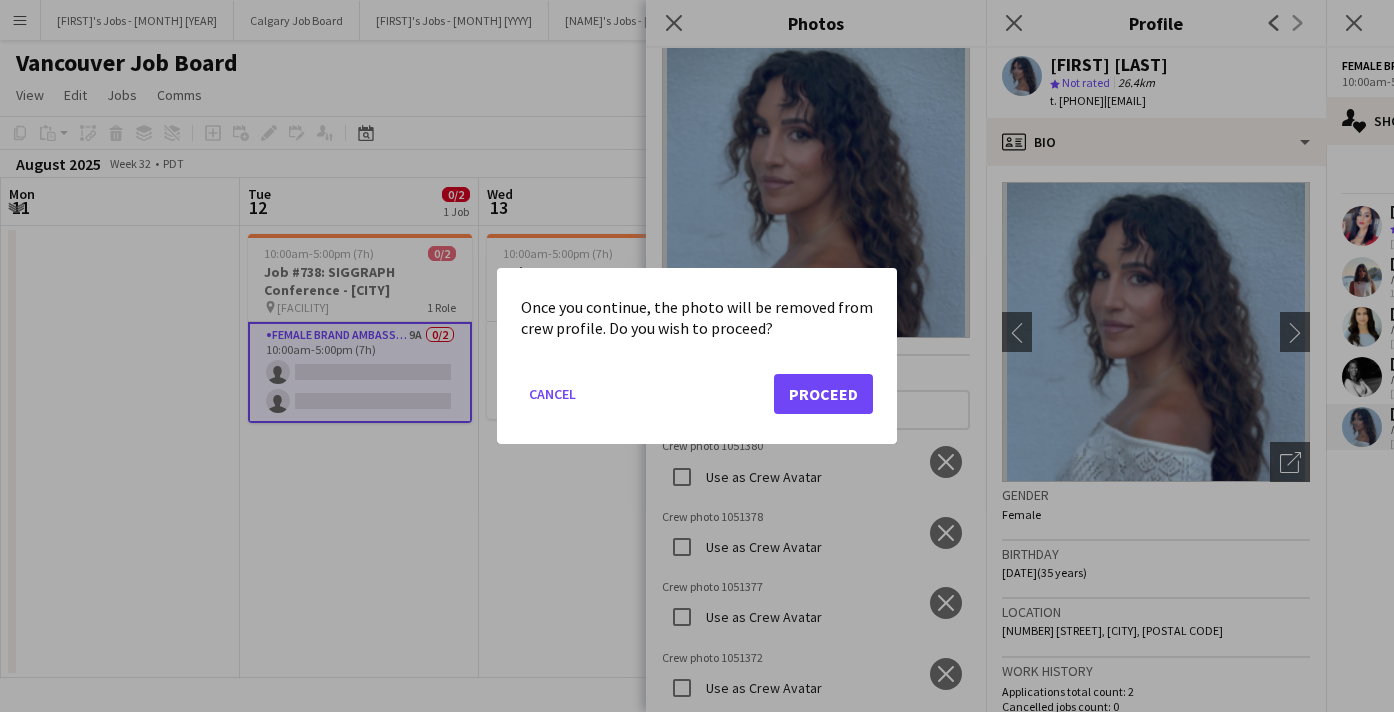 click on "Proceed" 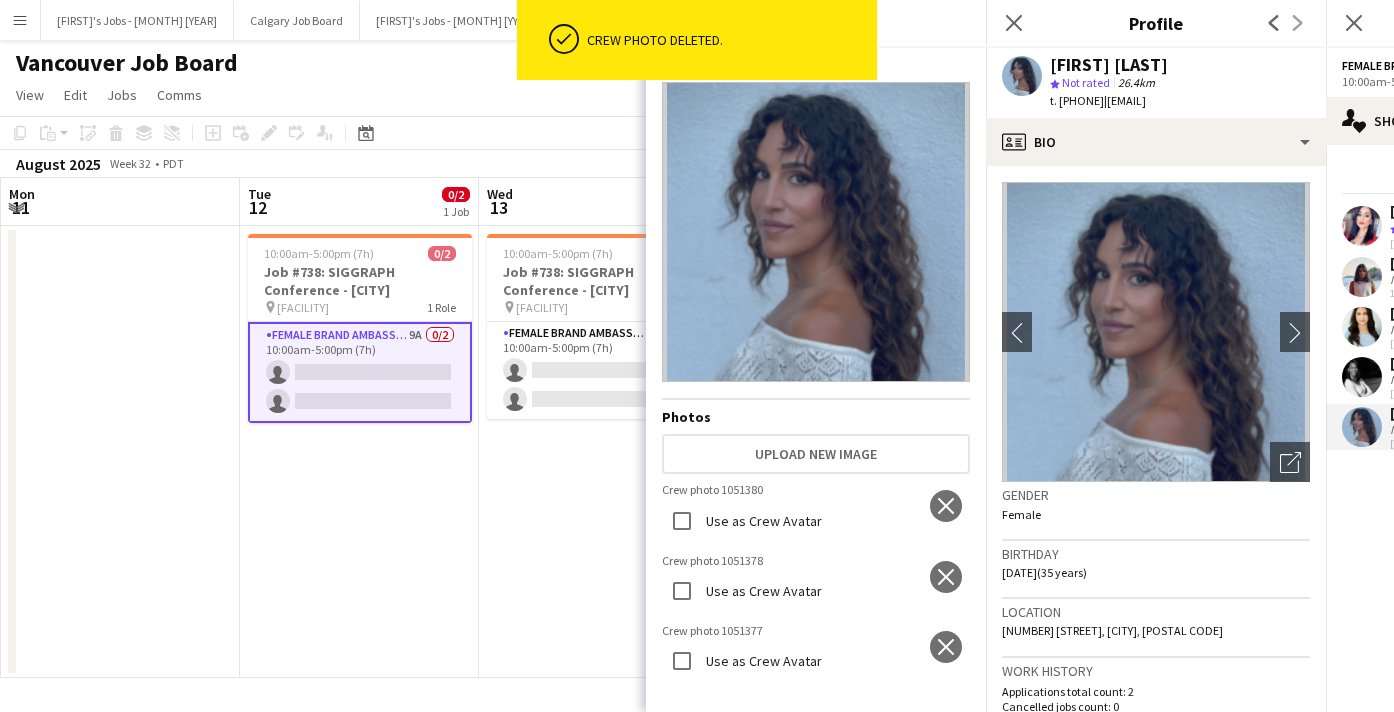 scroll, scrollTop: 830, scrollLeft: 0, axis: vertical 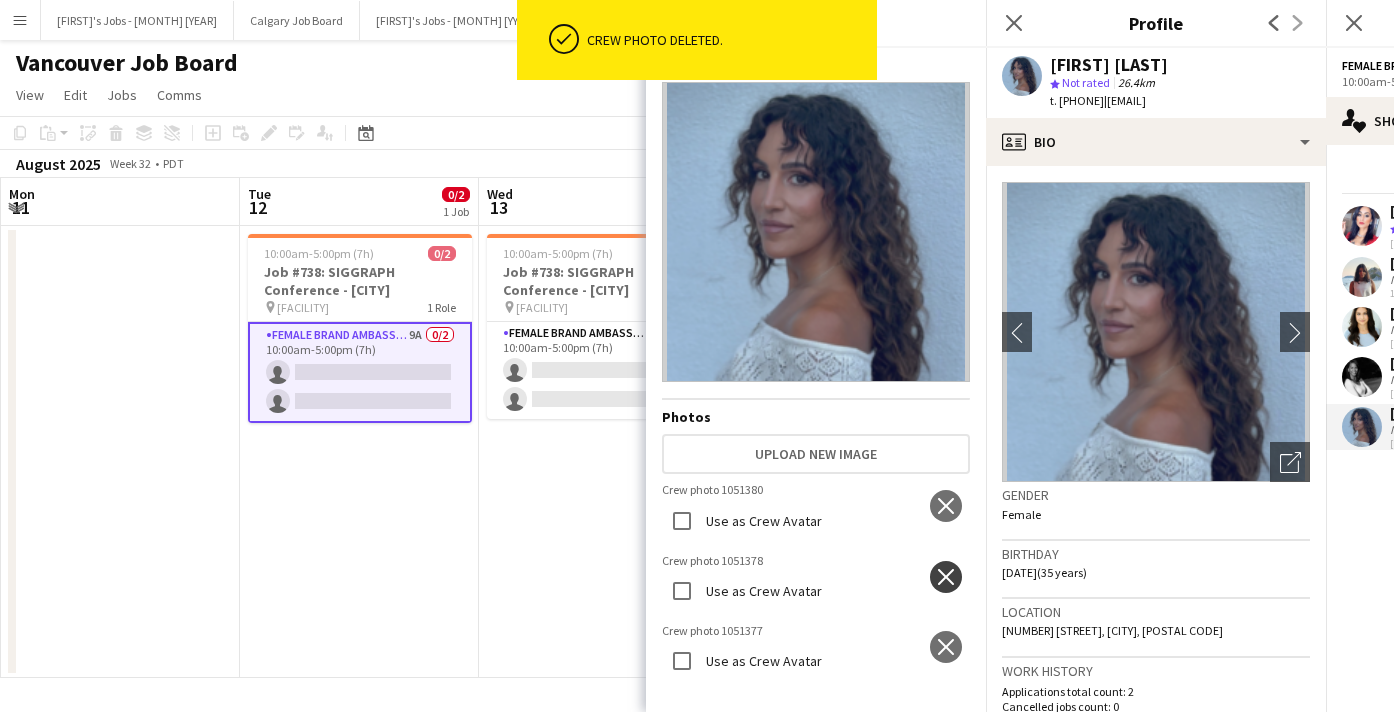 click on "close" 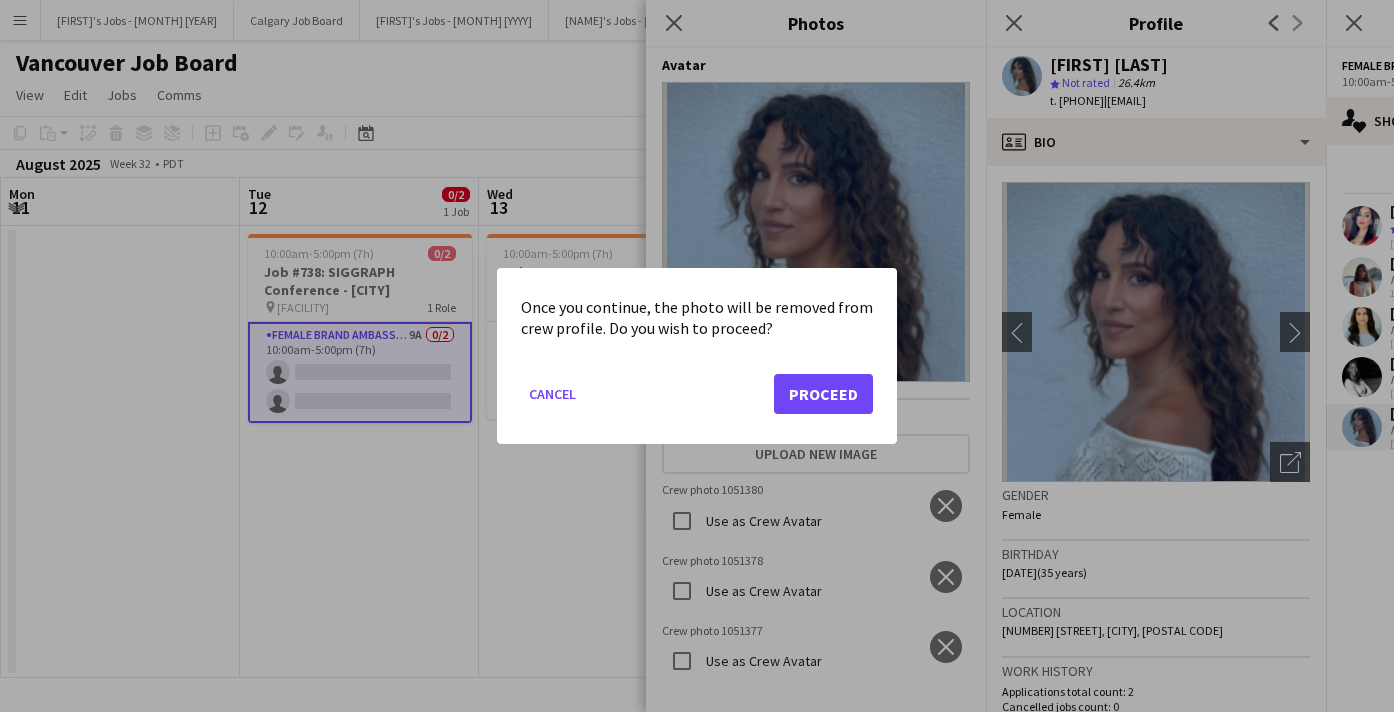 click on "Proceed" 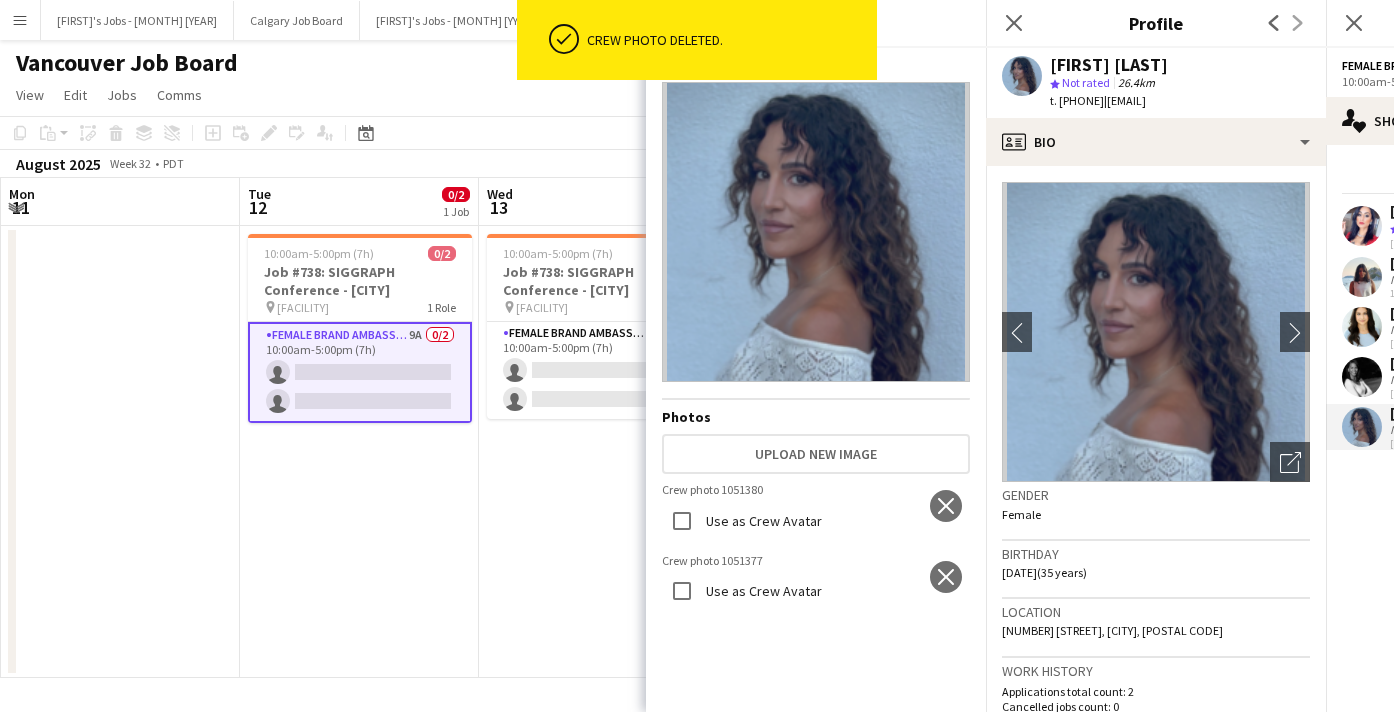 scroll, scrollTop: 634, scrollLeft: 0, axis: vertical 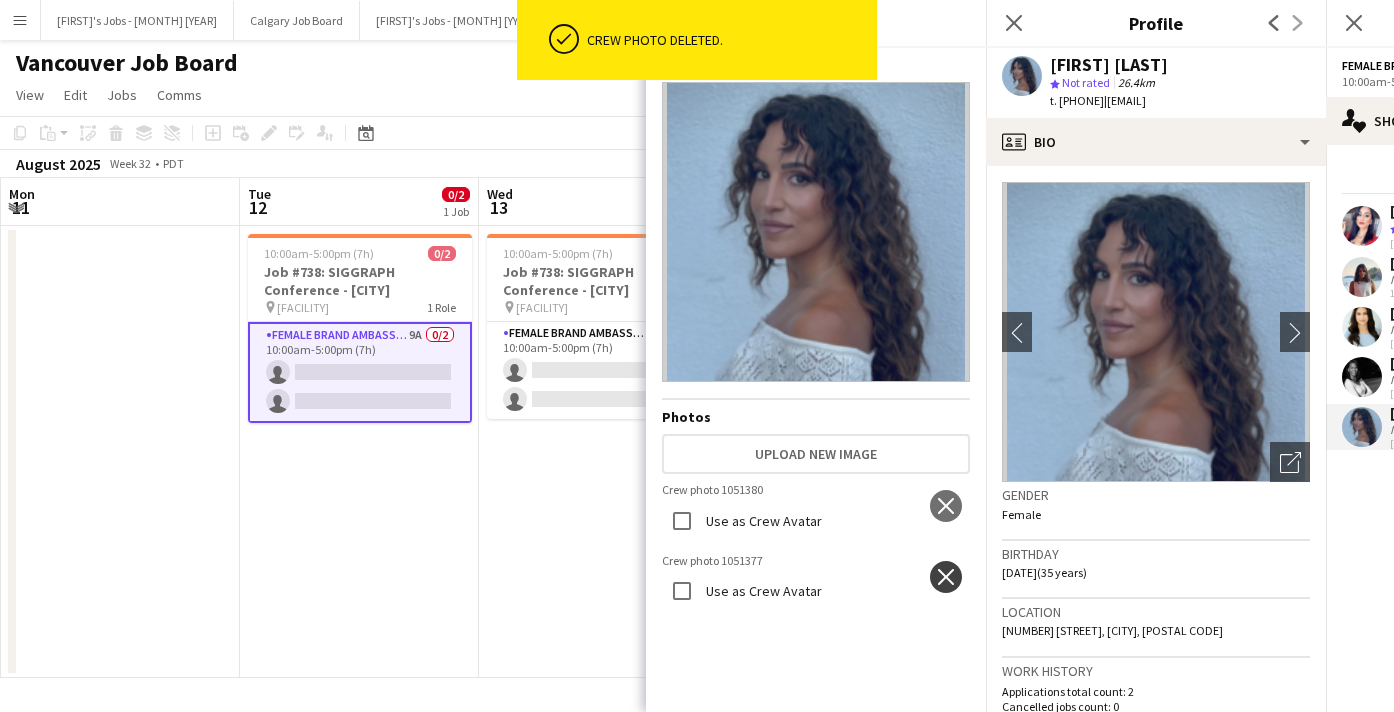 click on "close" 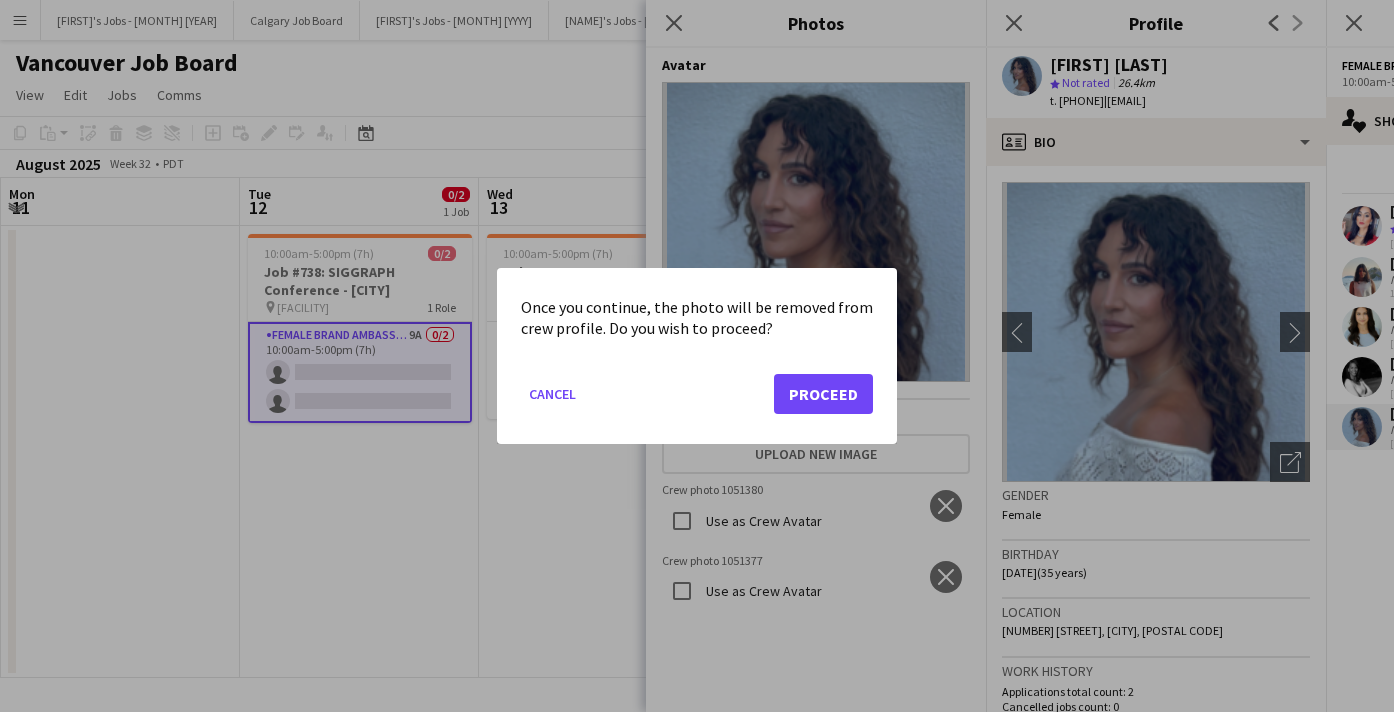 click on "Proceed" 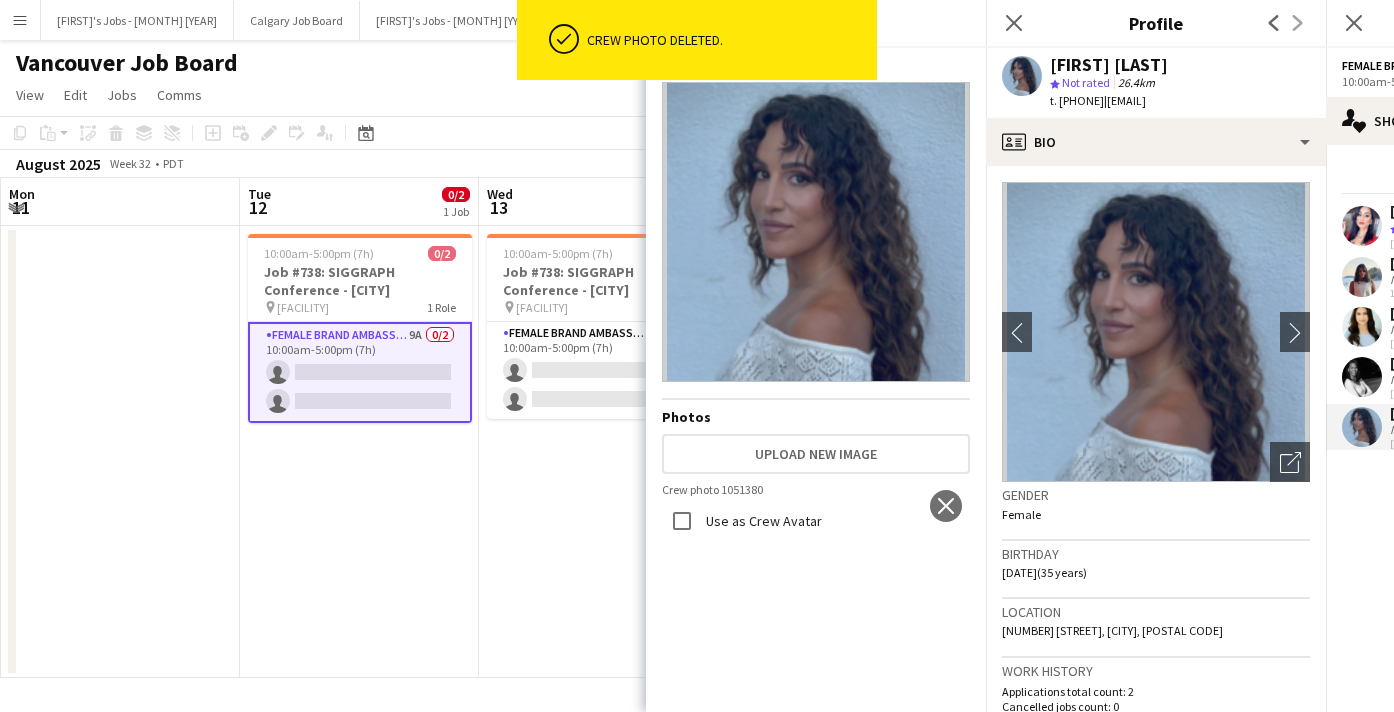 scroll, scrollTop: 225, scrollLeft: 0, axis: vertical 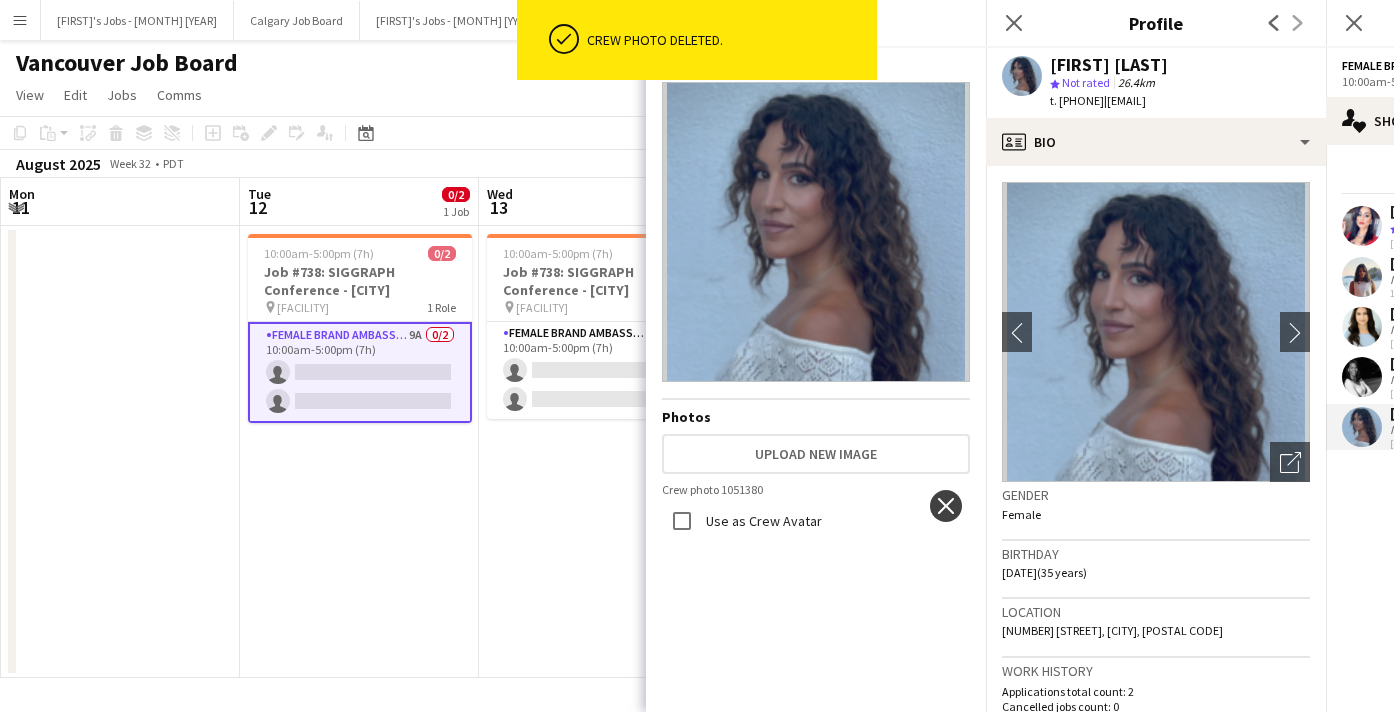 click on "close" 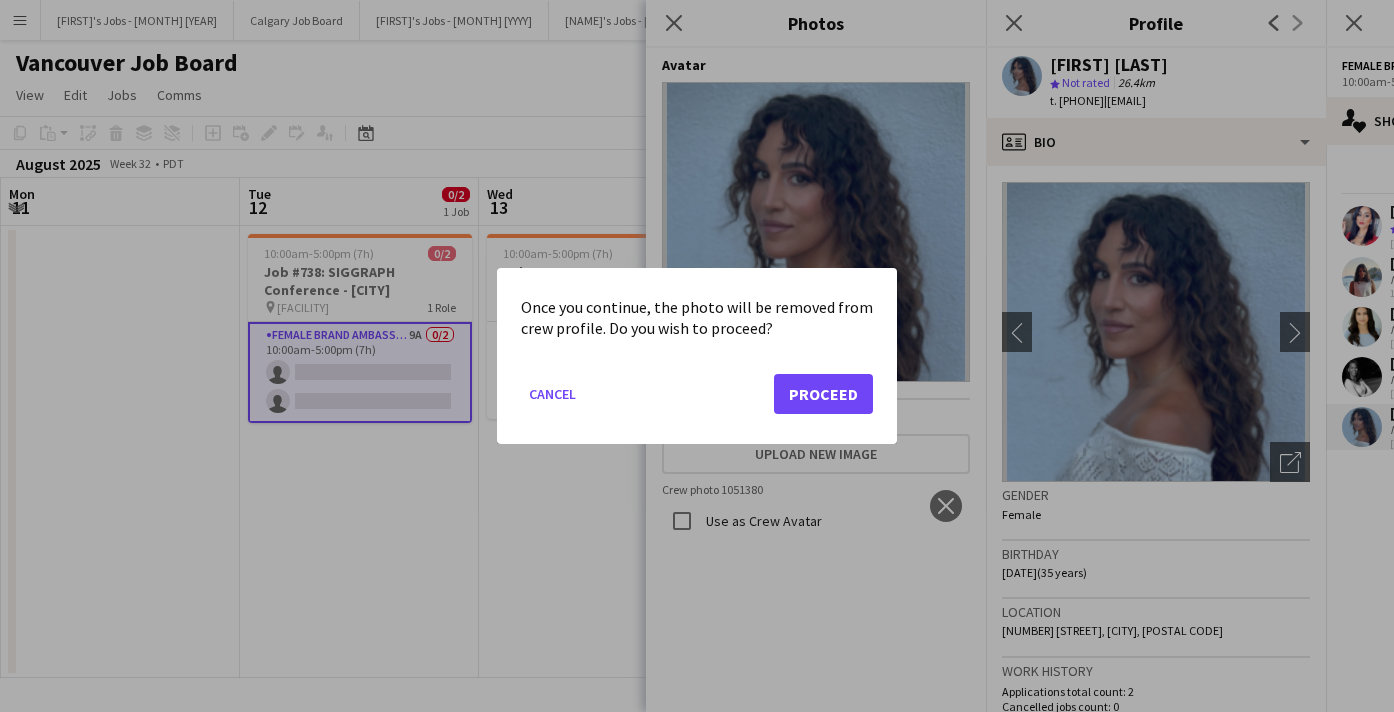 click on "Proceed" 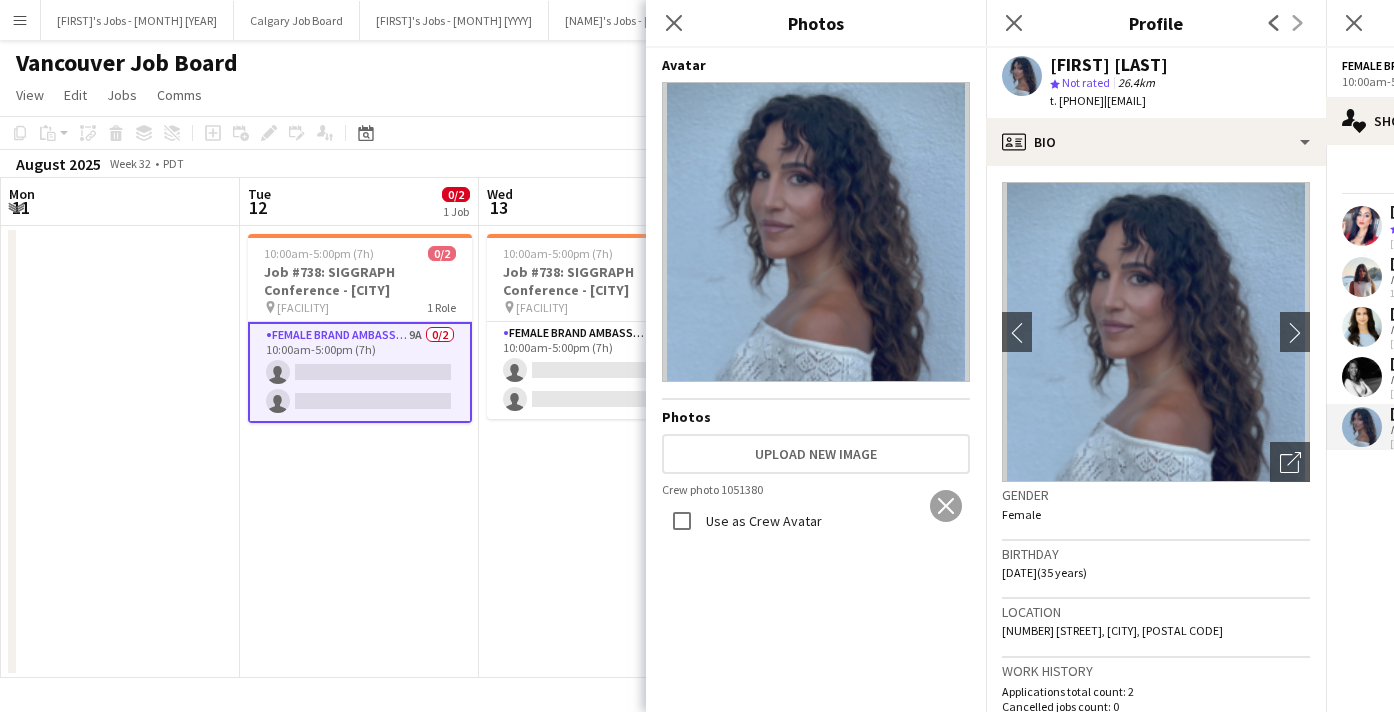 scroll, scrollTop: 0, scrollLeft: 0, axis: both 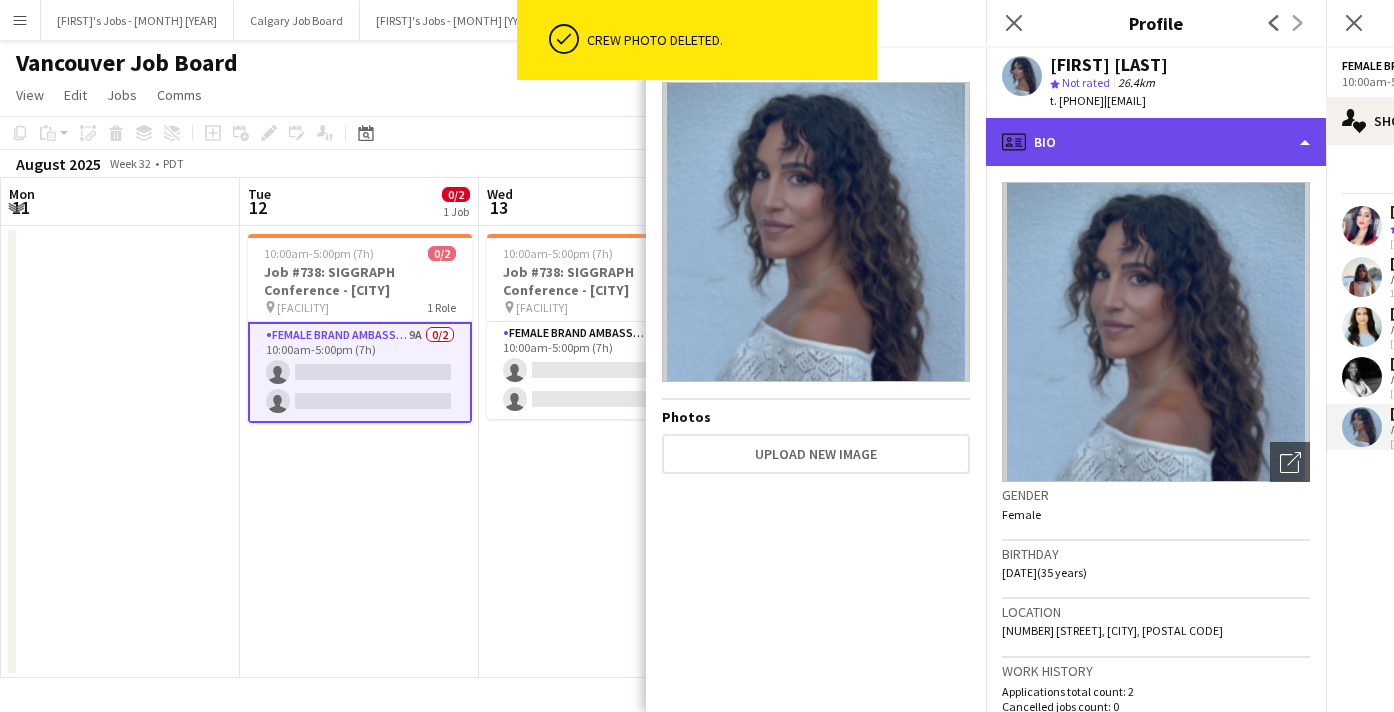 click on "profile
Bio" 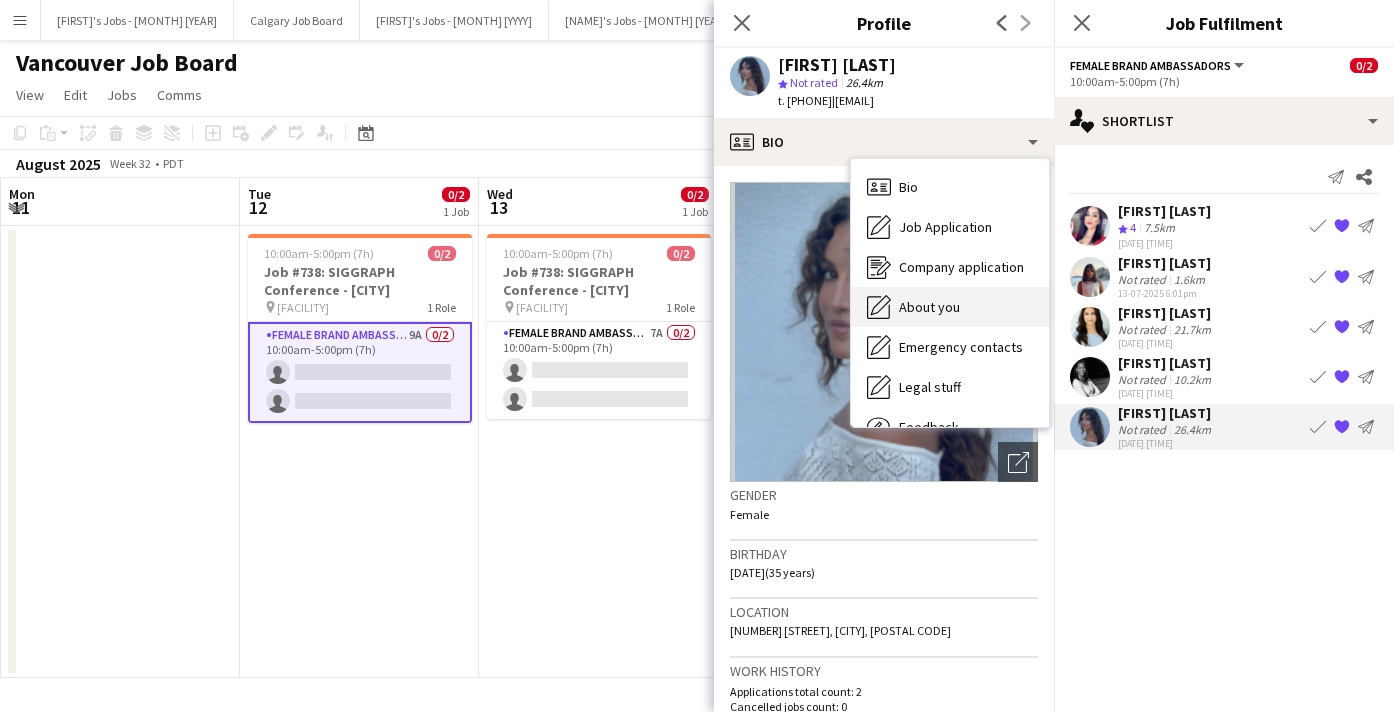 click on "About you
About you" at bounding box center [950, 307] 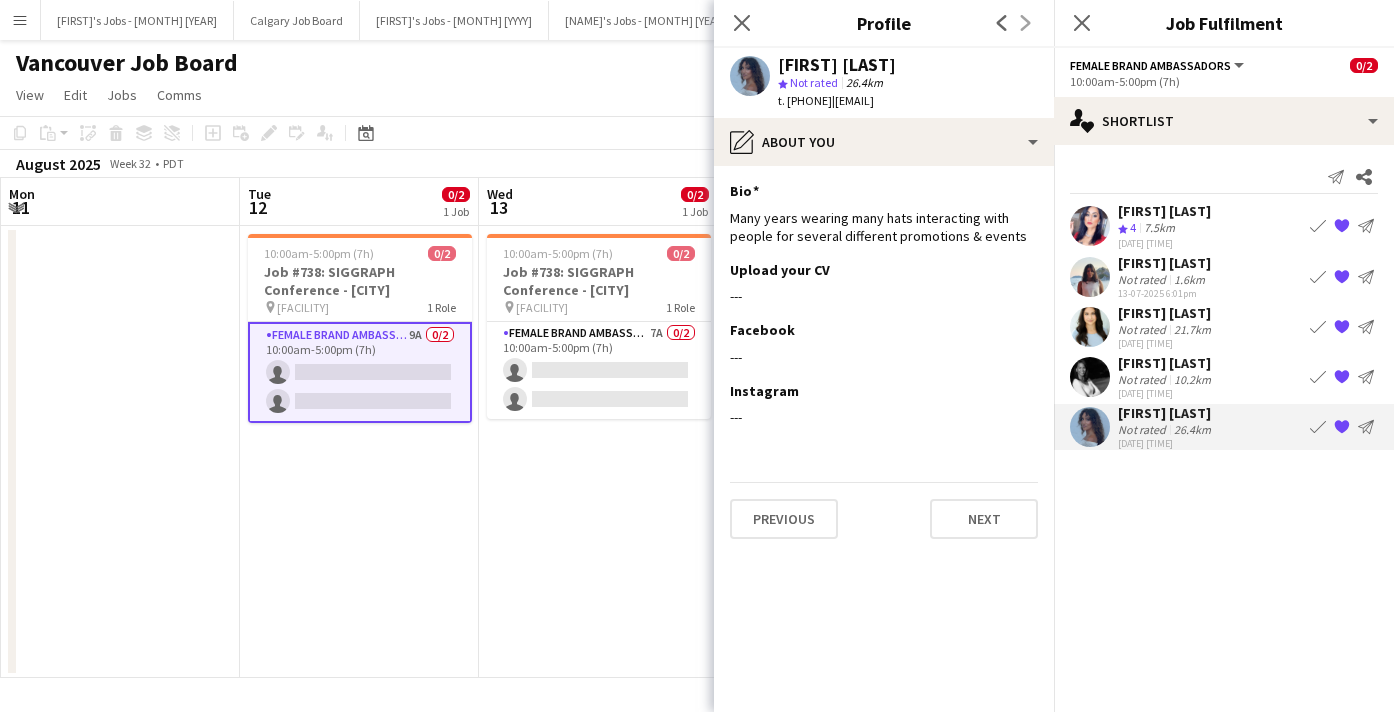 click on "Not rated" at bounding box center [1144, 379] 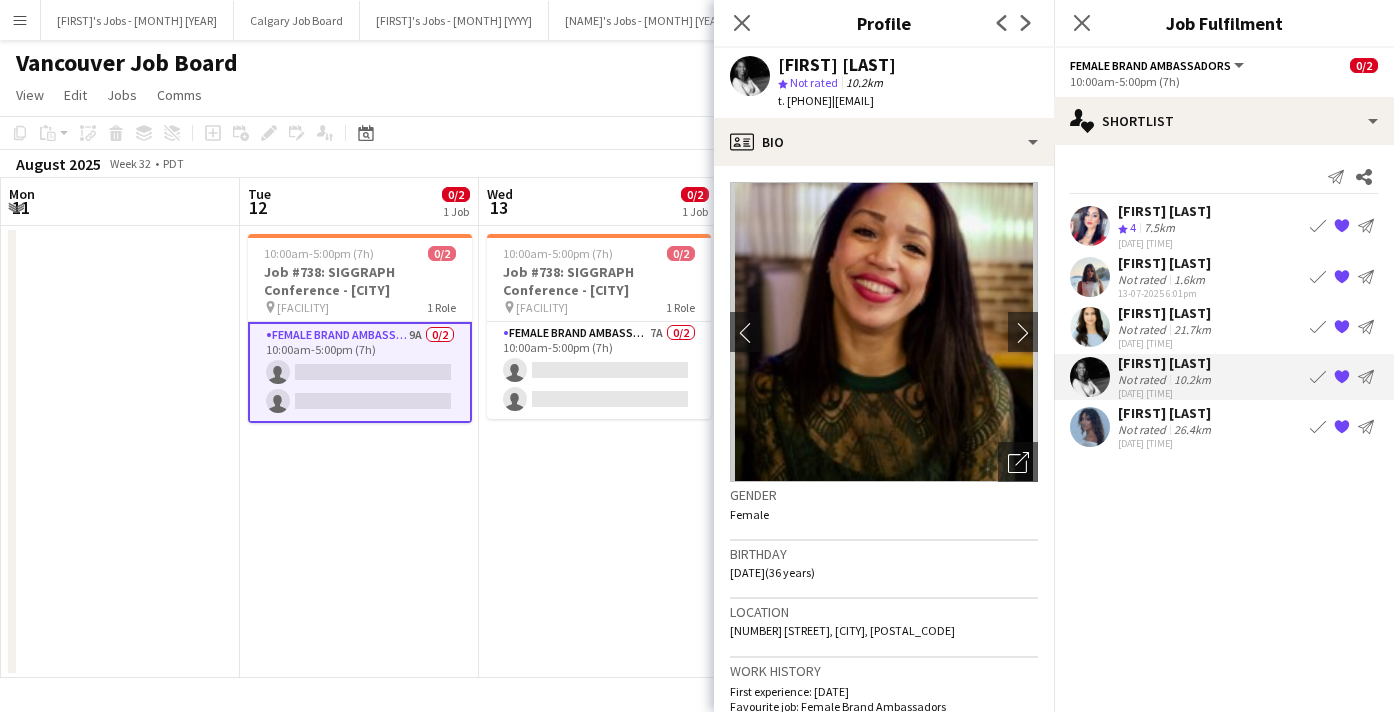 click on "[FIRST] [LAST]" at bounding box center [1166, 313] 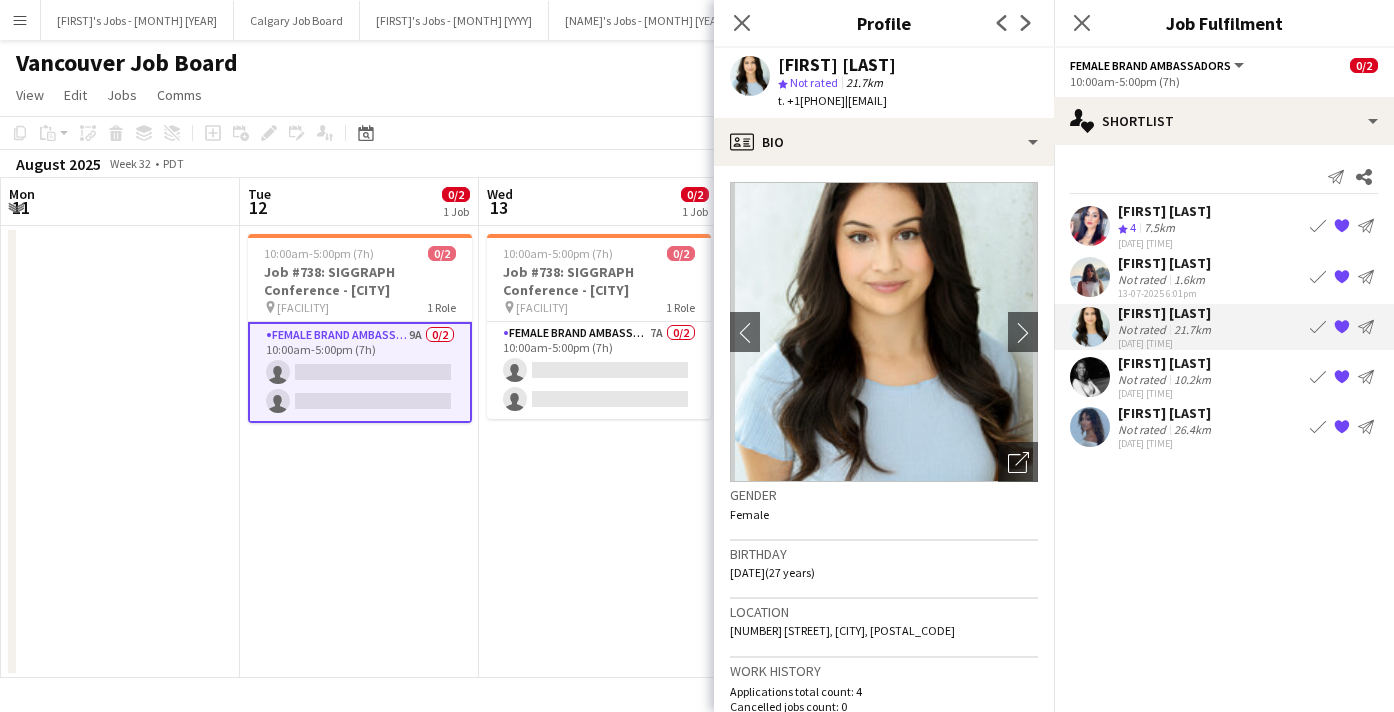 click on "Not rated" at bounding box center (1144, 379) 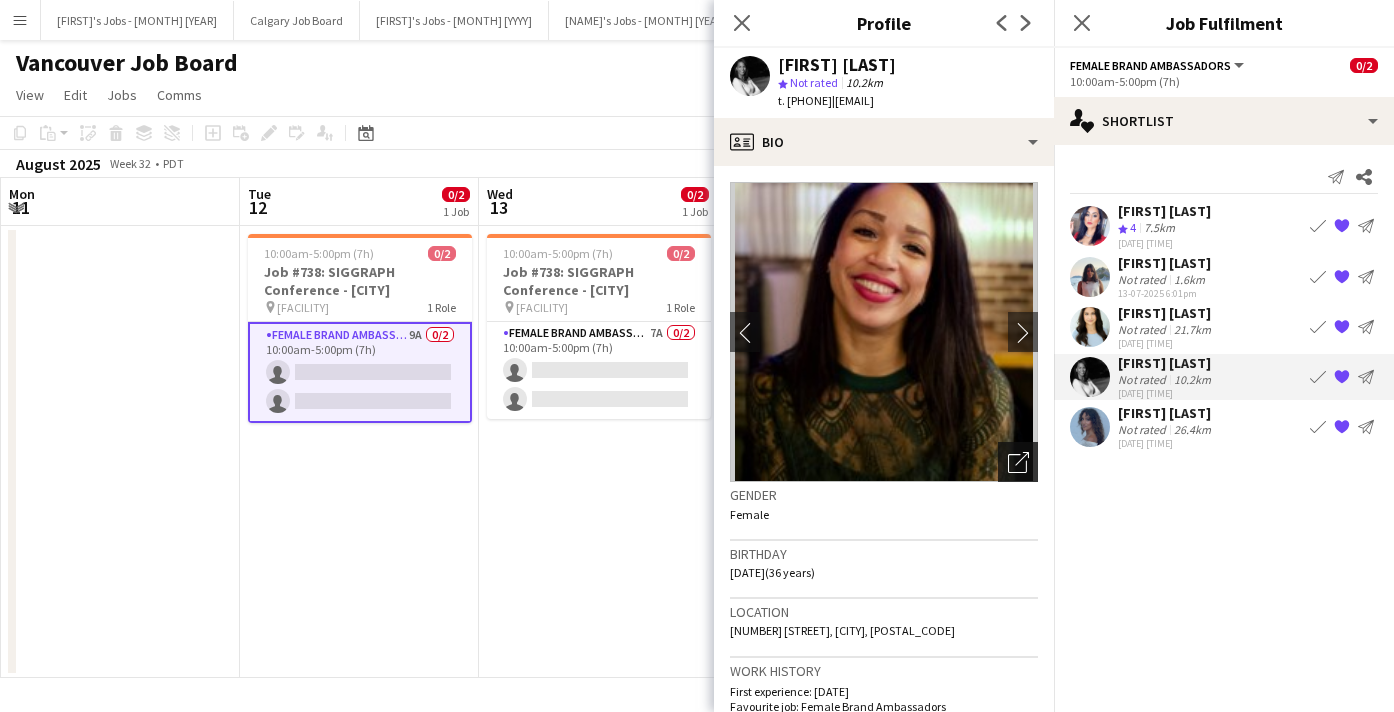 click on "Open photos pop-in" 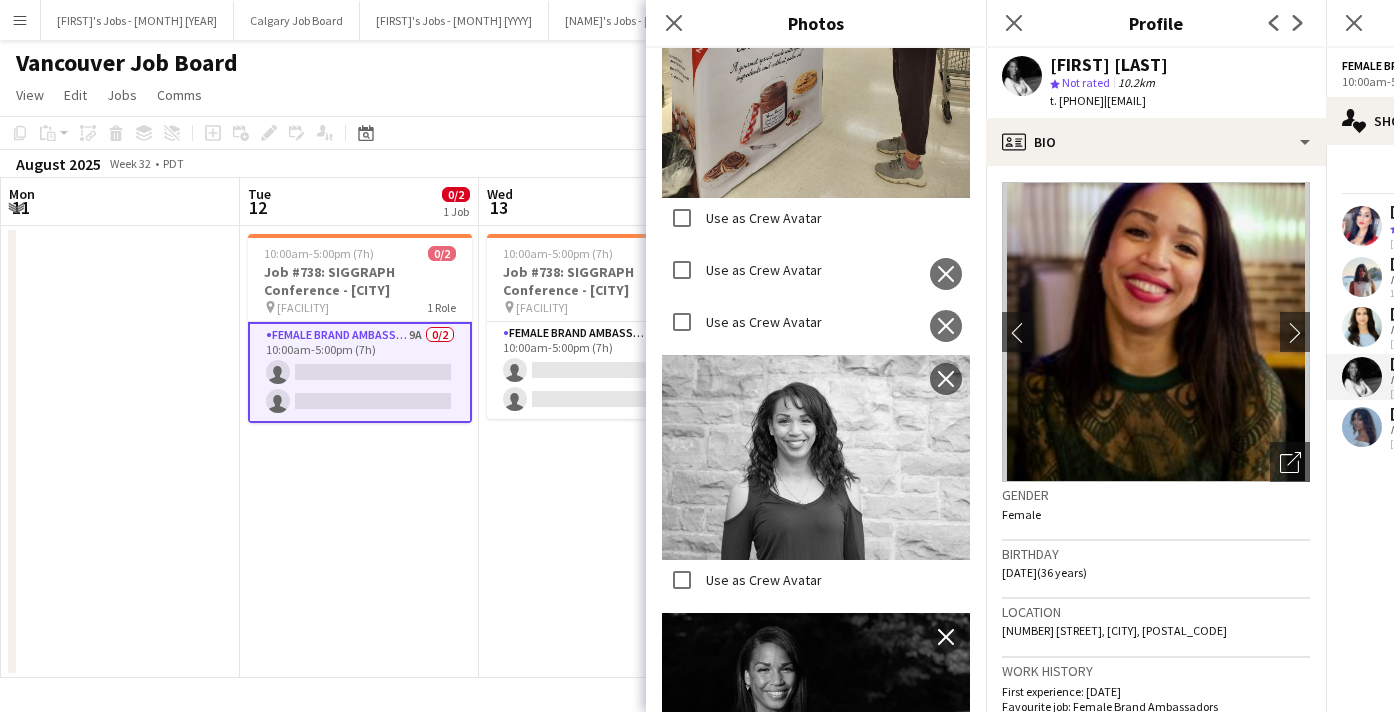 scroll, scrollTop: 2013, scrollLeft: 0, axis: vertical 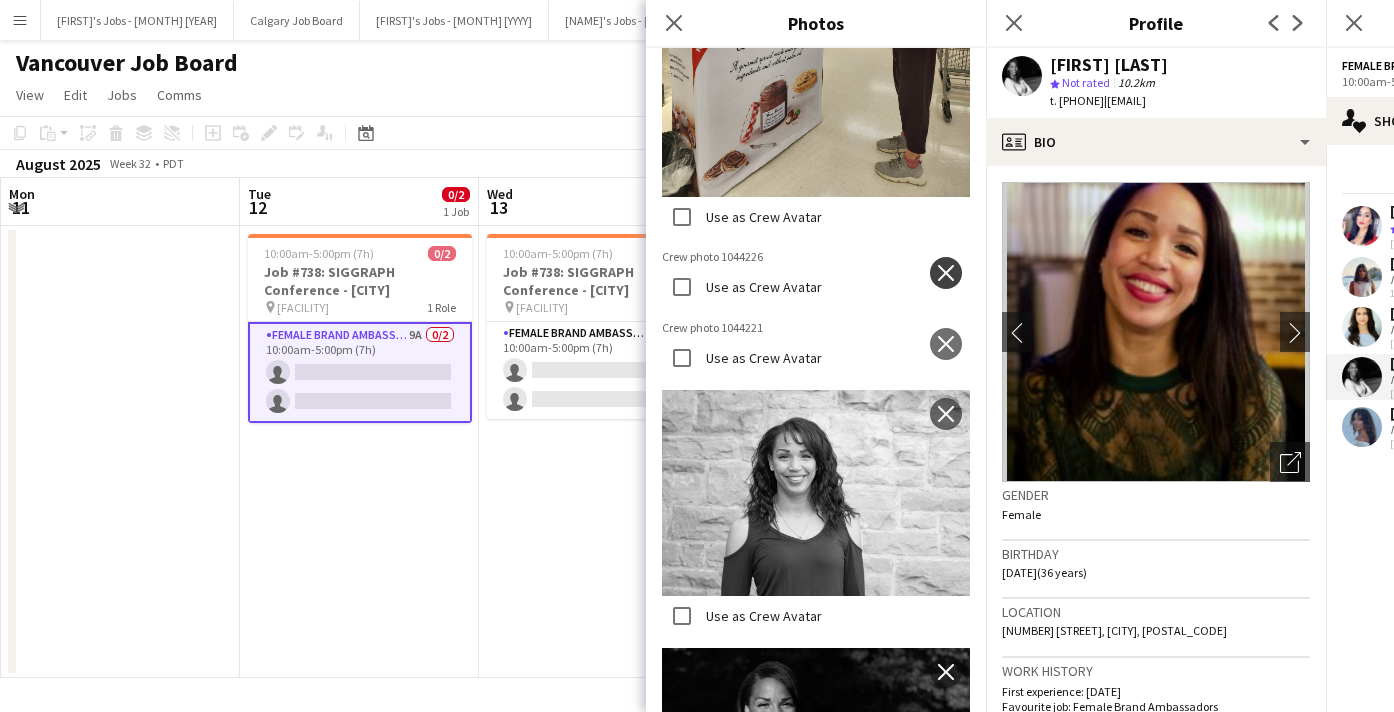 click on "close" 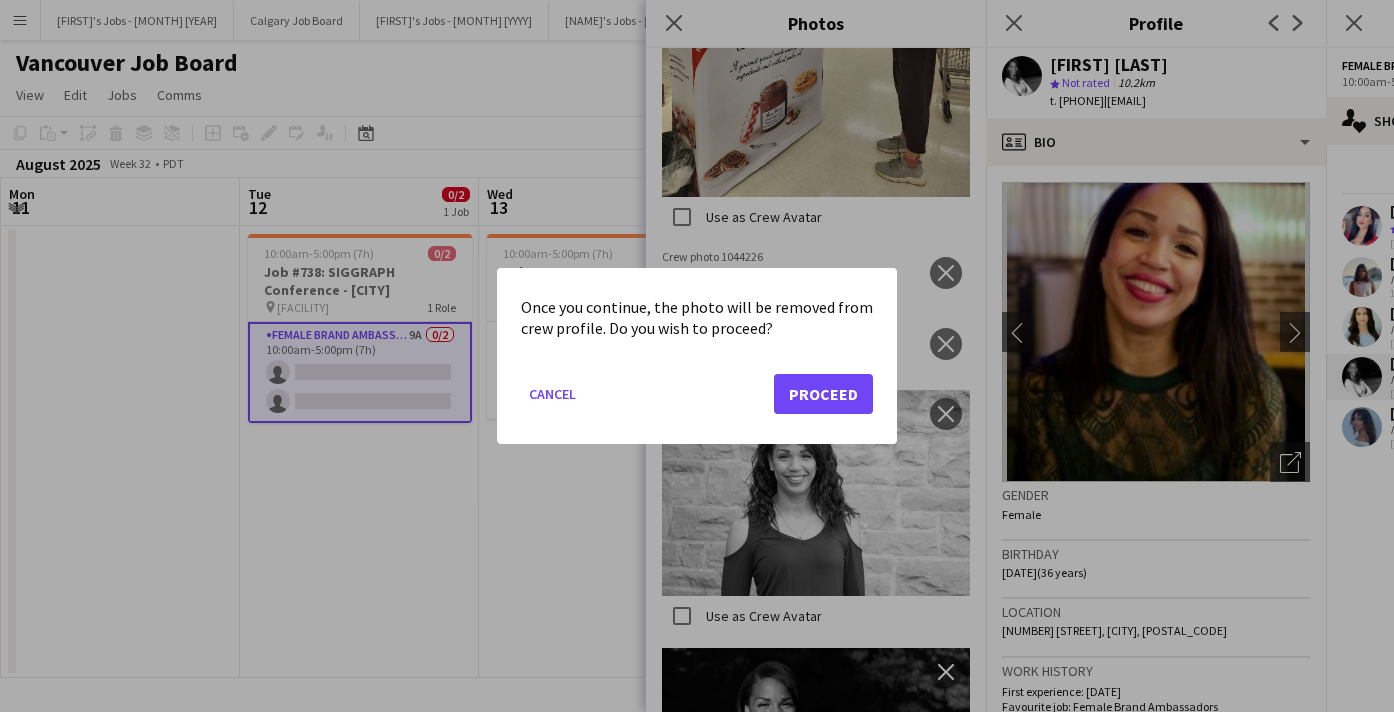 click on "Proceed" 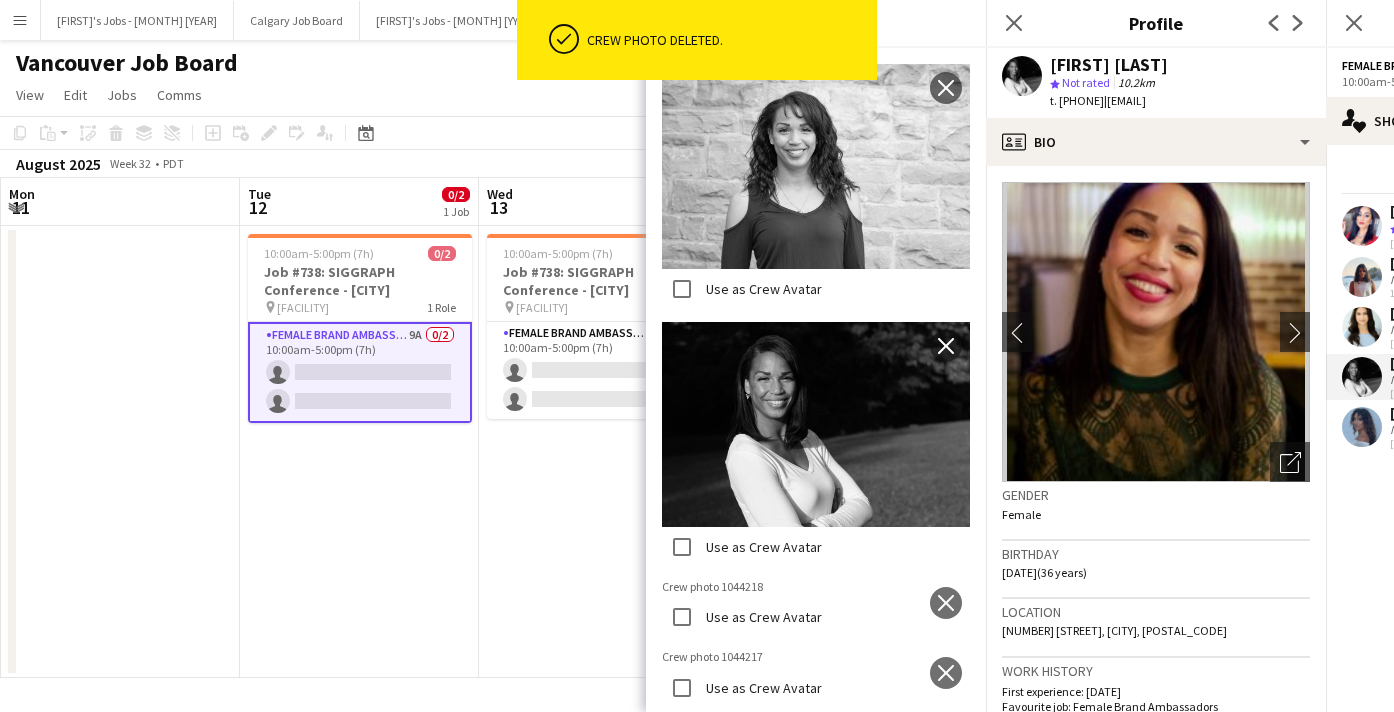 scroll, scrollTop: 2691, scrollLeft: 0, axis: vertical 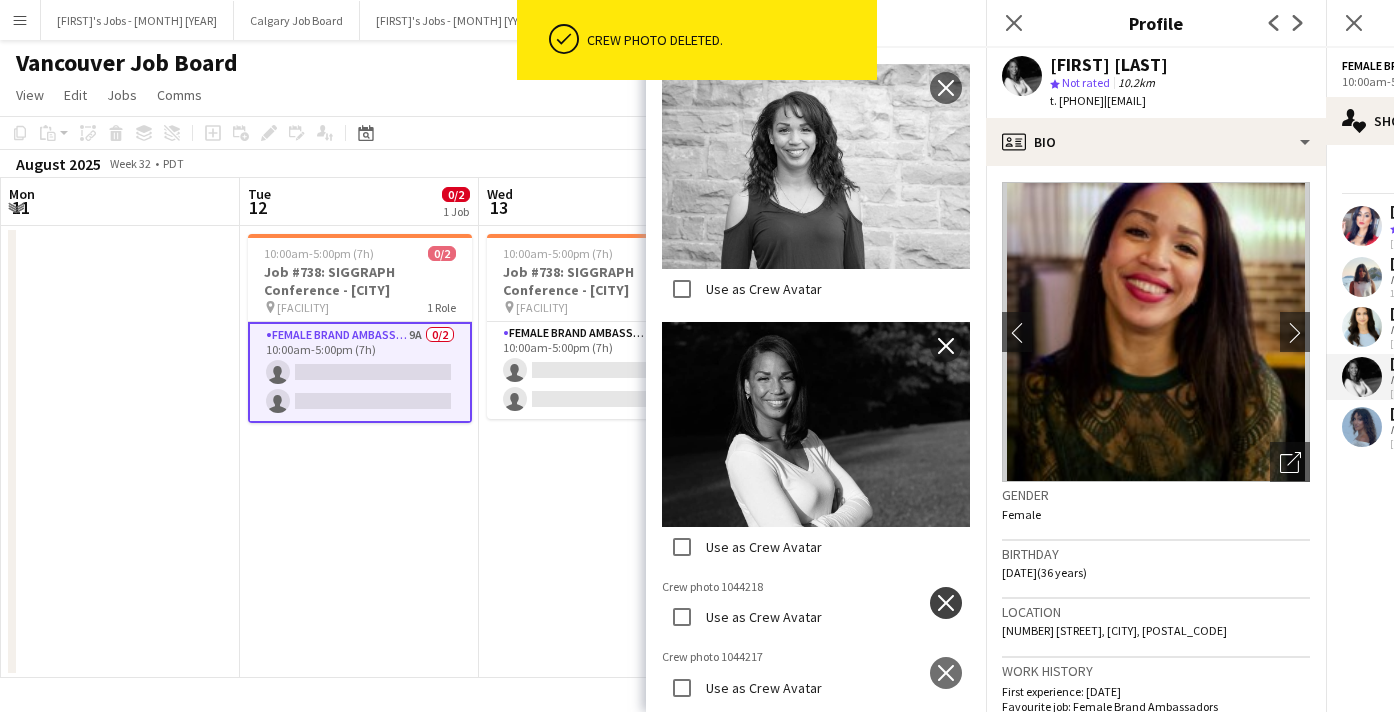 click on "close" 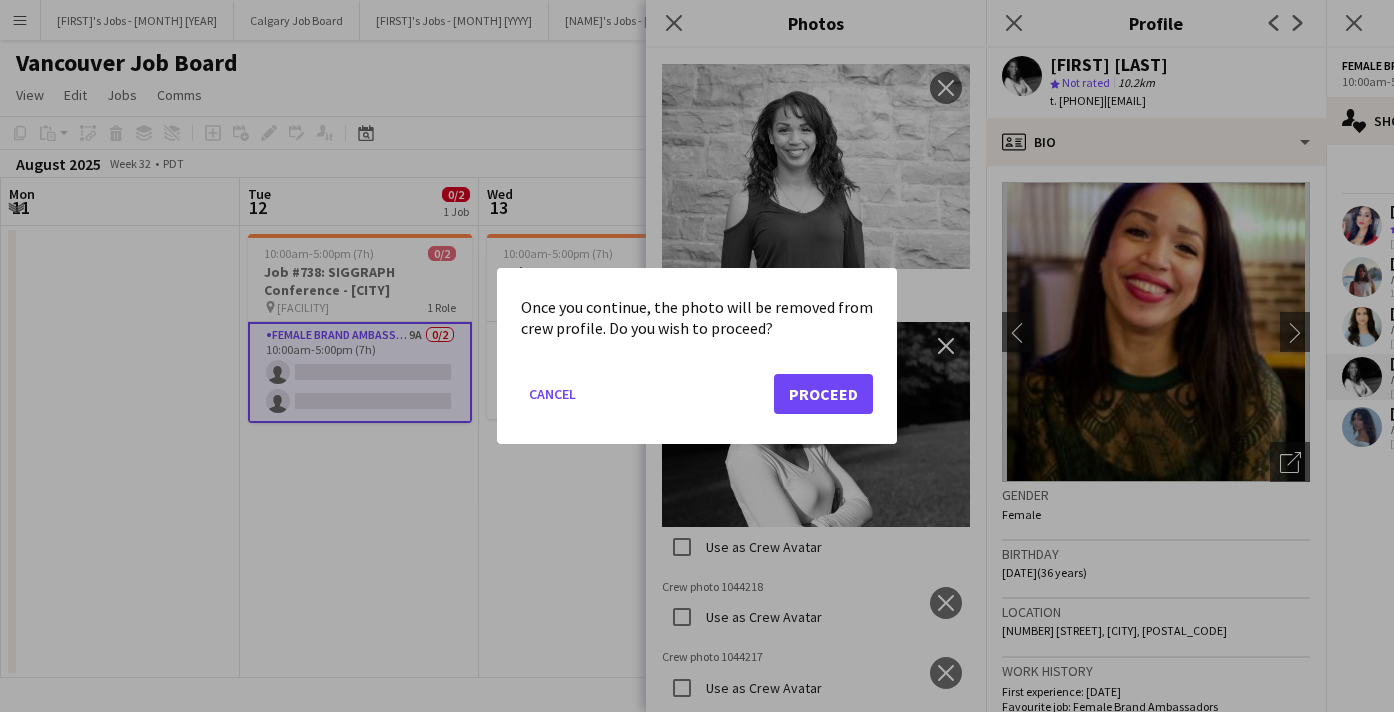 click on "Proceed" 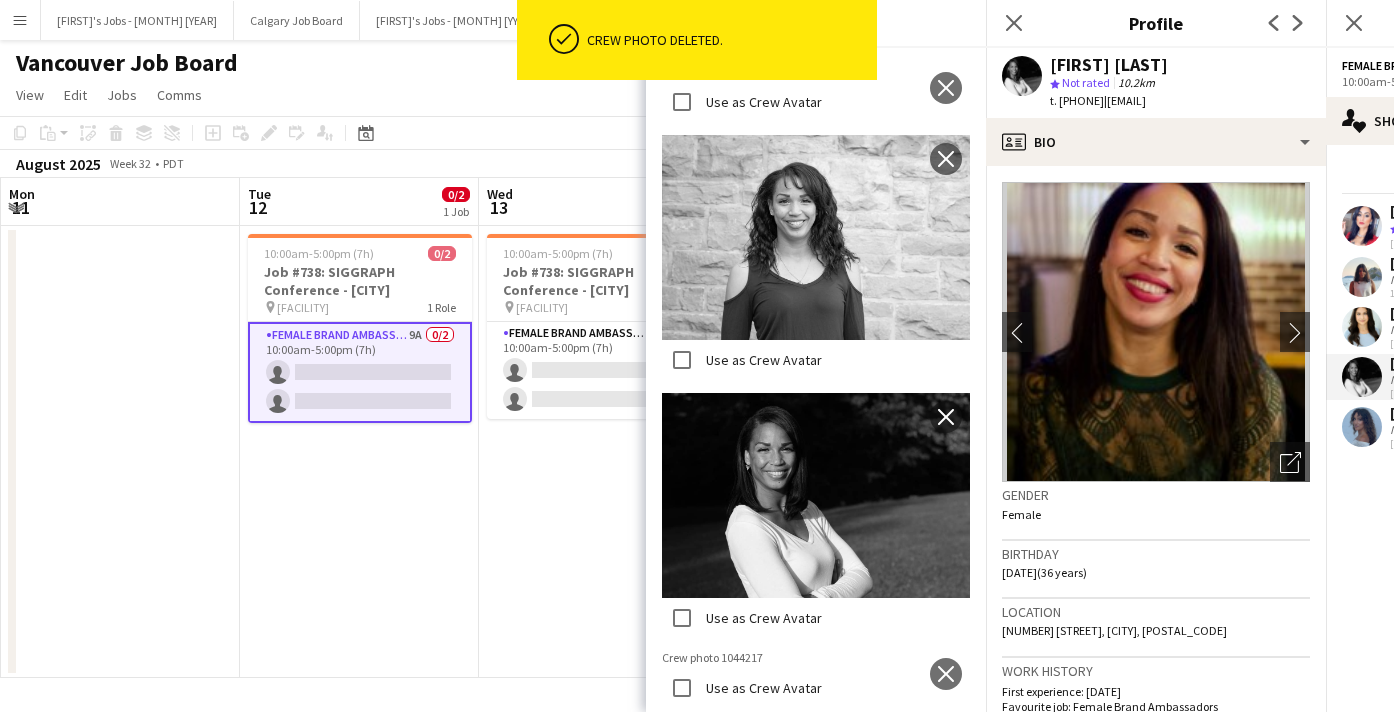 scroll, scrollTop: 2544, scrollLeft: 0, axis: vertical 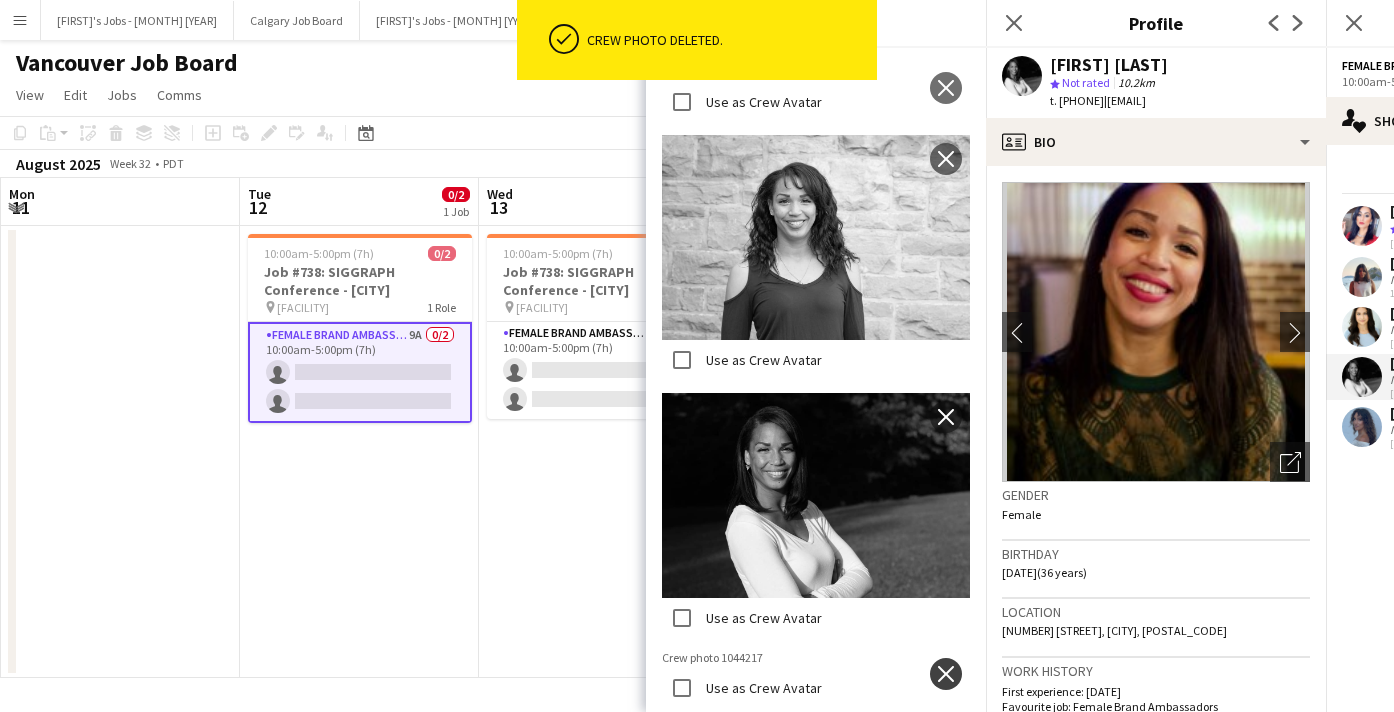 click on "close" 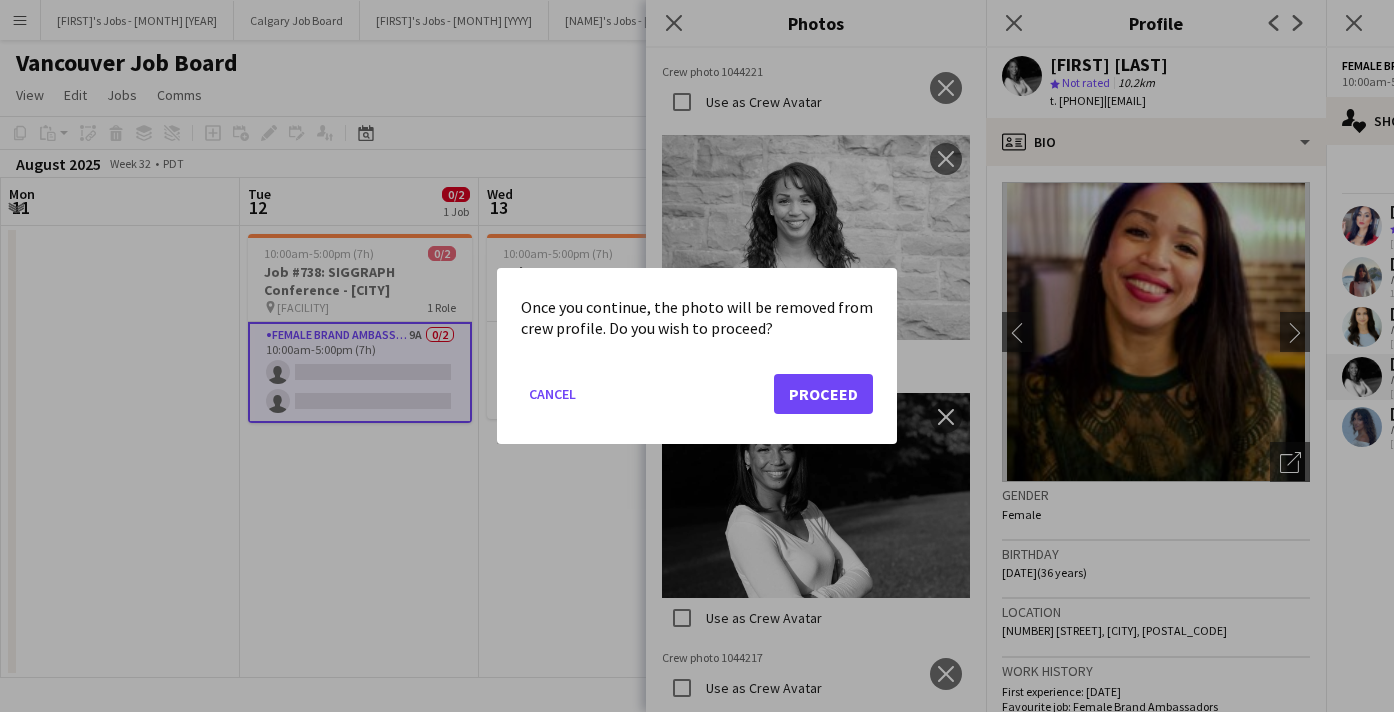 click on "Proceed" 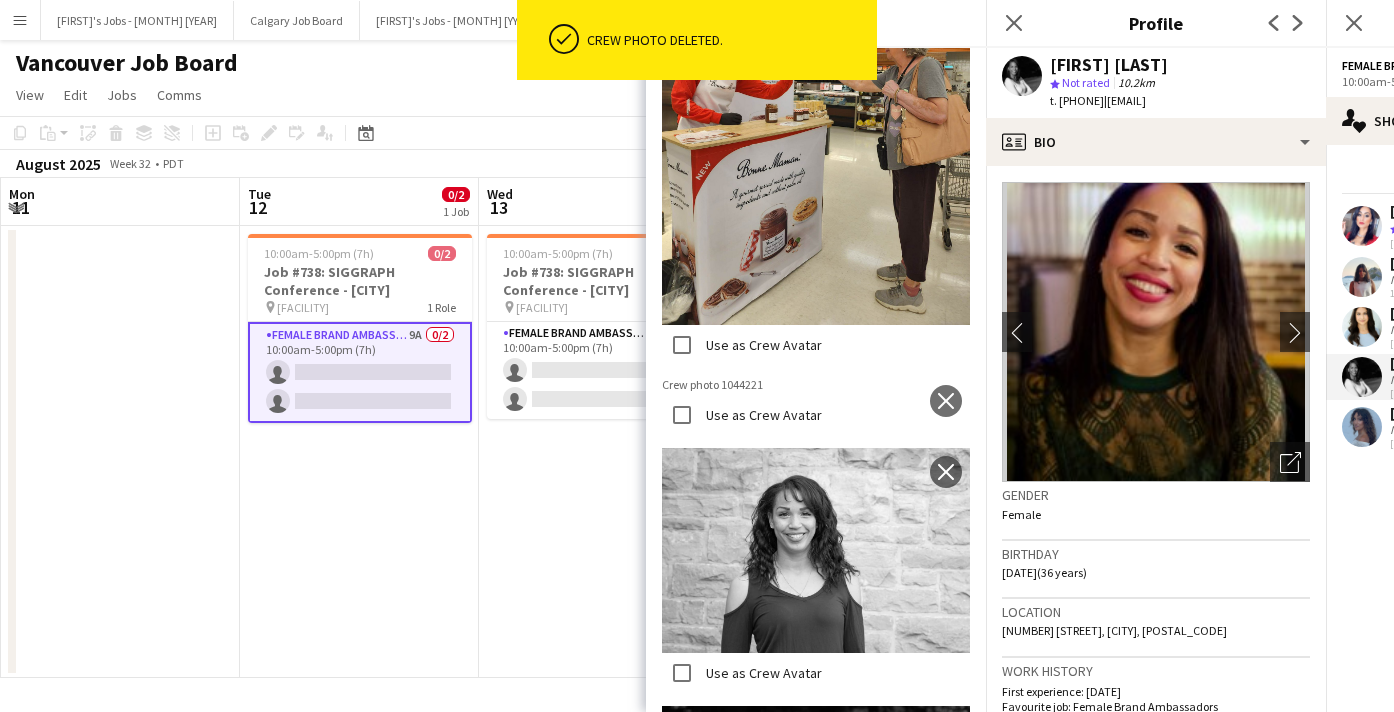 scroll, scrollTop: 1878, scrollLeft: 0, axis: vertical 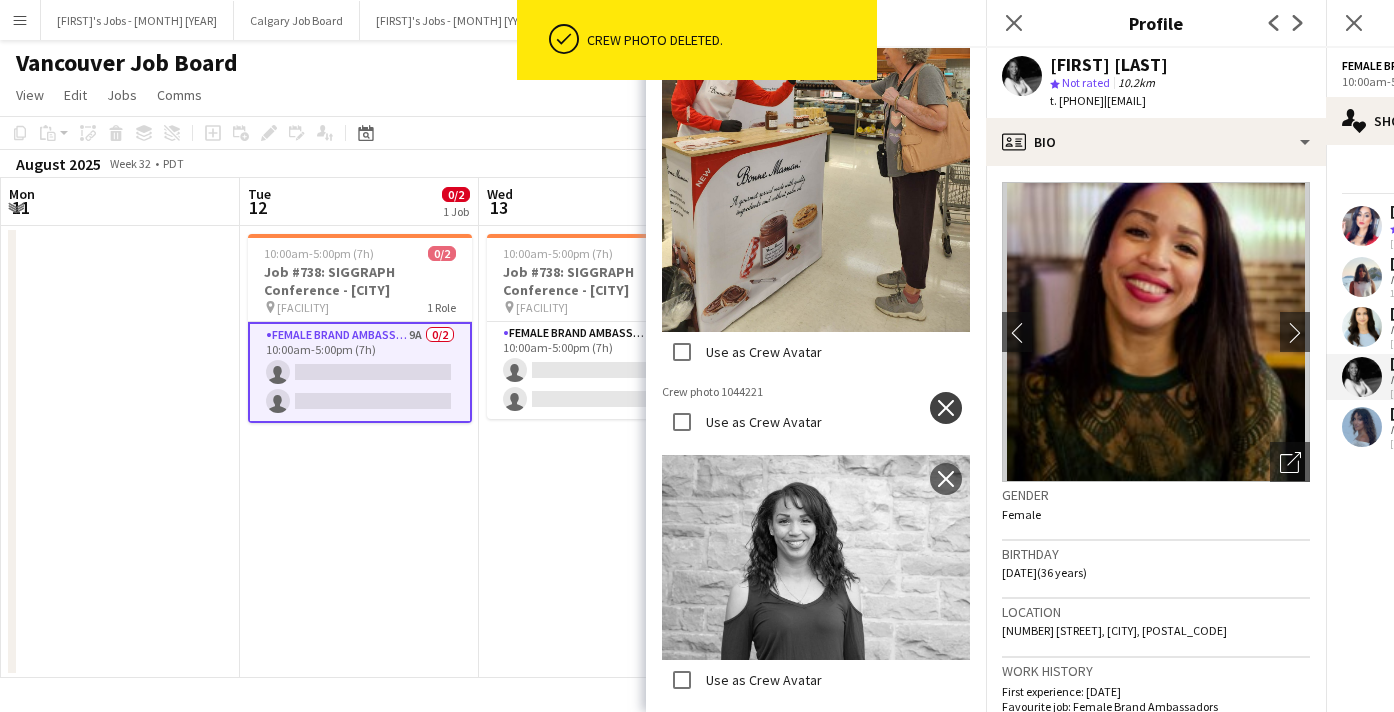 click on "close" 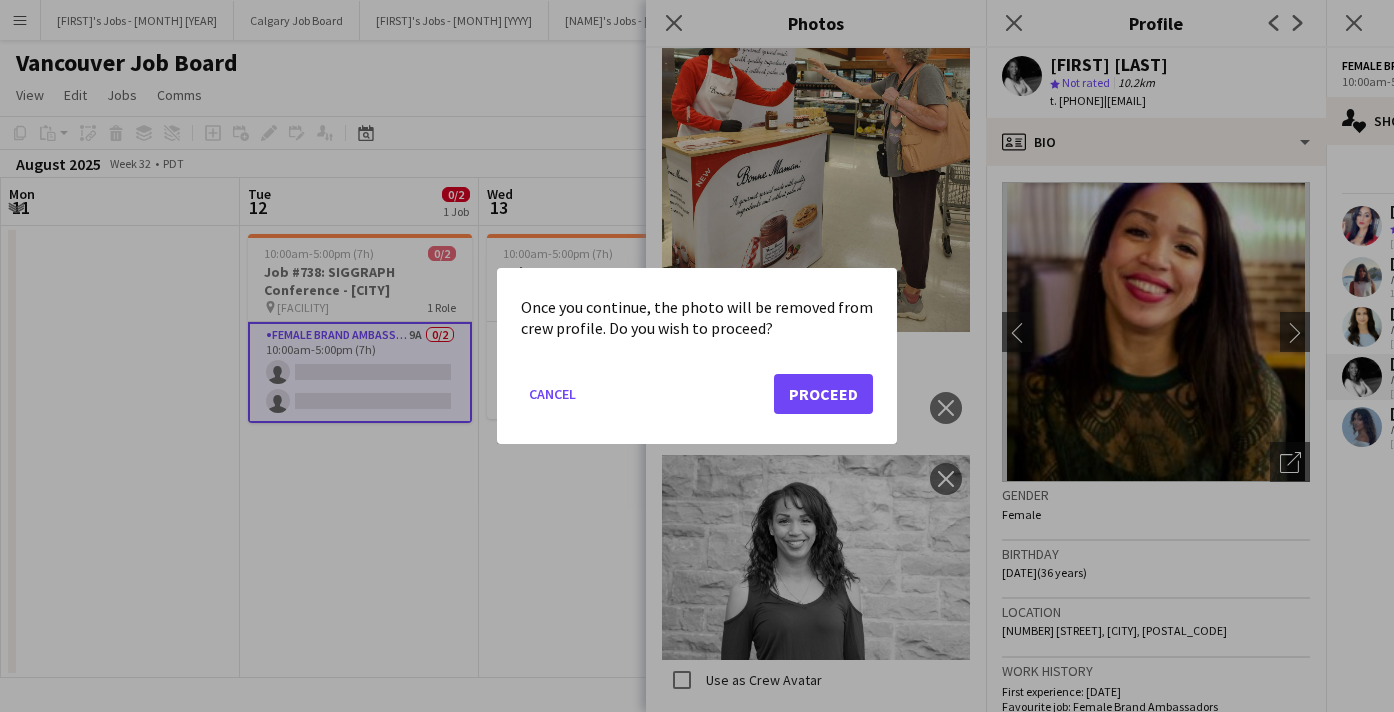click on "Proceed" 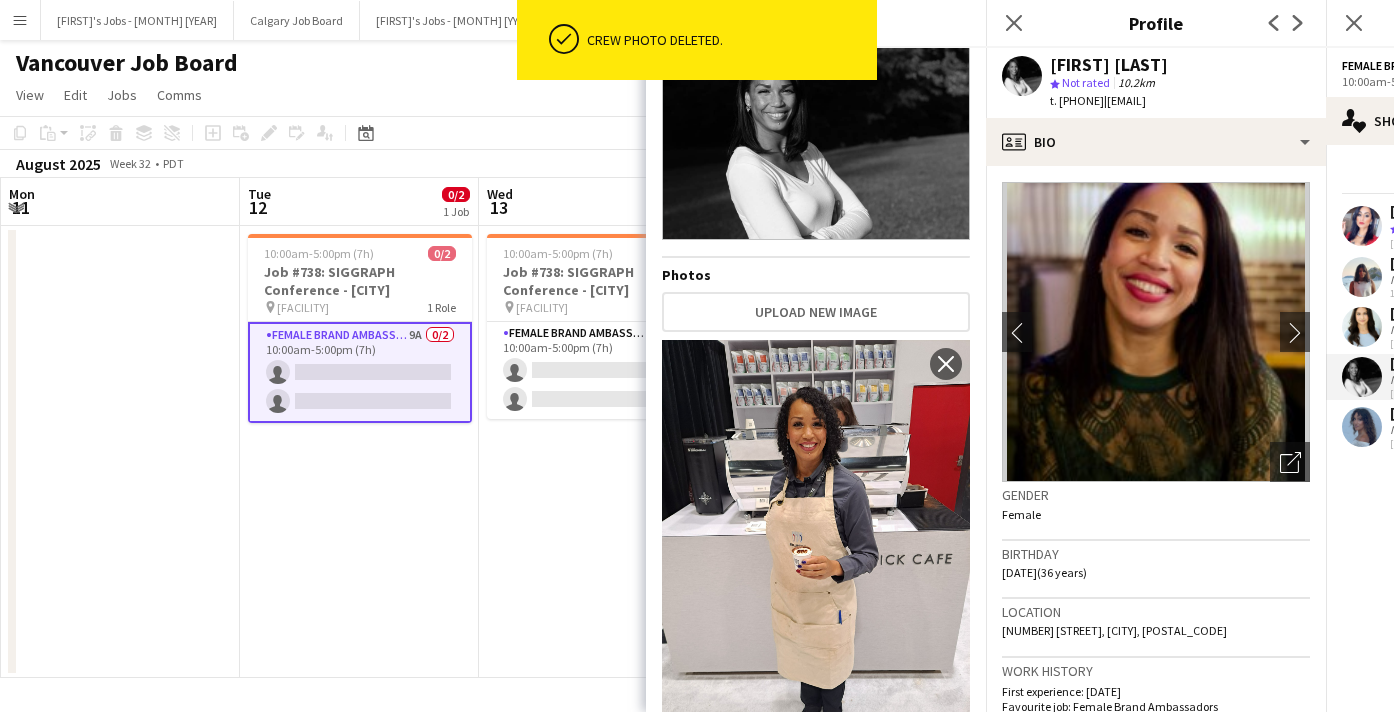 scroll, scrollTop: 19, scrollLeft: 0, axis: vertical 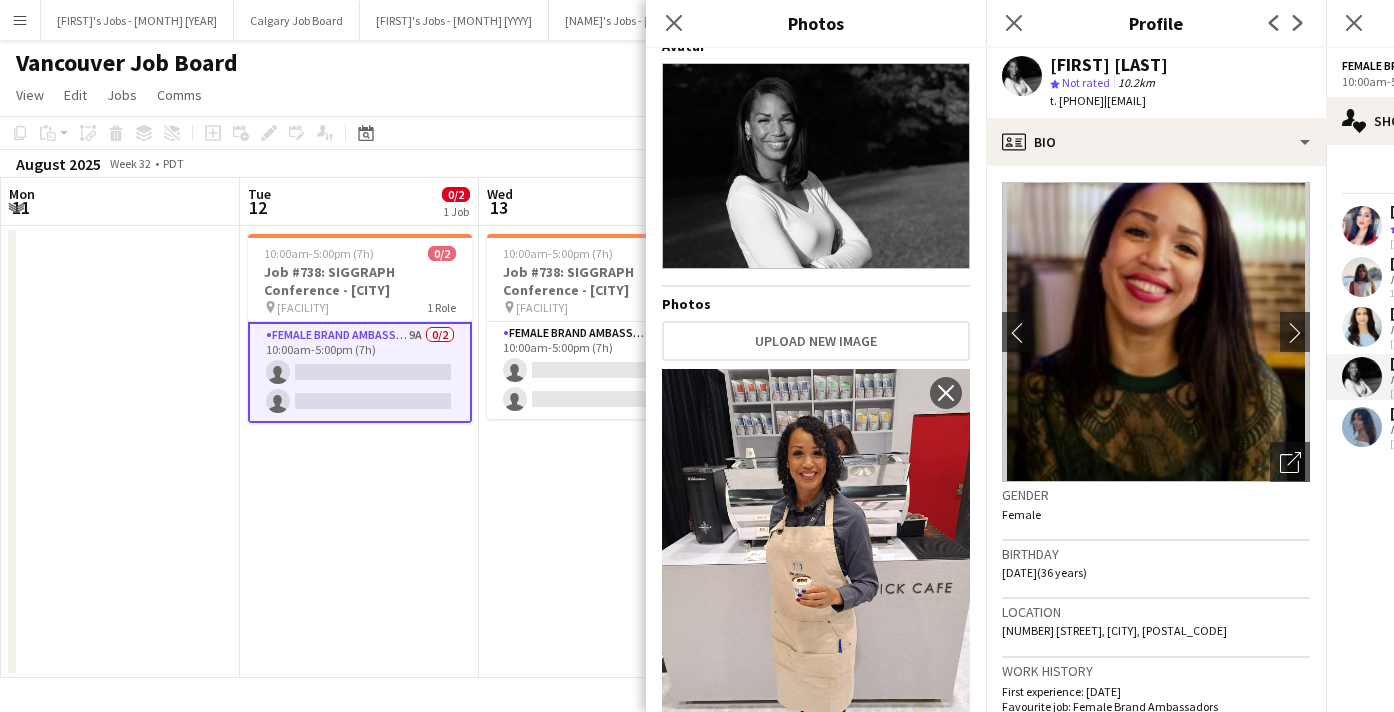 click on "Birthday" 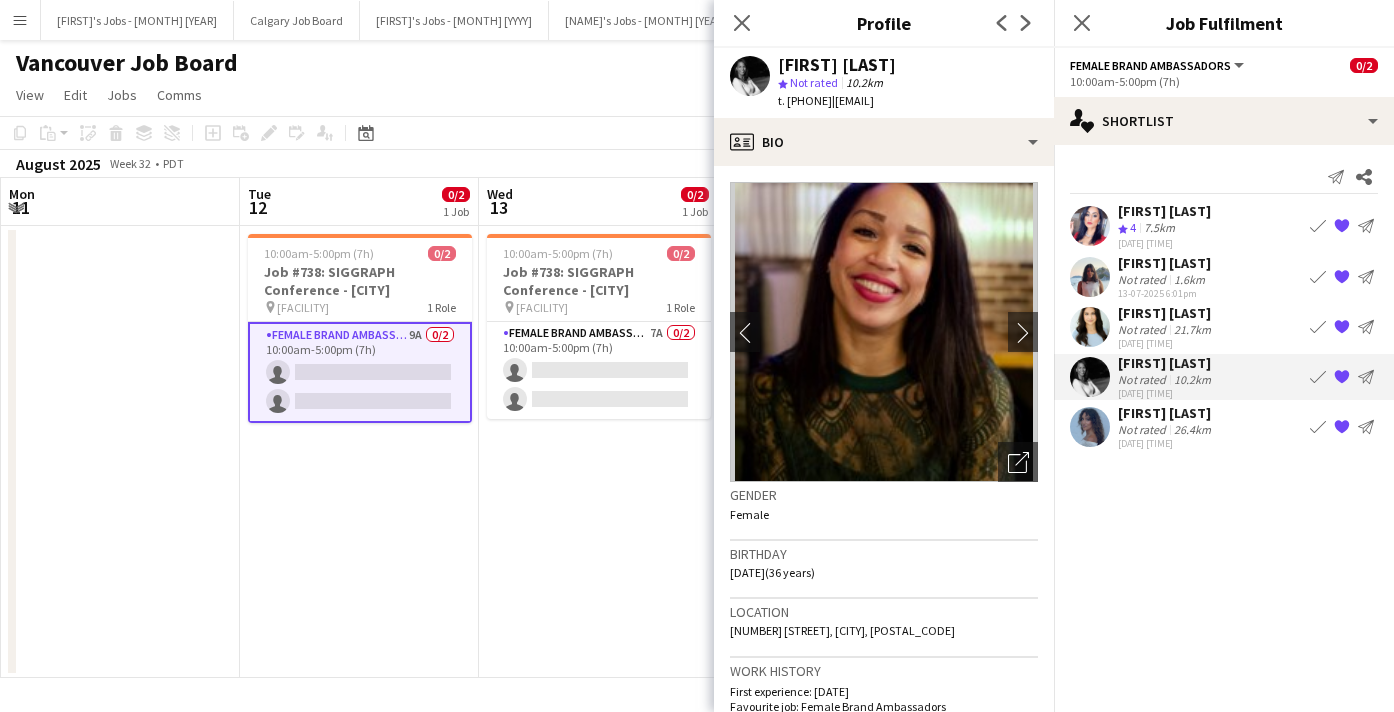click on "10.2km" at bounding box center [1192, 379] 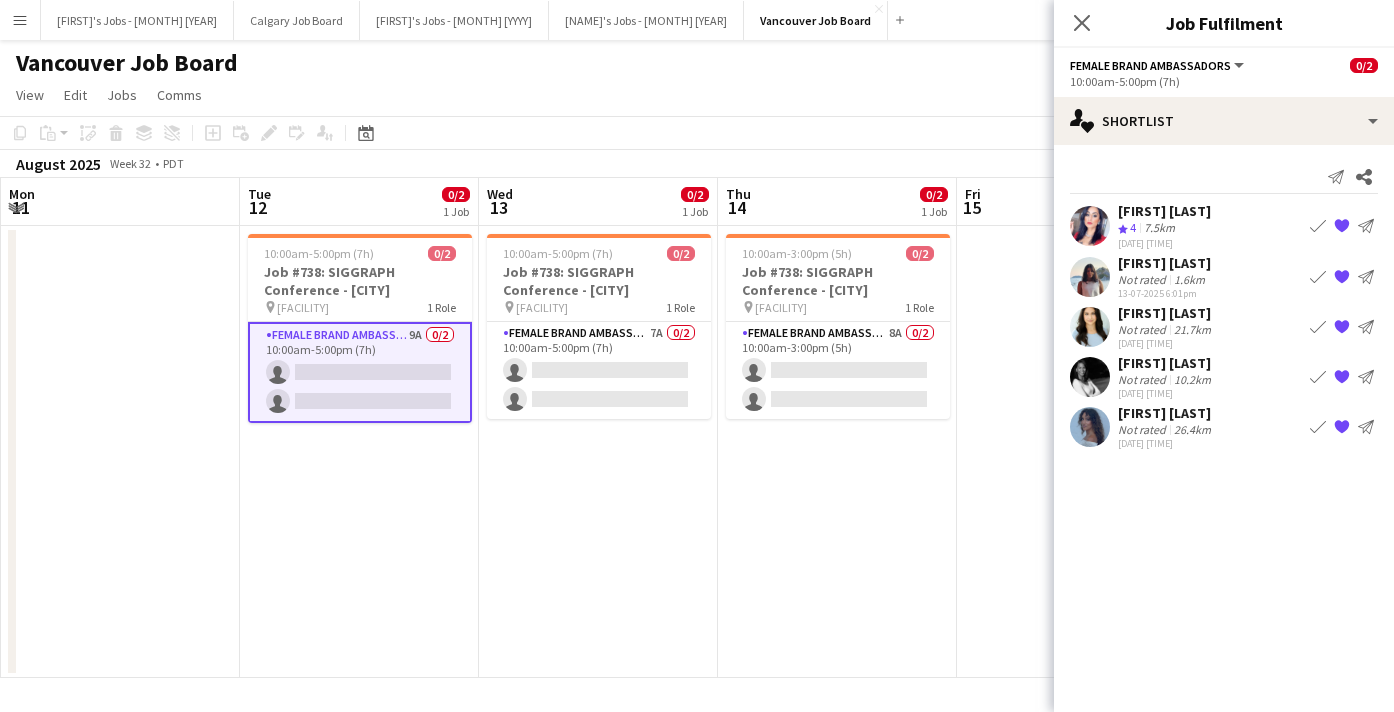 click on "[FIRST] [LAST]" at bounding box center [1166, 313] 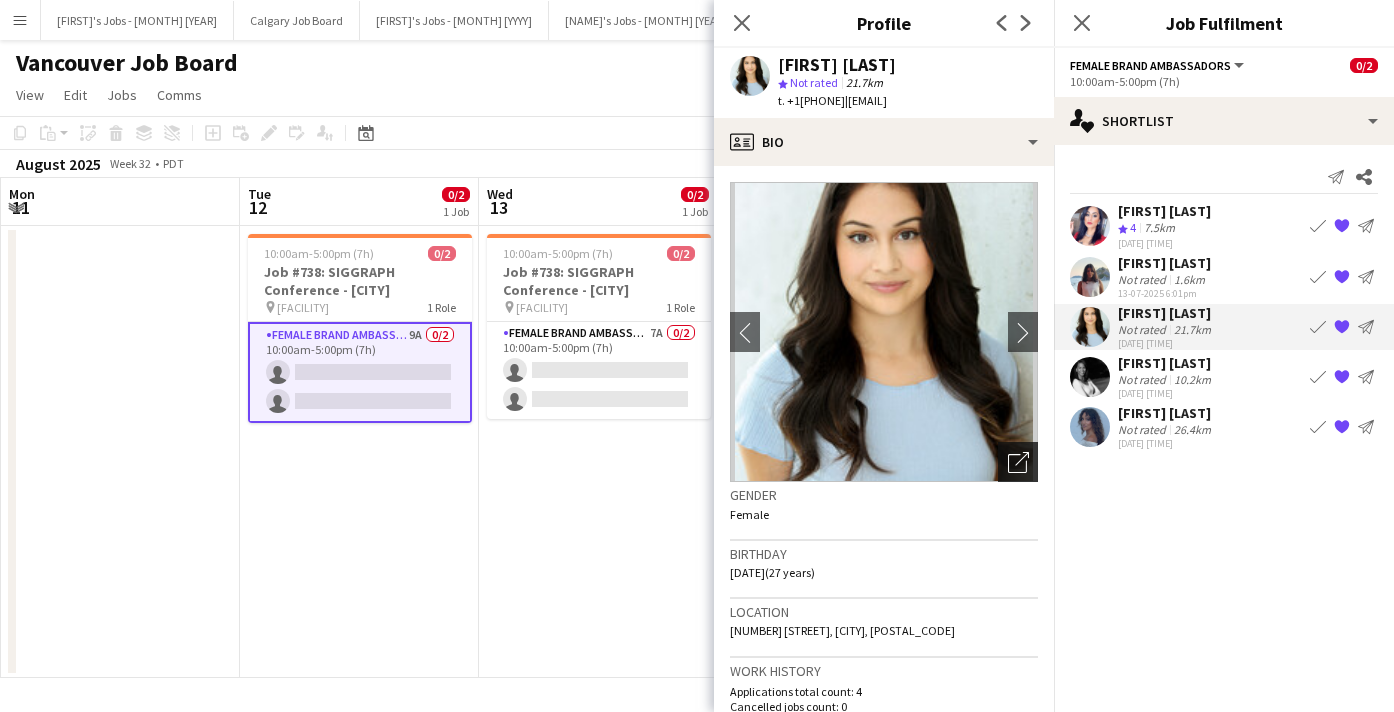 click 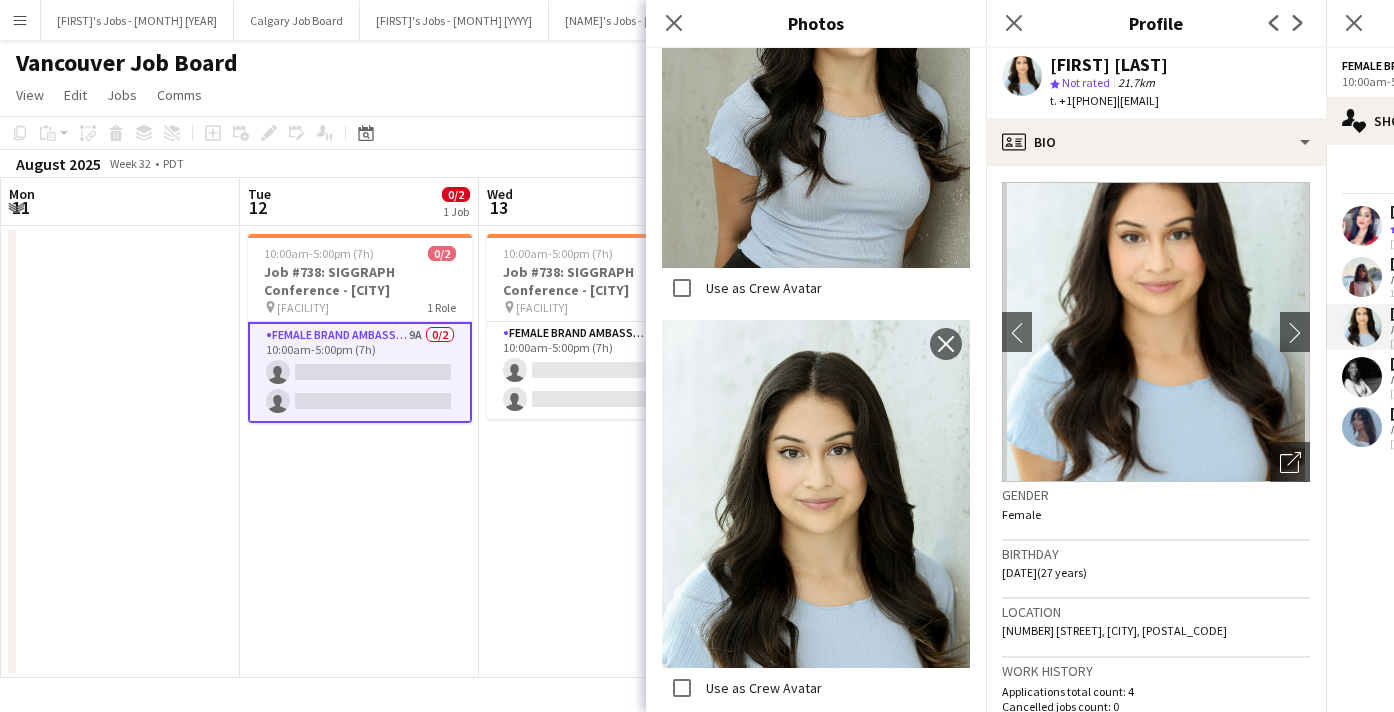 scroll, scrollTop: 2086, scrollLeft: 0, axis: vertical 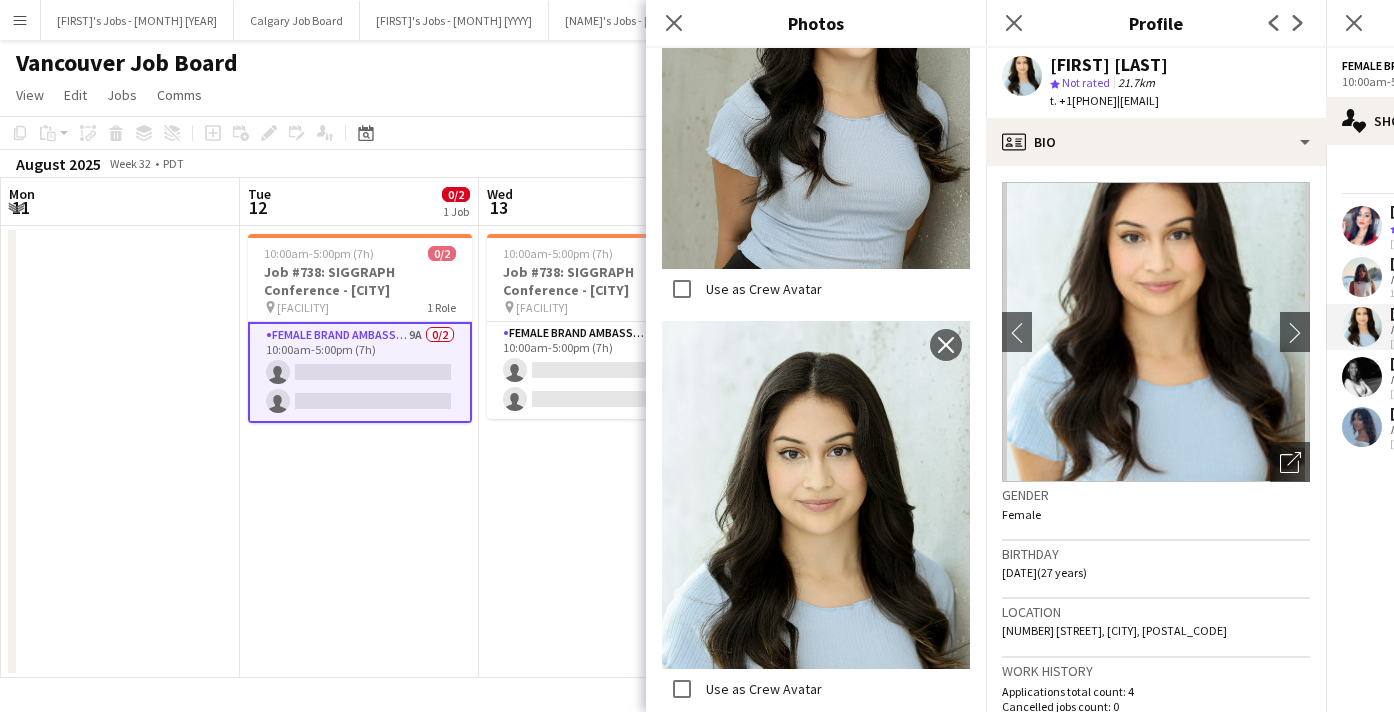 click on "Gender   Female" 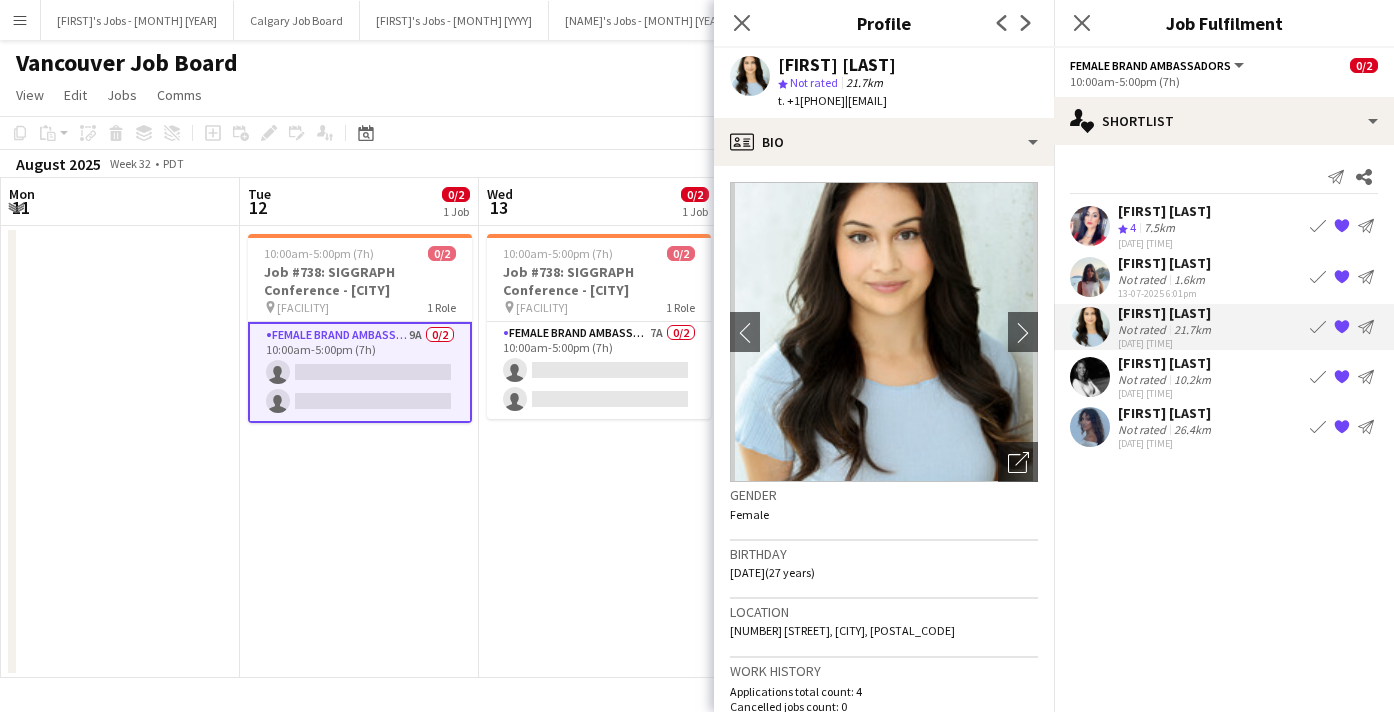 click on "Not rated" at bounding box center (1144, 279) 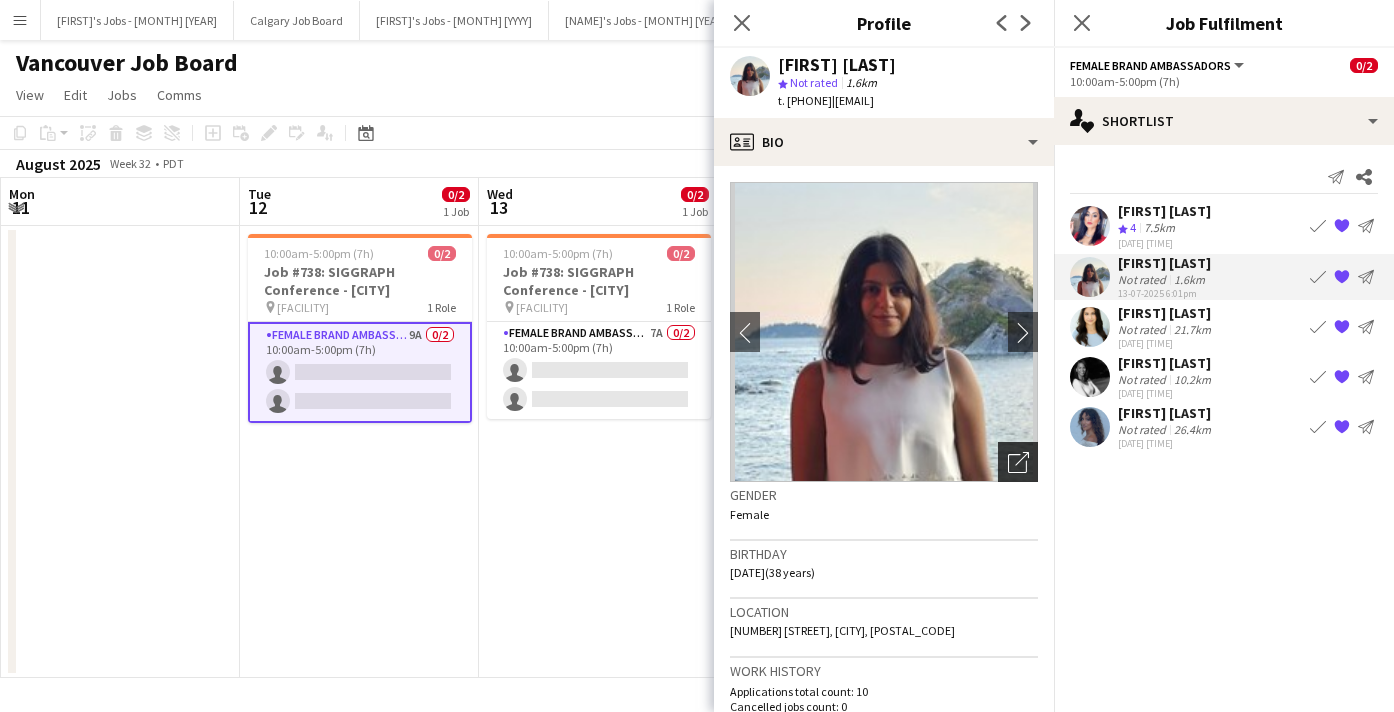click on "Open photos pop-in" 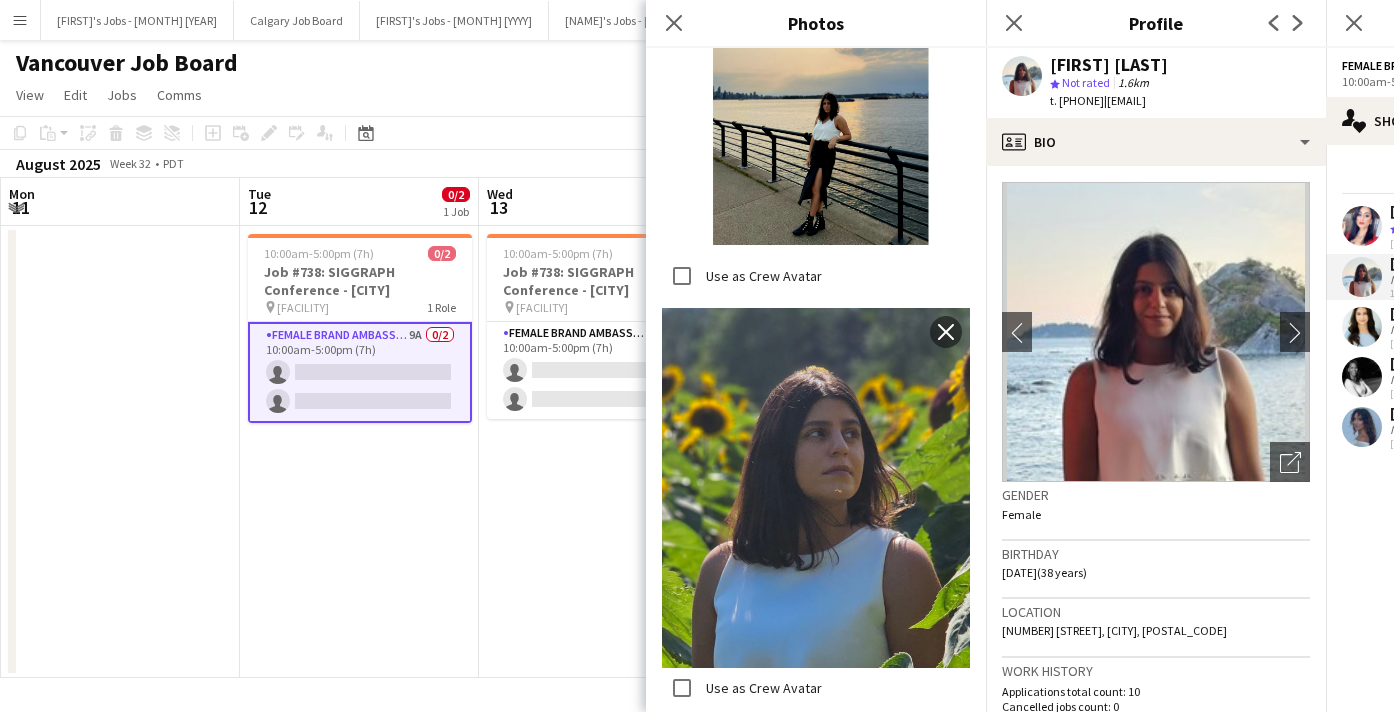 scroll, scrollTop: 1766, scrollLeft: 0, axis: vertical 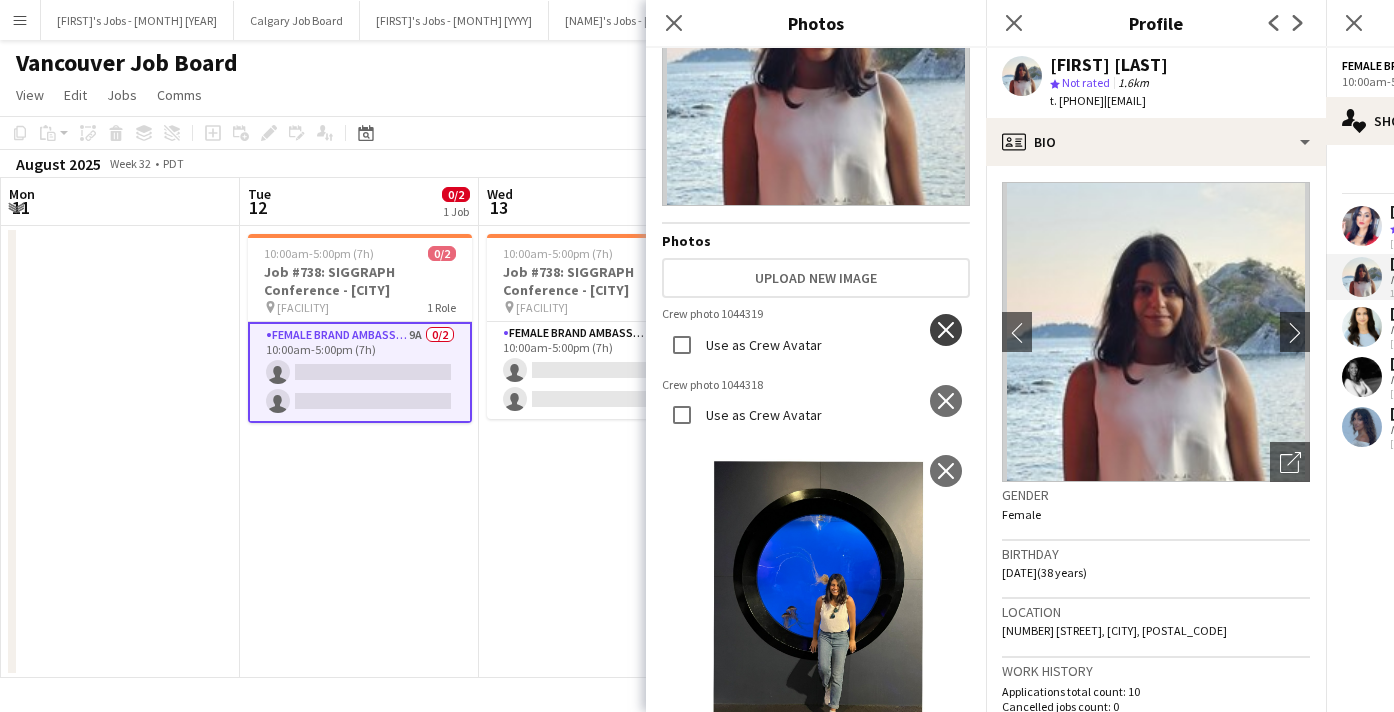 click on "close" 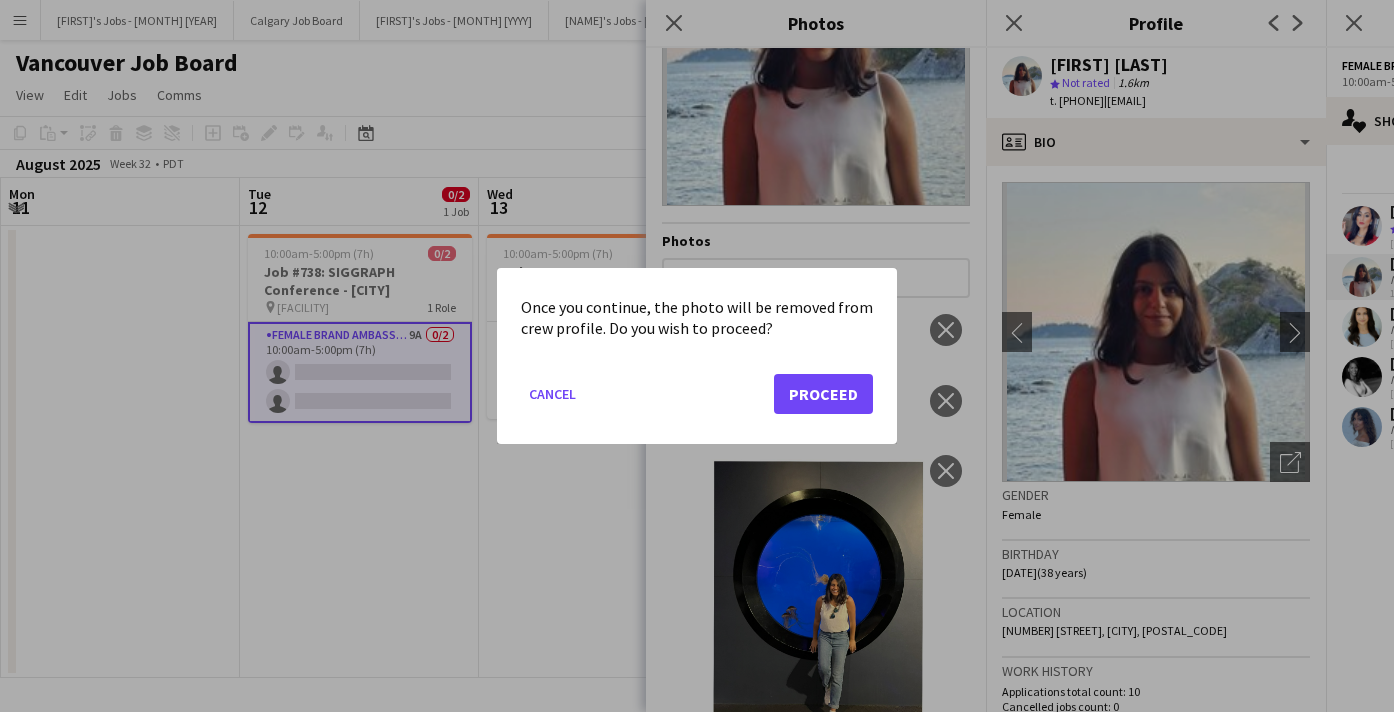 click on "Proceed" 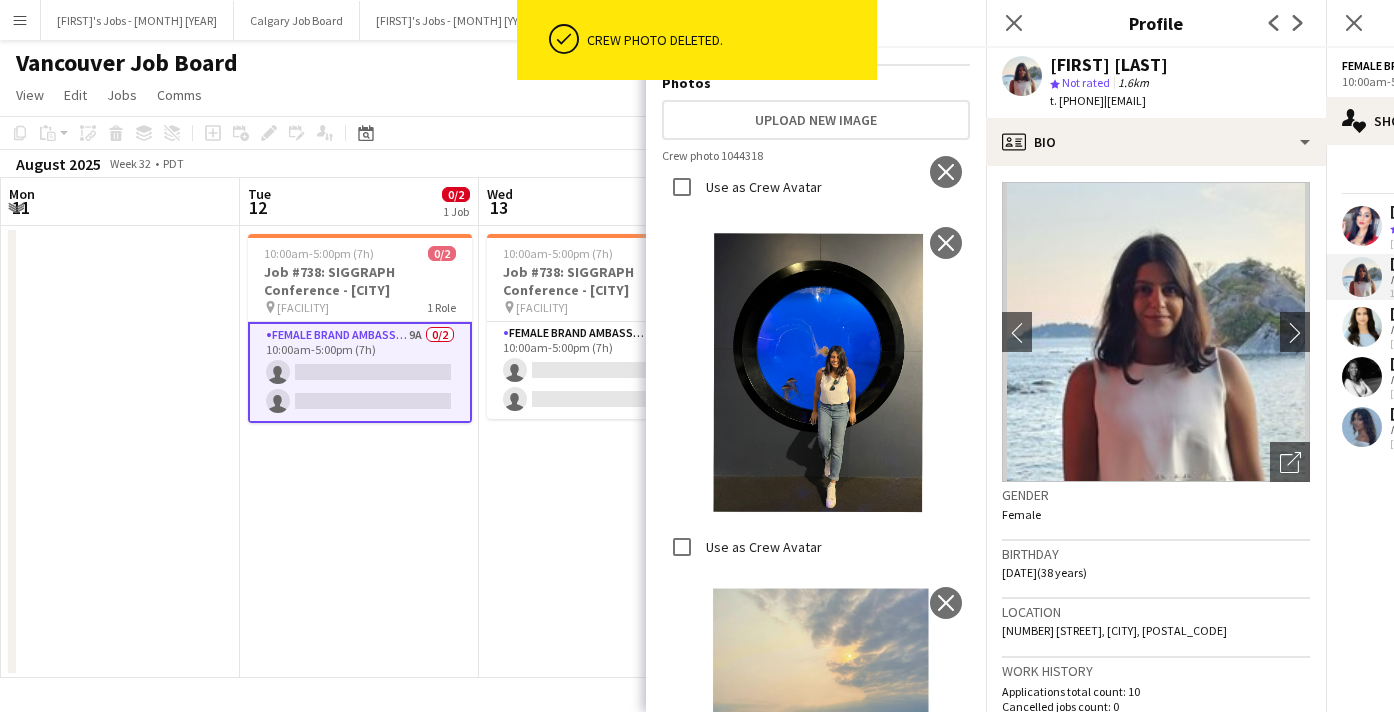 scroll, scrollTop: 313, scrollLeft: 0, axis: vertical 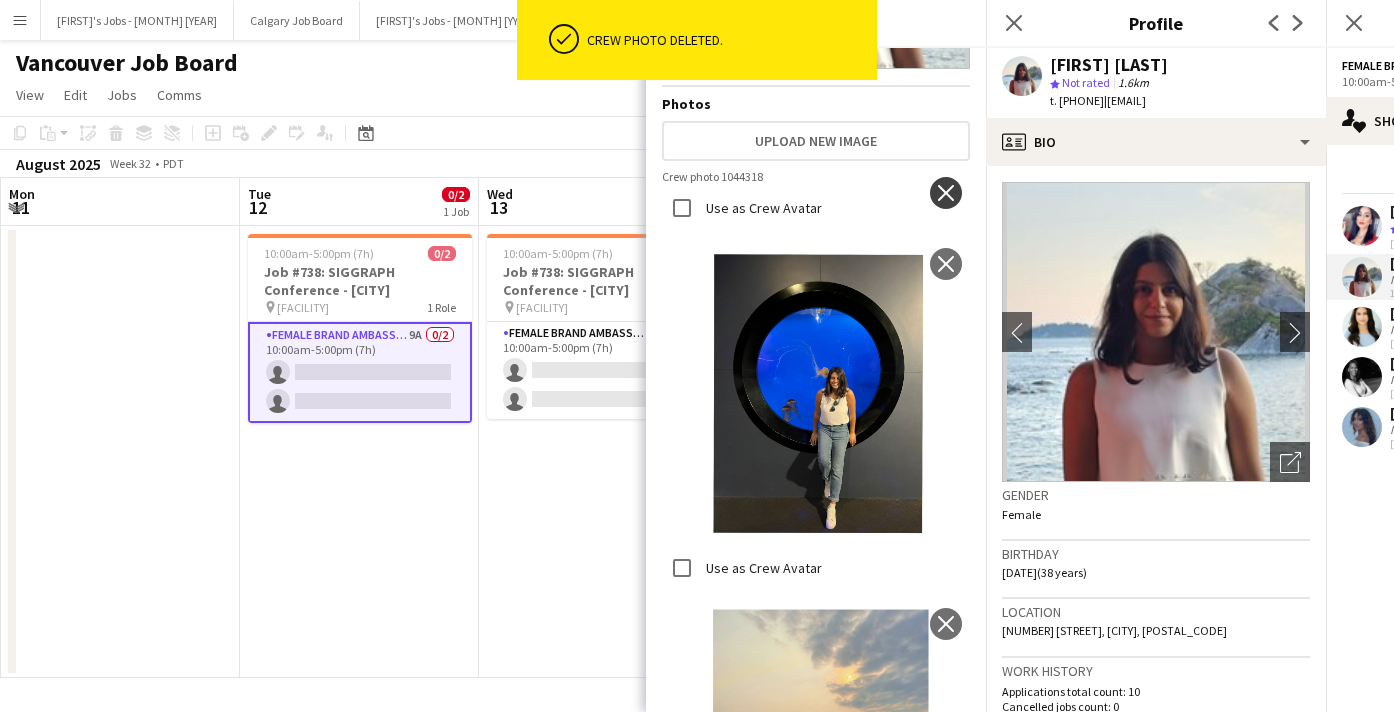 click on "close" 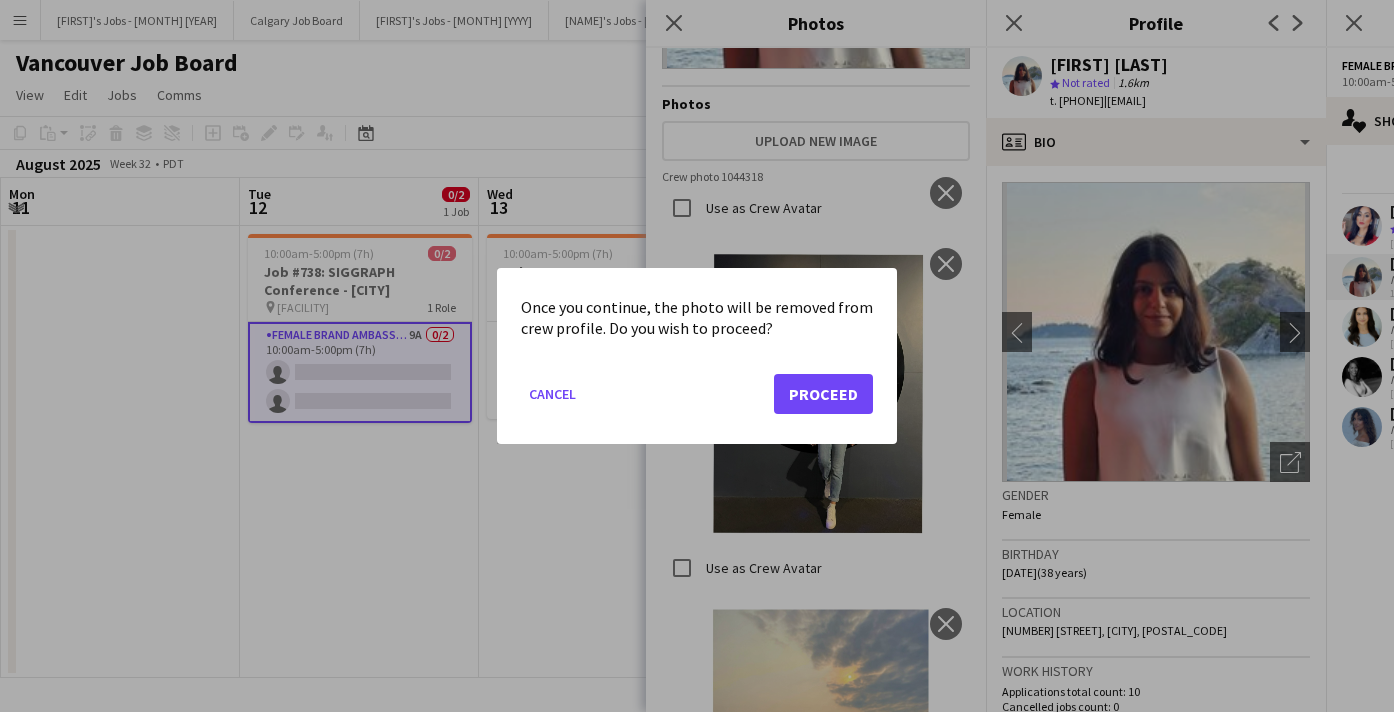 click on "Proceed" 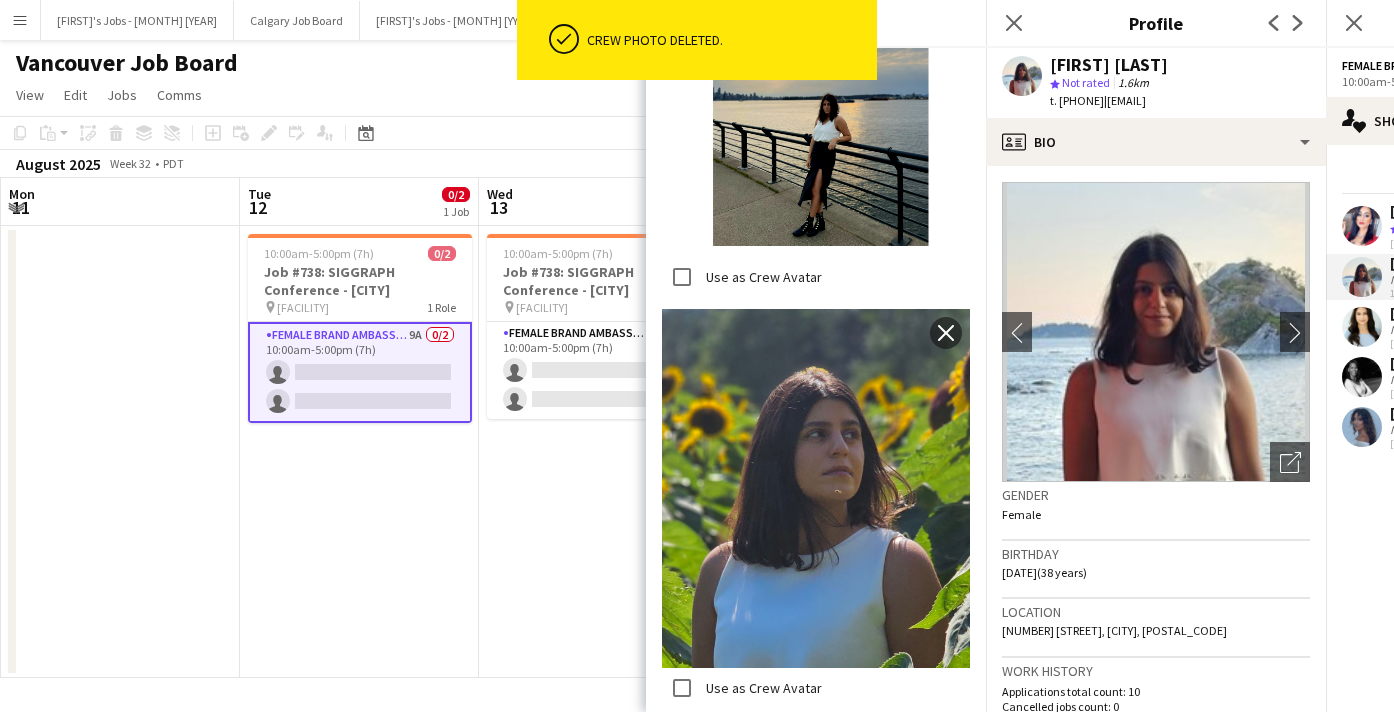 scroll, scrollTop: 893, scrollLeft: 0, axis: vertical 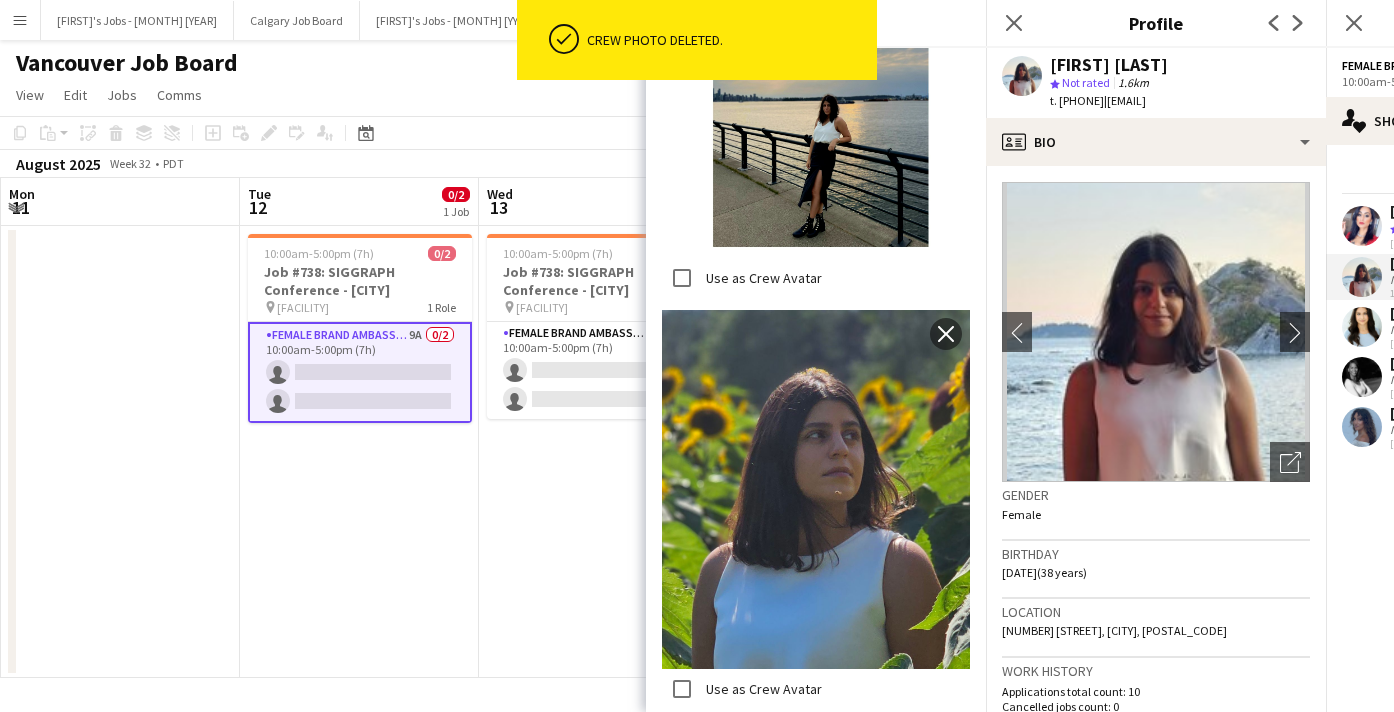 click on "Birthday [DD]-[MM]-[YYYY] ([AGE] years)" 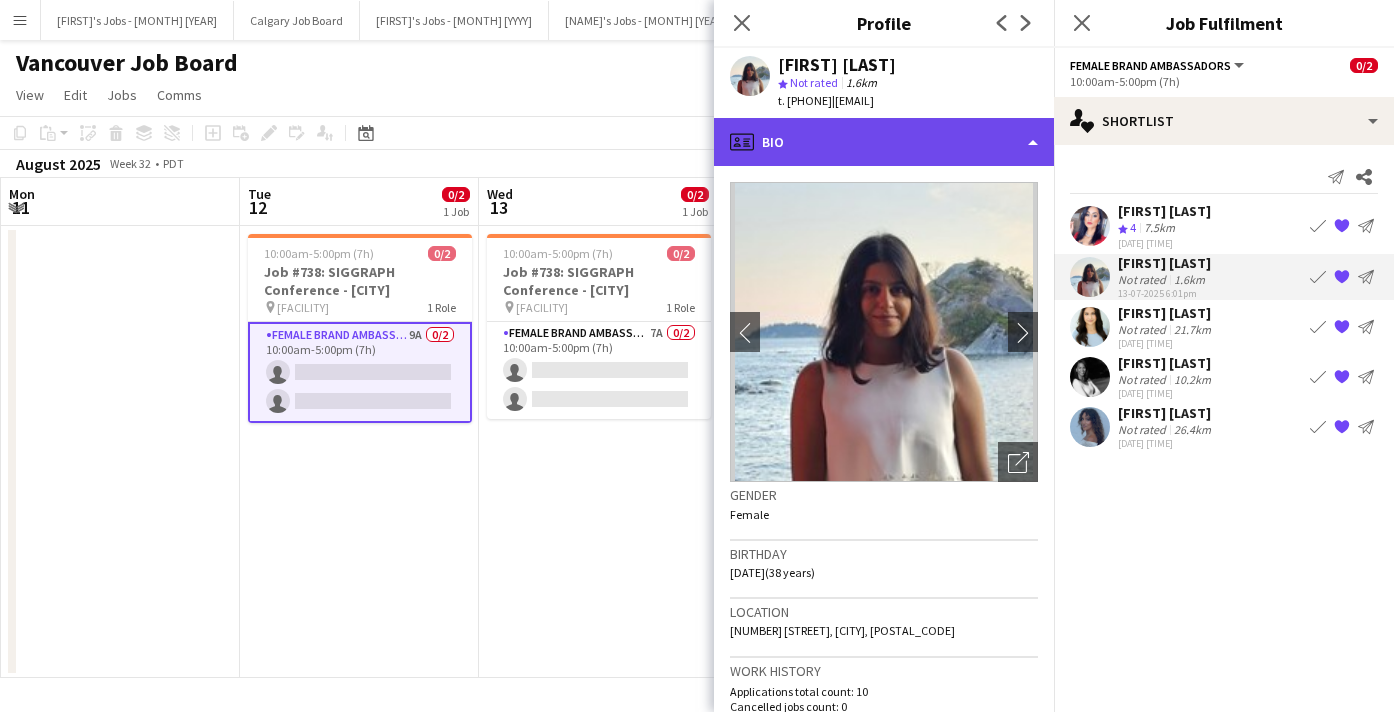 click on "profile
Bio" 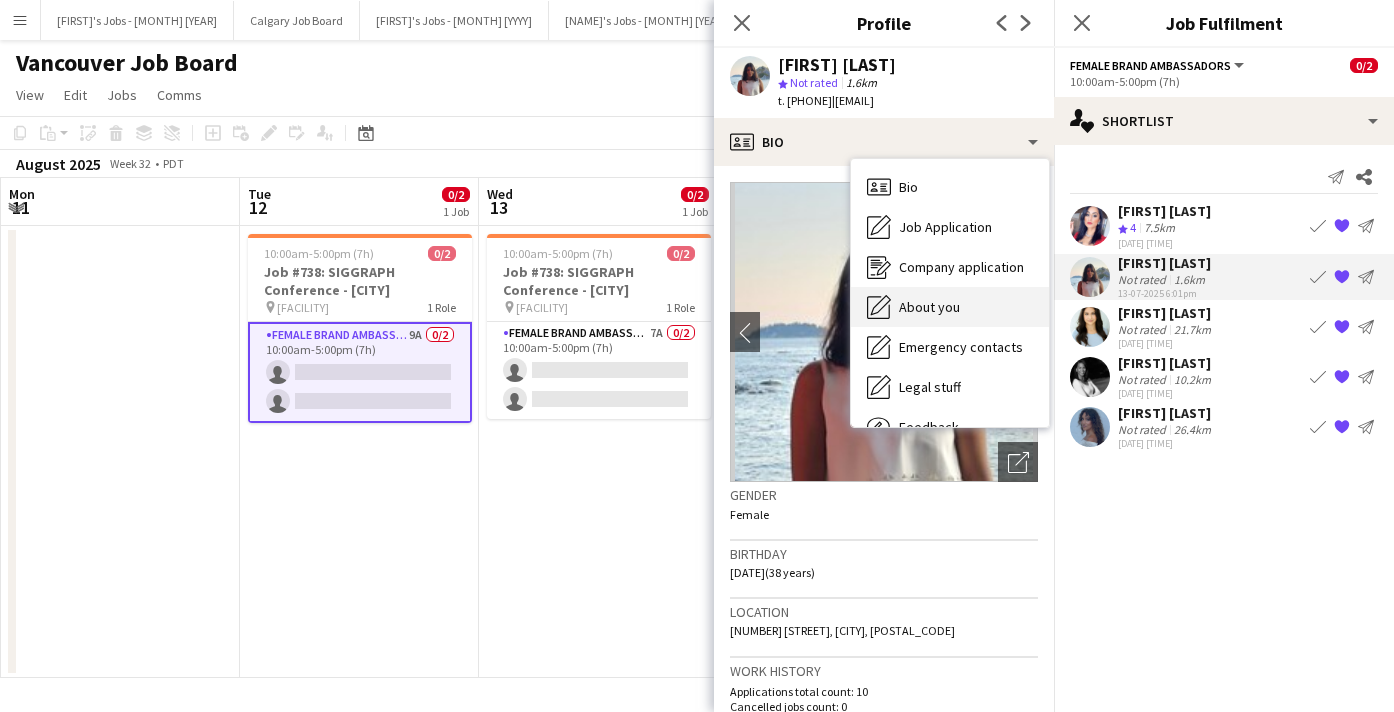 click on "About you
About you" at bounding box center (950, 307) 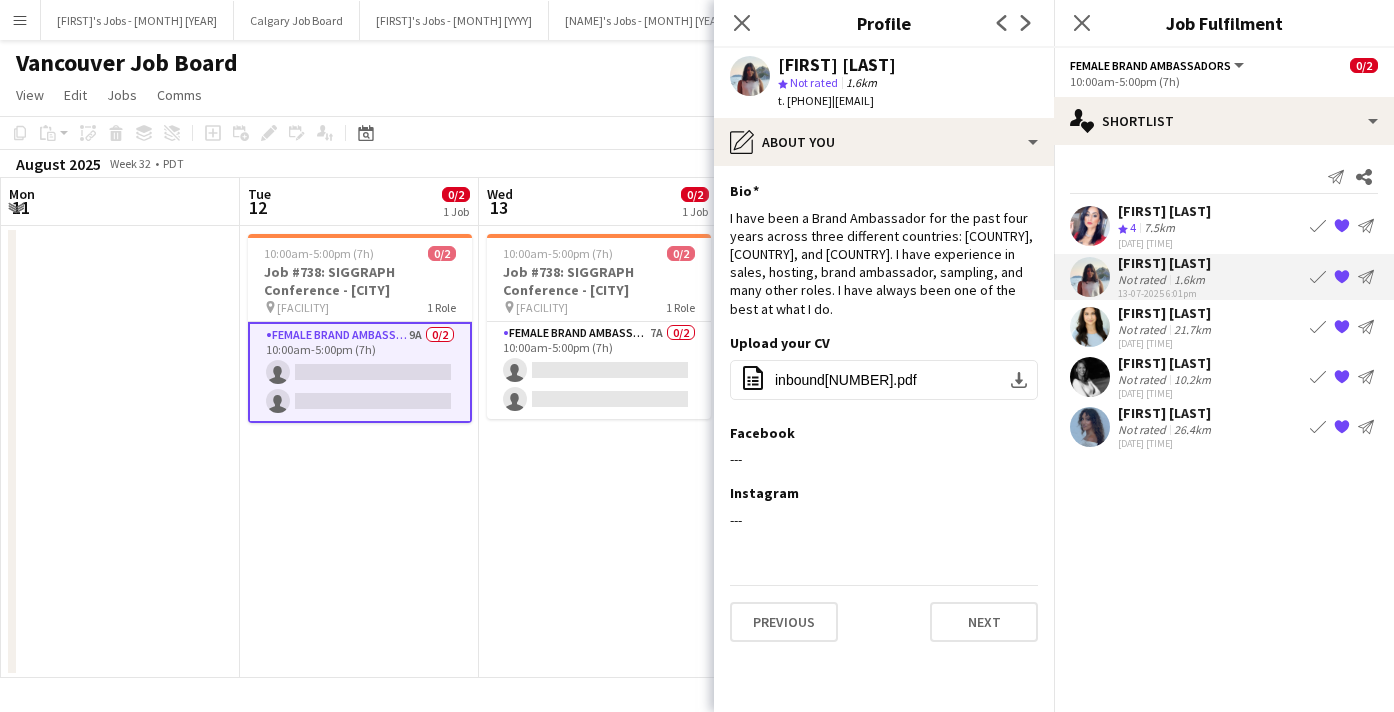 click on "Crew rating
4   7.5km   [DATE] [TIME]
Book crew
{{ spriteTitle }}
Send notification
[FIRST] [LAST]   Not rated   1.6km   [DATE] [TIME]
Book crew
{{ spriteTitle }}
Send notification
[FIRST] [LAST]   Not rated   21.7km   [DATE] [TIME]
Book crew
{{ spriteTitle }}
Send notification
[FIRST] [LAST]   Not rated   10.2km   [DATE] [TIME]
Book crew
{{ spriteTitle }}" 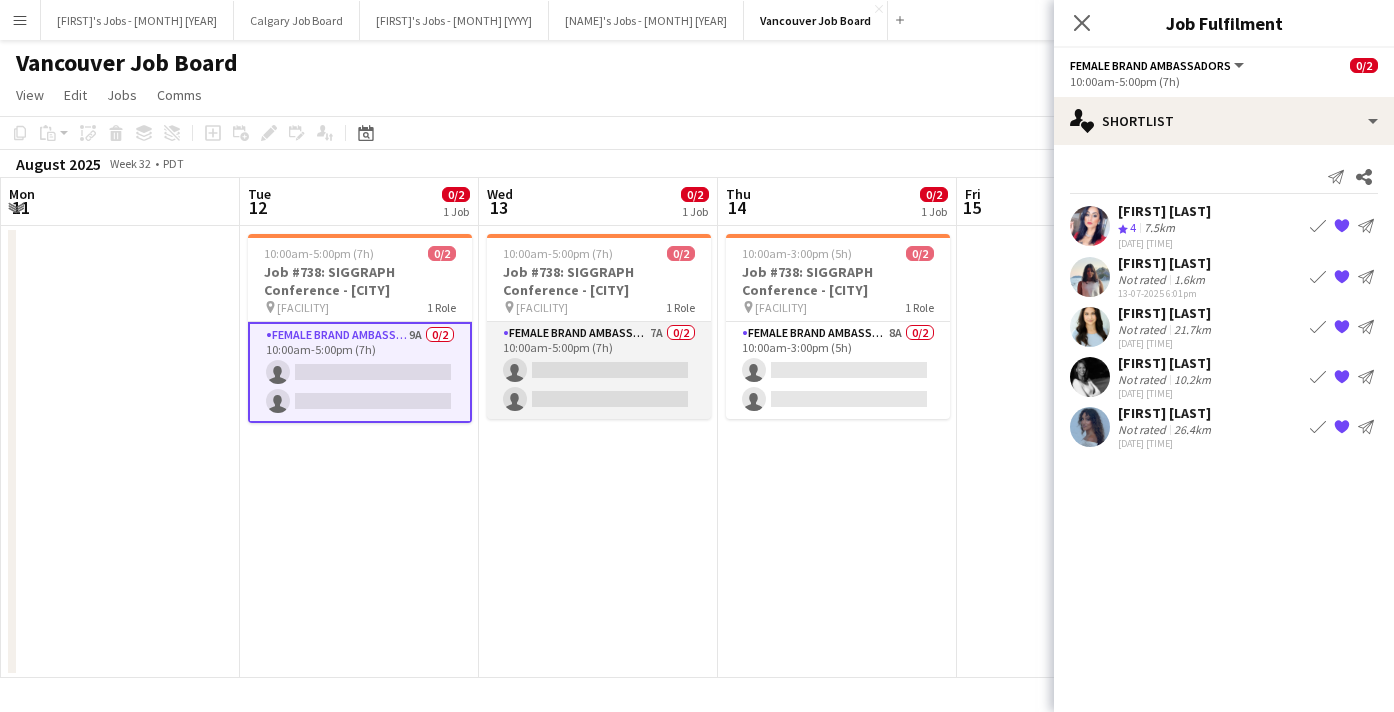 click on "Female Brand Ambassadors   7A   0/2   [TIME]-[TIME] ([DURATION])
single-neutral-actions
single-neutral-actions" at bounding box center (599, 370) 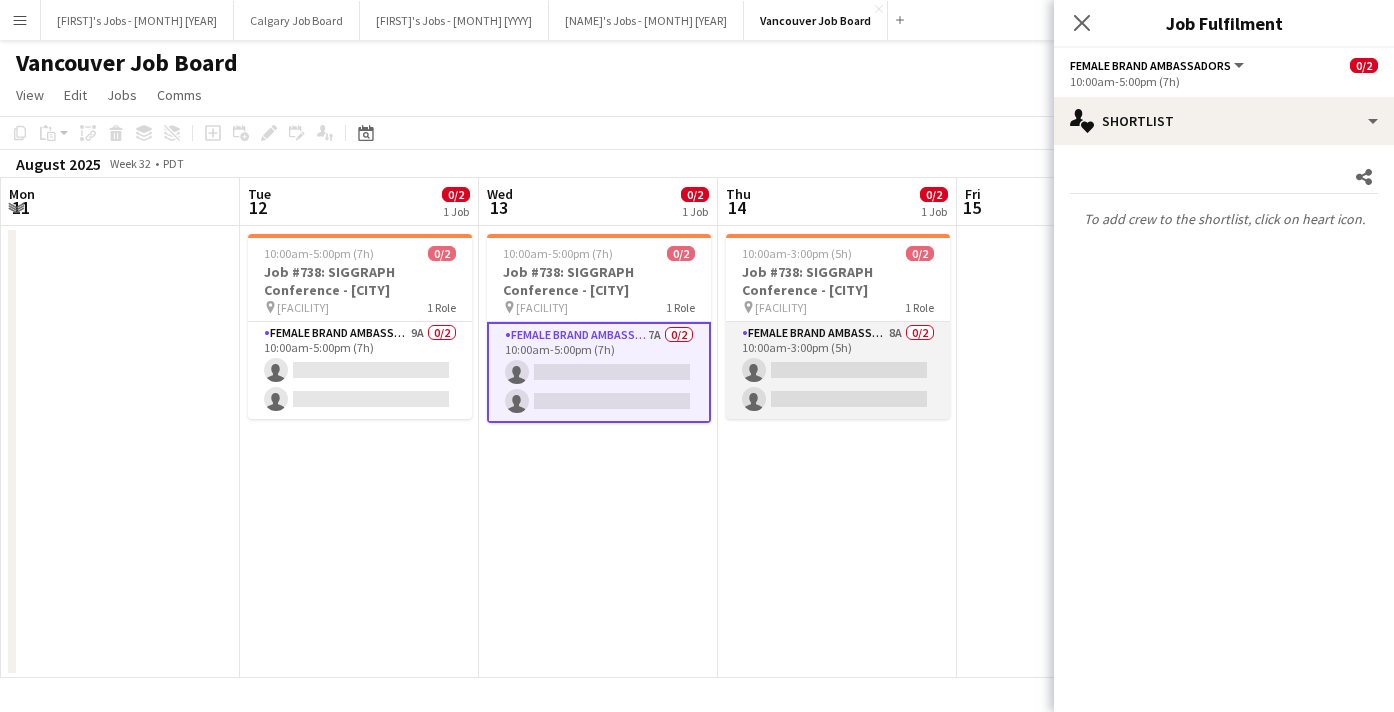 click on "Female Brand Ambassadors   8A   0/2   [TIME]-[TIME] ([DURATION]h)
single-neutral-actions
single-neutral-actions" at bounding box center (838, 370) 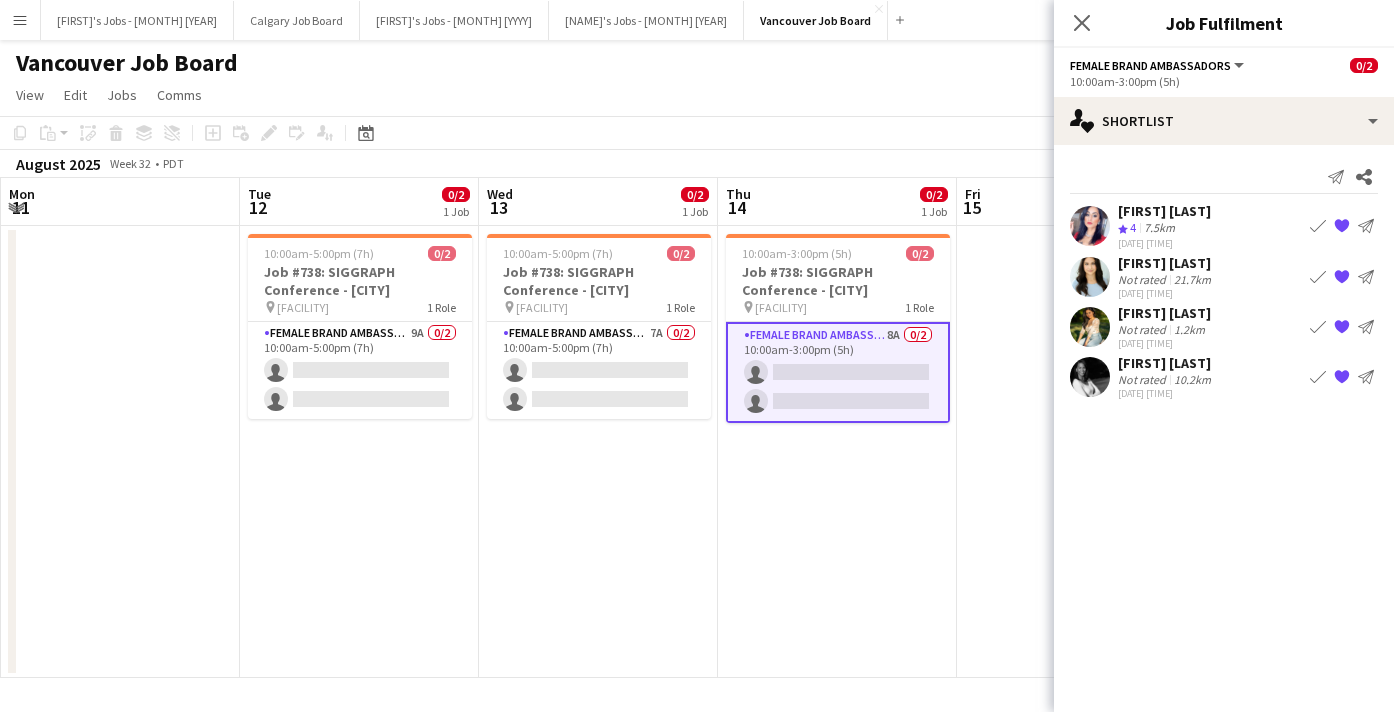 click on "Not rated" at bounding box center [1144, 329] 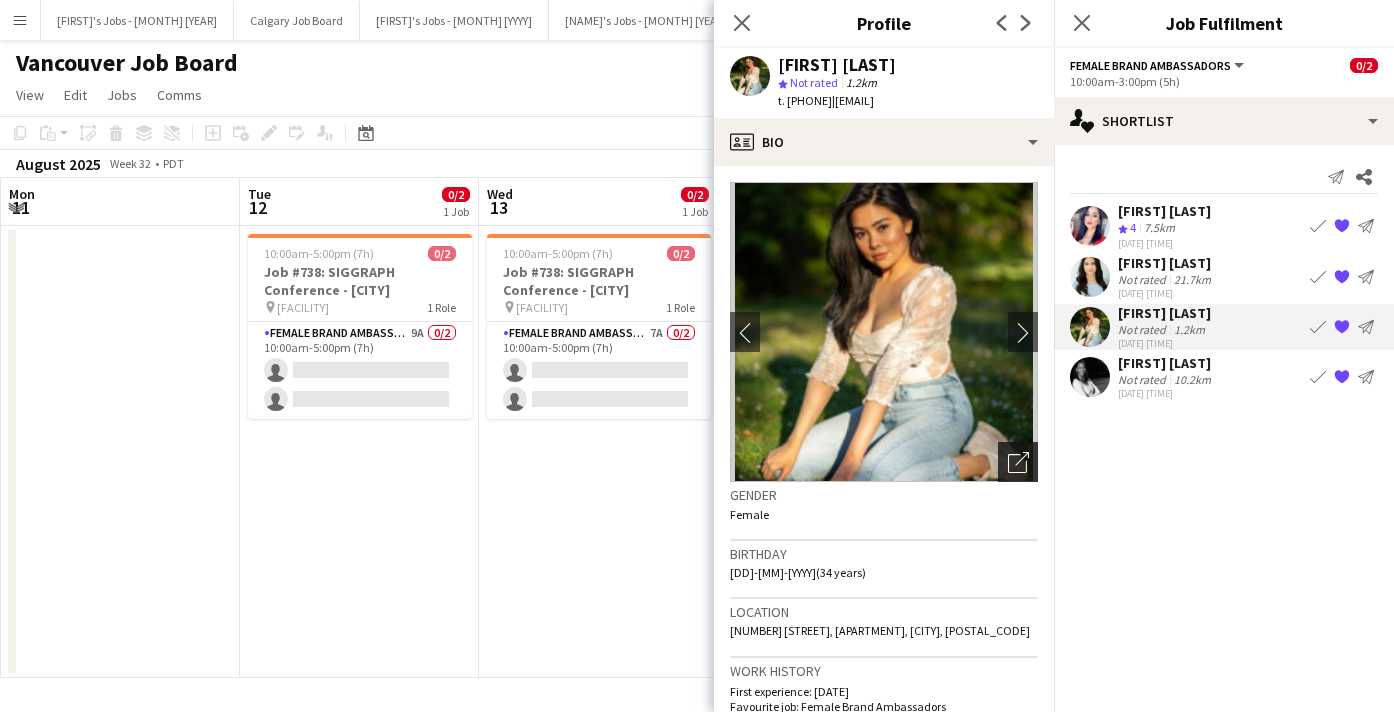 click on "Open photos pop-in" 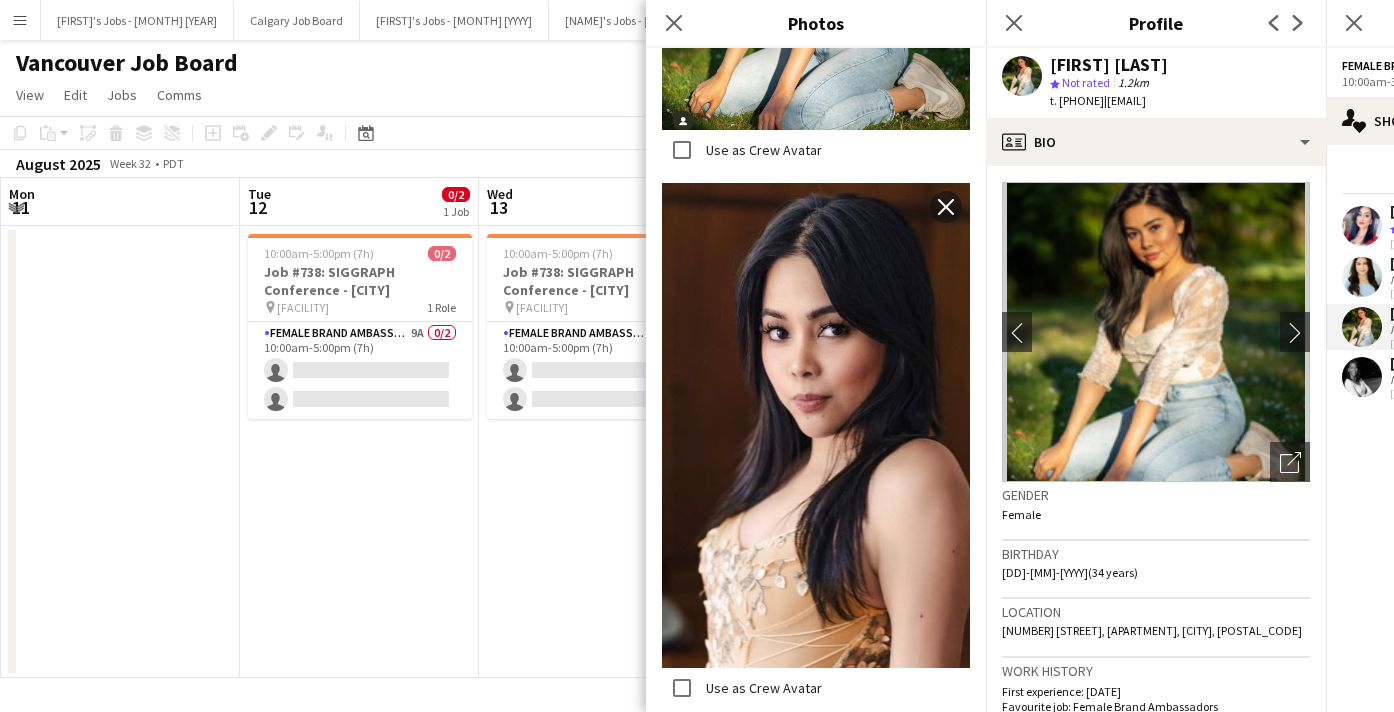 scroll, scrollTop: 1051, scrollLeft: 0, axis: vertical 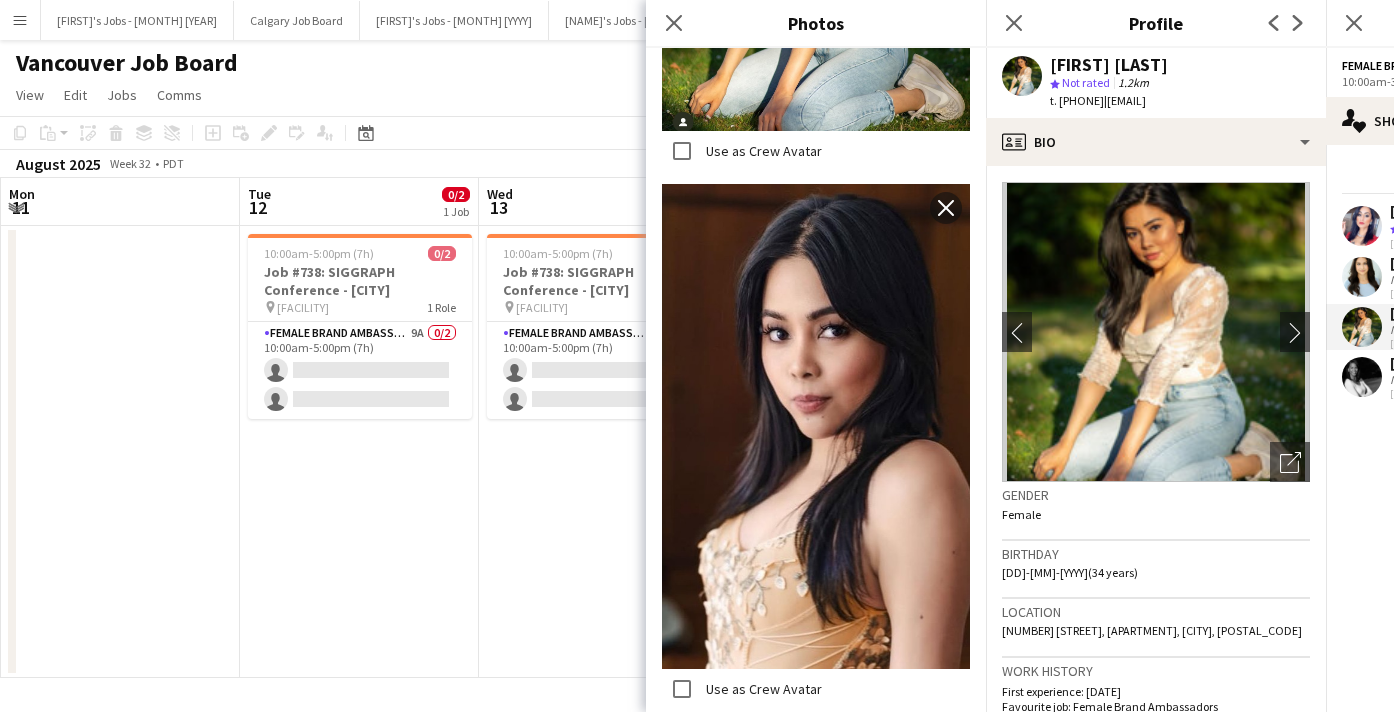 click on "Birthday" 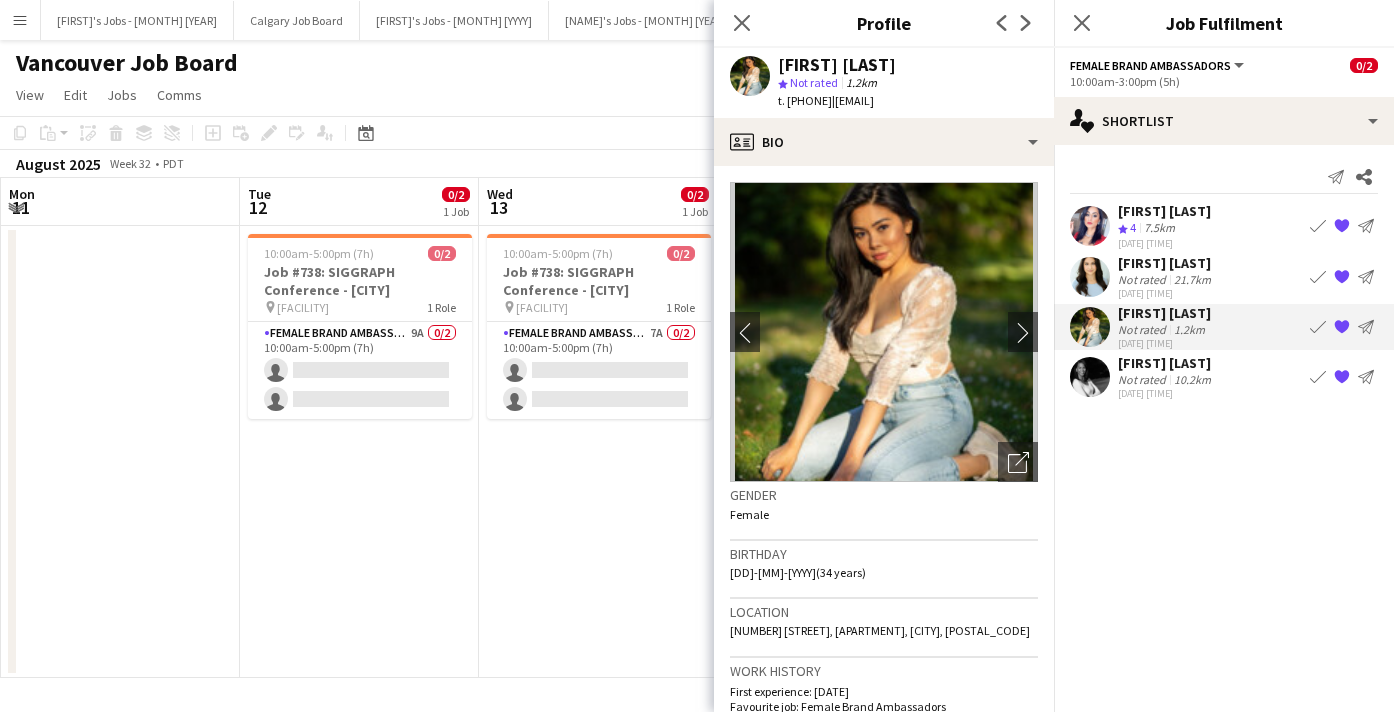 click on "Copy
Paste
Paste
Command
V Paste with crew
Command
Shift
V
Paste linked Job
Delete
Group
Ungroup
Add job
Add linked Job
Edit
Edit linked Job
Applicants
Date picker
JUL 2025 JUL 2025 Monday M Tuesday T Wednesday W Thursday T Friday F Saturday S Sunday S  JUL      1   2   3   4   5   6   7   8   9   10   11   12   13   14   15   16   17   18   19   20   21   22   23   24" 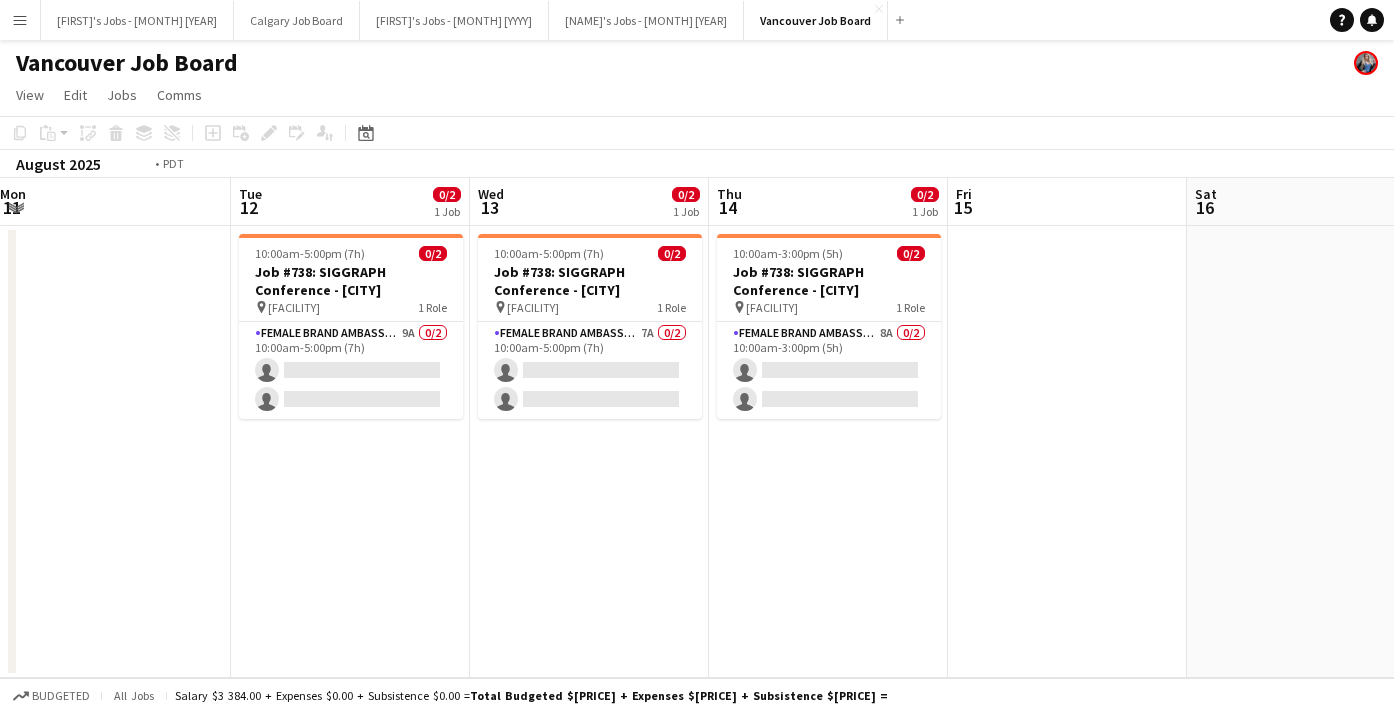 scroll, scrollTop: 0, scrollLeft: 466, axis: horizontal 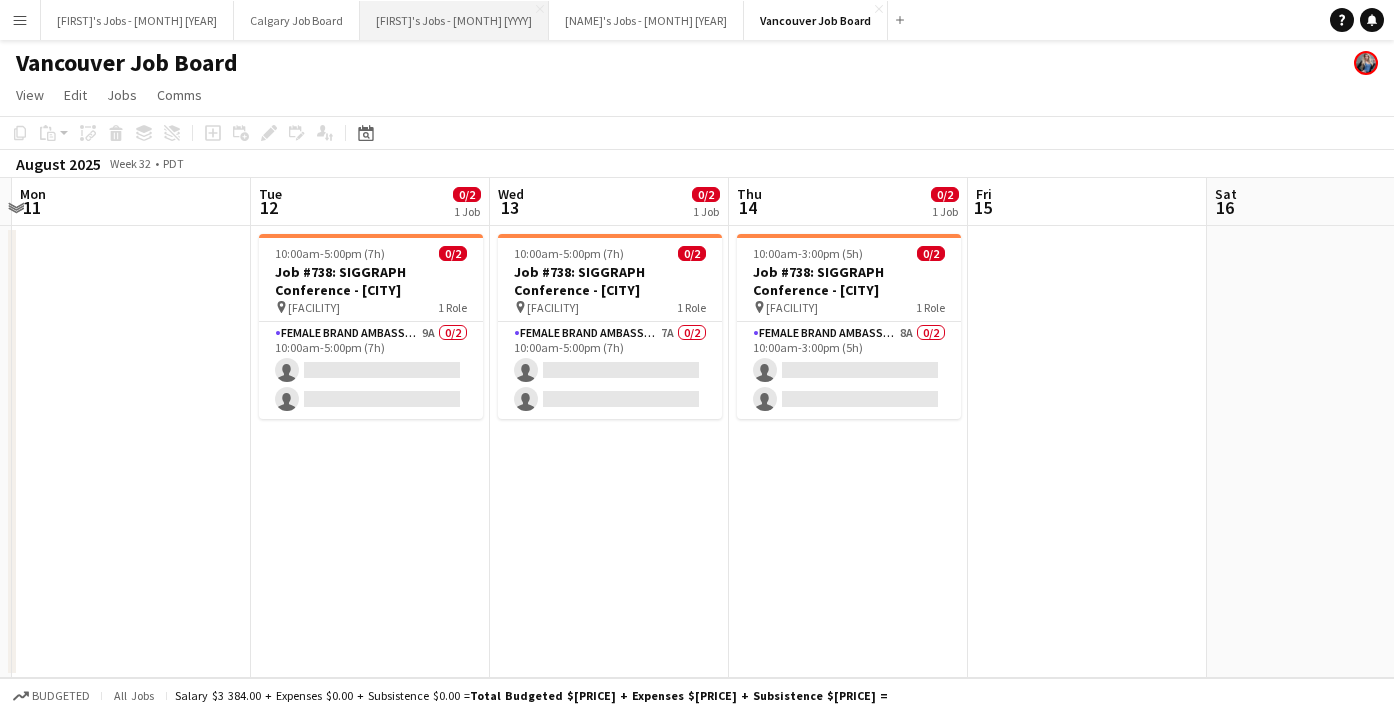 click on "[FIRST]'s Jobs - [MONTH] [YEAR]
Close" at bounding box center [454, 20] 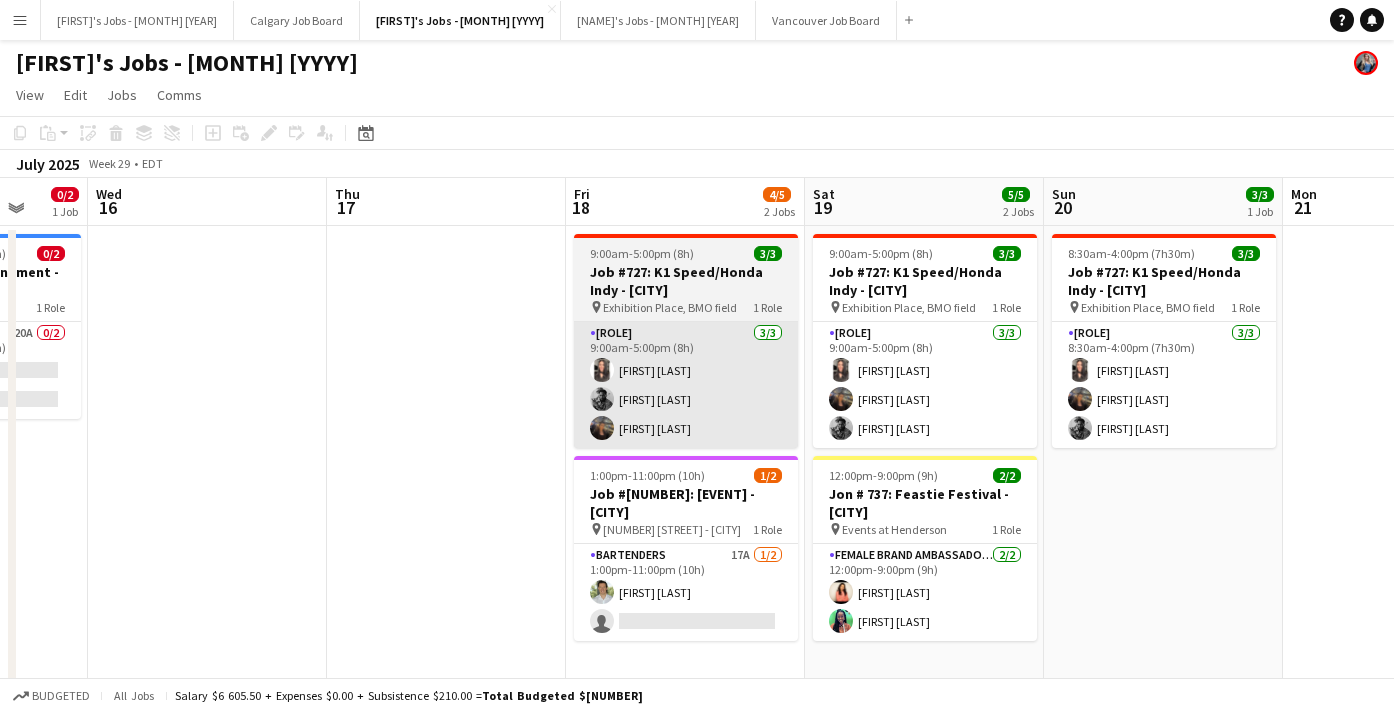 scroll, scrollTop: 0, scrollLeft: 633, axis: horizontal 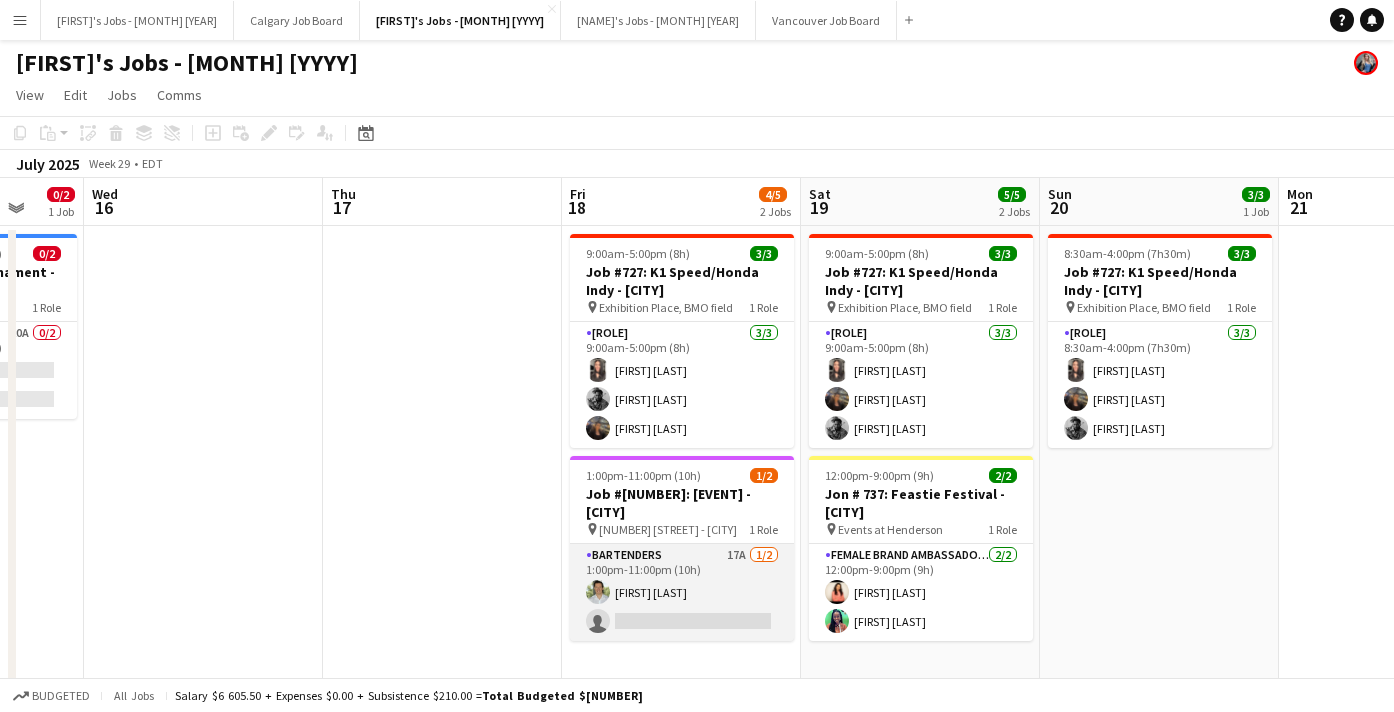 click on "Bartenders 17A 1/2 1:00pm-11:00pm (10h)
[FIRST] [LAST]
single-neutral-actions" at bounding box center [682, 592] 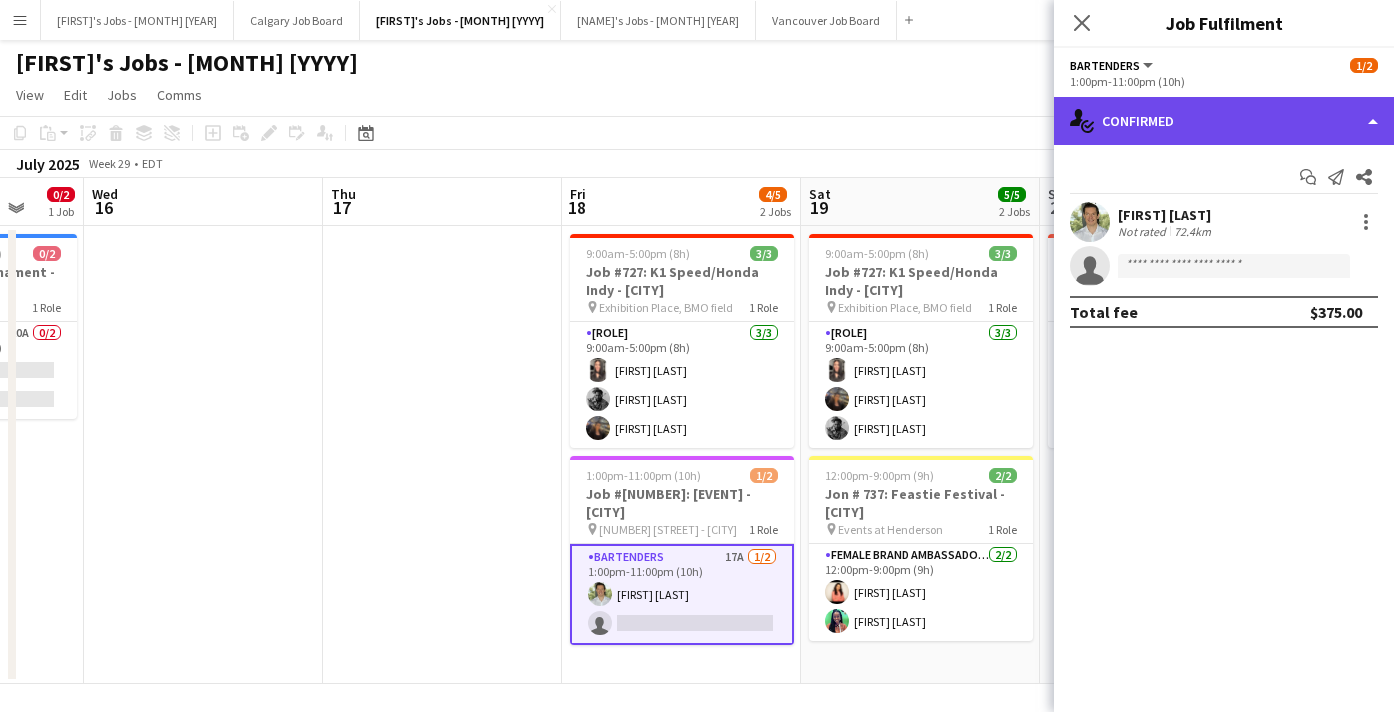 click on "single-neutral-actions-check-2
Confirmed" 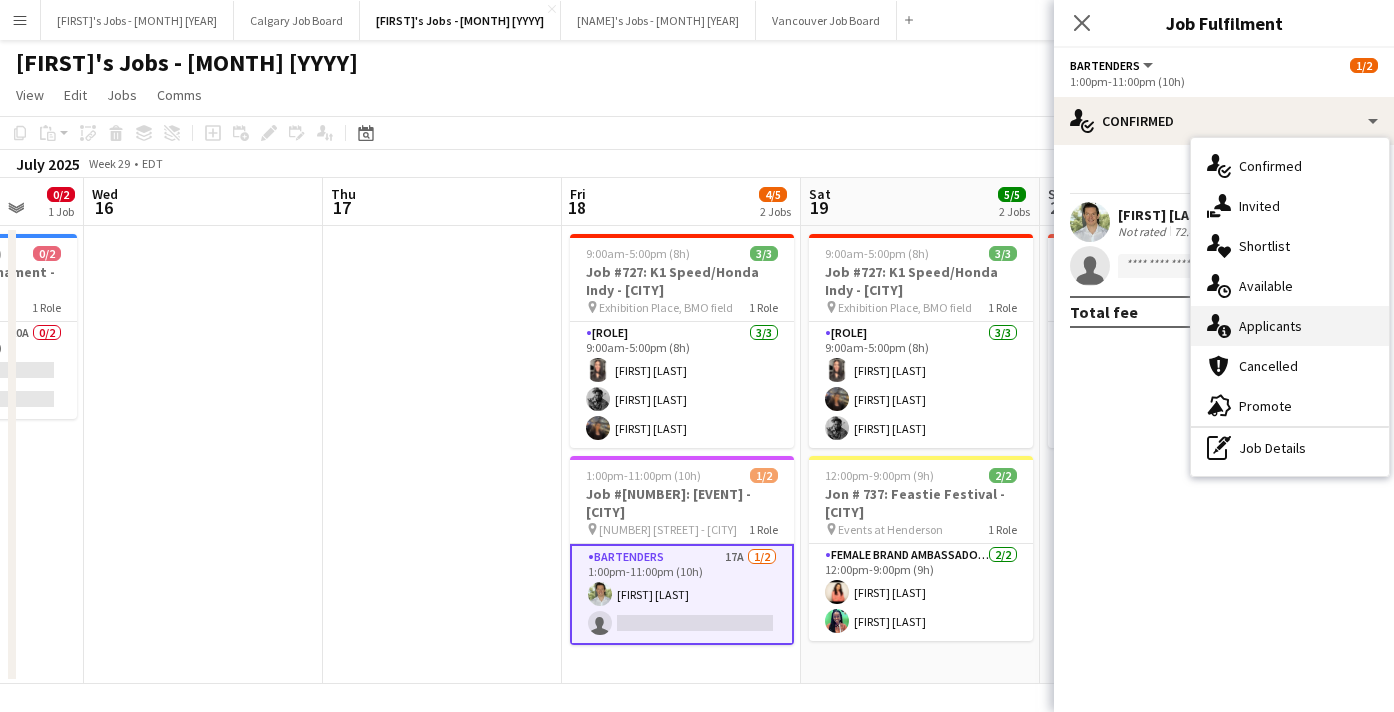 click on "single-neutral-actions-information
Applicants" at bounding box center [1290, 326] 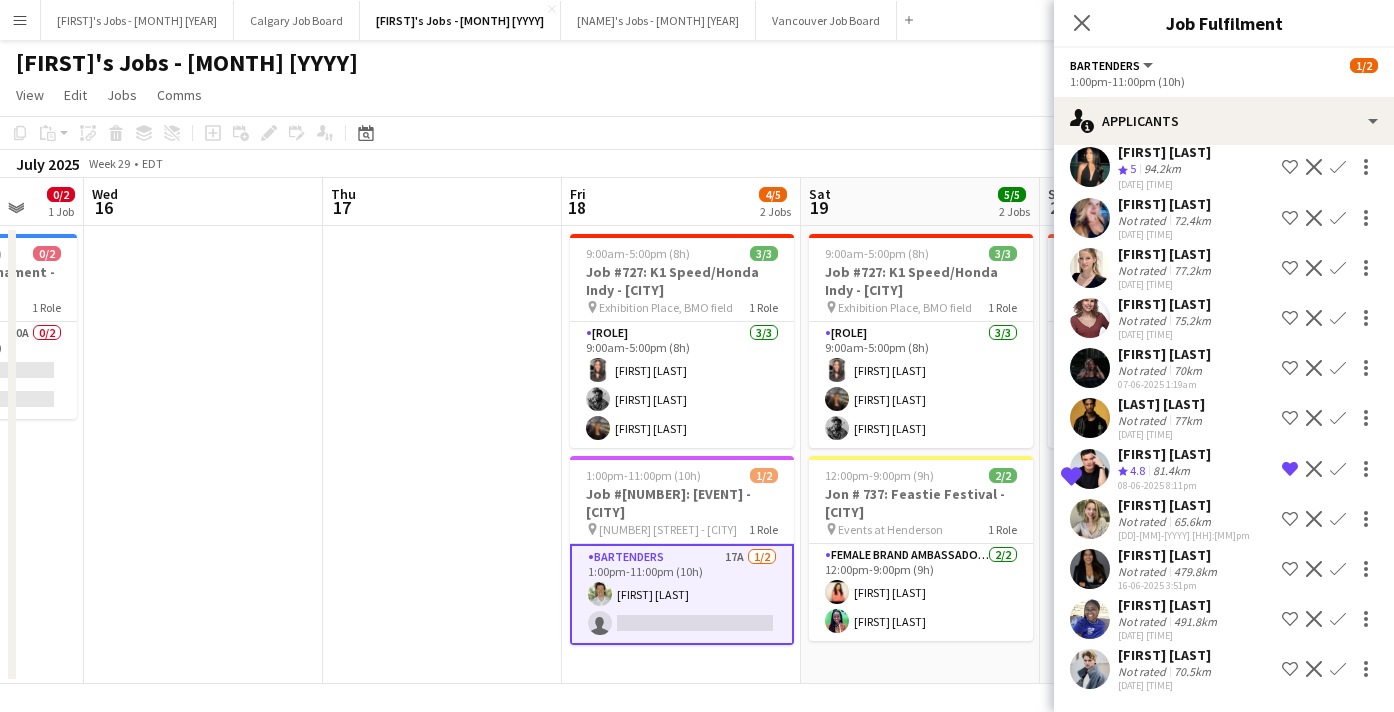 scroll, scrollTop: 348, scrollLeft: 0, axis: vertical 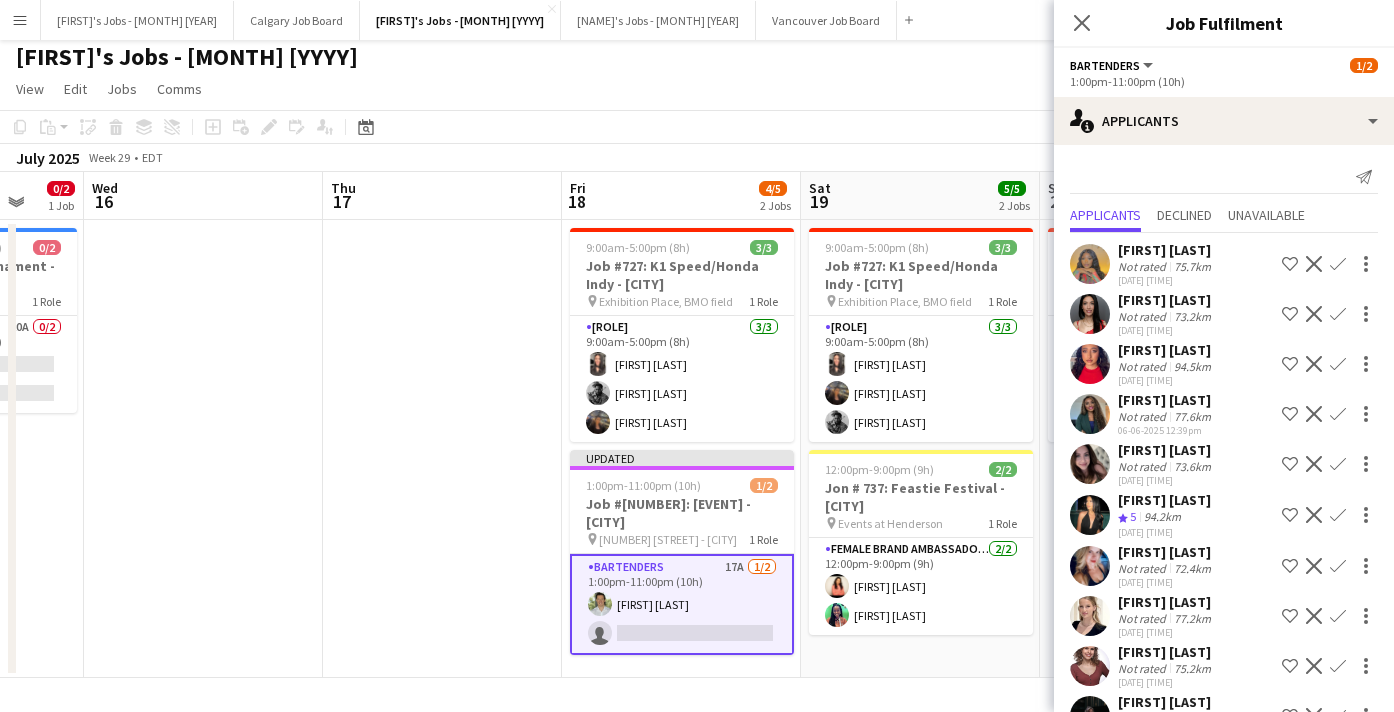click on "Copy
Paste
Paste
Command
V Paste with crew
Command
Shift
V
Paste linked Job
Delete
Group
Ungroup
Add job
Add linked Job
Edit
Edit linked Job
Applicants
Date picker
JUL 2025 JUL 2025 Monday M Tuesday T Wednesday W Thursday T Friday F Saturday S Sunday S  JUL      1   2   3   4   5   6   7   8   9   10   11   12   13   14   15   16   17   18   19   20   21   22   23   24" 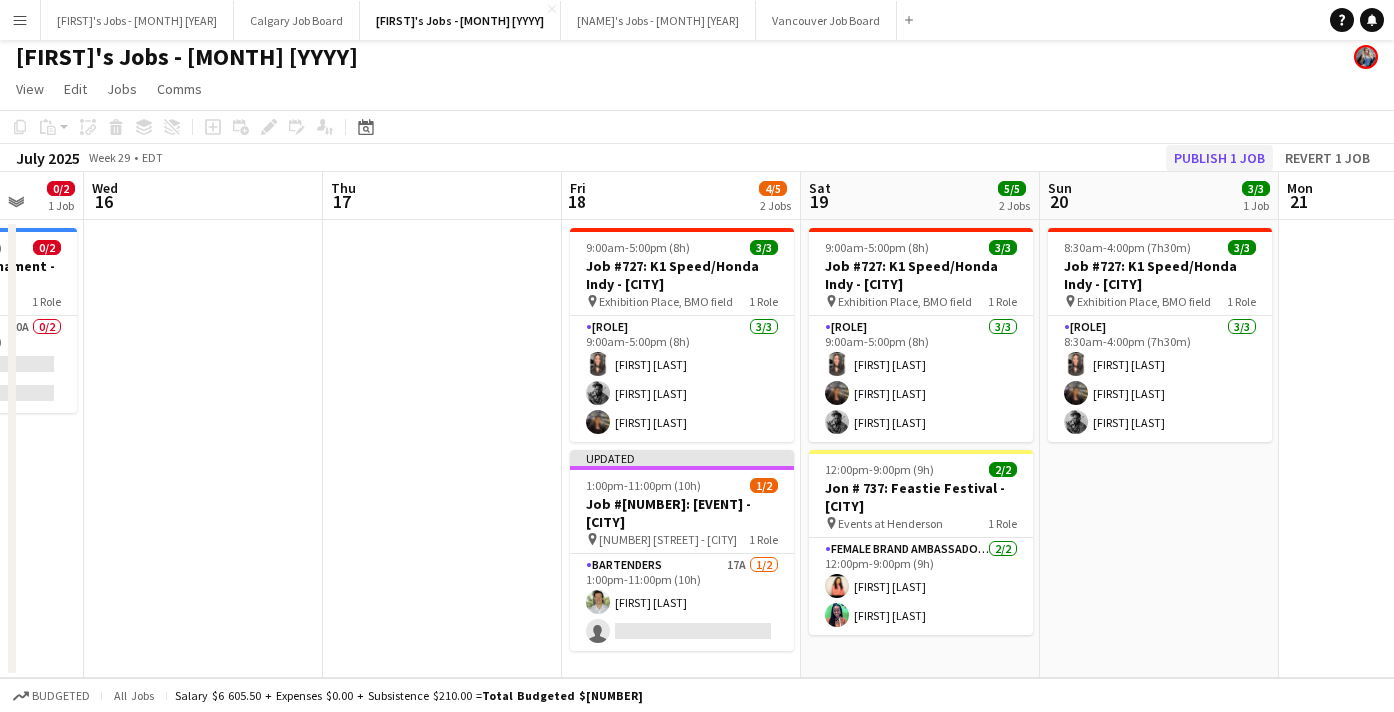 click on "Publish 1 job" 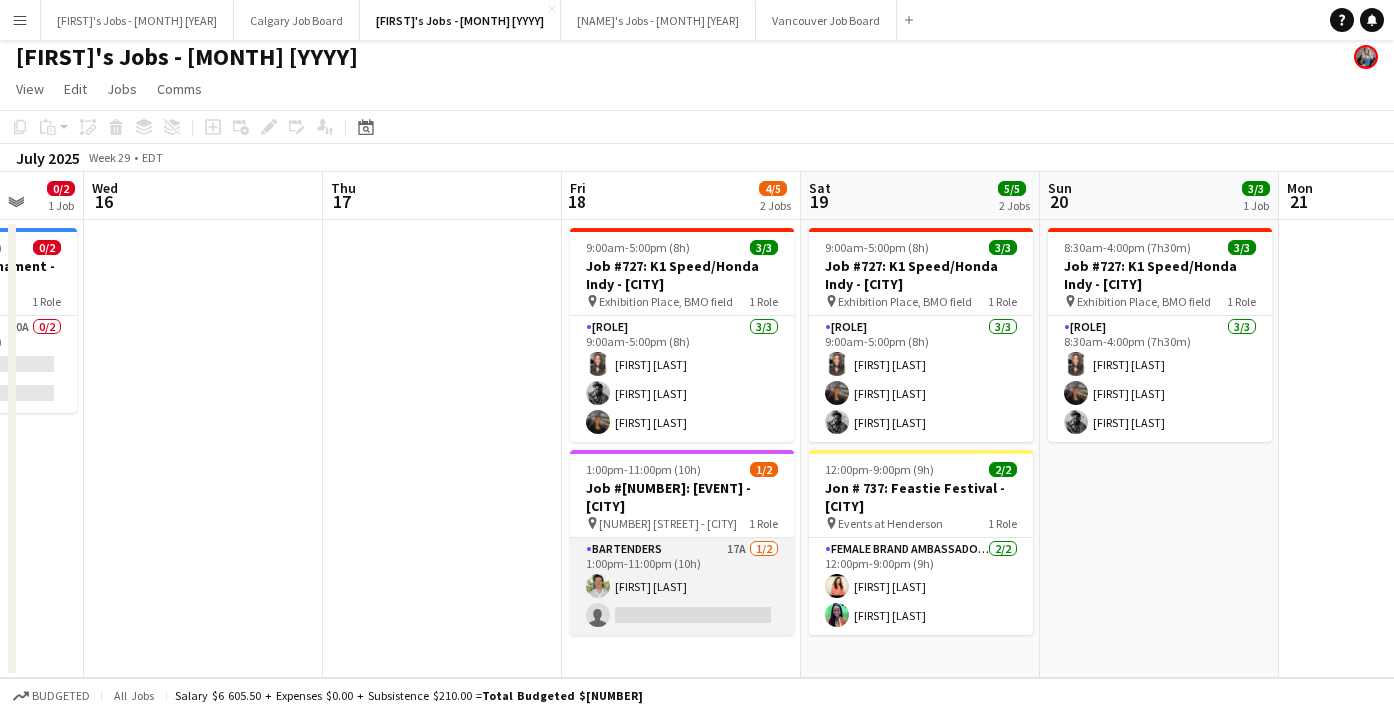 click on "Bartenders 17A 1/2 1:00pm-11:00pm (10h)
[FIRST] [LAST]
single-neutral-actions" at bounding box center (682, 586) 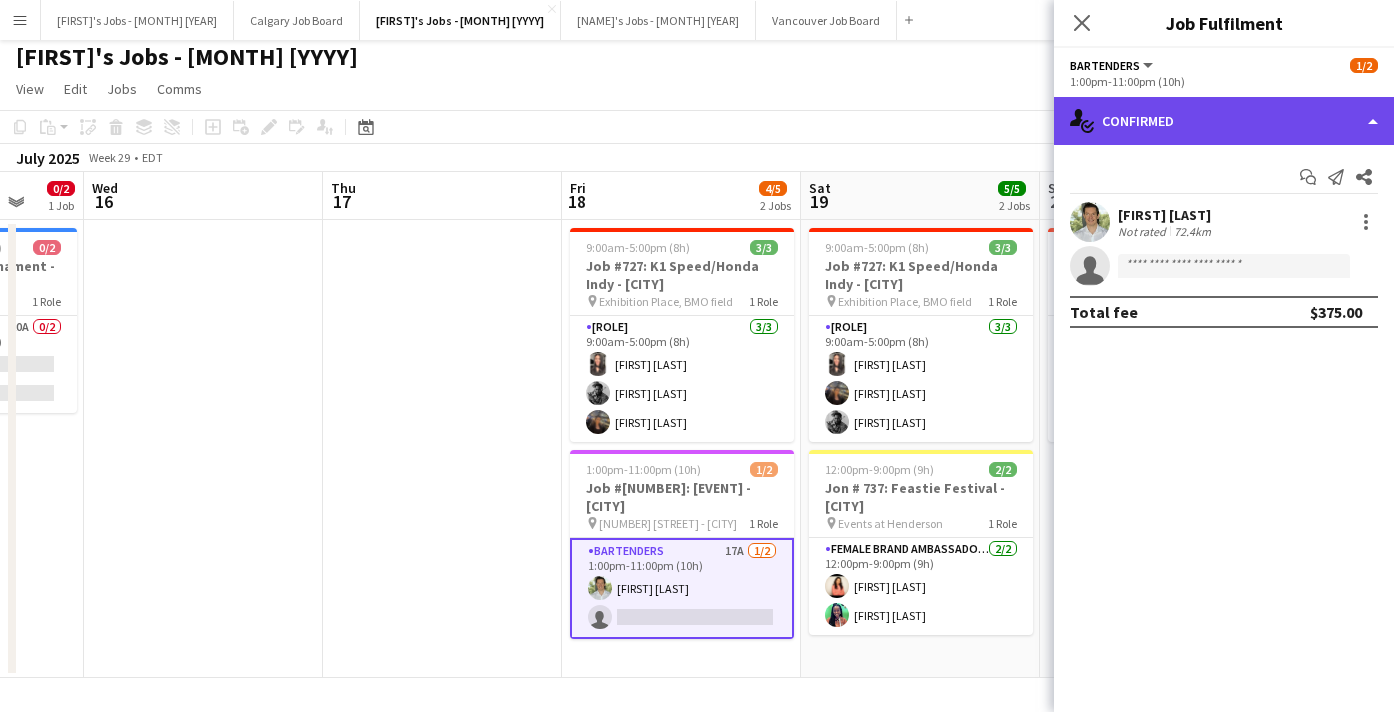 click on "single-neutral-actions-check-2
Confirmed" 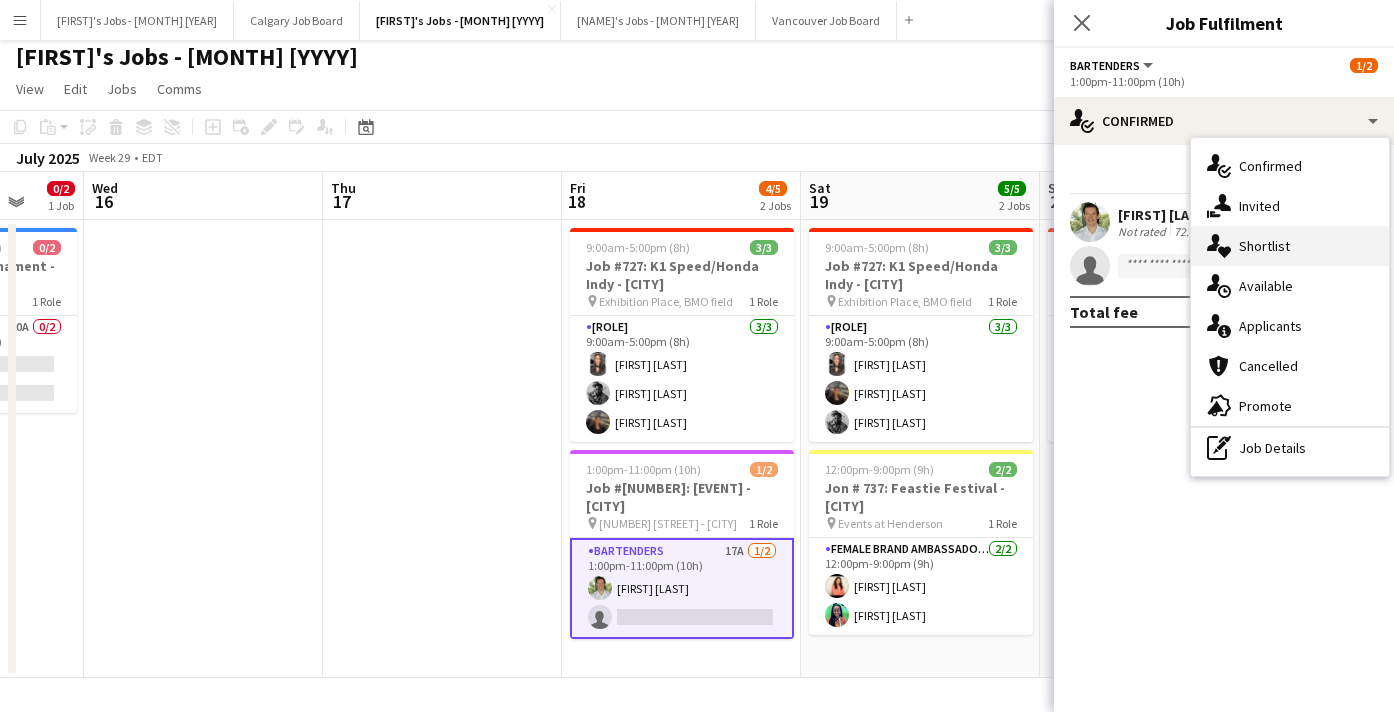 click on "single-neutral-actions-heart
Shortlist" at bounding box center (1290, 246) 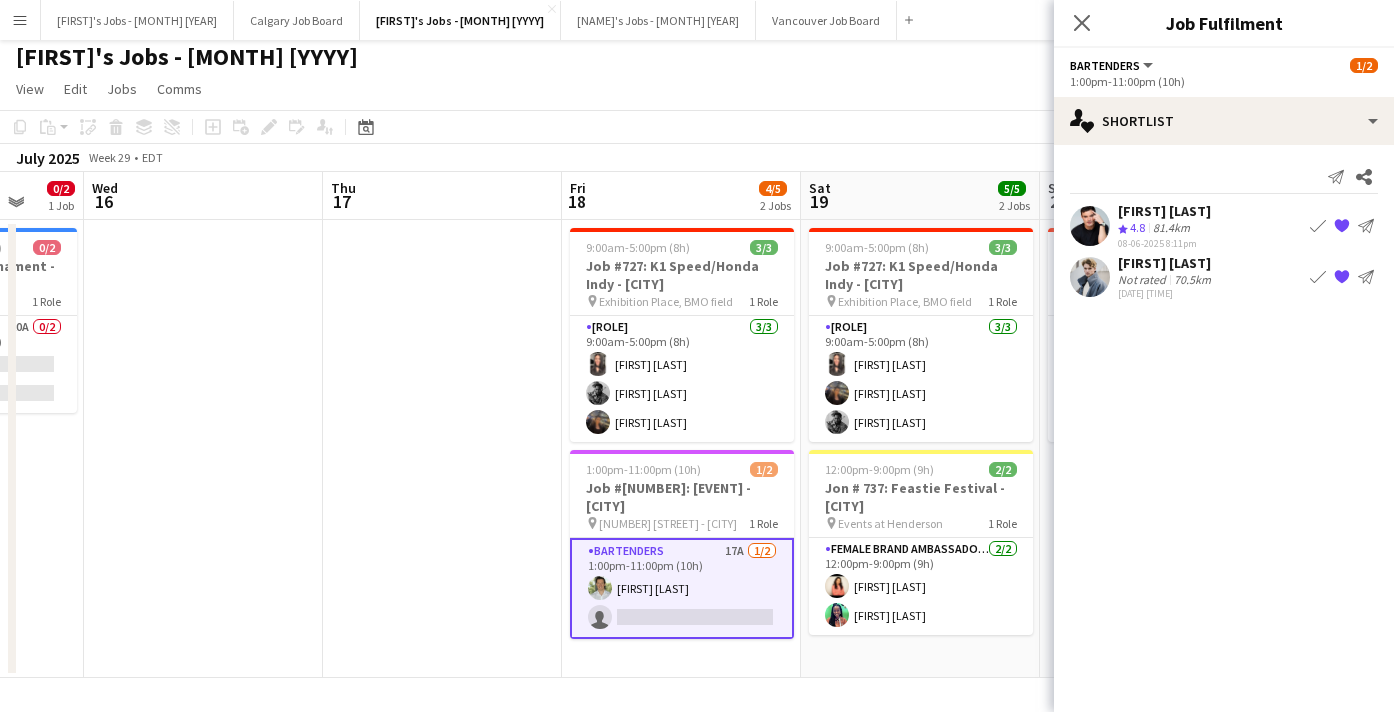 click on "[FIRST]'s Jobs - [MONTH] [YYYY]" 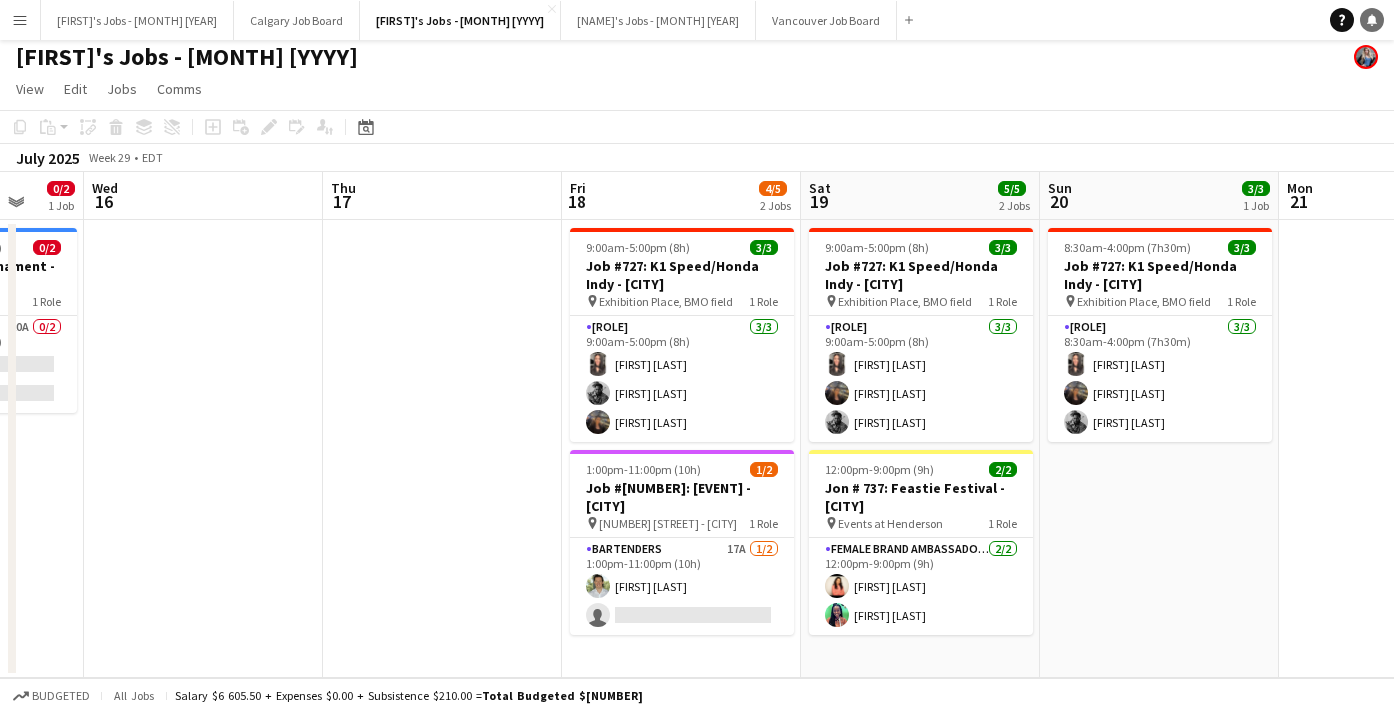 click on "Notifications" at bounding box center [1372, 20] 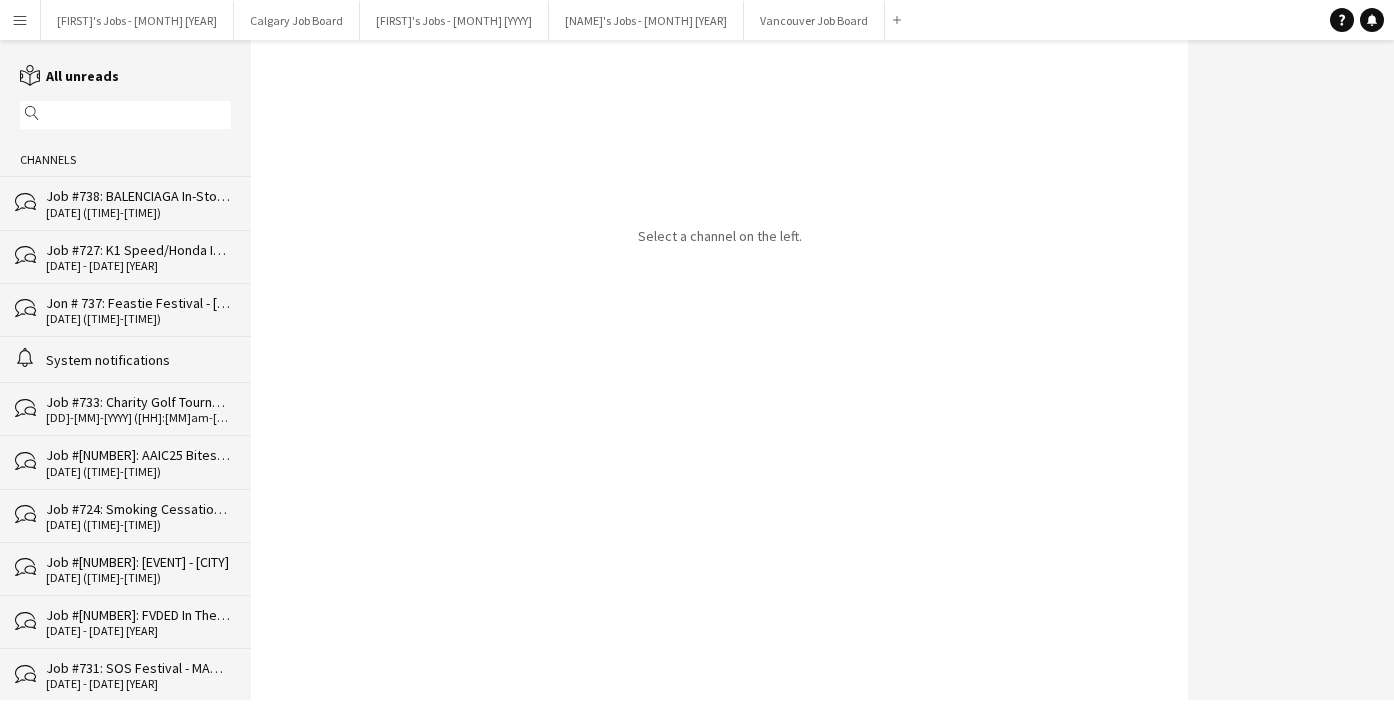 scroll, scrollTop: 0, scrollLeft: 0, axis: both 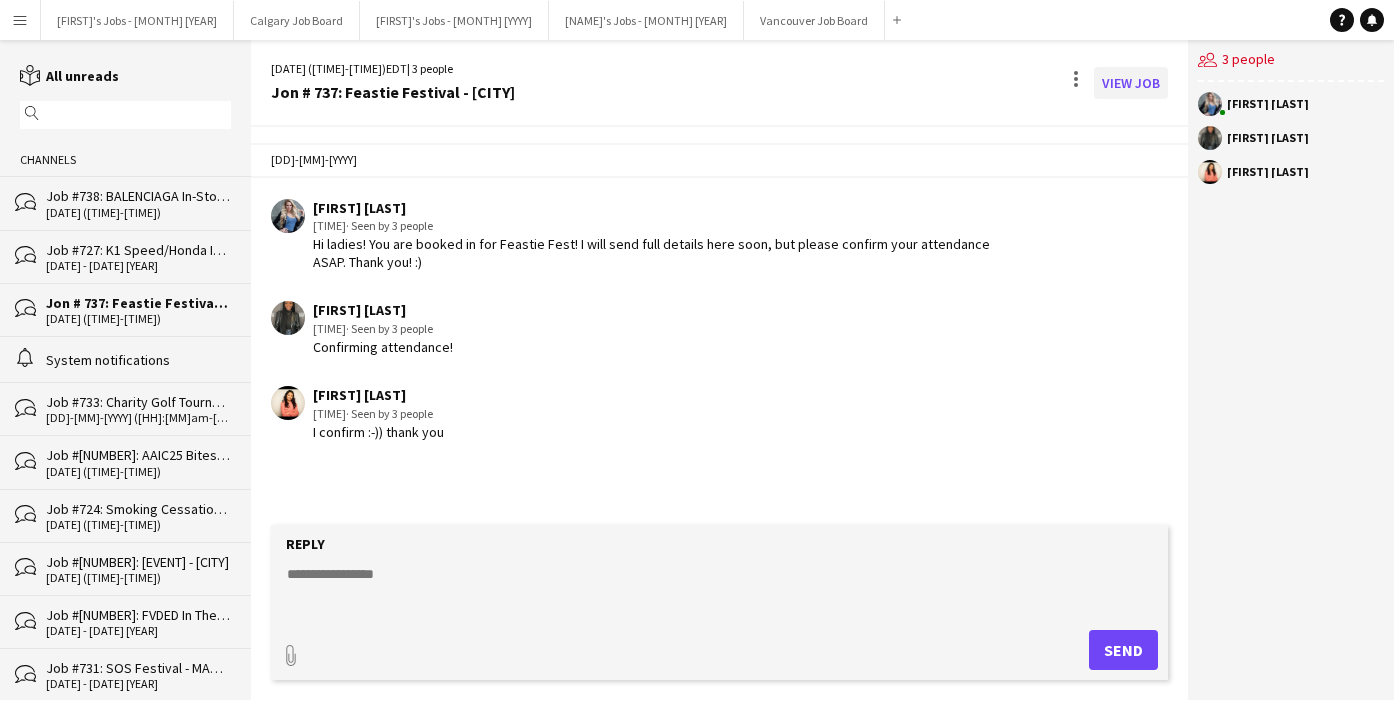 click on "View Job" 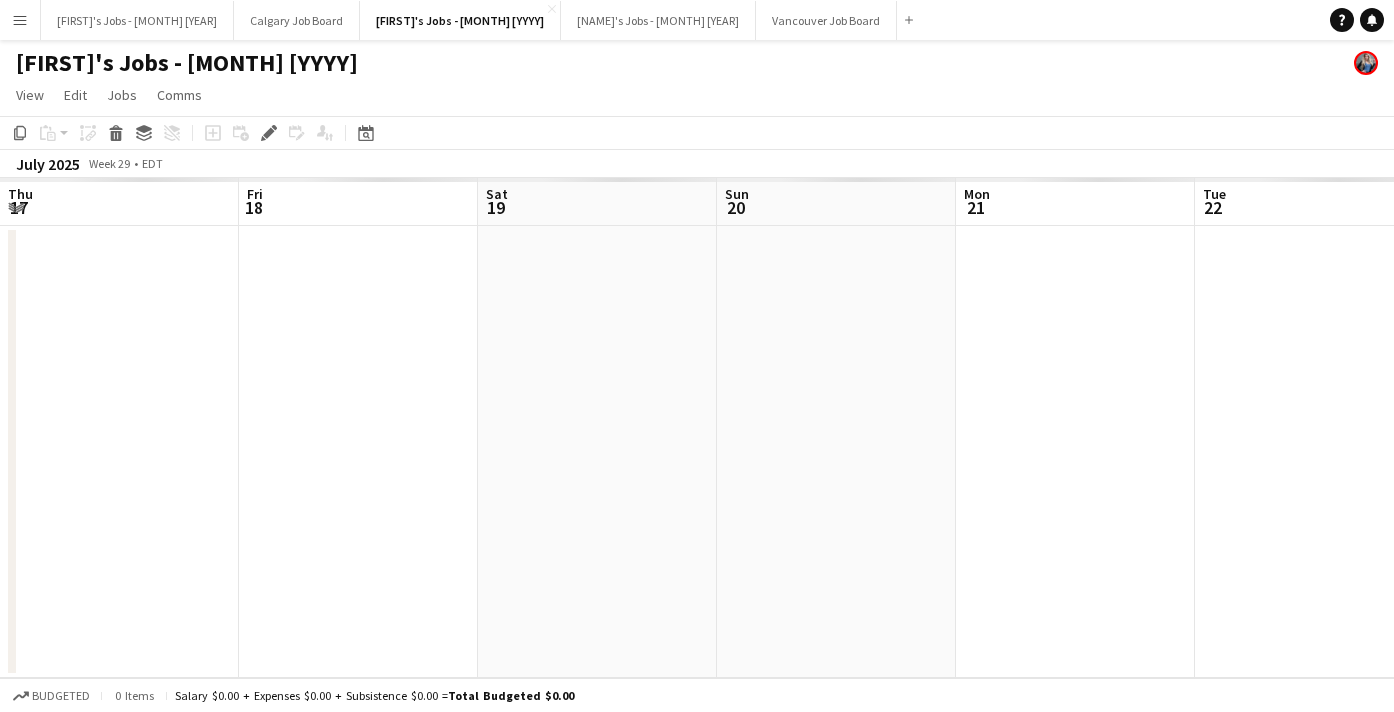 scroll, scrollTop: 0, scrollLeft: 687, axis: horizontal 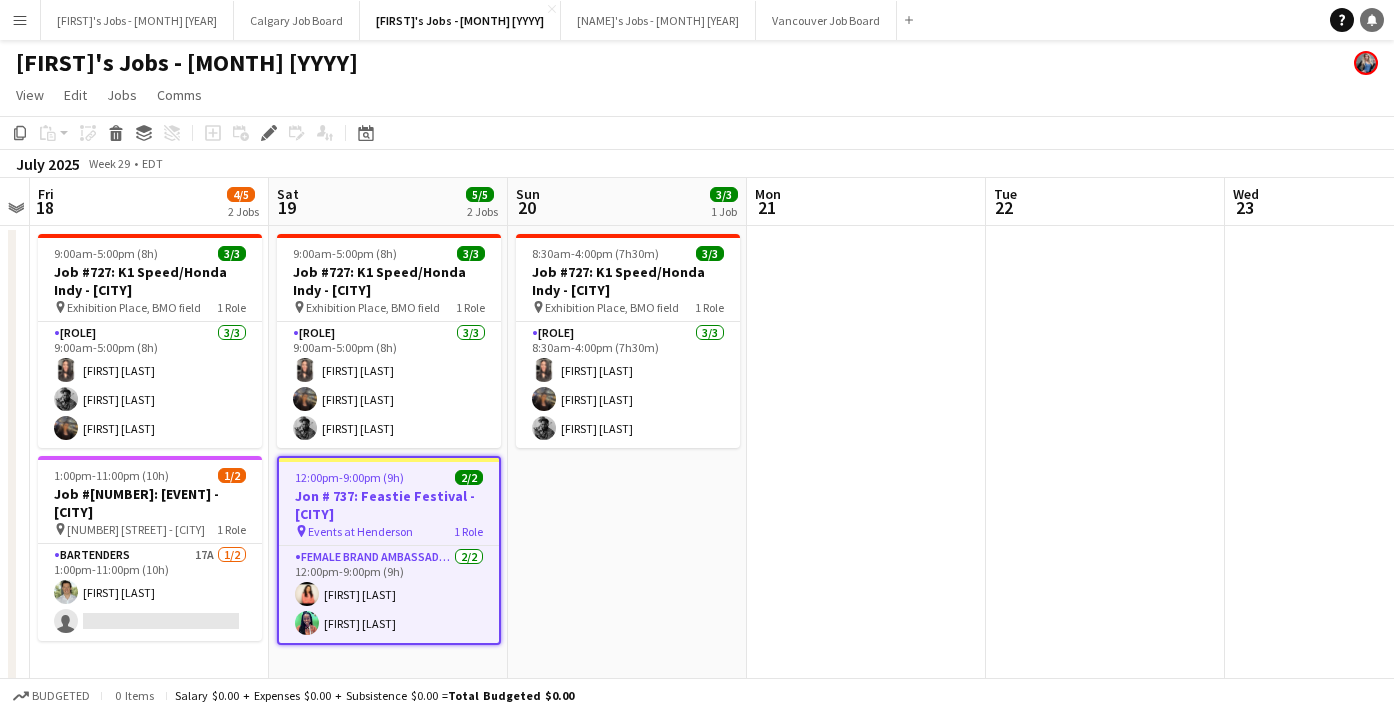 click on "Notifications" 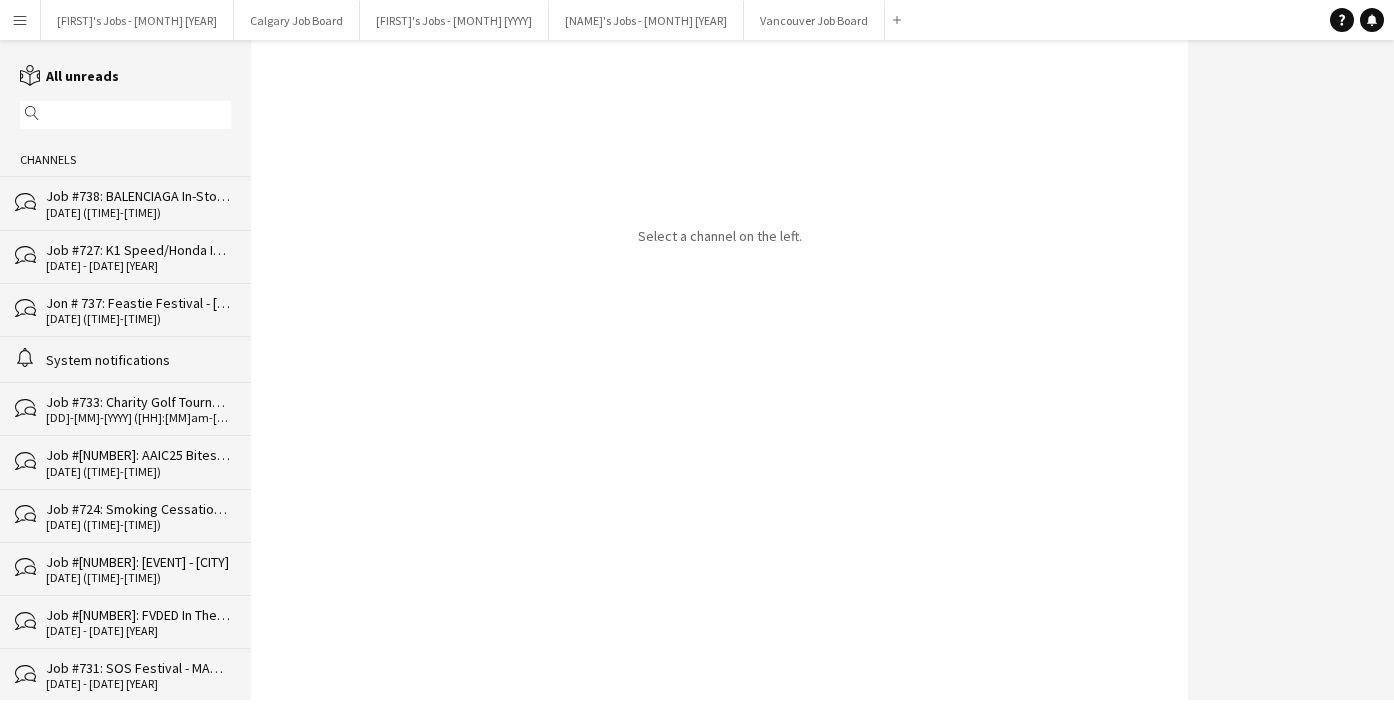 click on "Job #[NUMBER]: AAIC25 Bites & Beats Reception - [CITY]" 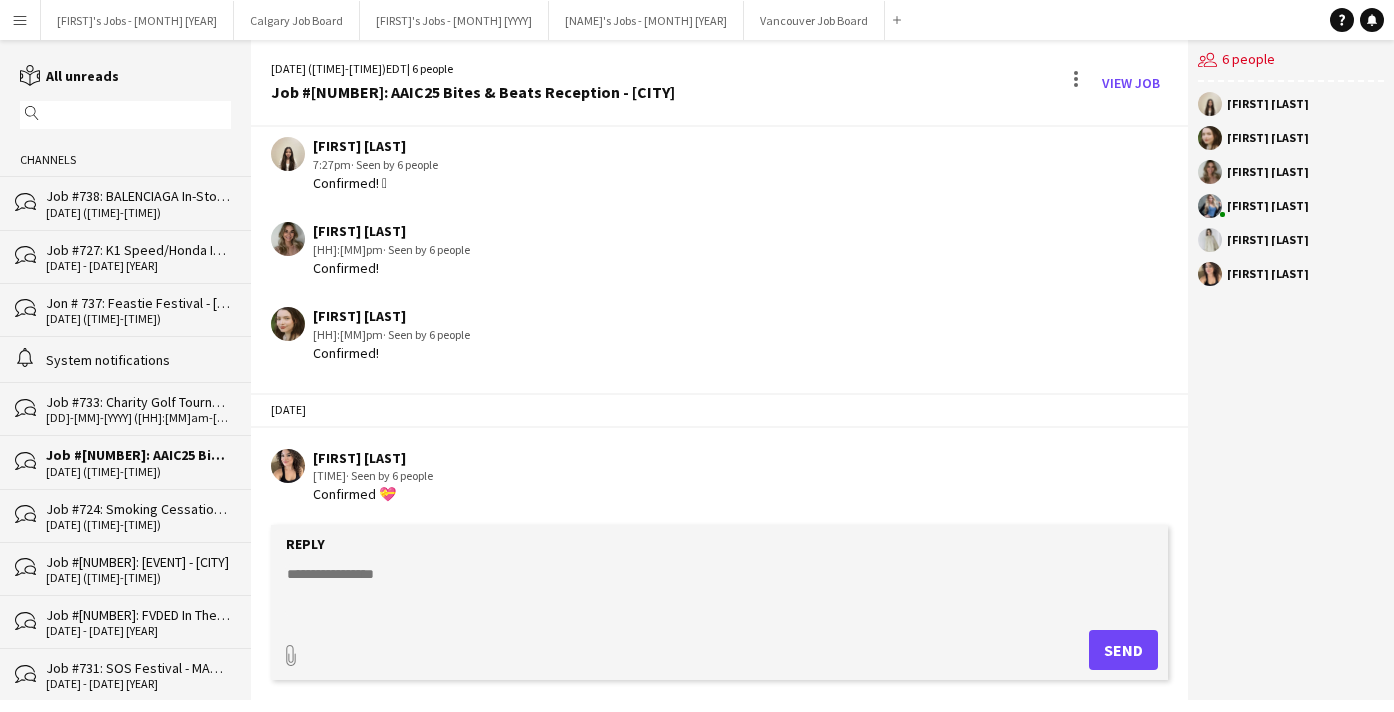 scroll, scrollTop: 242, scrollLeft: 0, axis: vertical 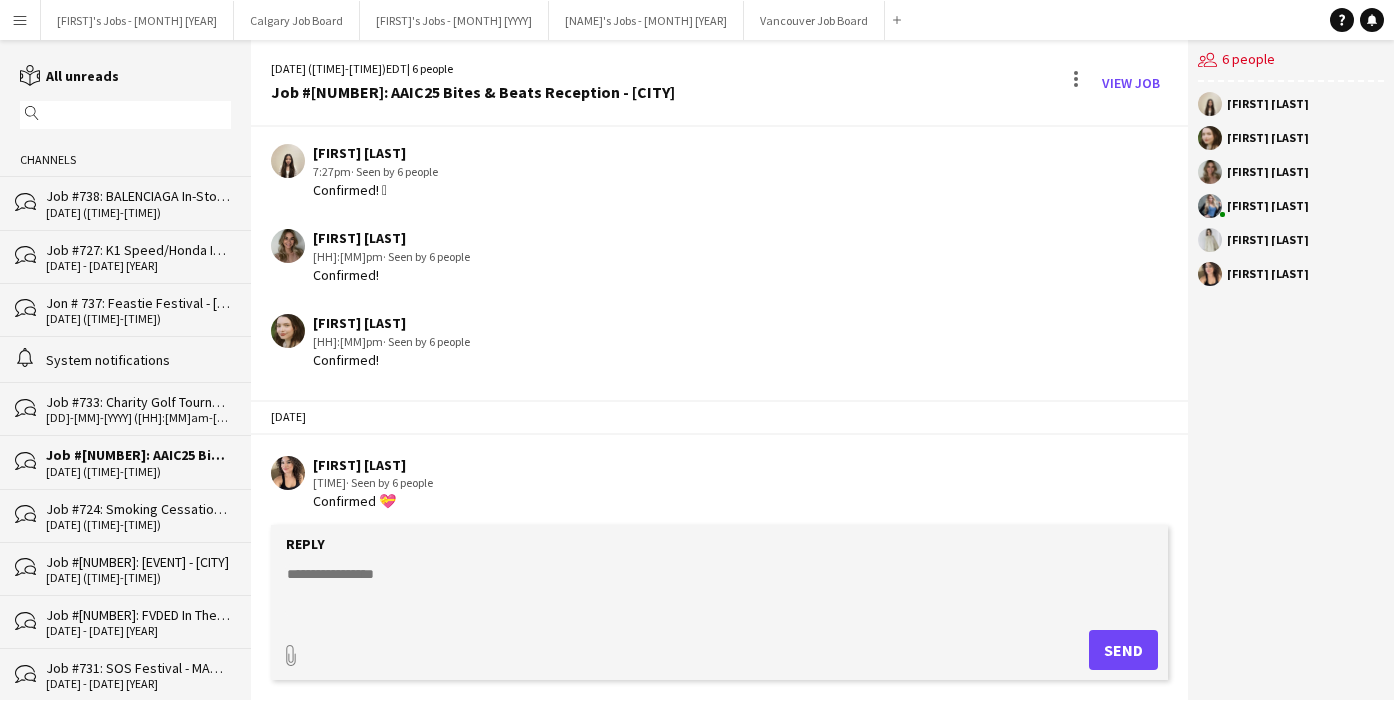 click on "Menu" at bounding box center (20, 20) 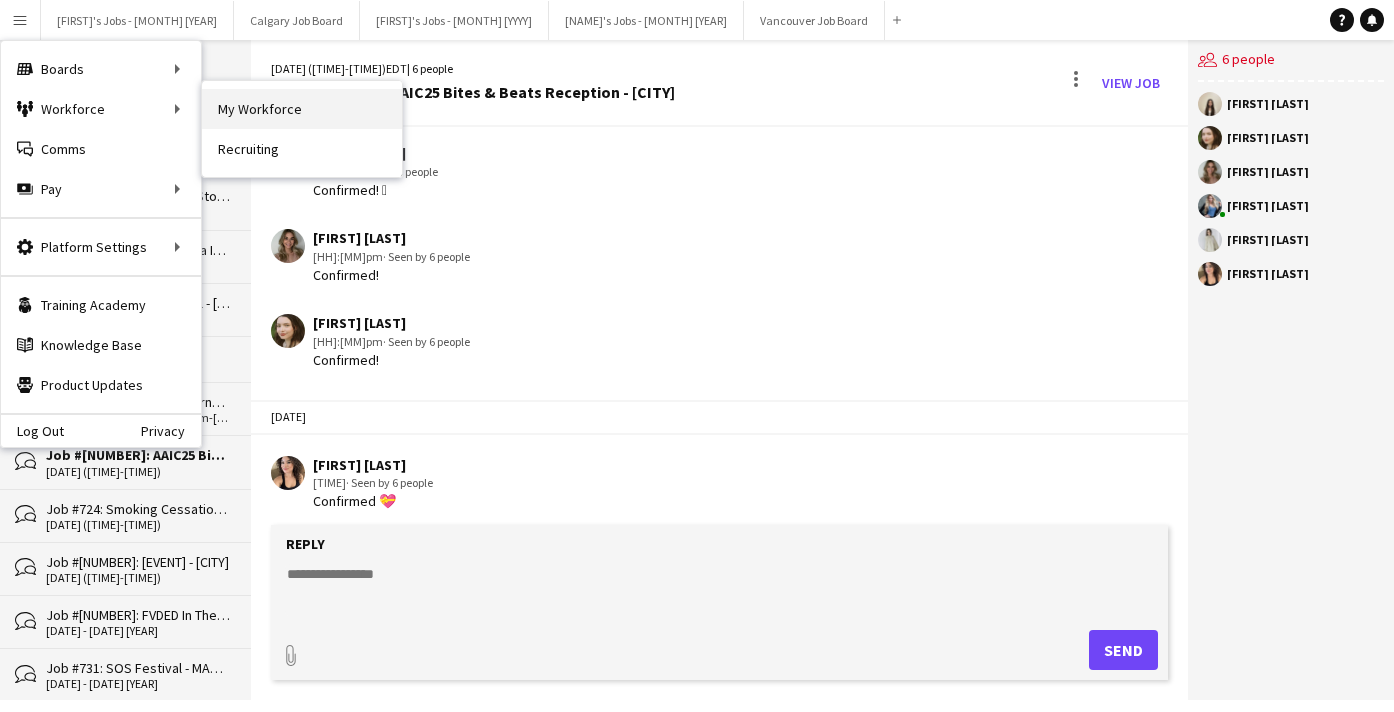 click on "My Workforce" at bounding box center [302, 109] 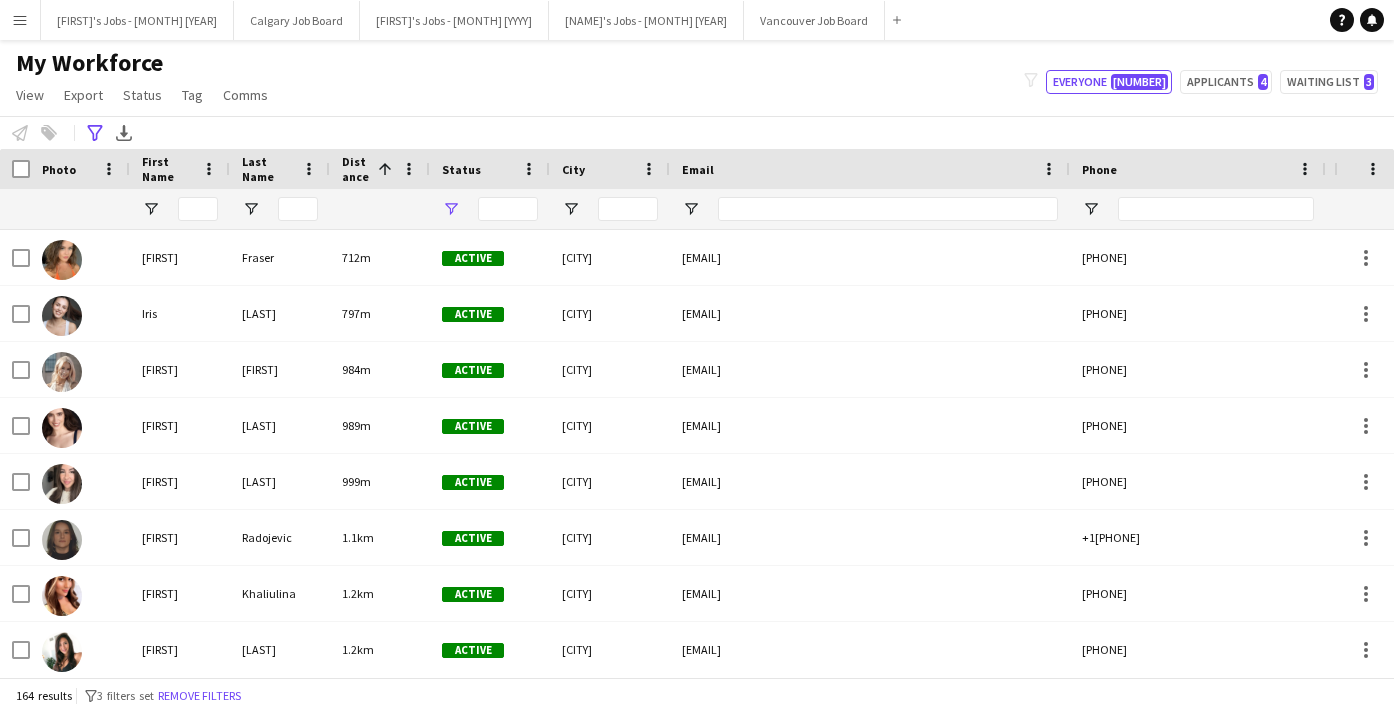 type on "**********" 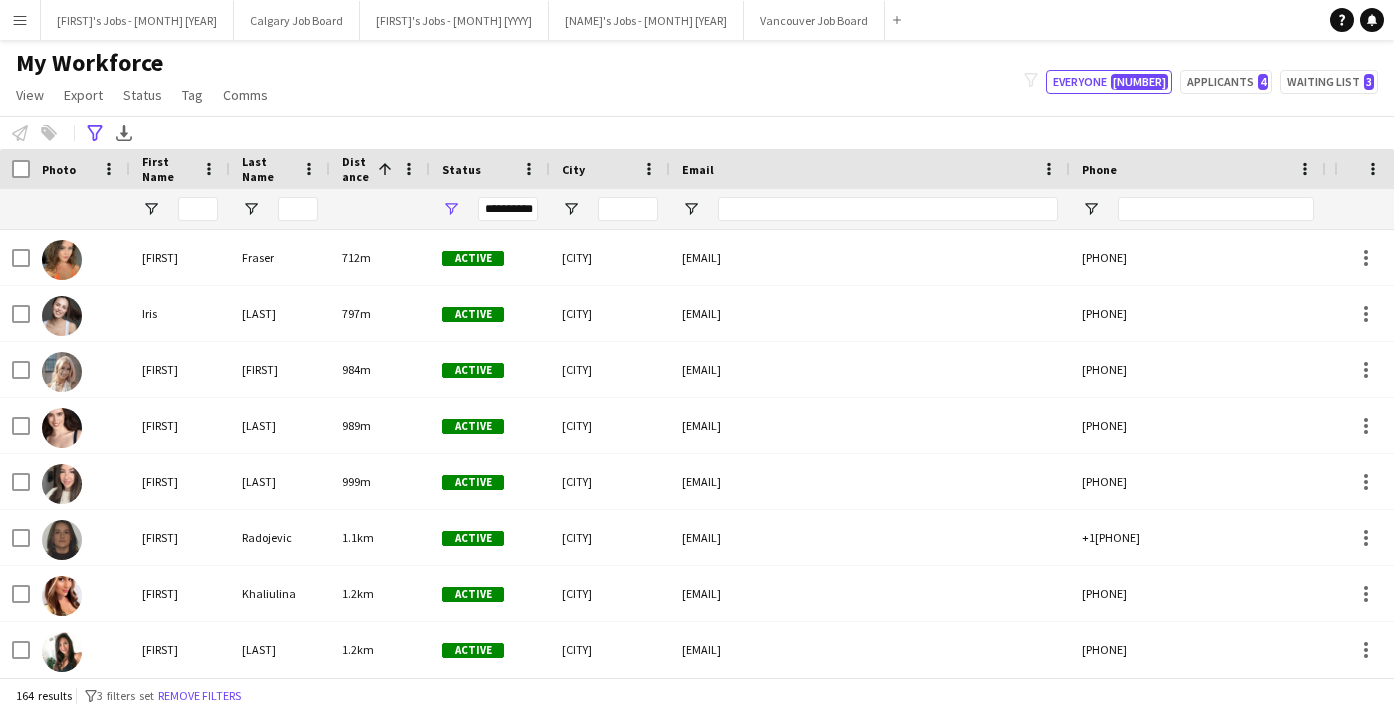 type on "**********" 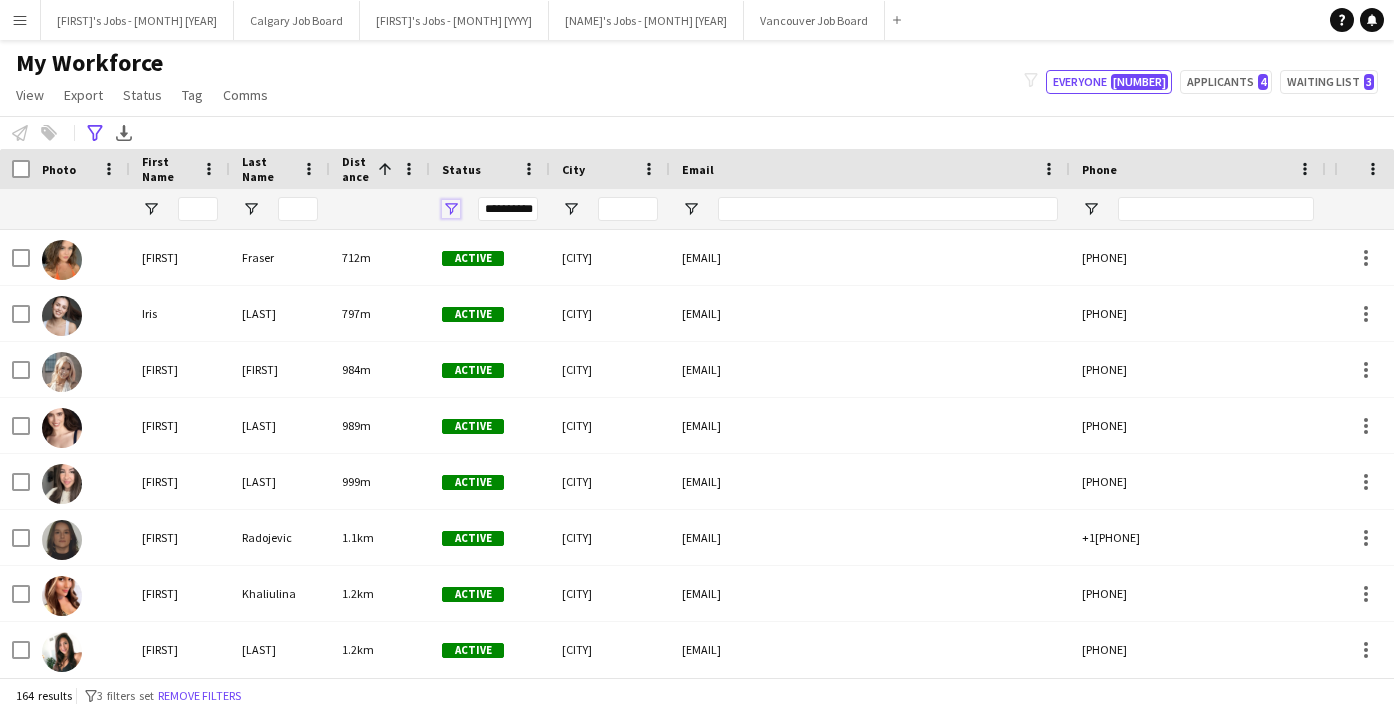 click at bounding box center (451, 209) 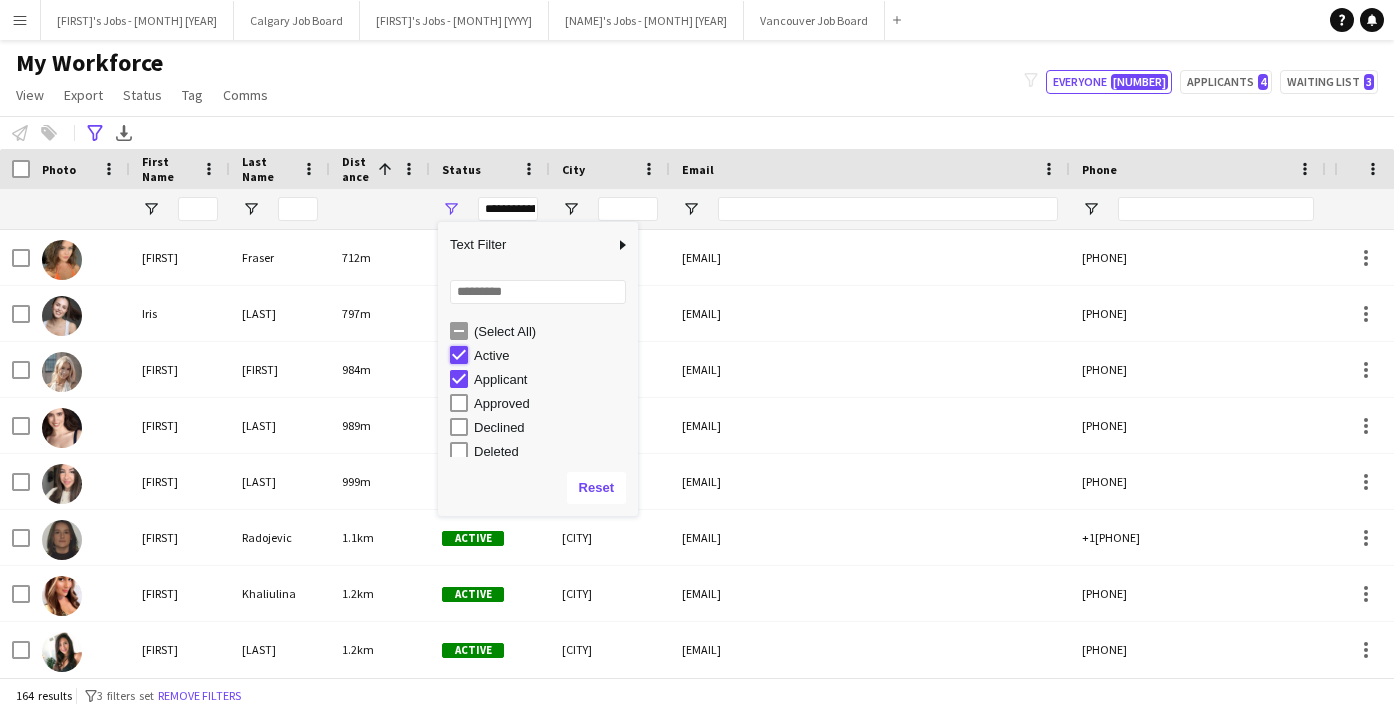 type on "**********" 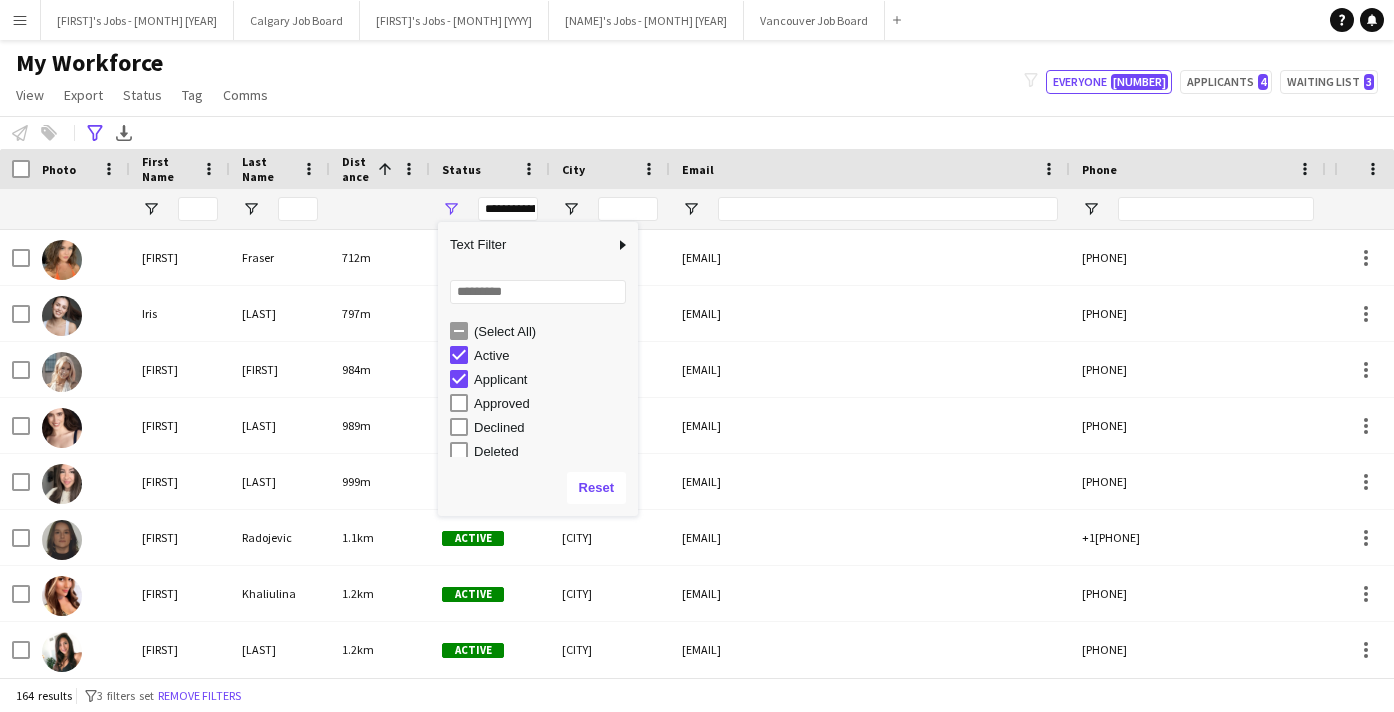 type on "***" 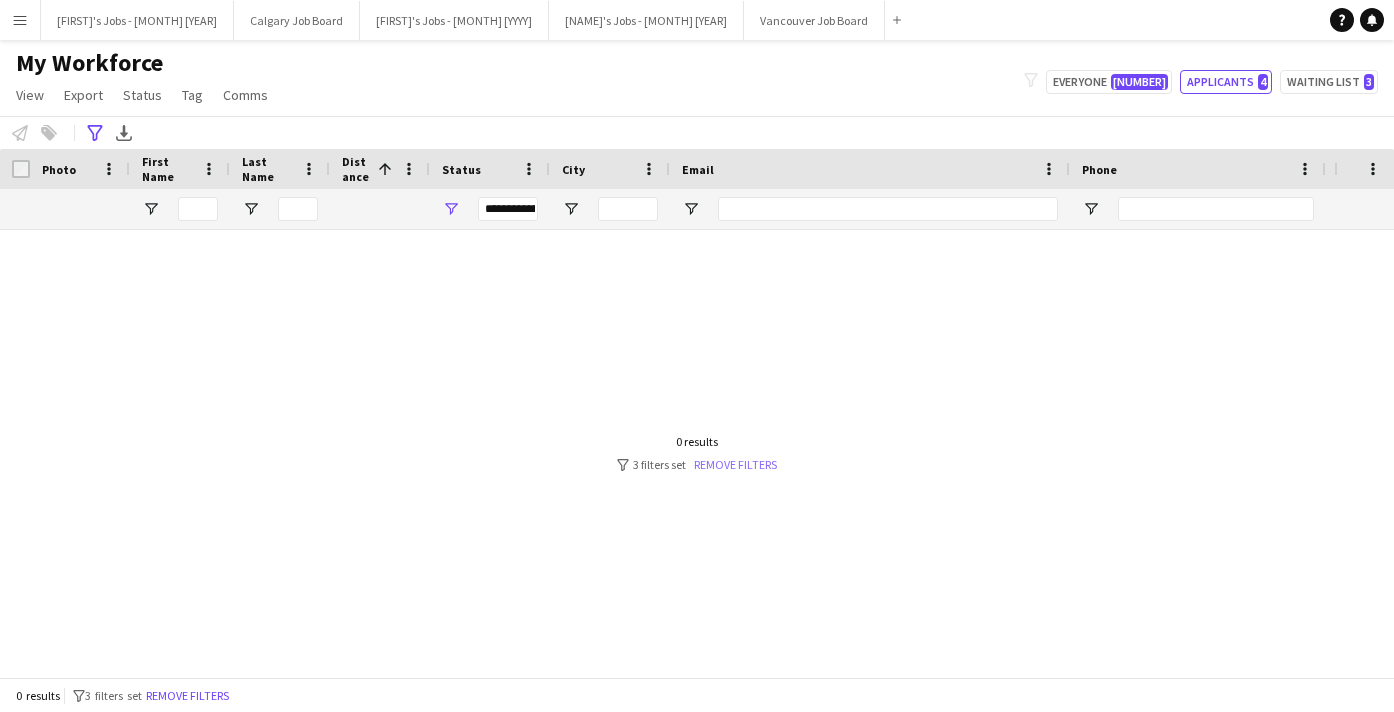 click on "Remove filters" at bounding box center [735, 464] 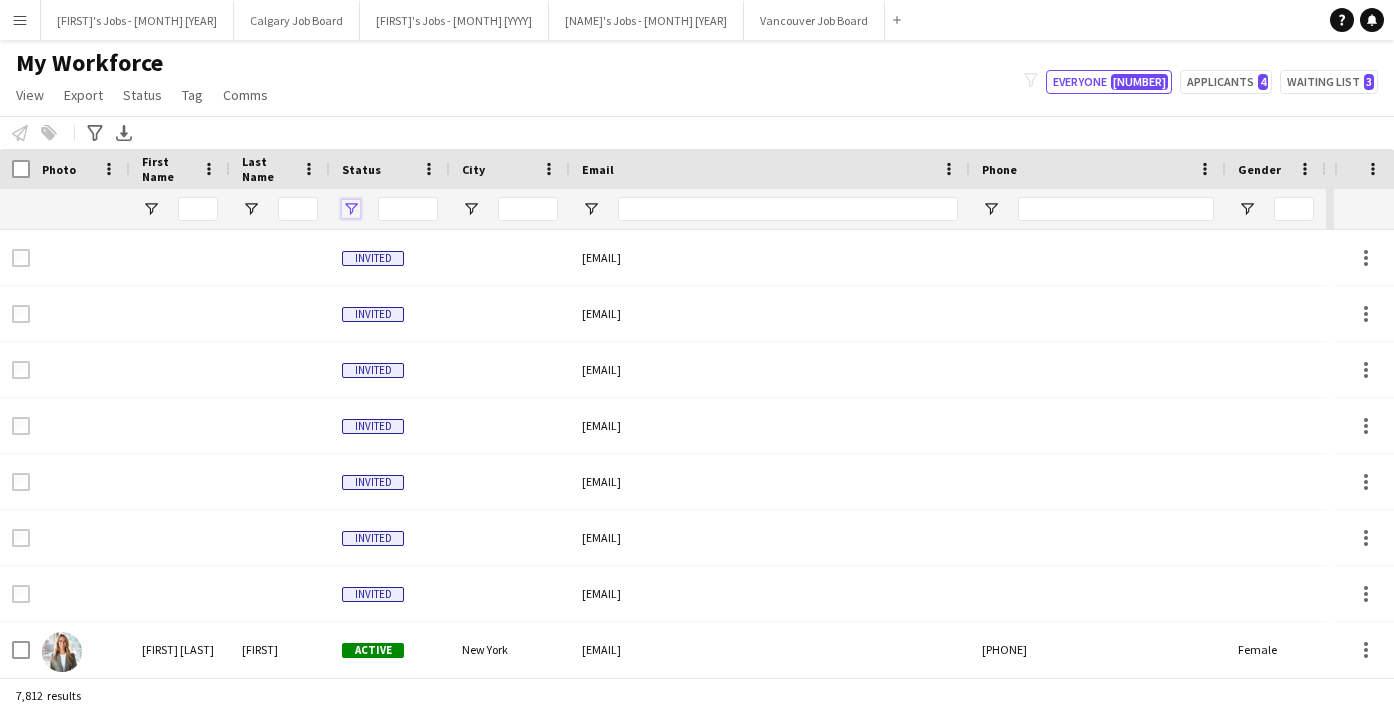 click at bounding box center (351, 209) 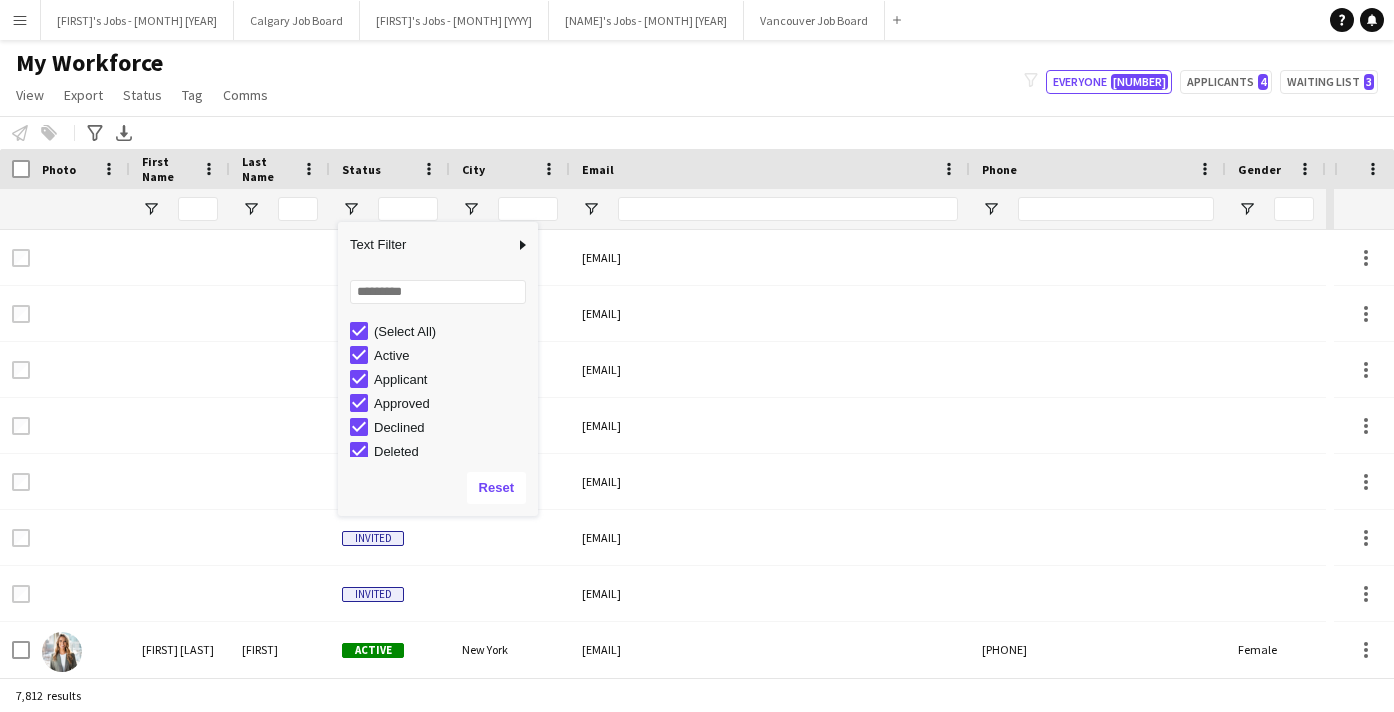 click on "(Select All)" at bounding box center [444, 331] 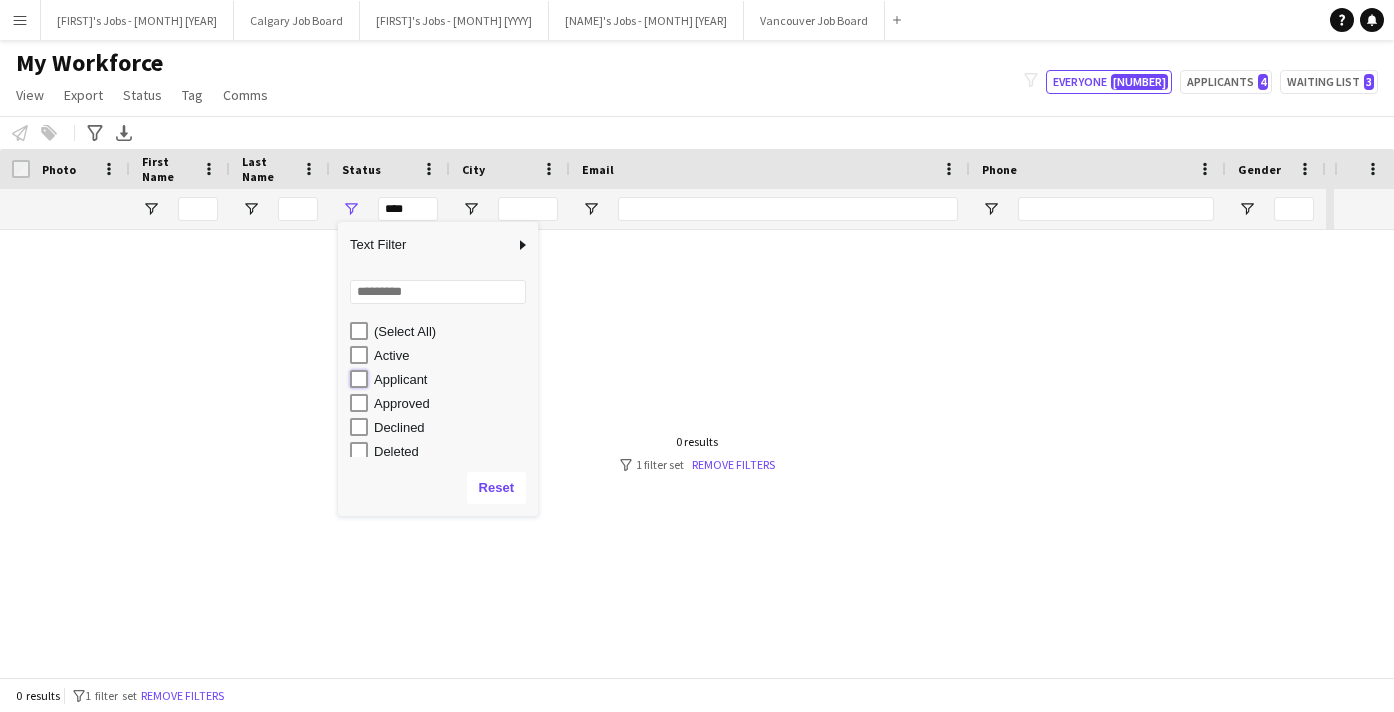 type on "**********" 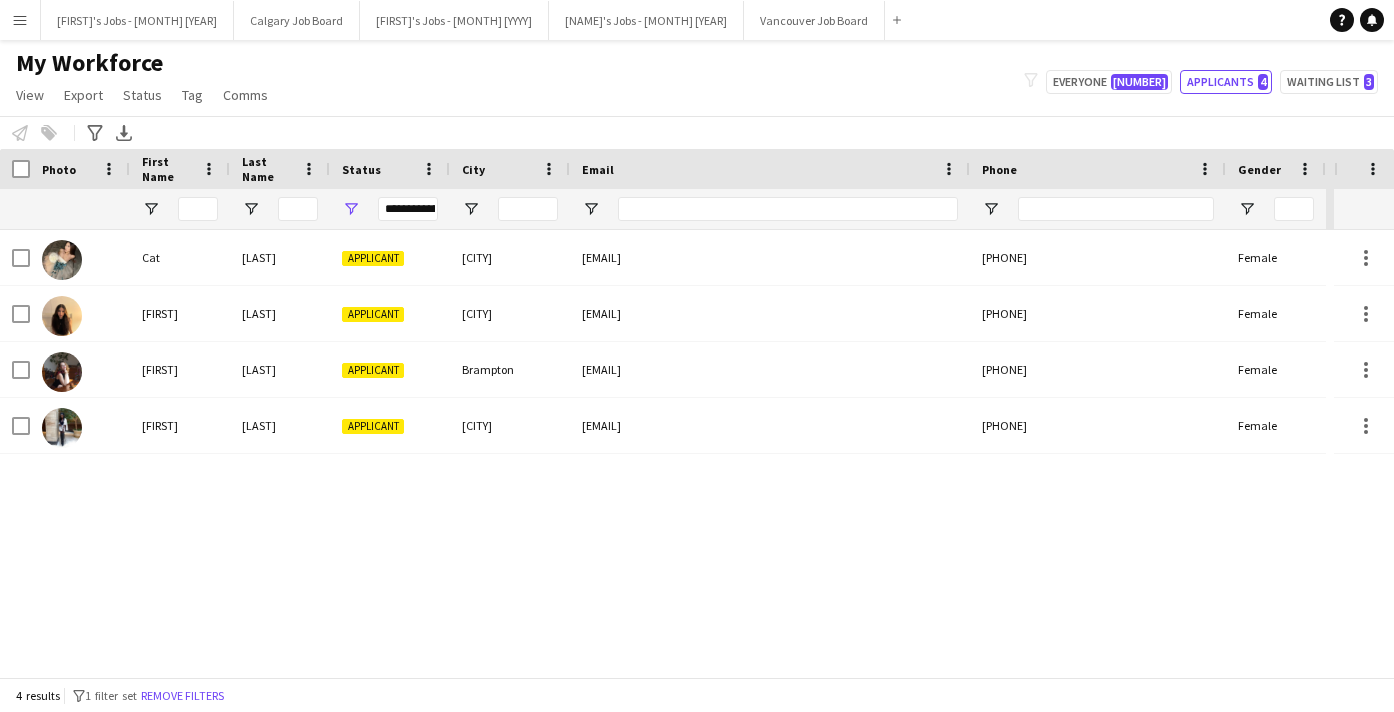 click on "Everyone   [NUMBER]   Applicants   [NUMBER]   Waiting list   [NUMBER]" 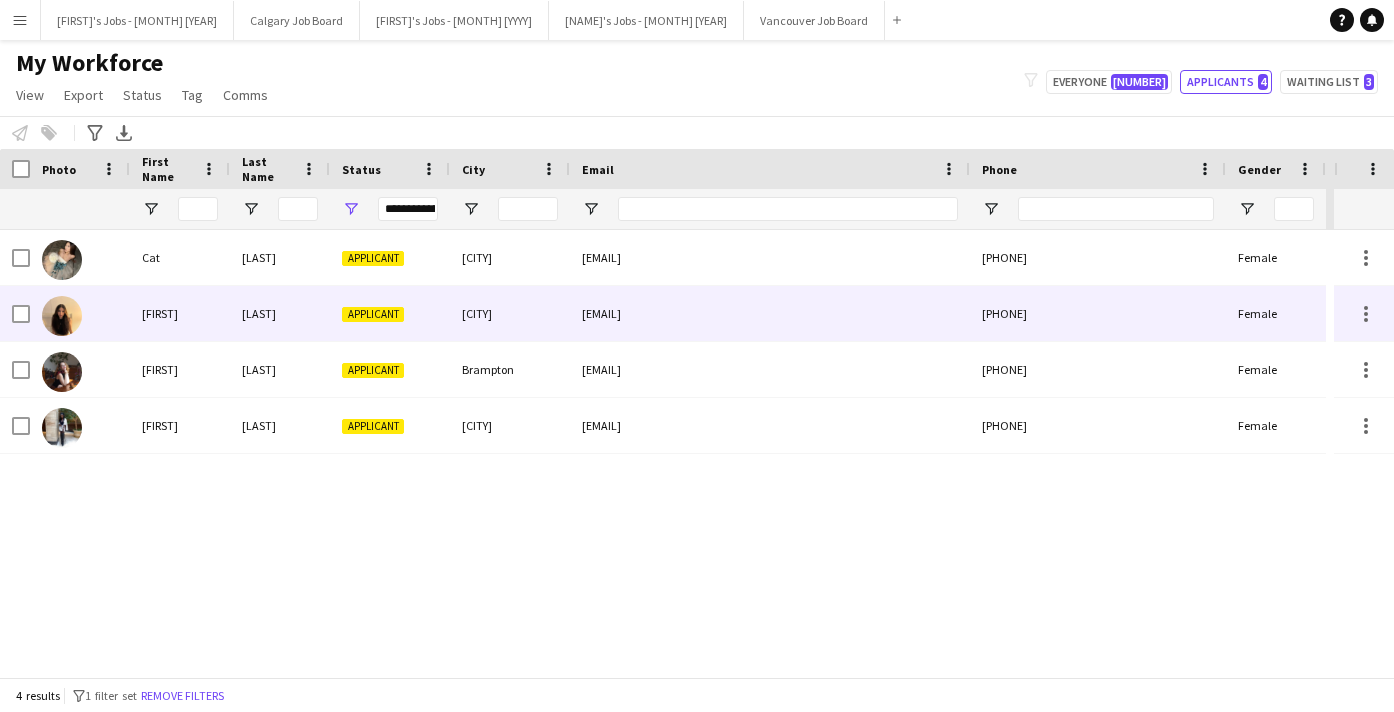 click on "[LAST]" at bounding box center [280, 313] 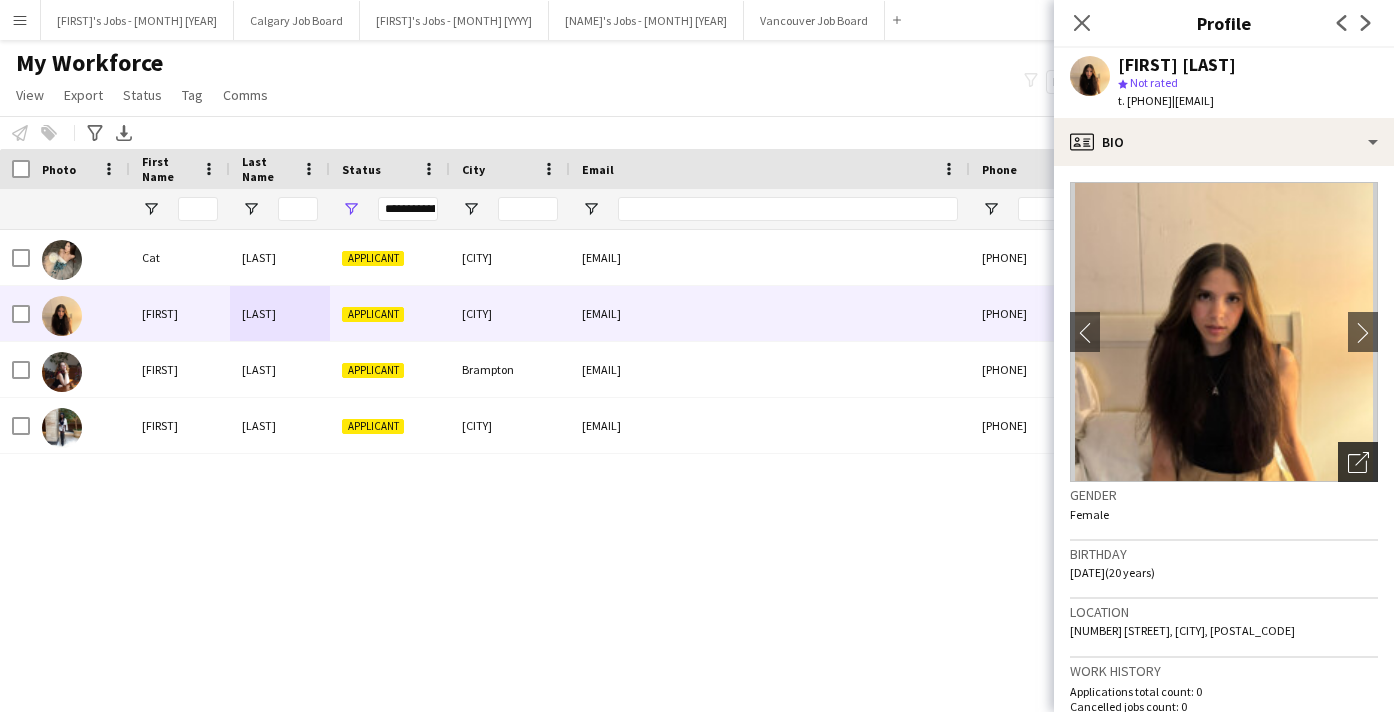 click on "Open photos pop-in" 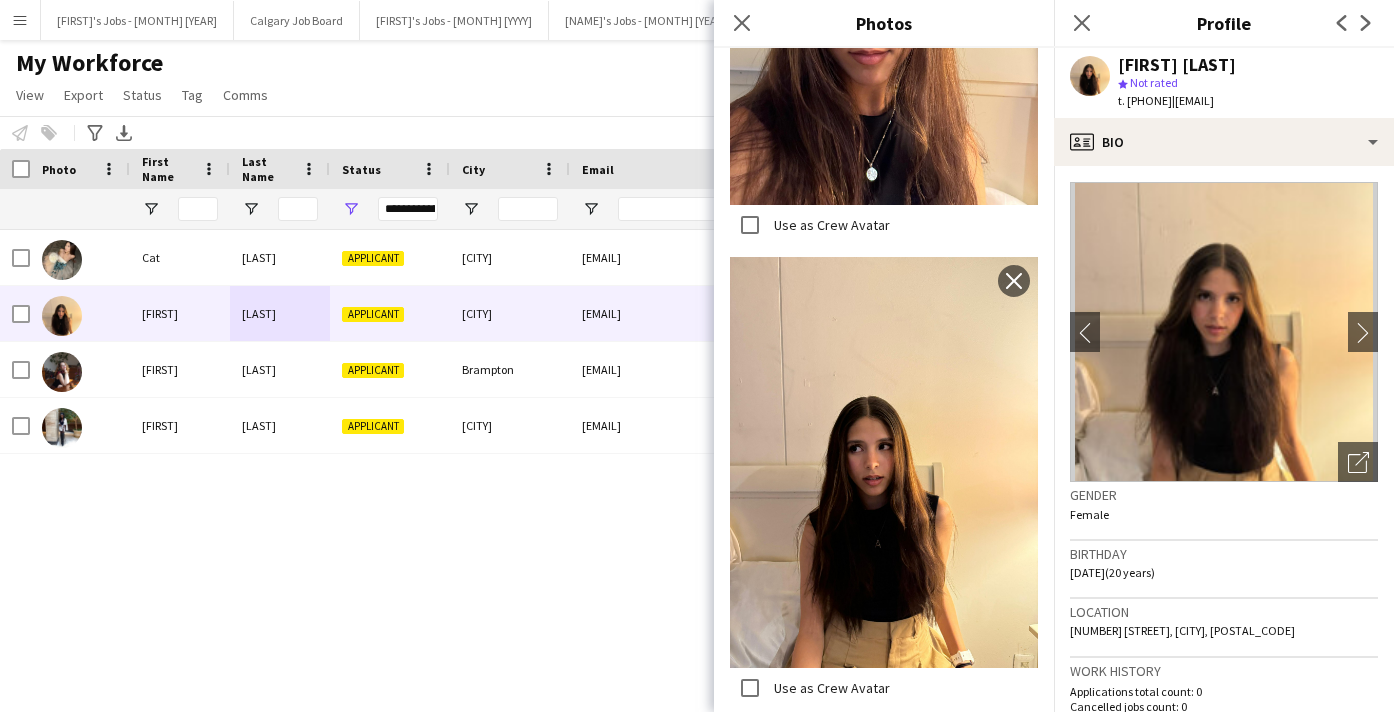 scroll, scrollTop: 1896, scrollLeft: 0, axis: vertical 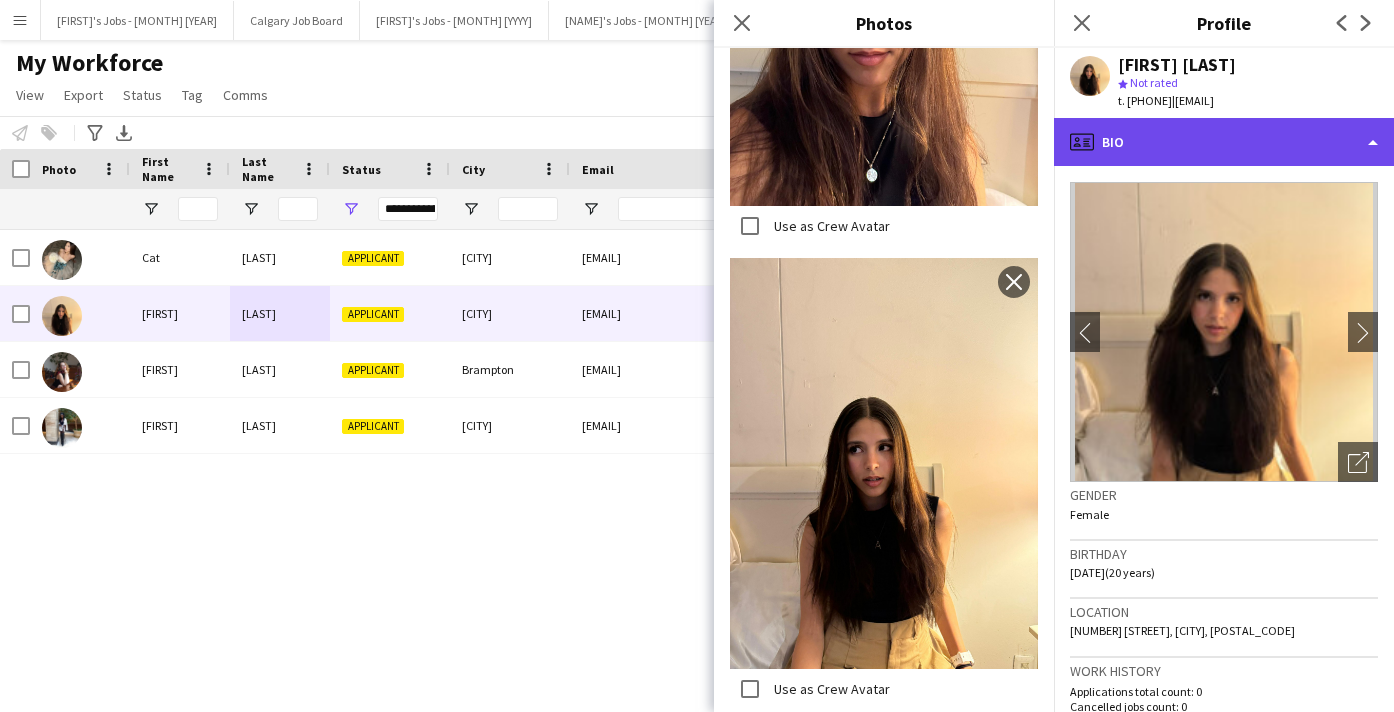 click on "profile
Bio" 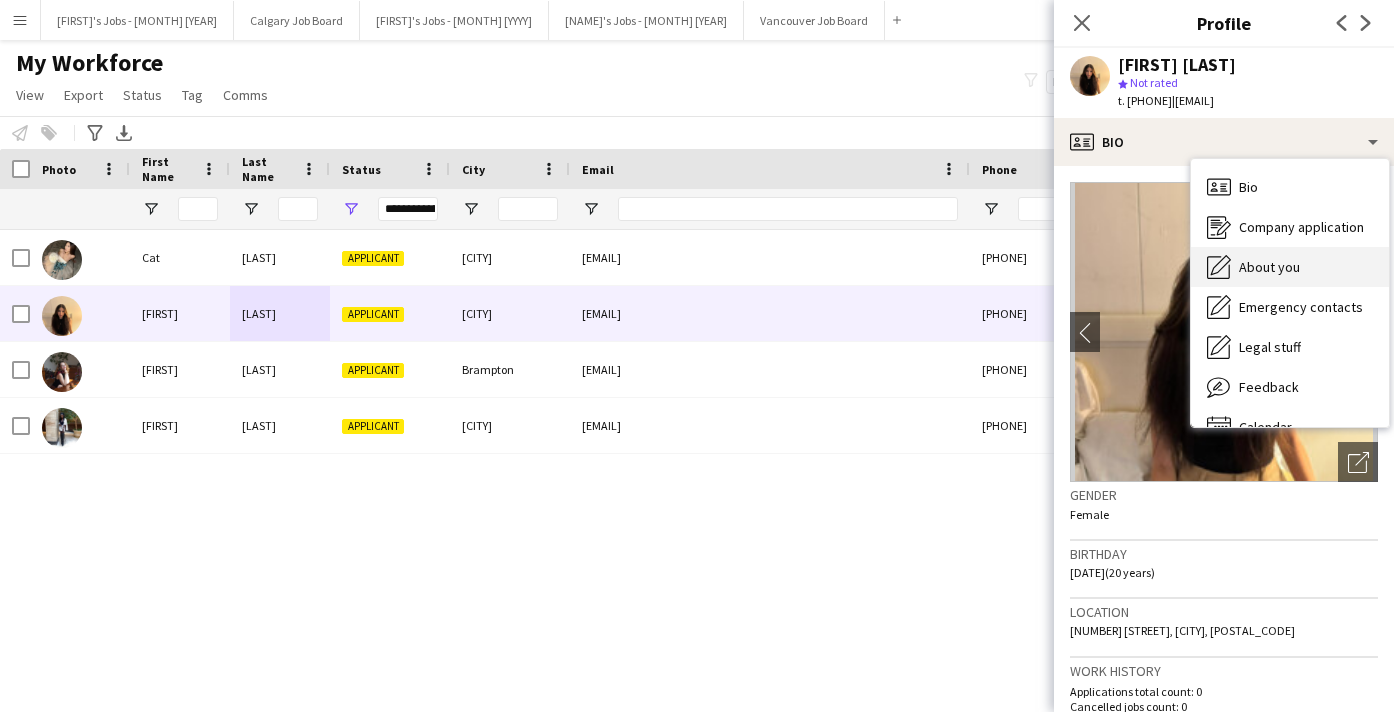 click on "About you" at bounding box center [1269, 267] 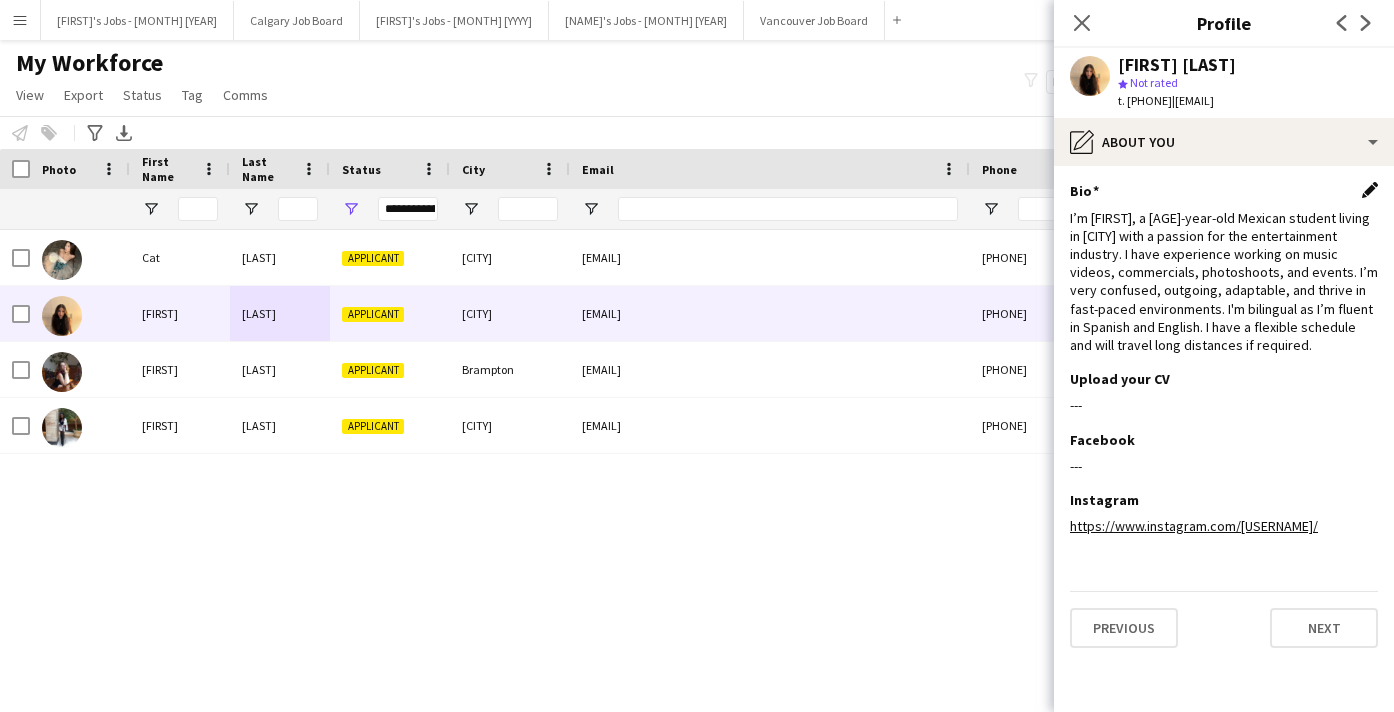 click on "Edit this field" 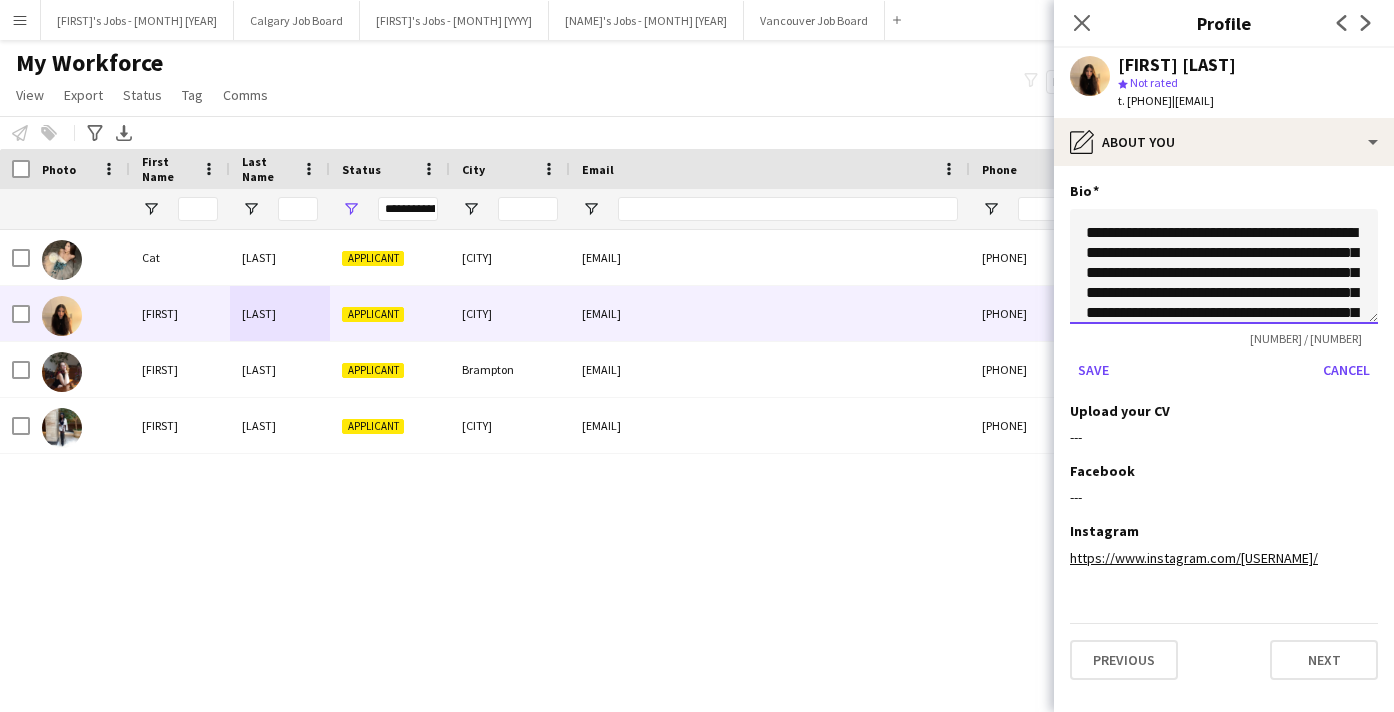 drag, startPoint x: 1155, startPoint y: 235, endPoint x: 1113, endPoint y: 232, distance: 42.107006 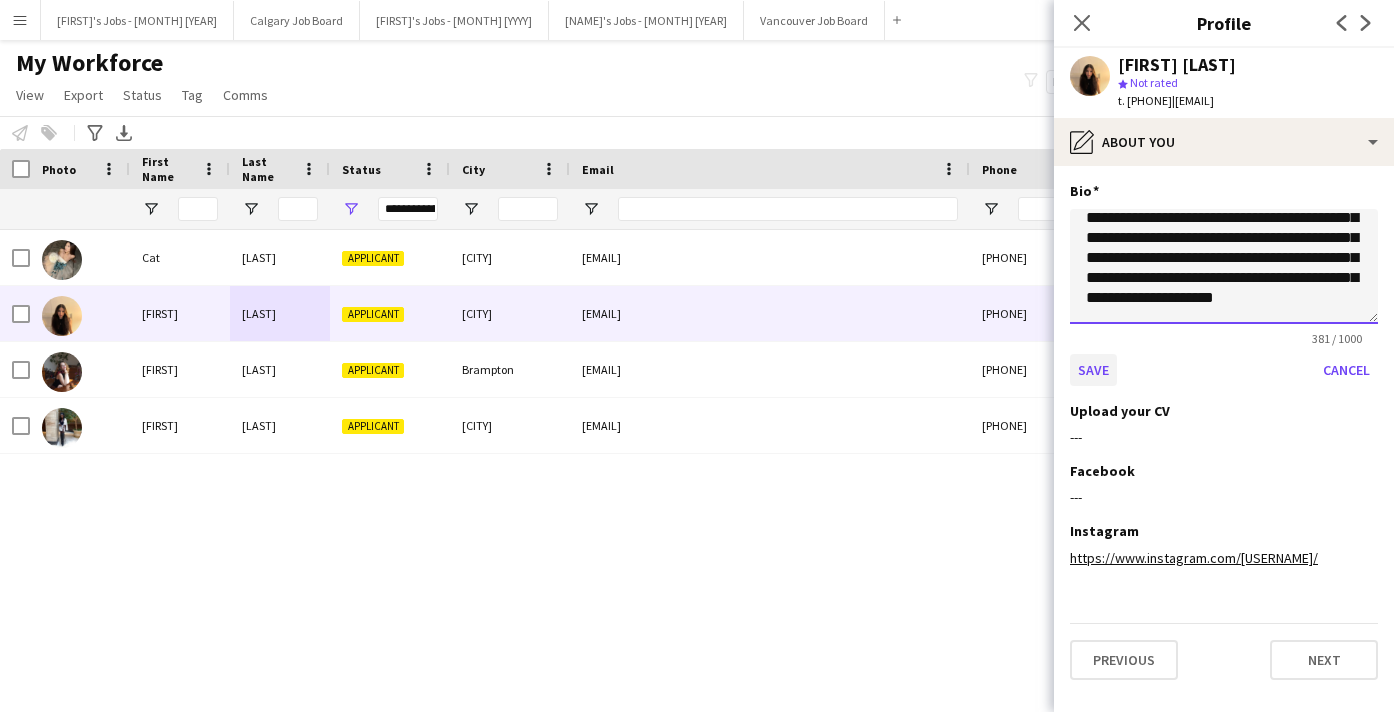 scroll, scrollTop: 115, scrollLeft: 0, axis: vertical 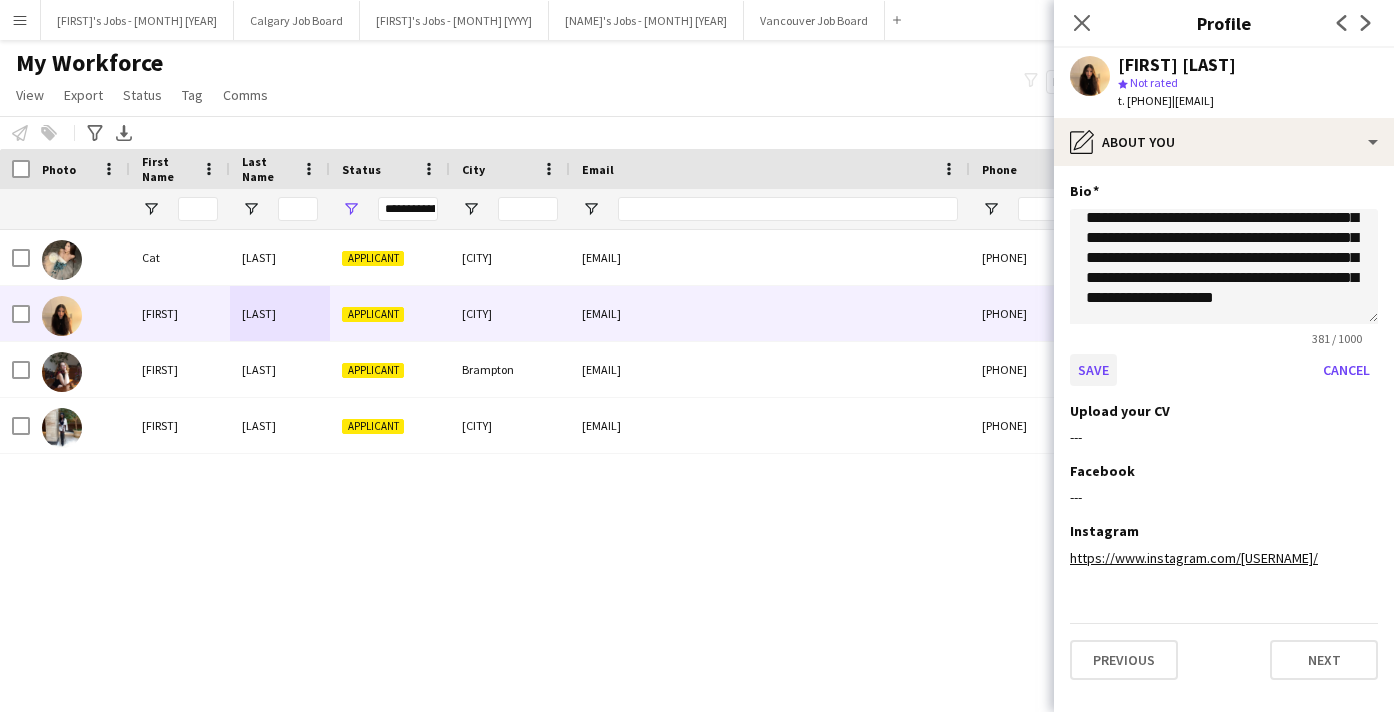click on "Save" 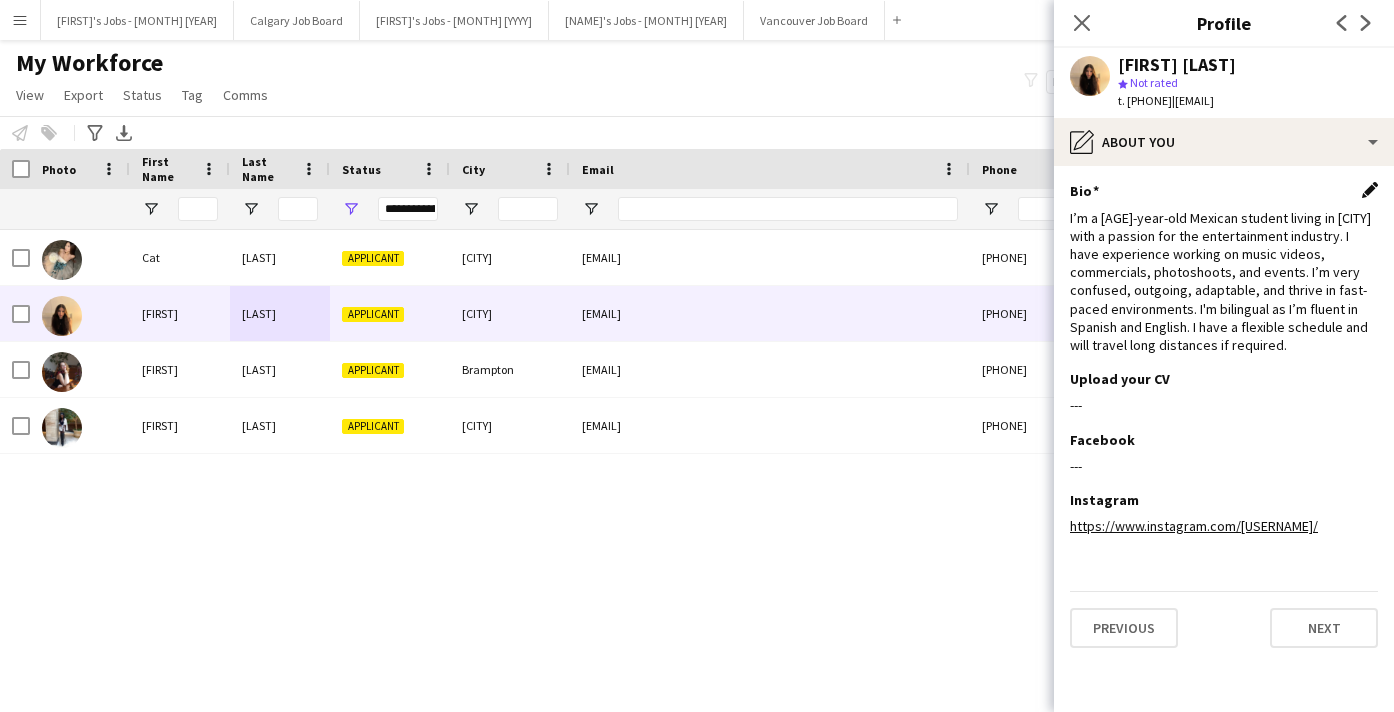 click on "Edit this field" 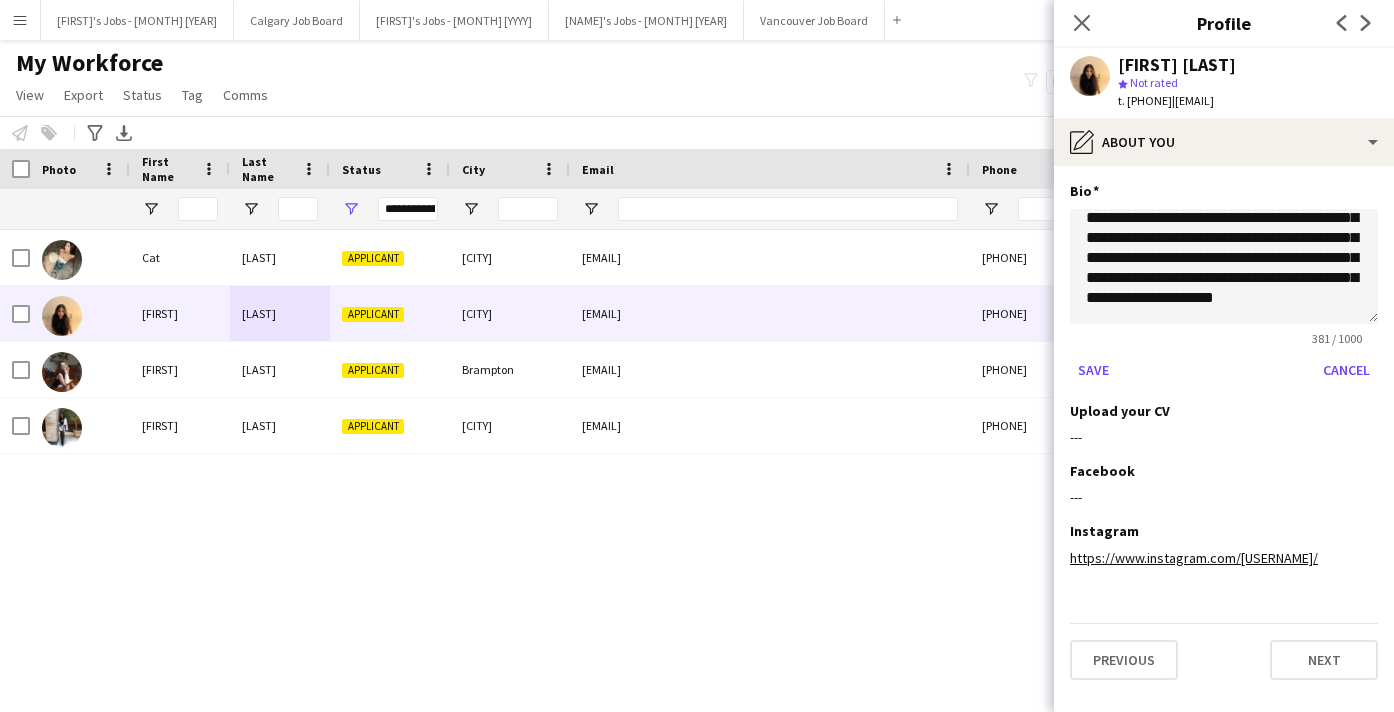 scroll, scrollTop: 115, scrollLeft: 0, axis: vertical 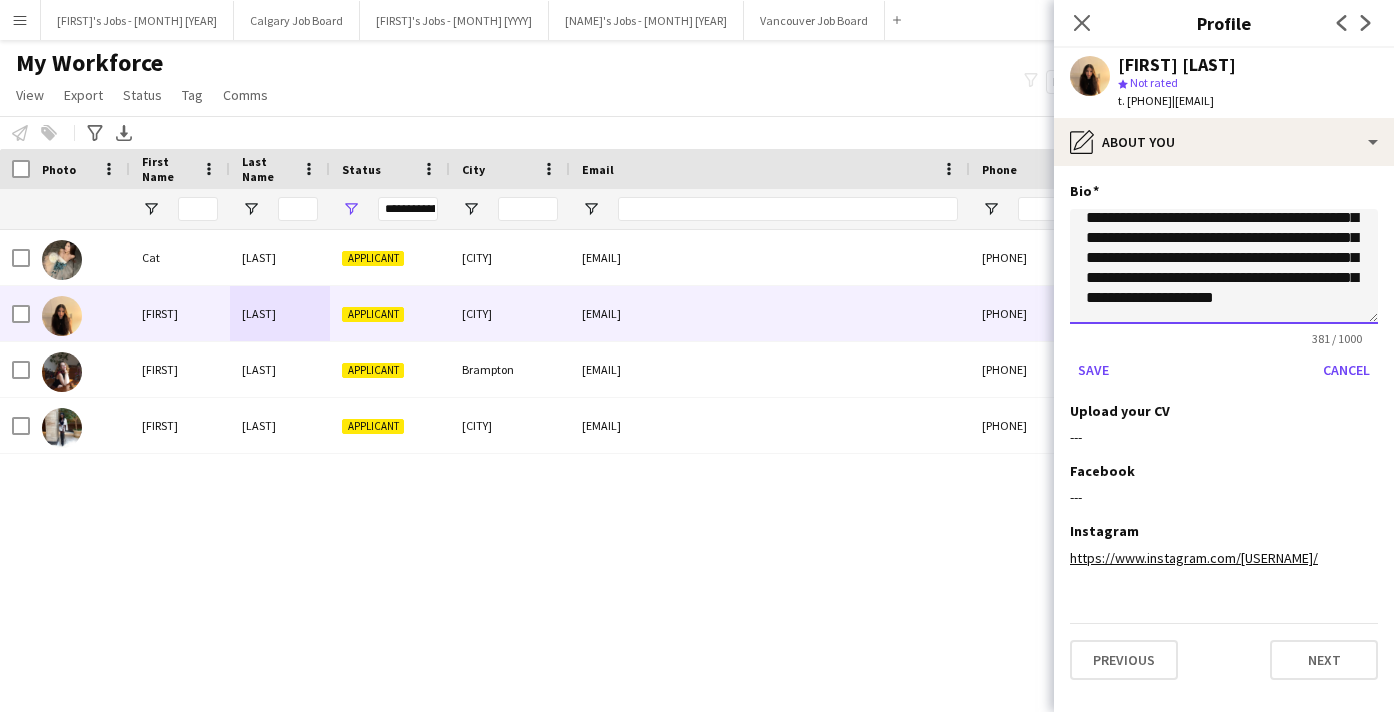 drag, startPoint x: 1144, startPoint y: 278, endPoint x: 1346, endPoint y: 304, distance: 203.6664 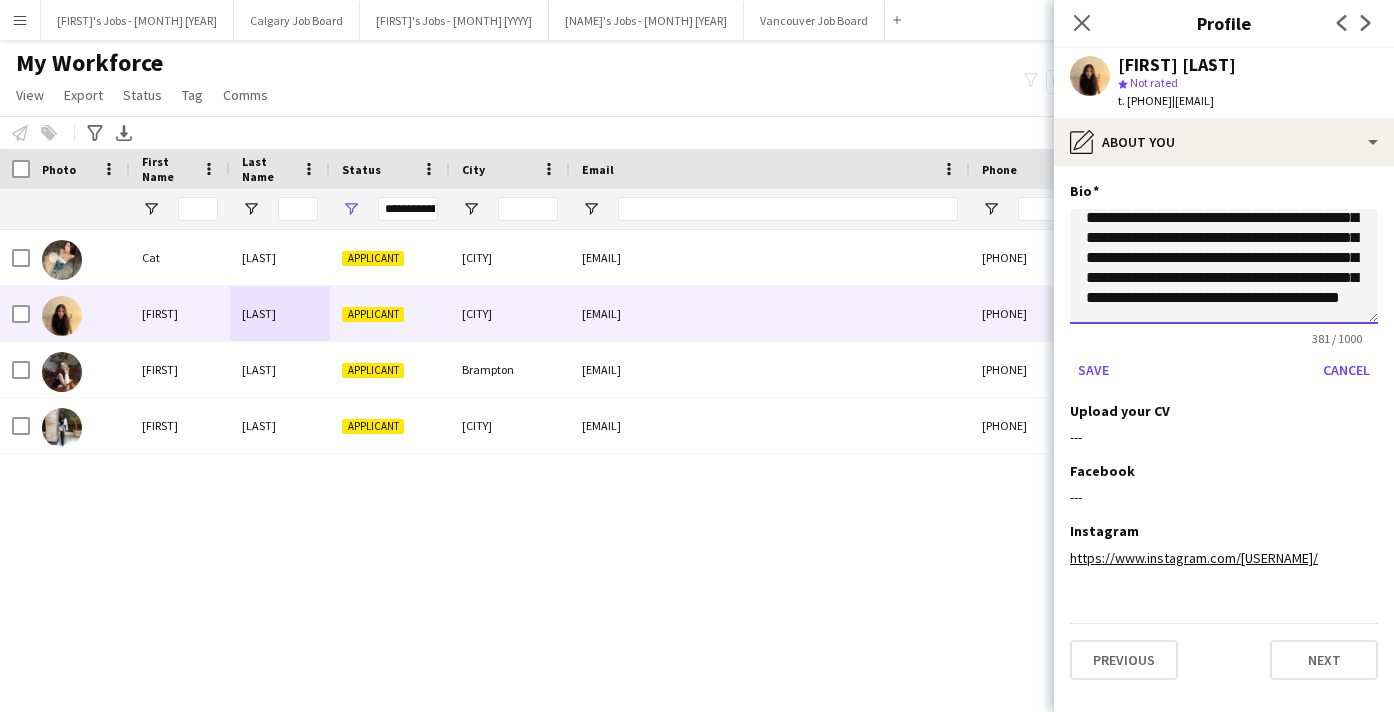 scroll, scrollTop: 95, scrollLeft: 0, axis: vertical 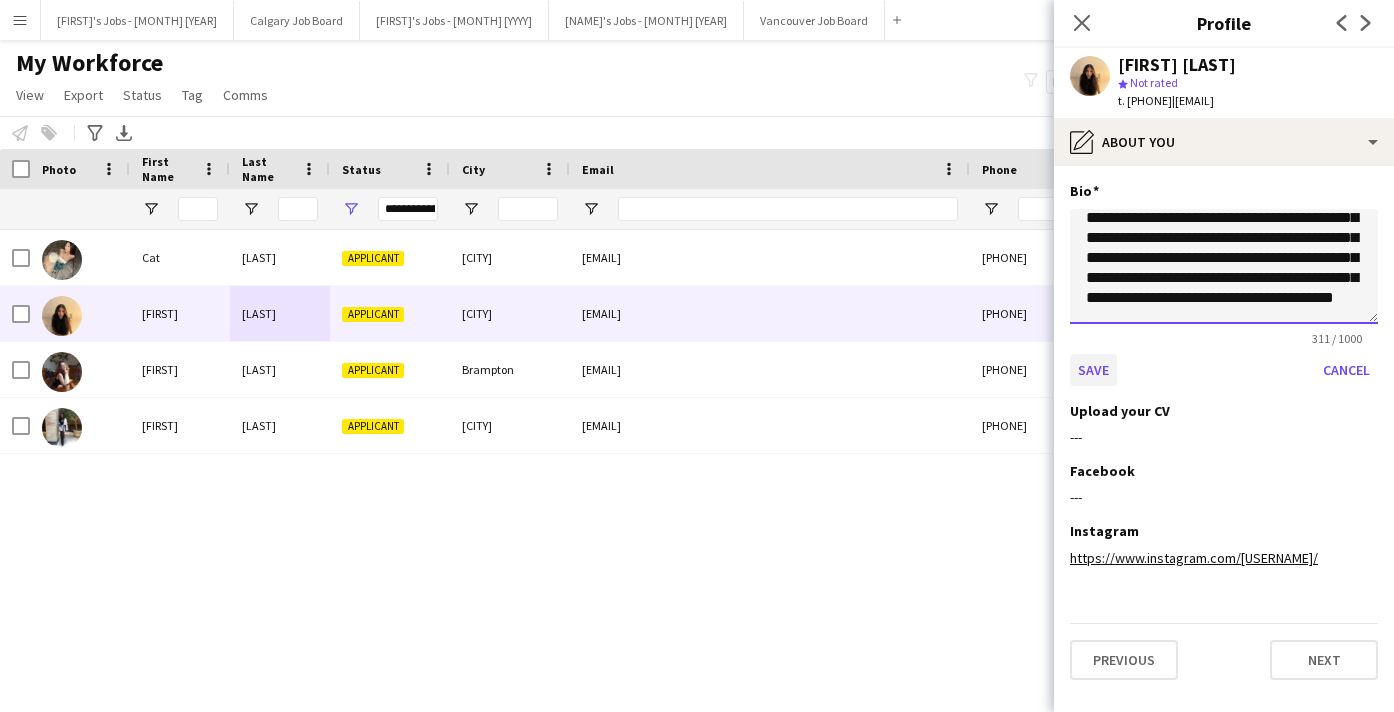 type on "**********" 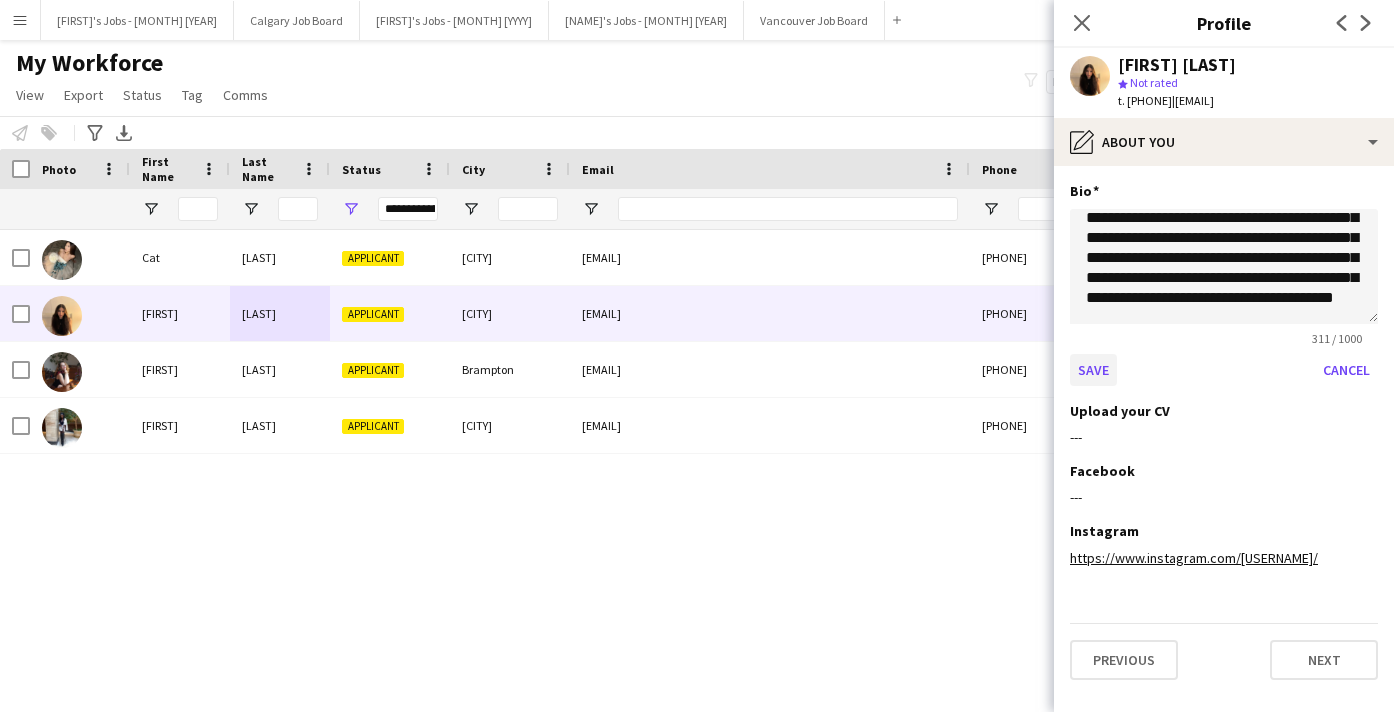 click on "Save" 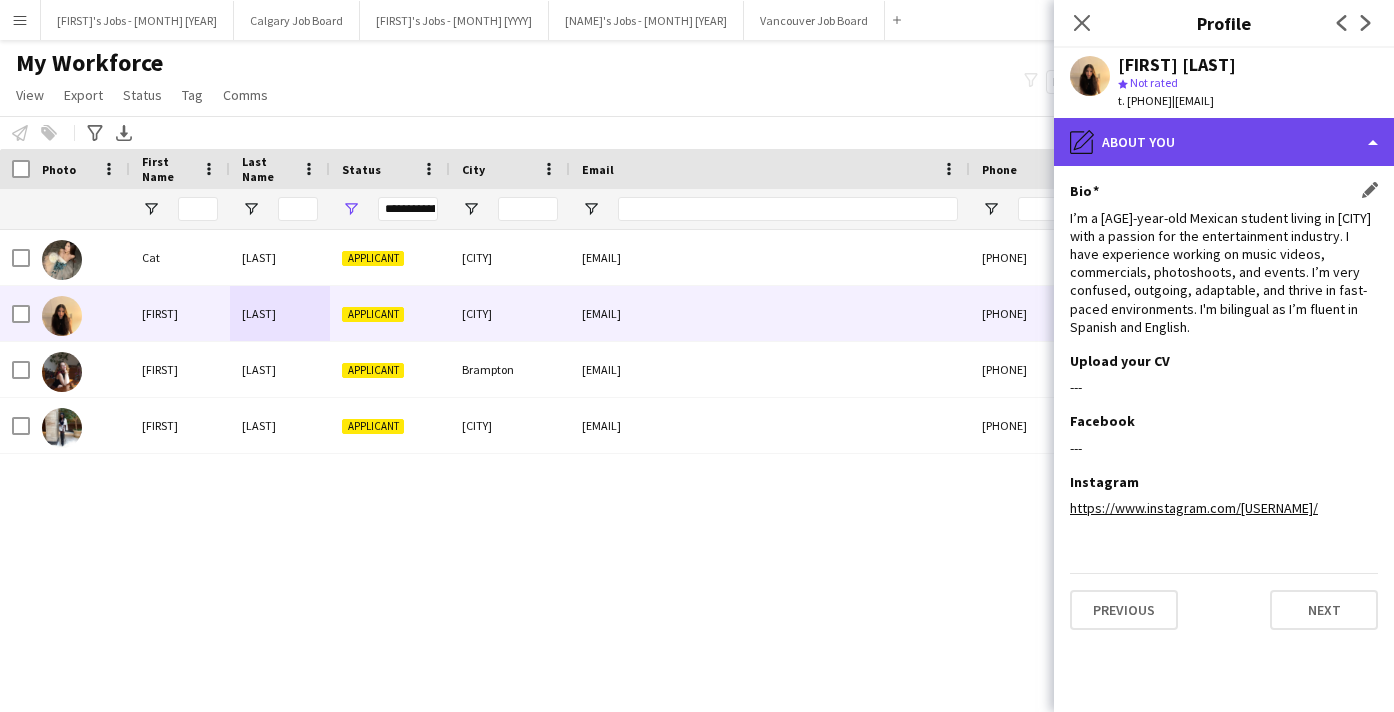 click on "pencil4
About you" 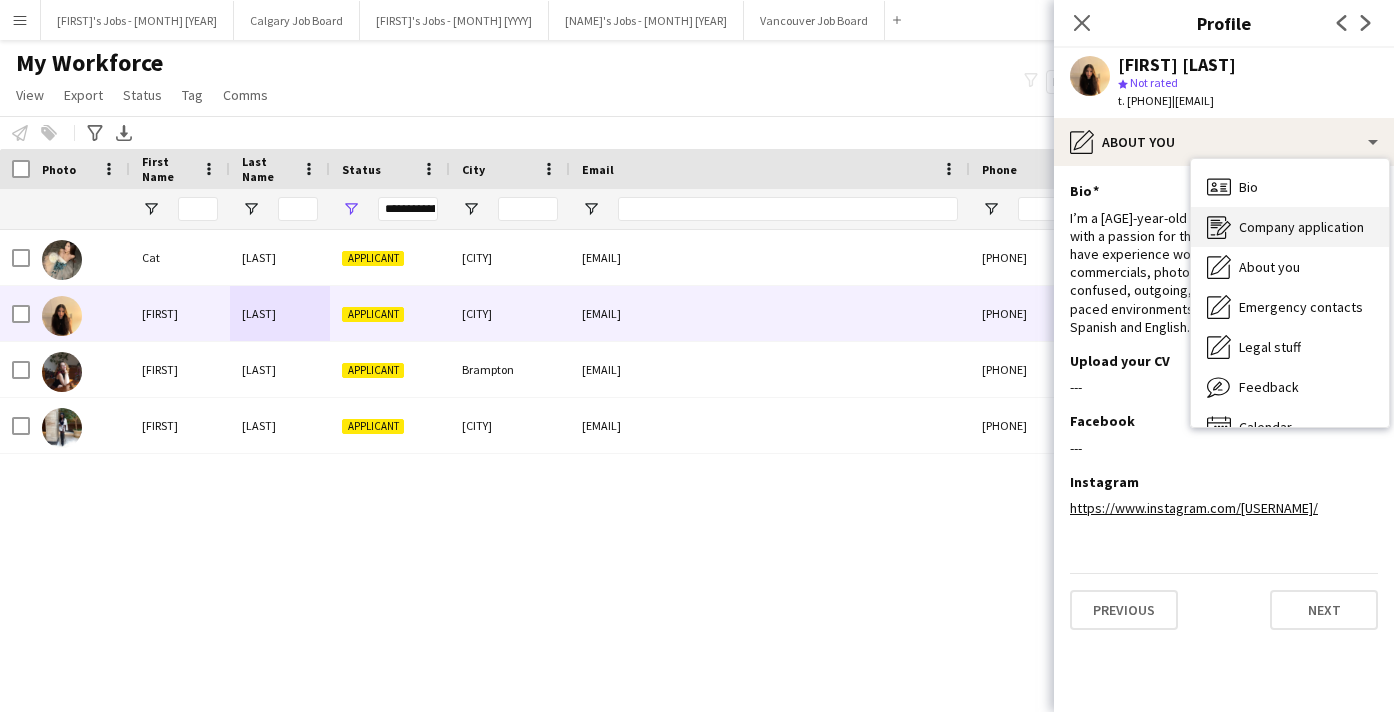 click on "Company application" 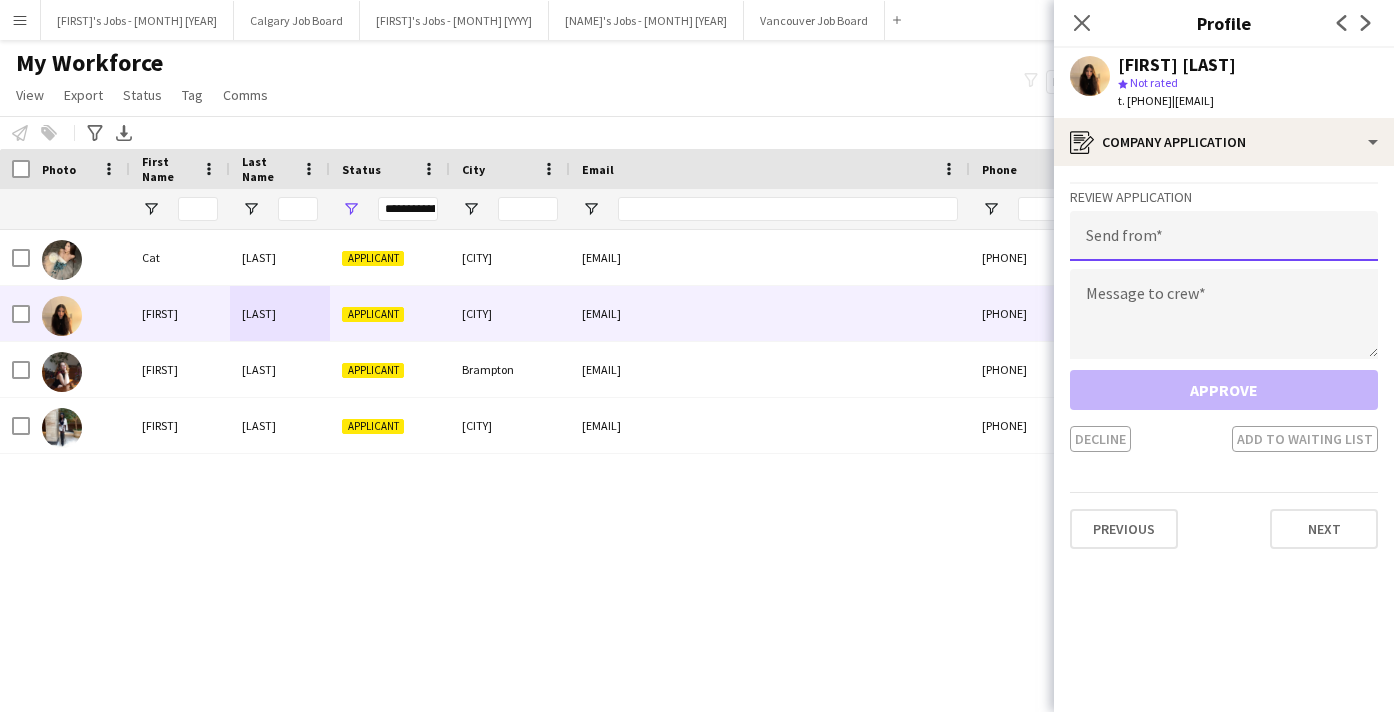 click 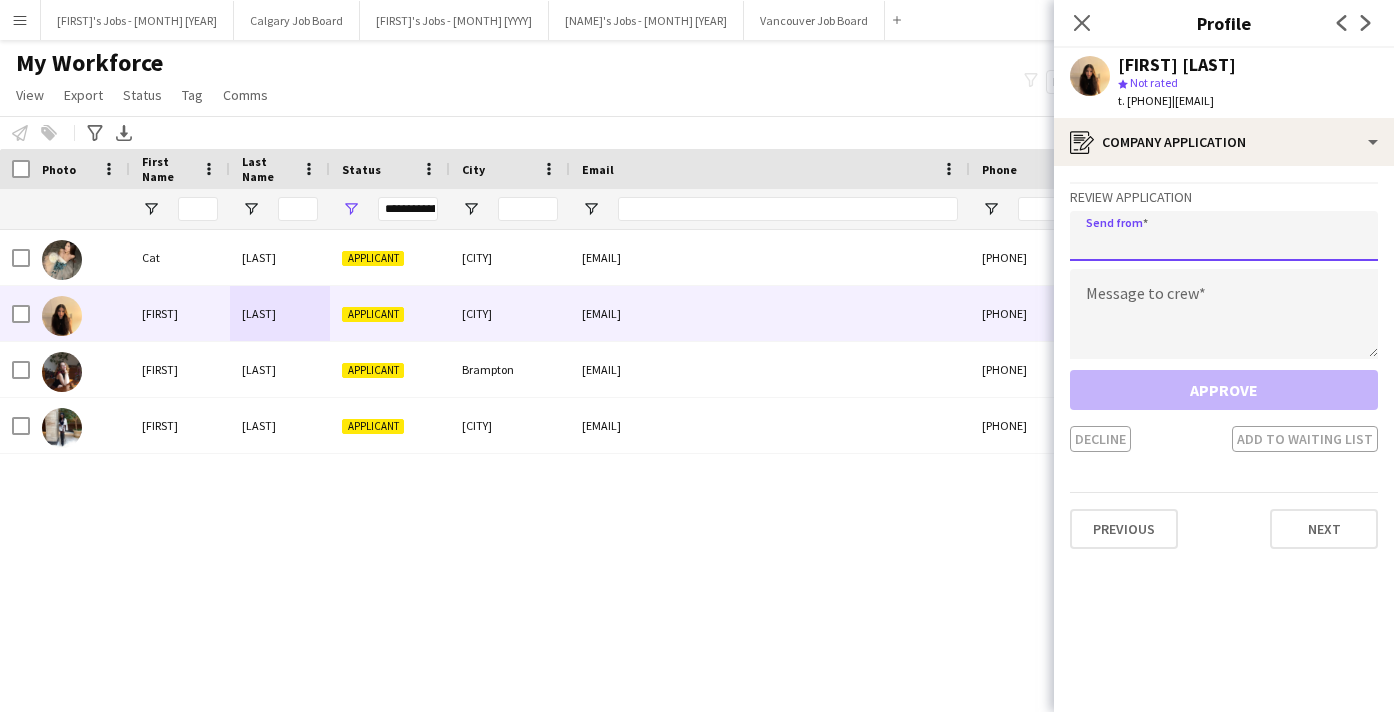 paste on "**********" 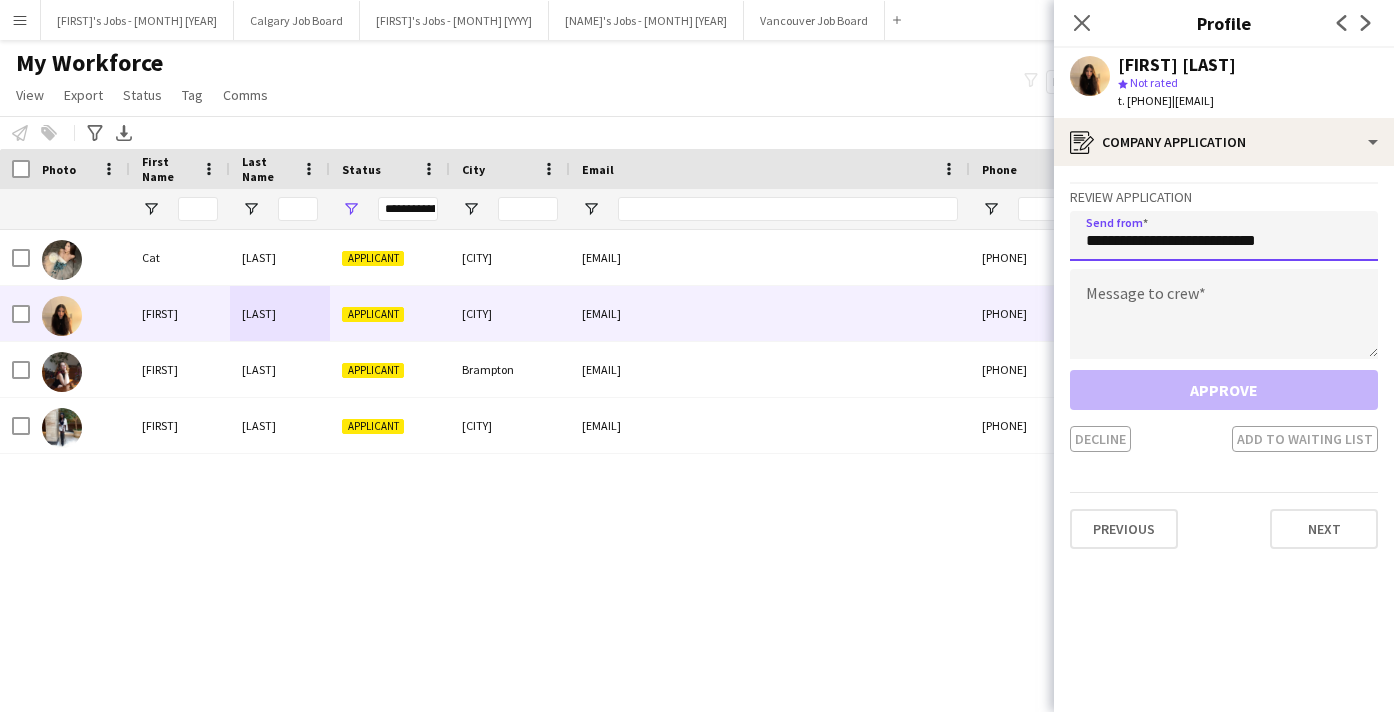 type on "**********" 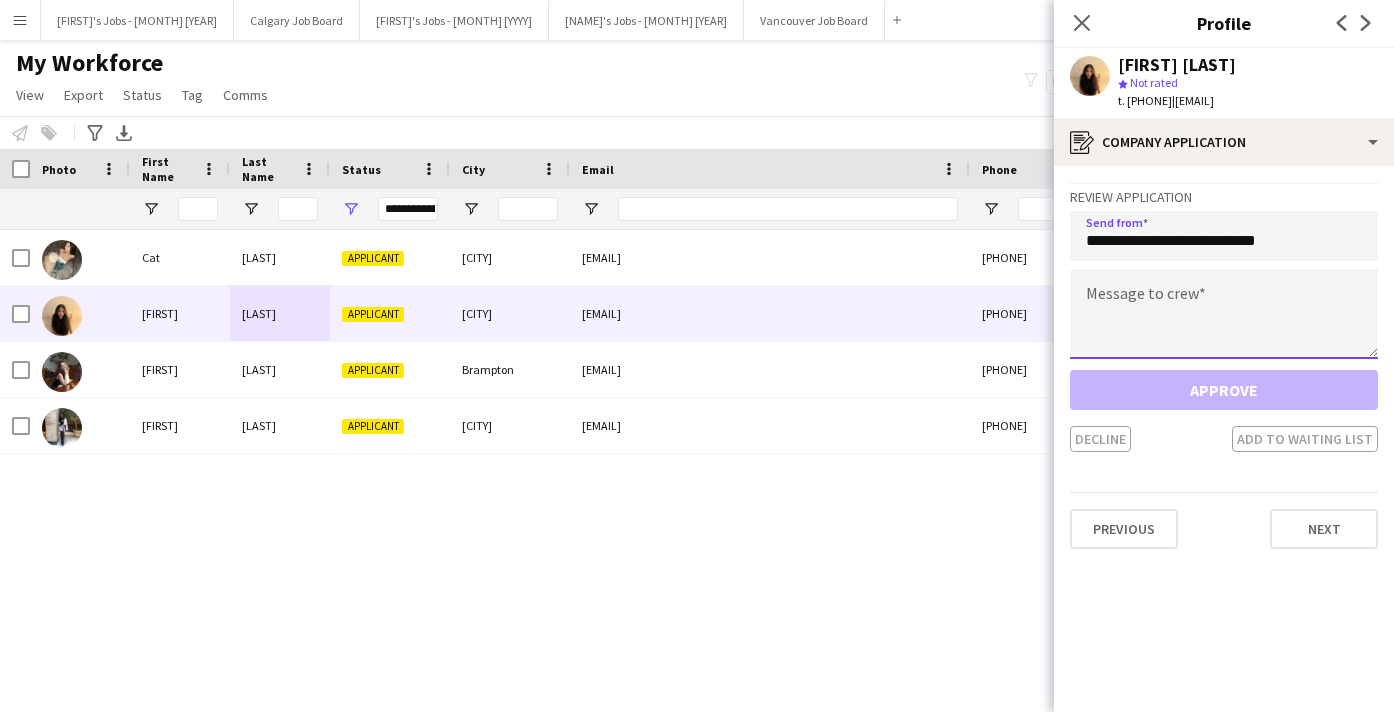 click 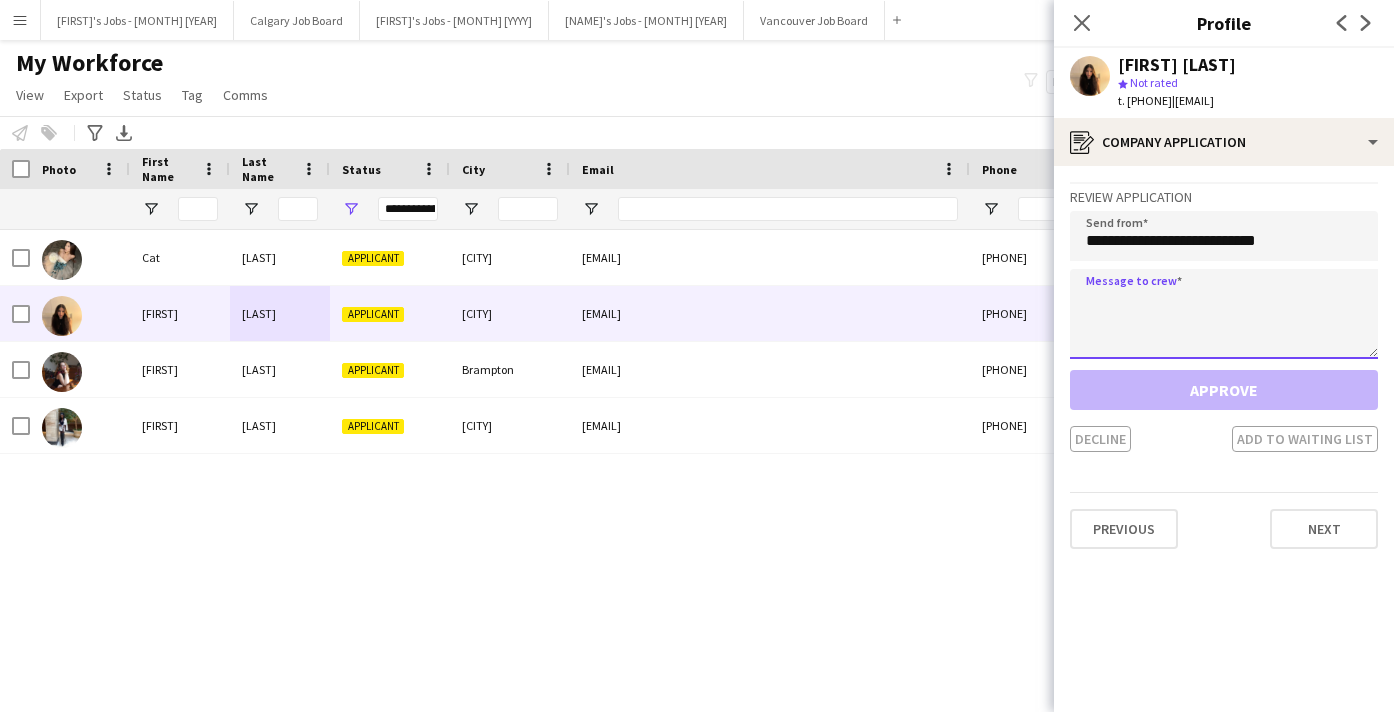 paste on "**********" 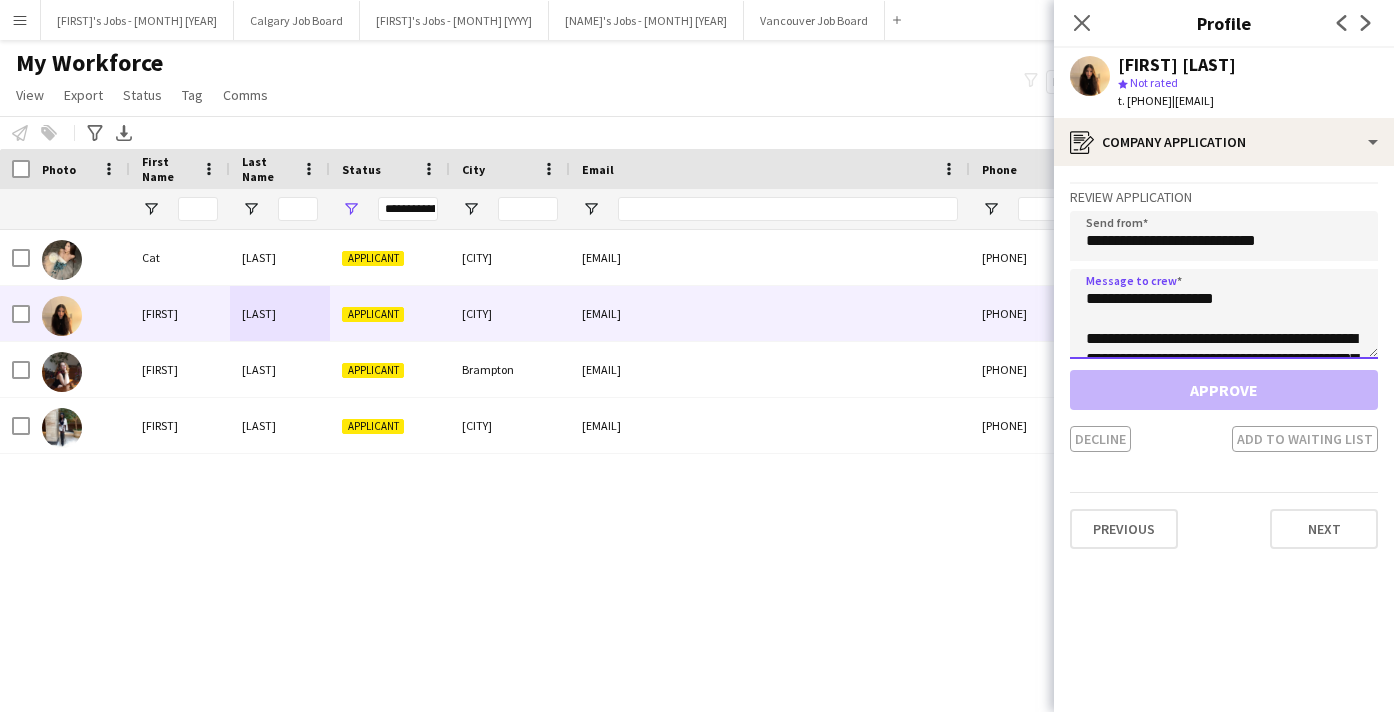 scroll, scrollTop: 480, scrollLeft: 0, axis: vertical 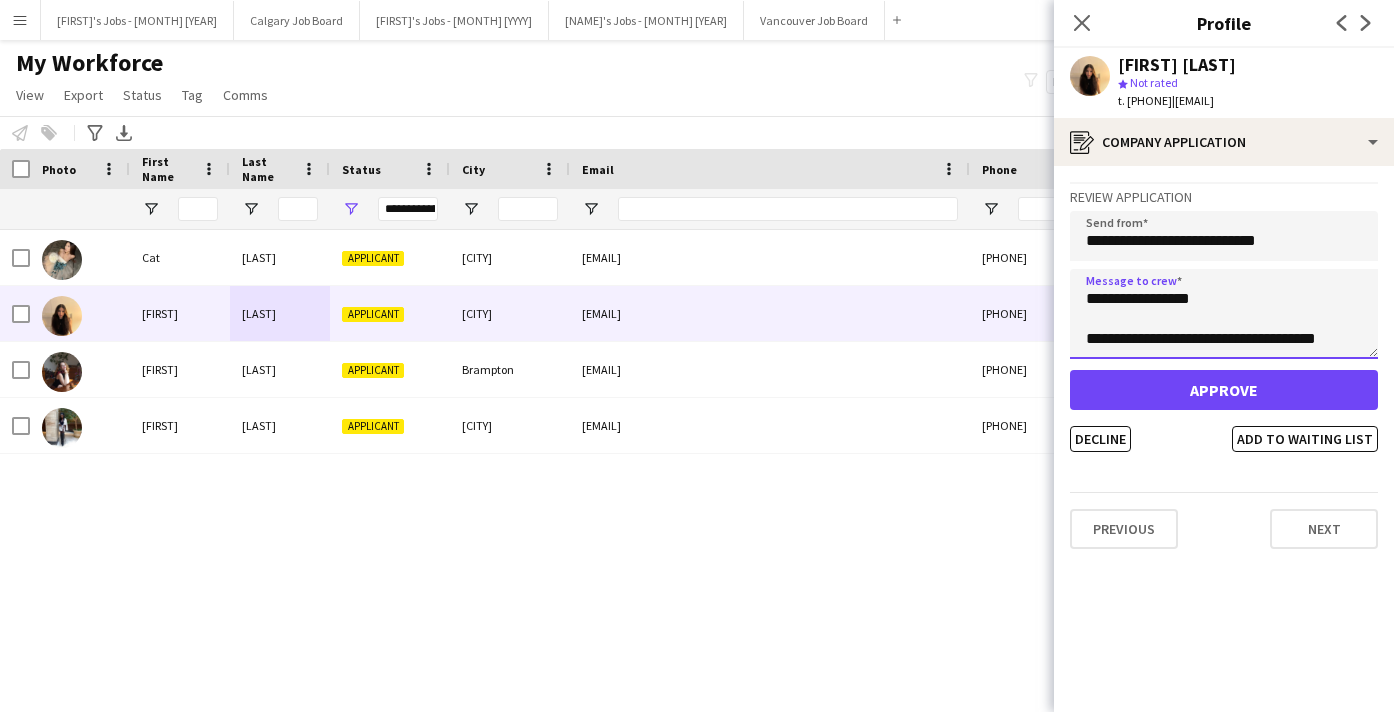 type on "**********" 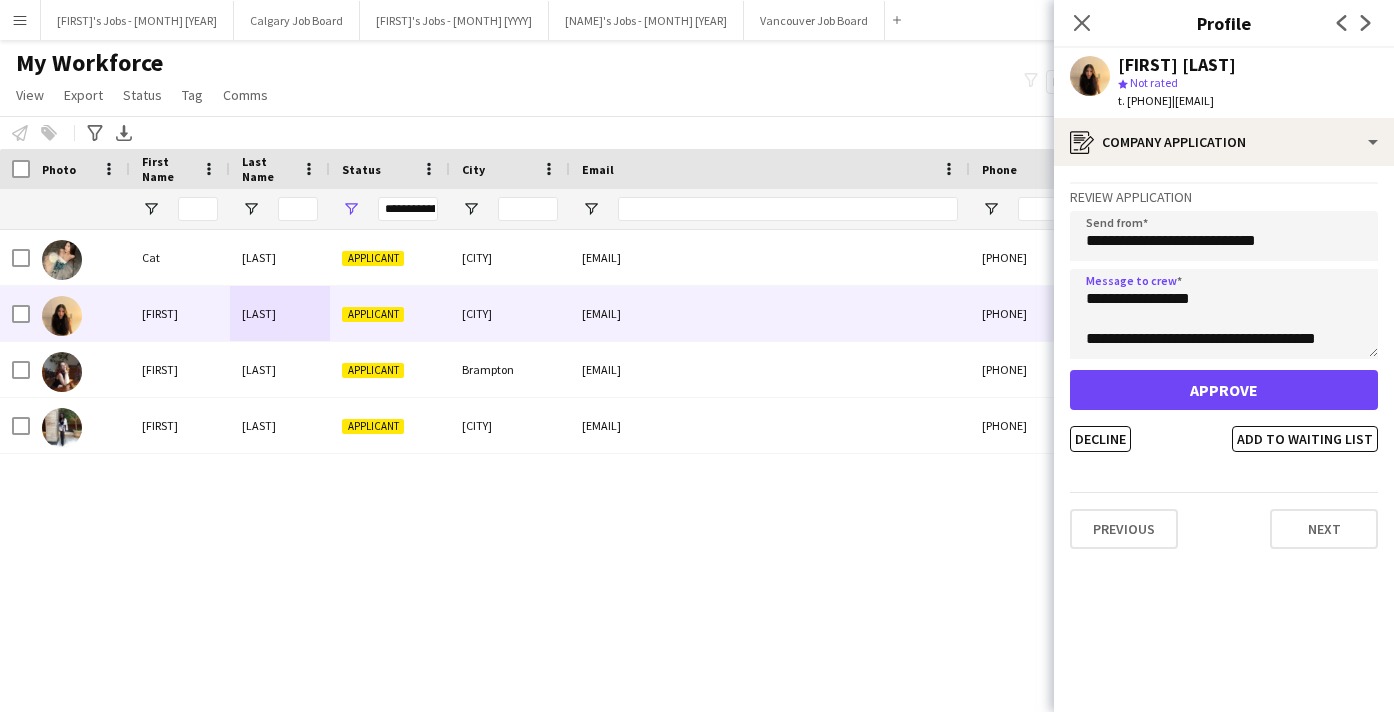 click on "Approve" 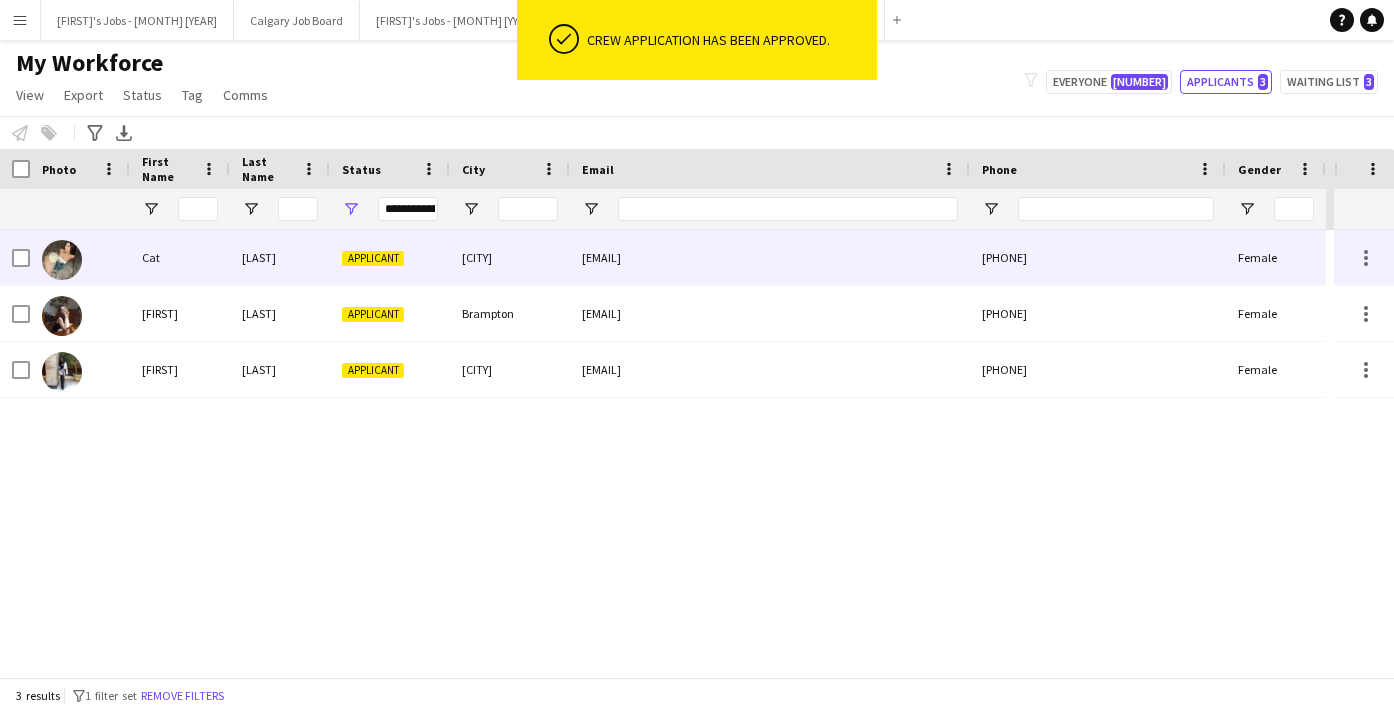 click on "[CITY]" at bounding box center (510, 257) 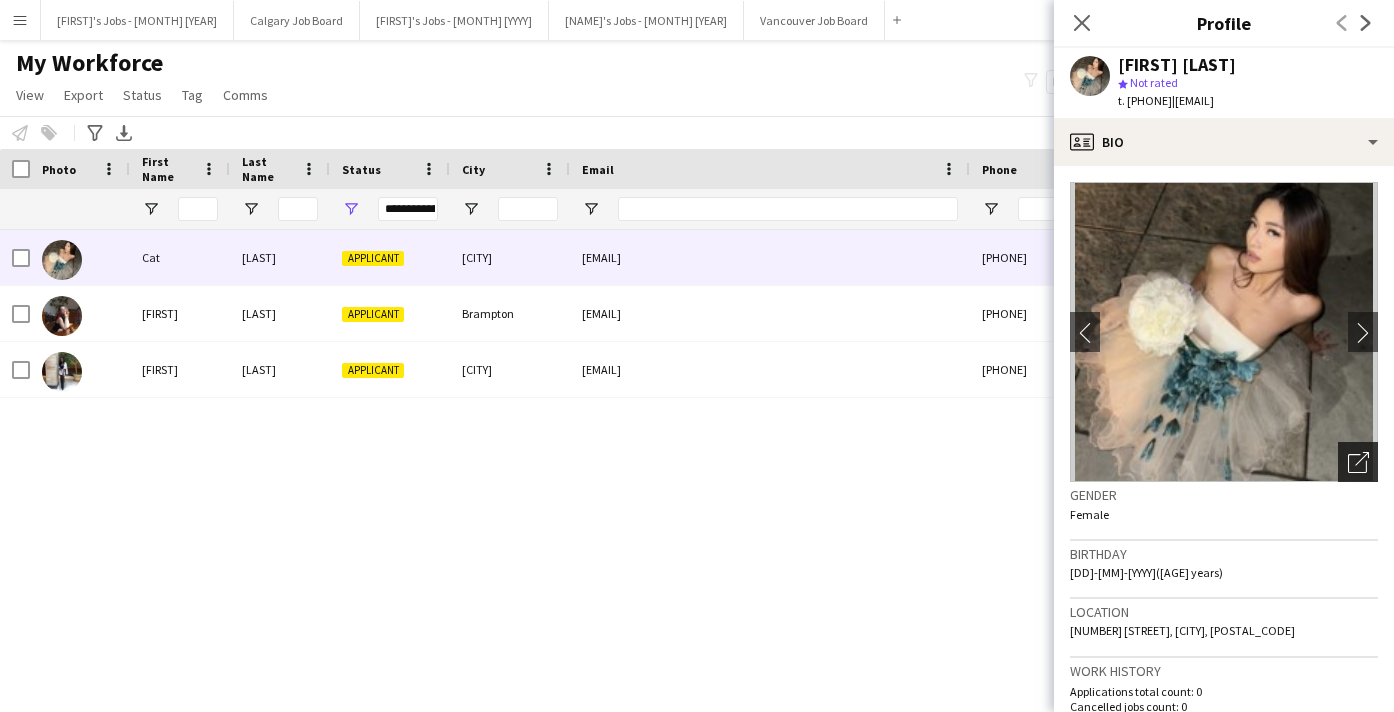 click on "Open photos pop-in" 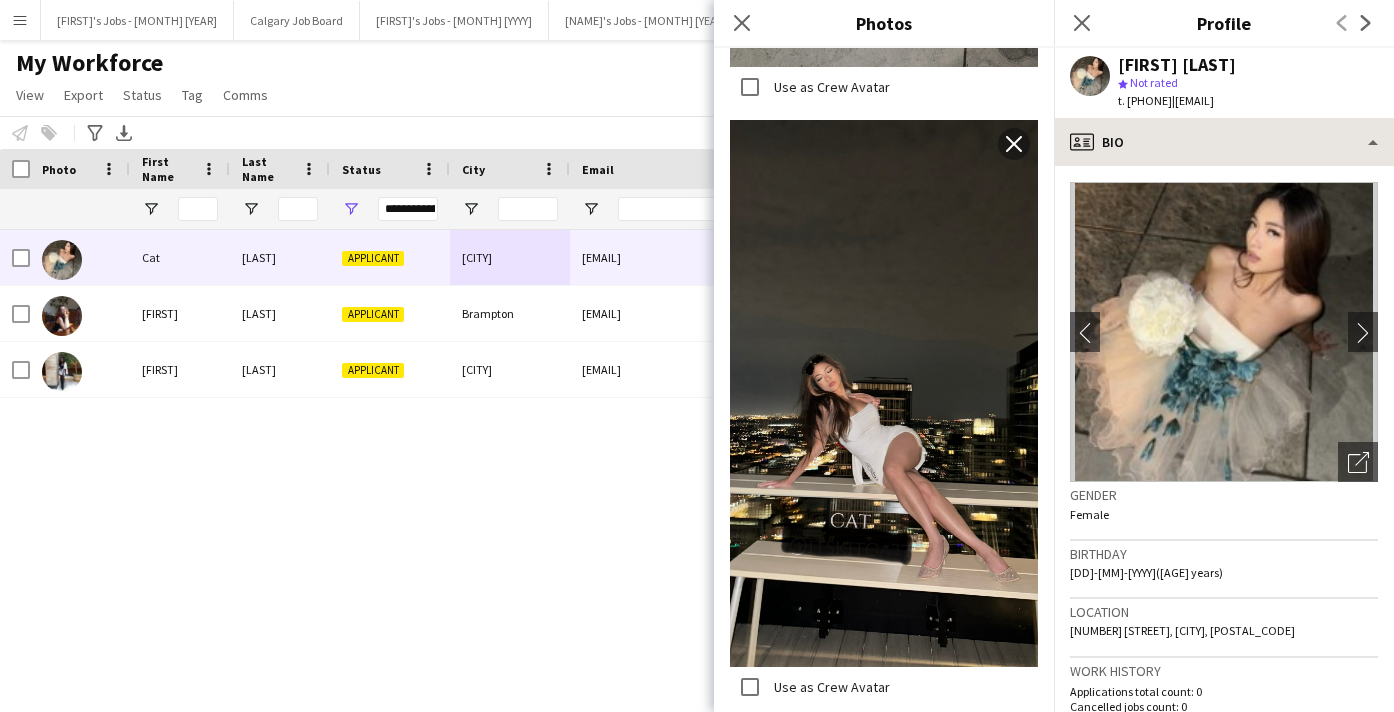 scroll, scrollTop: 1784, scrollLeft: 0, axis: vertical 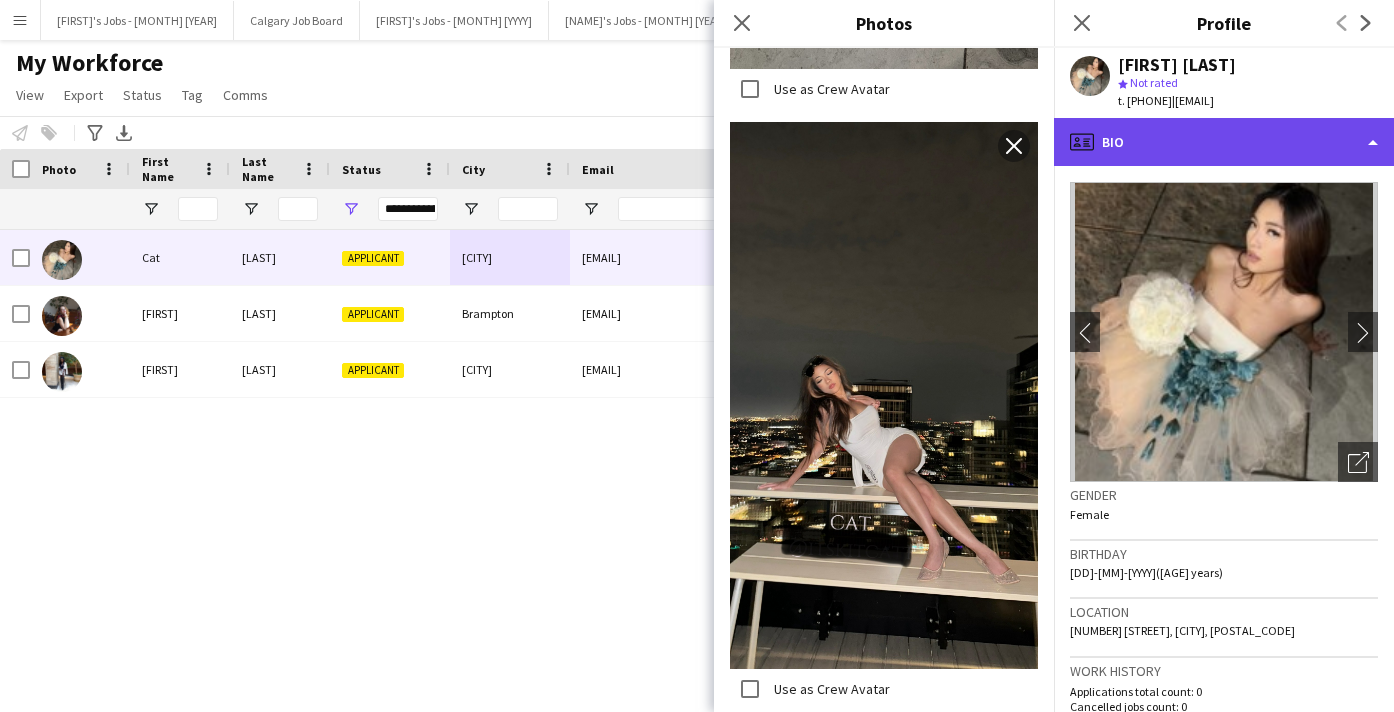 click on "profile
Bio" 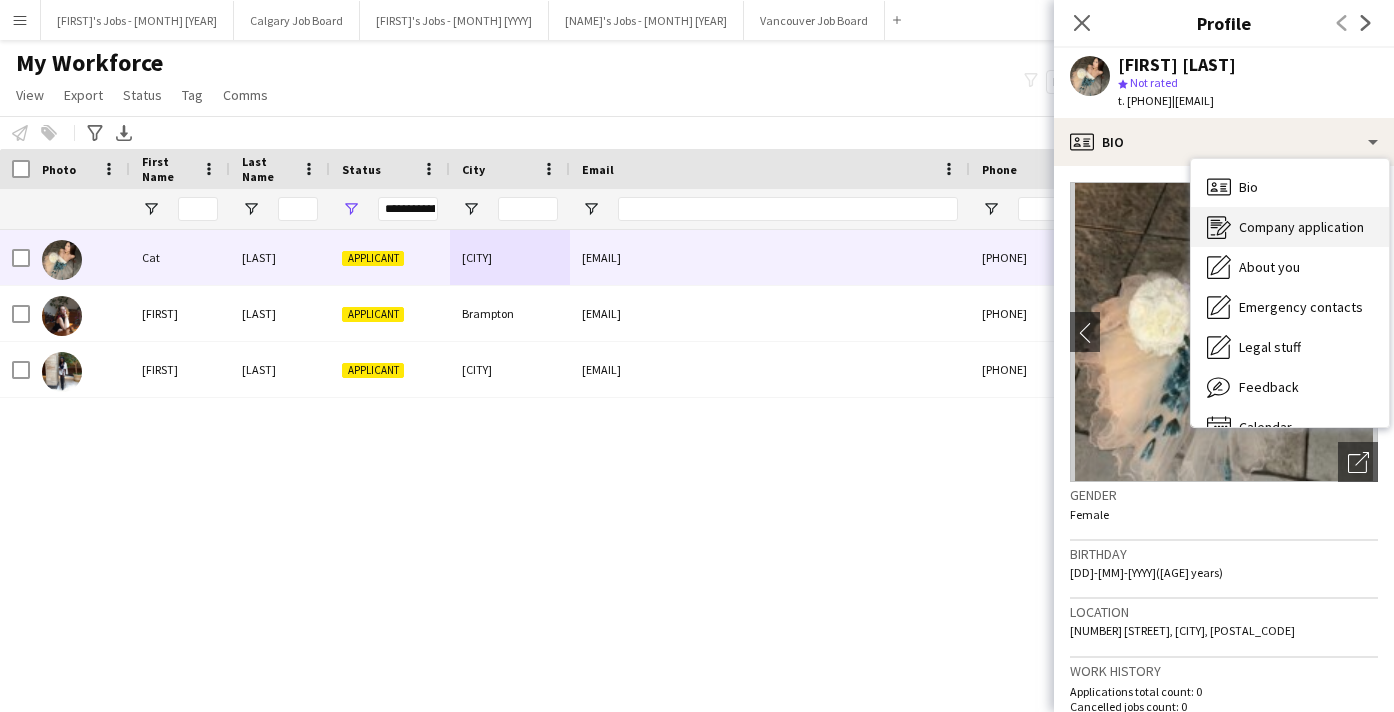 click on "Company application" at bounding box center [1301, 227] 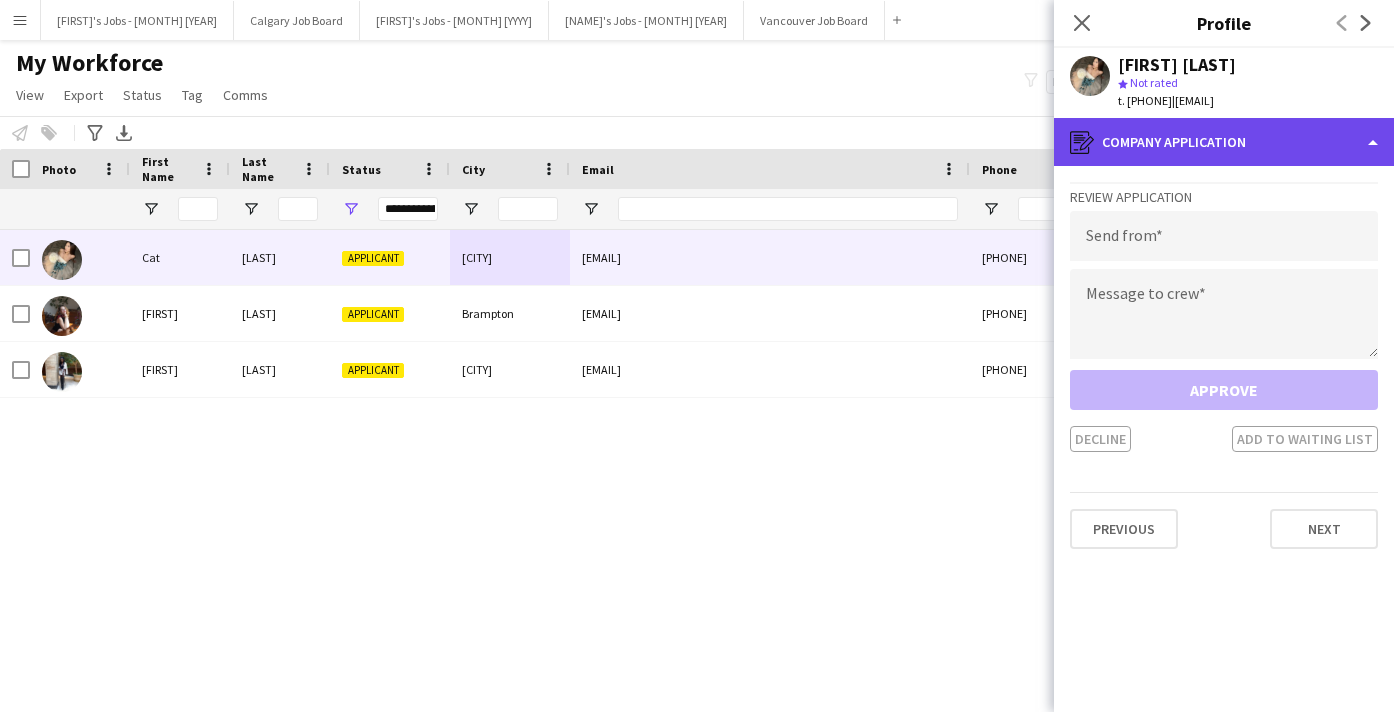 click on "register
Company application" 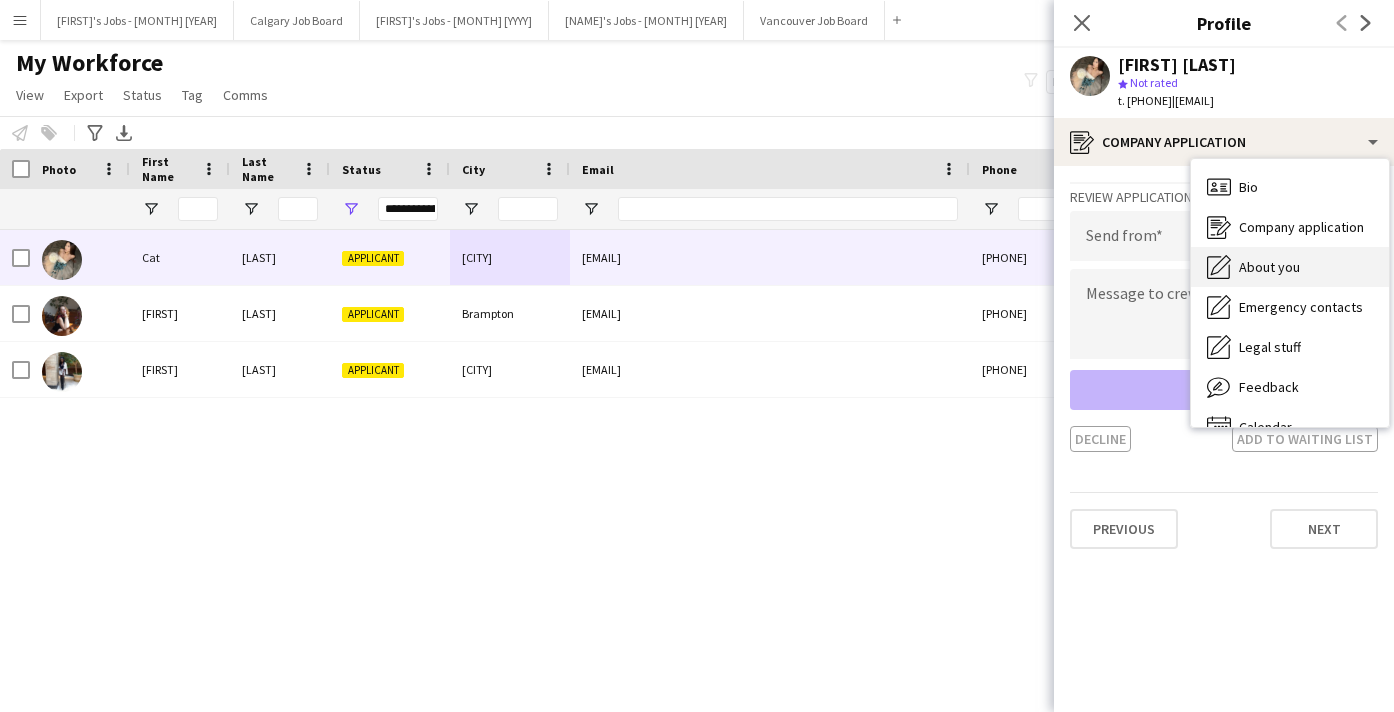 click on "About you
About you" at bounding box center [1290, 267] 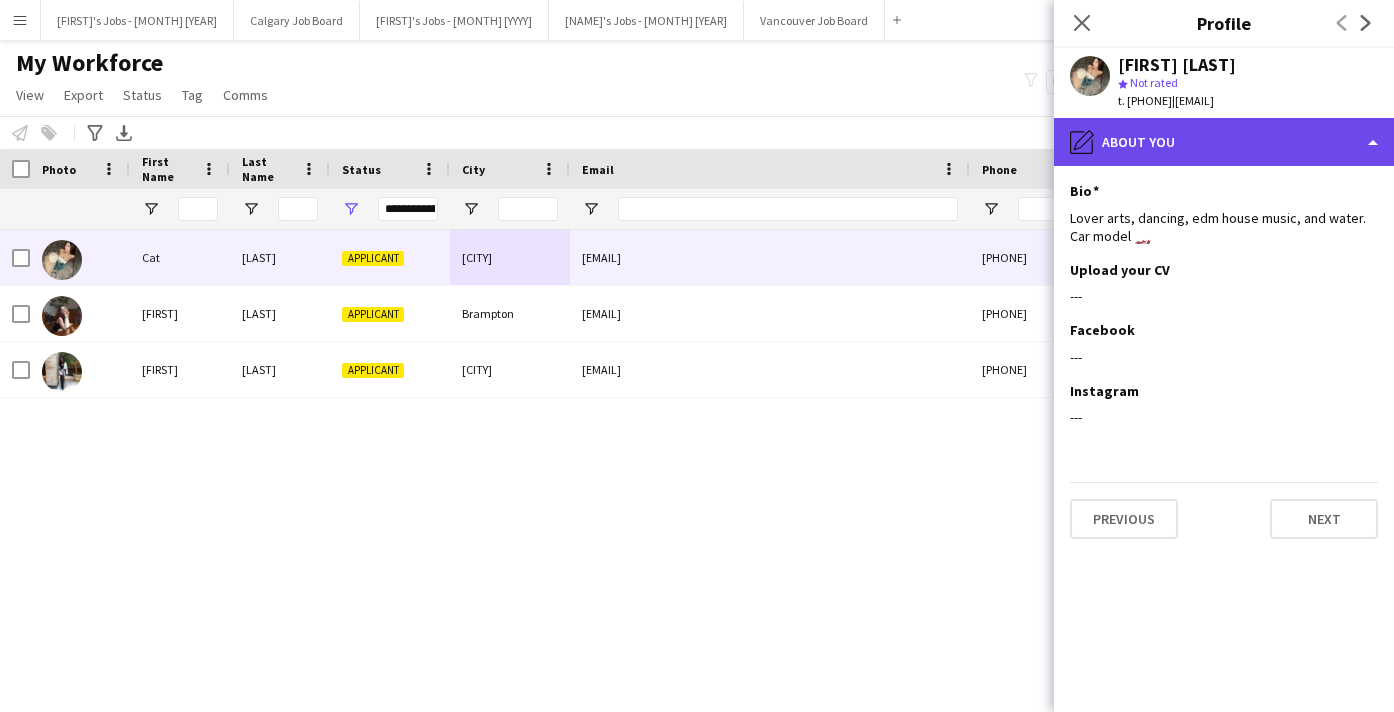 click on "pencil4
About you" 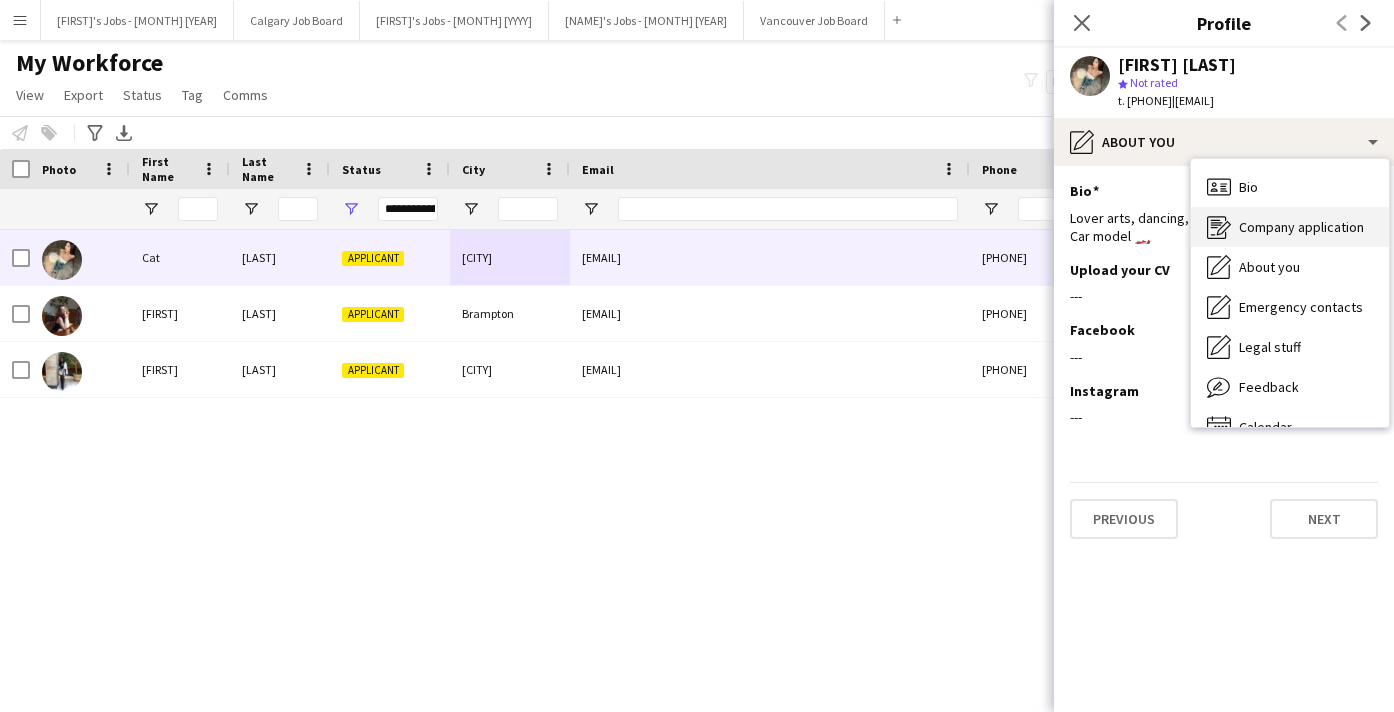 click on "Company application" at bounding box center (1301, 227) 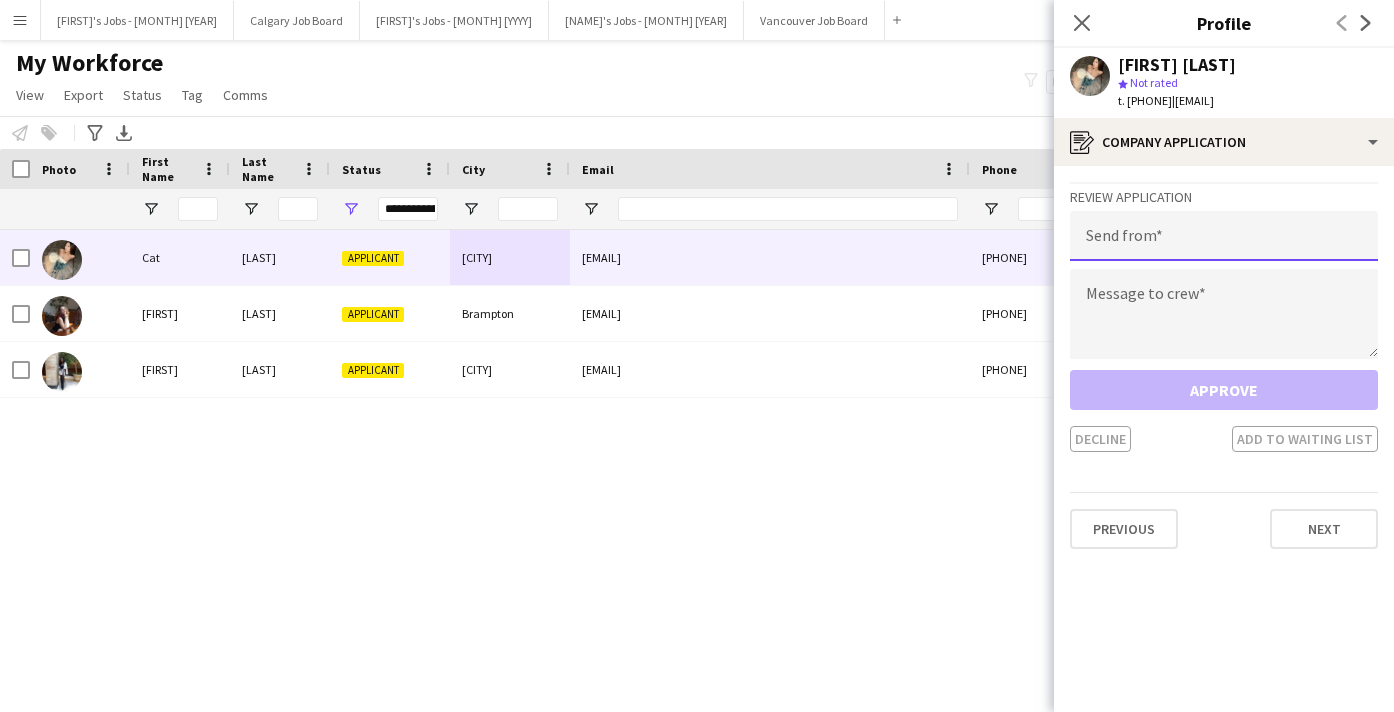 click 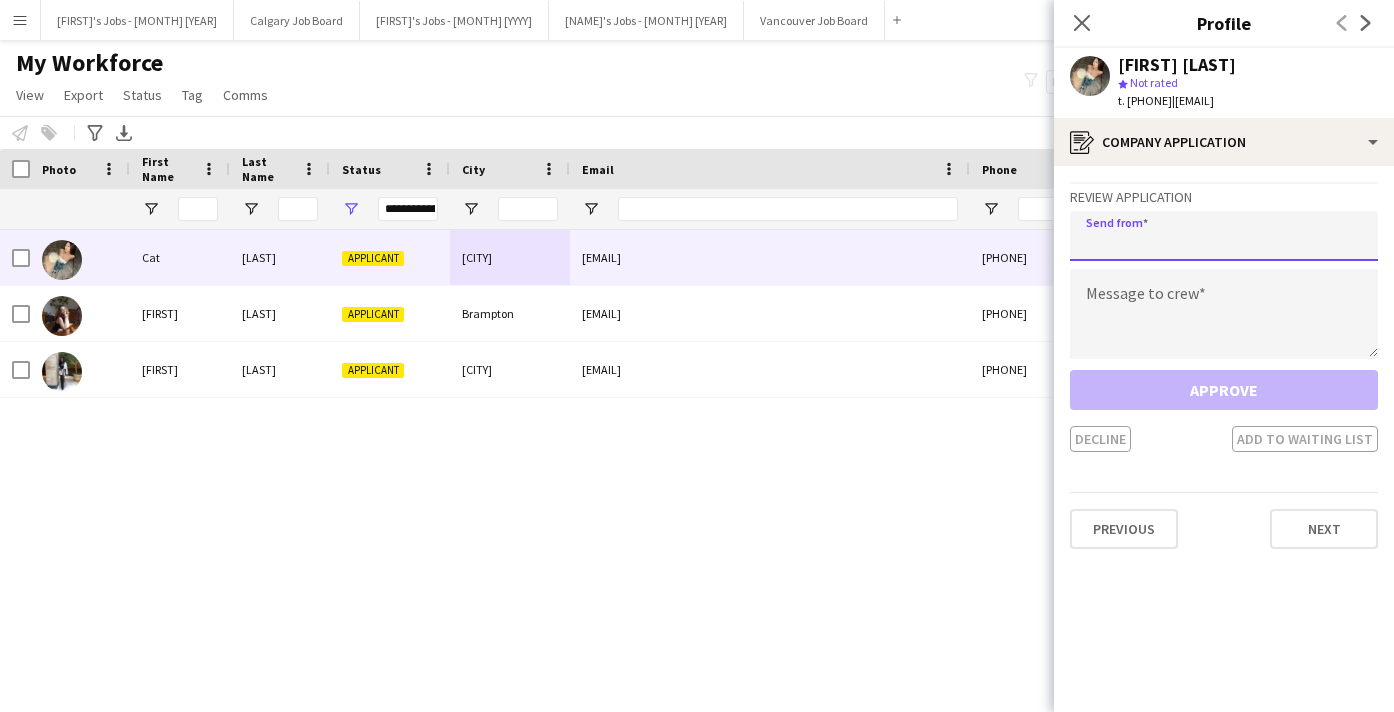 paste on "**********" 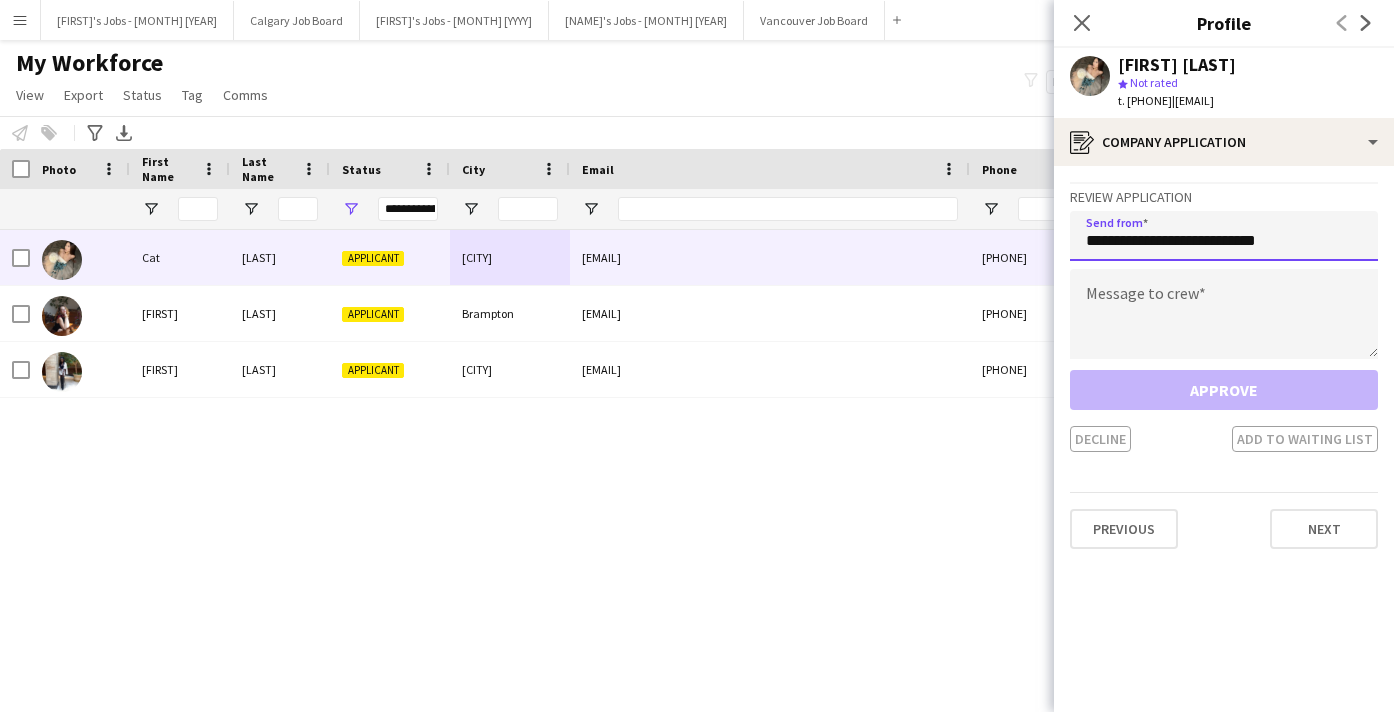 type on "**********" 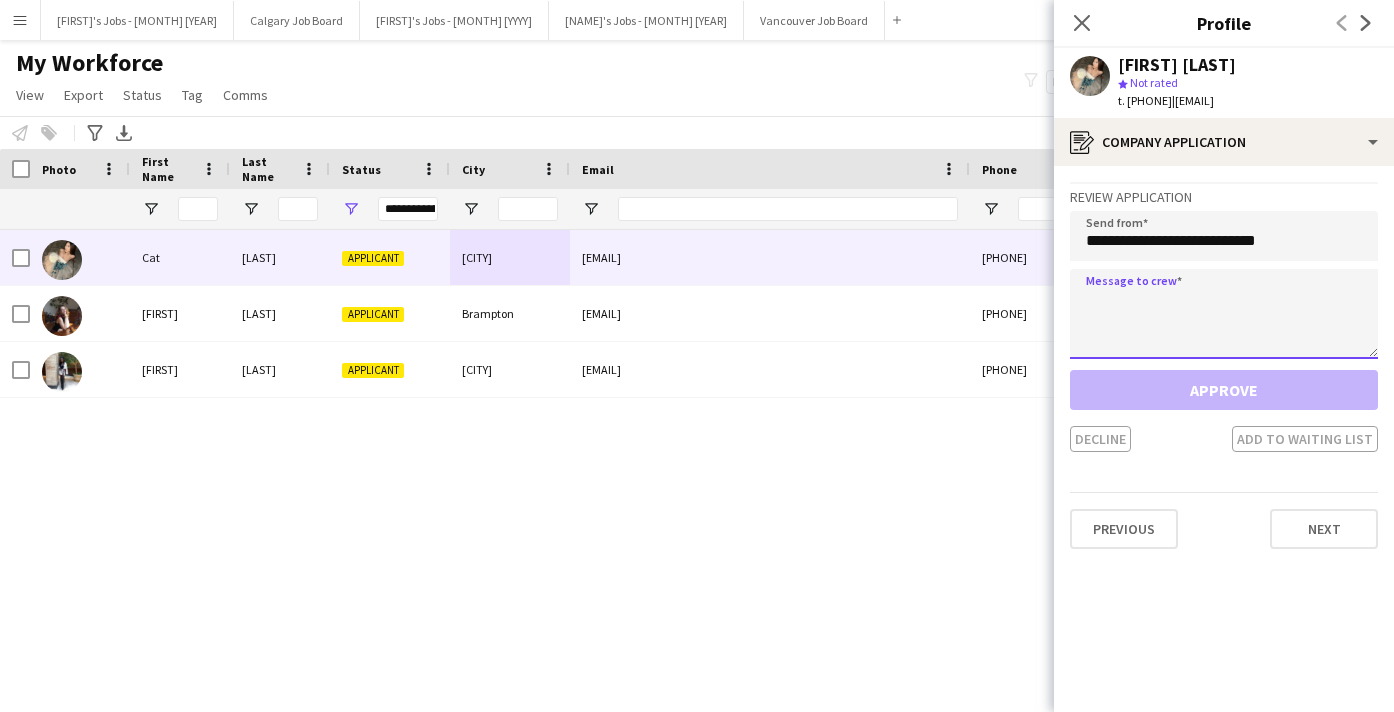 click 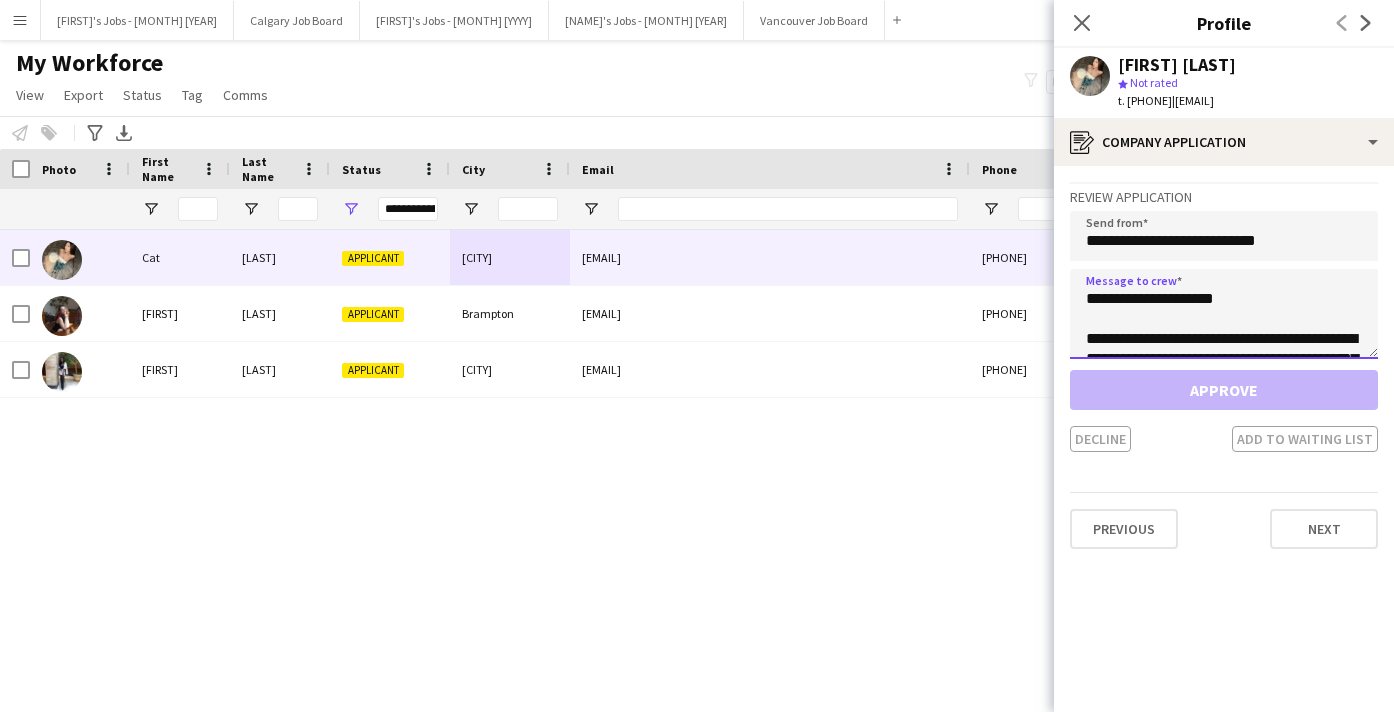 scroll, scrollTop: 480, scrollLeft: 0, axis: vertical 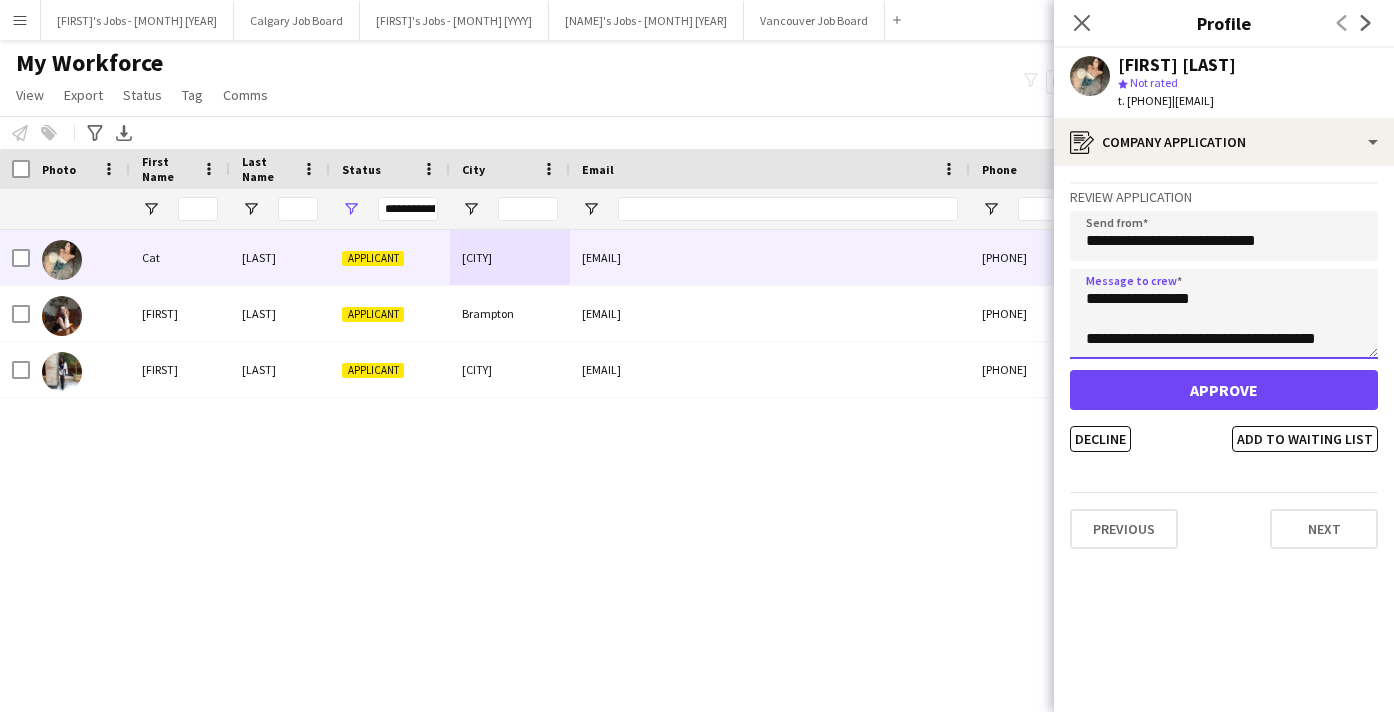 type on "**********" 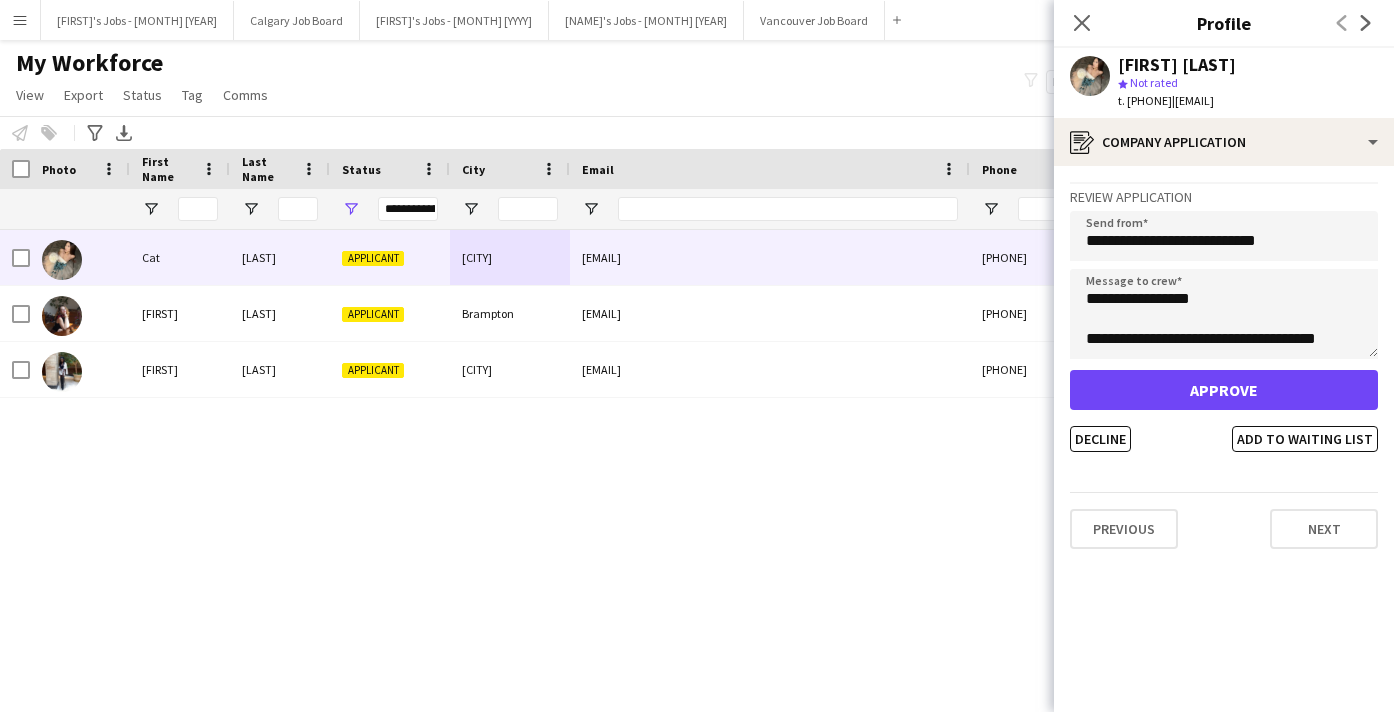 click on "Approve" 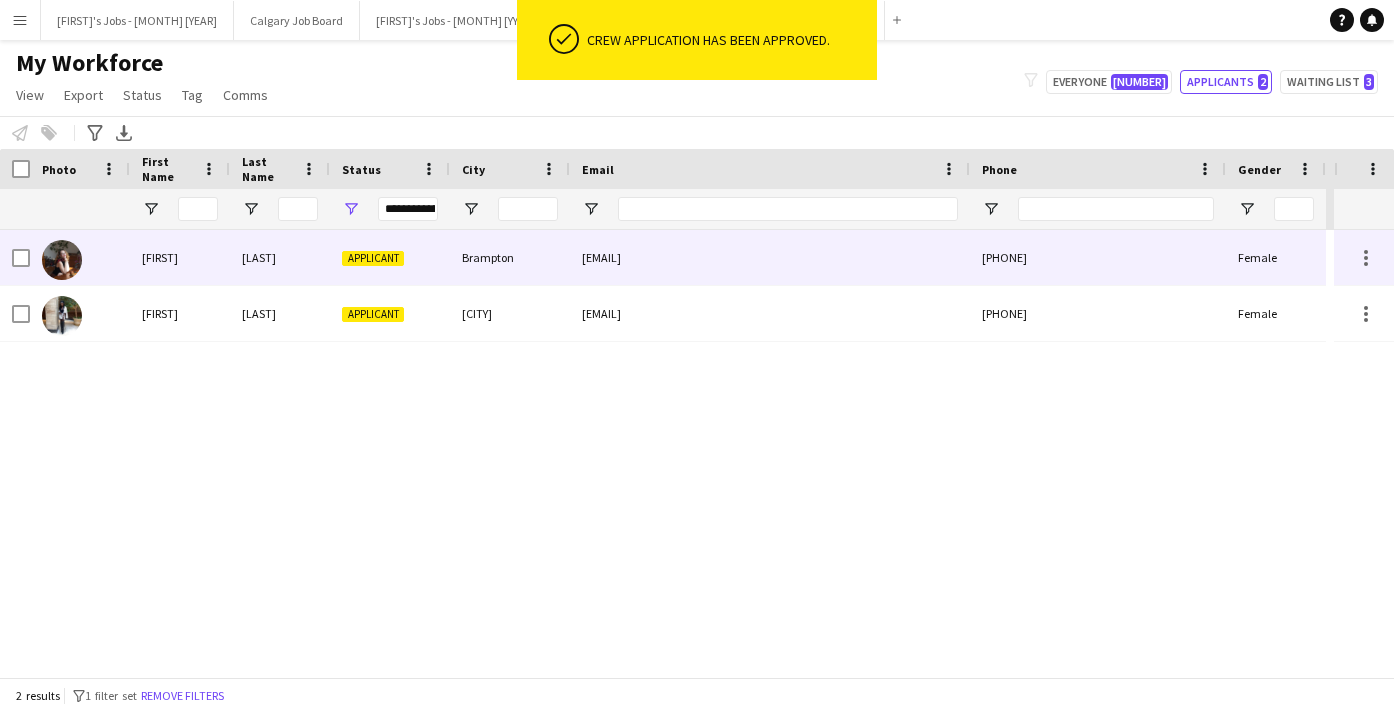 click on "Brampton" at bounding box center [510, 257] 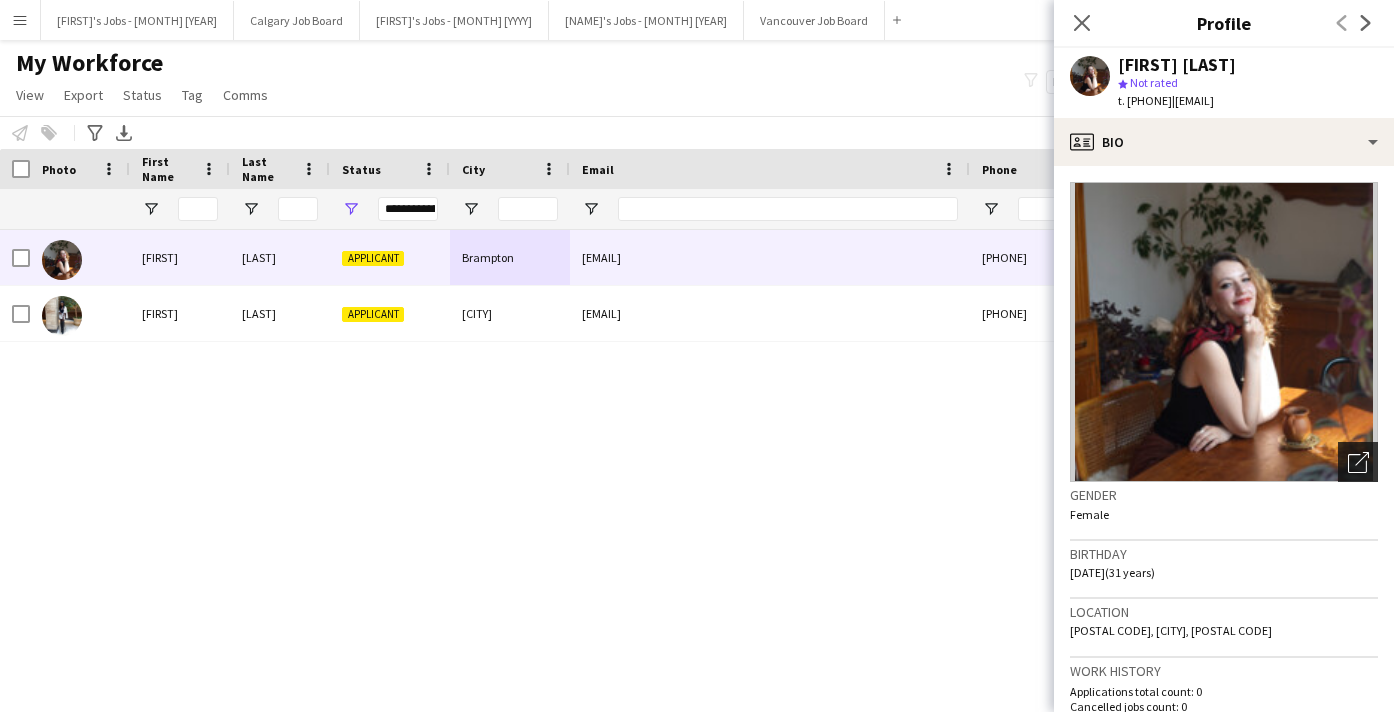 click on "Open photos pop-in" 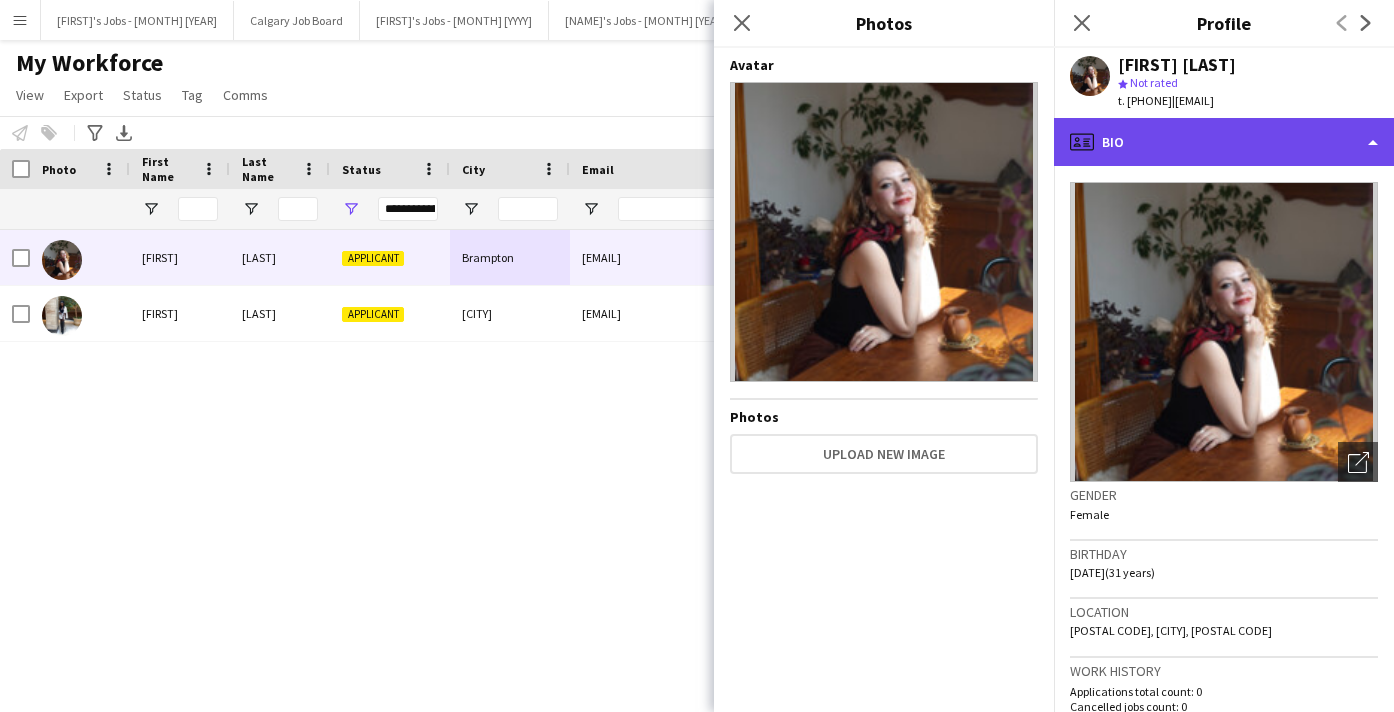 click on "profile
Bio" 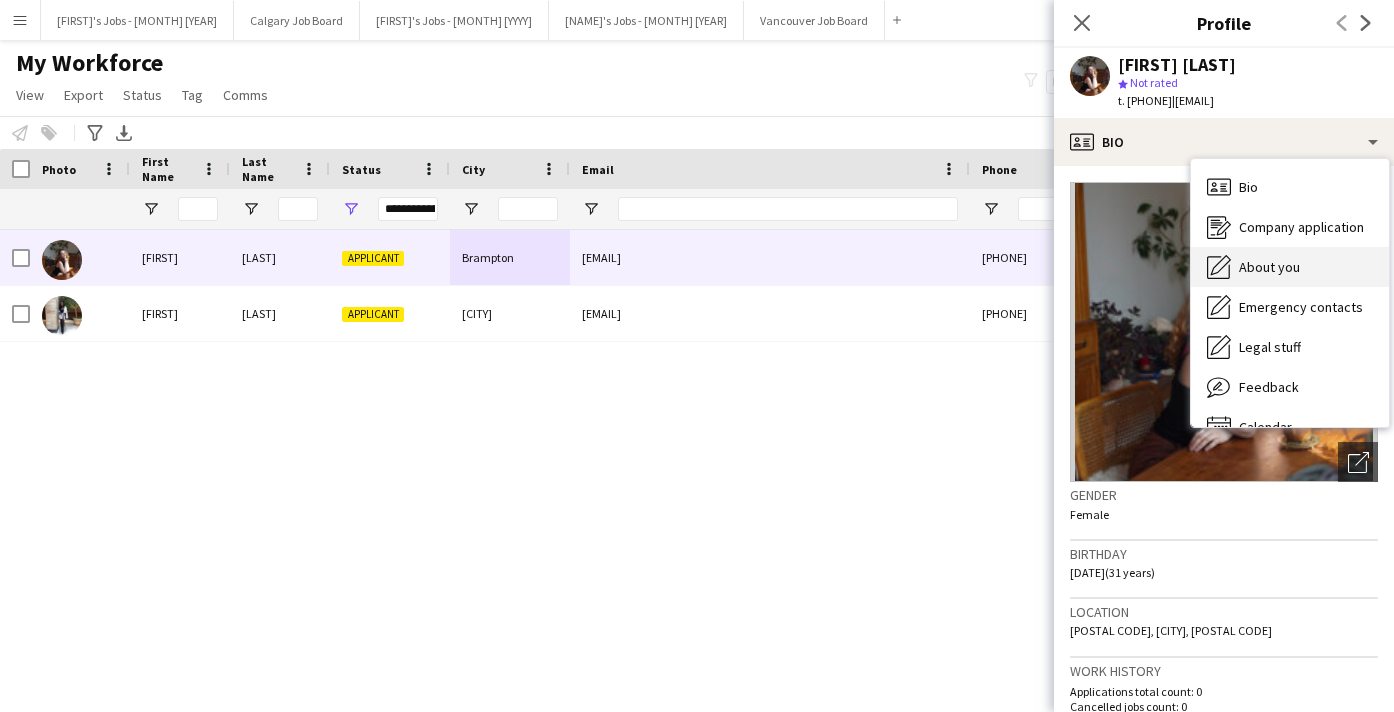 click on "About you" at bounding box center (1269, 267) 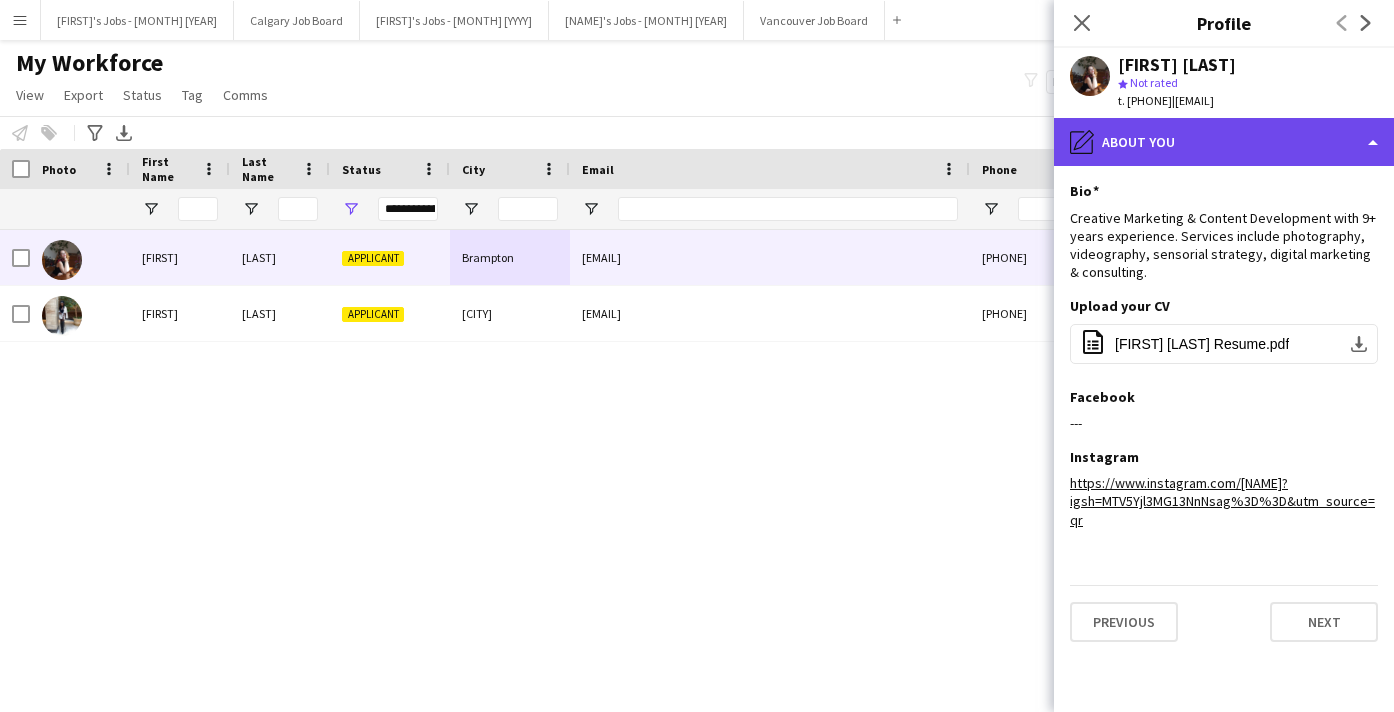 click on "pencil4
About you" 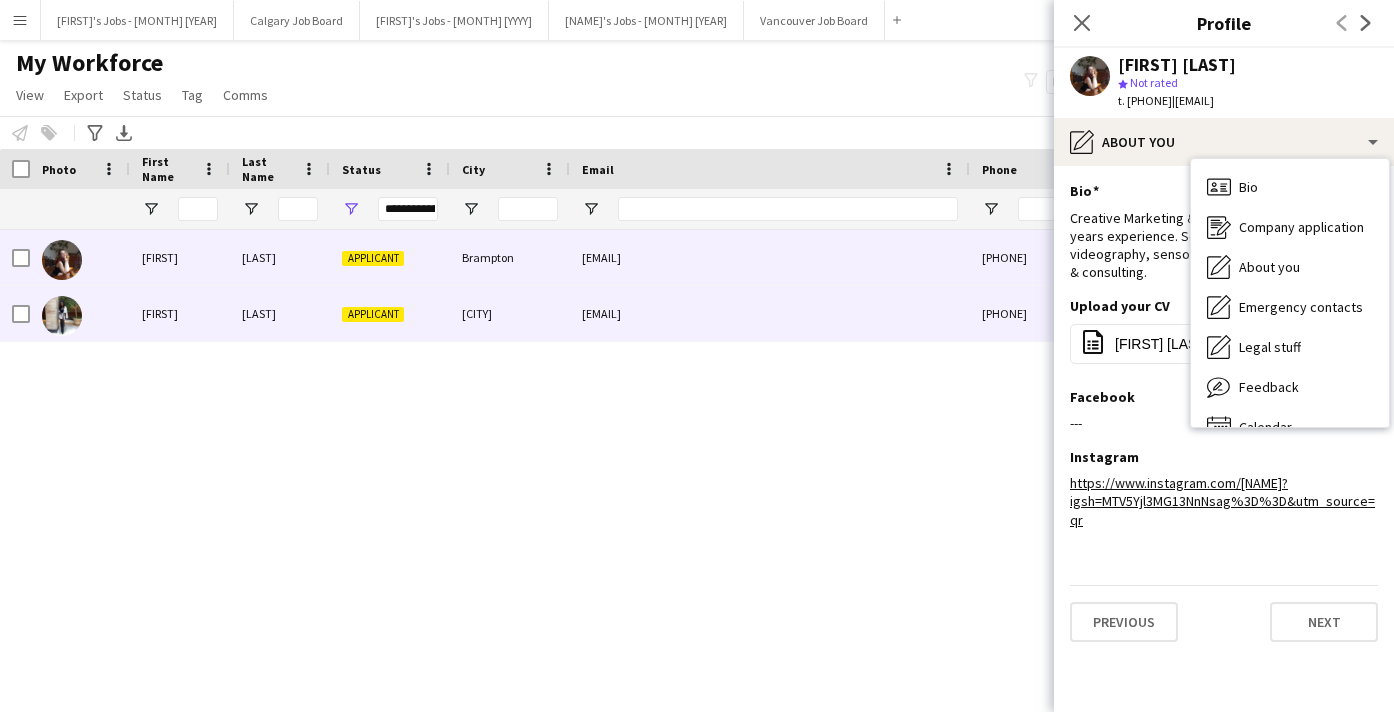 click on "[EMAIL]" at bounding box center [770, 313] 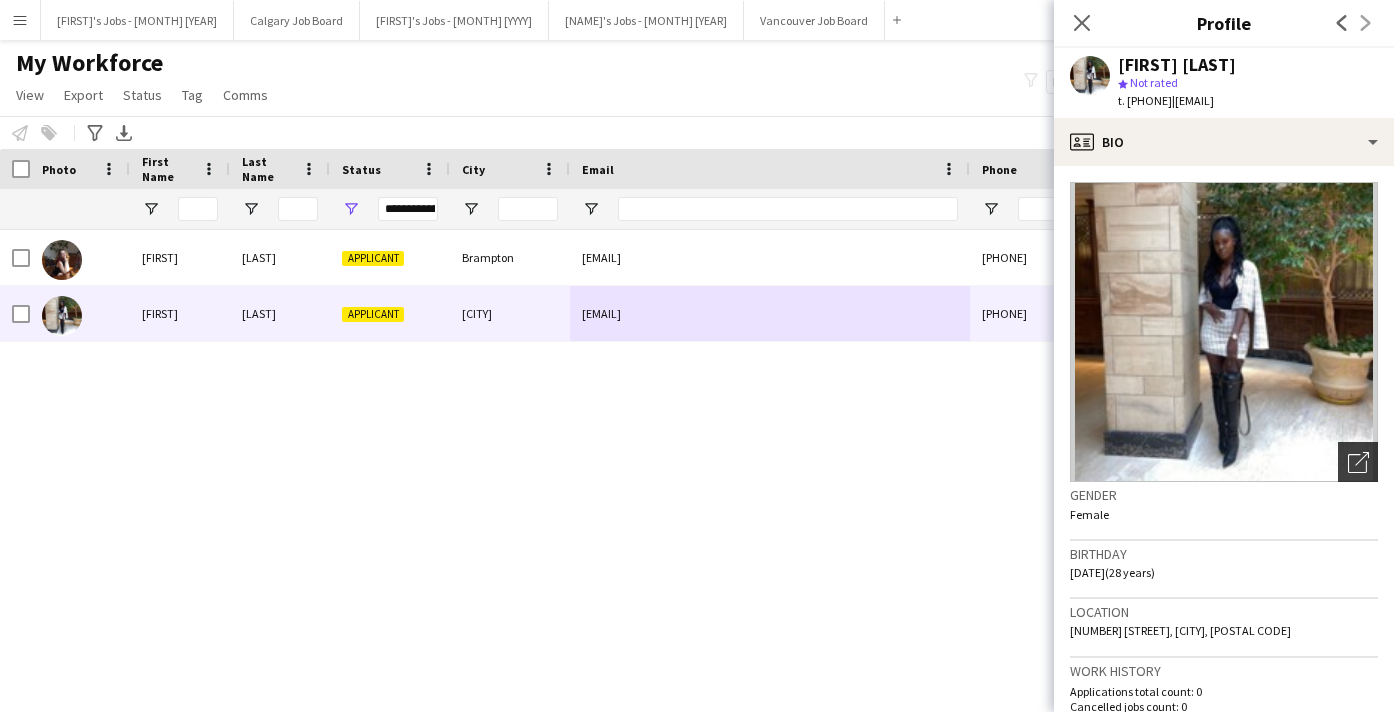 click on "Open photos pop-in" 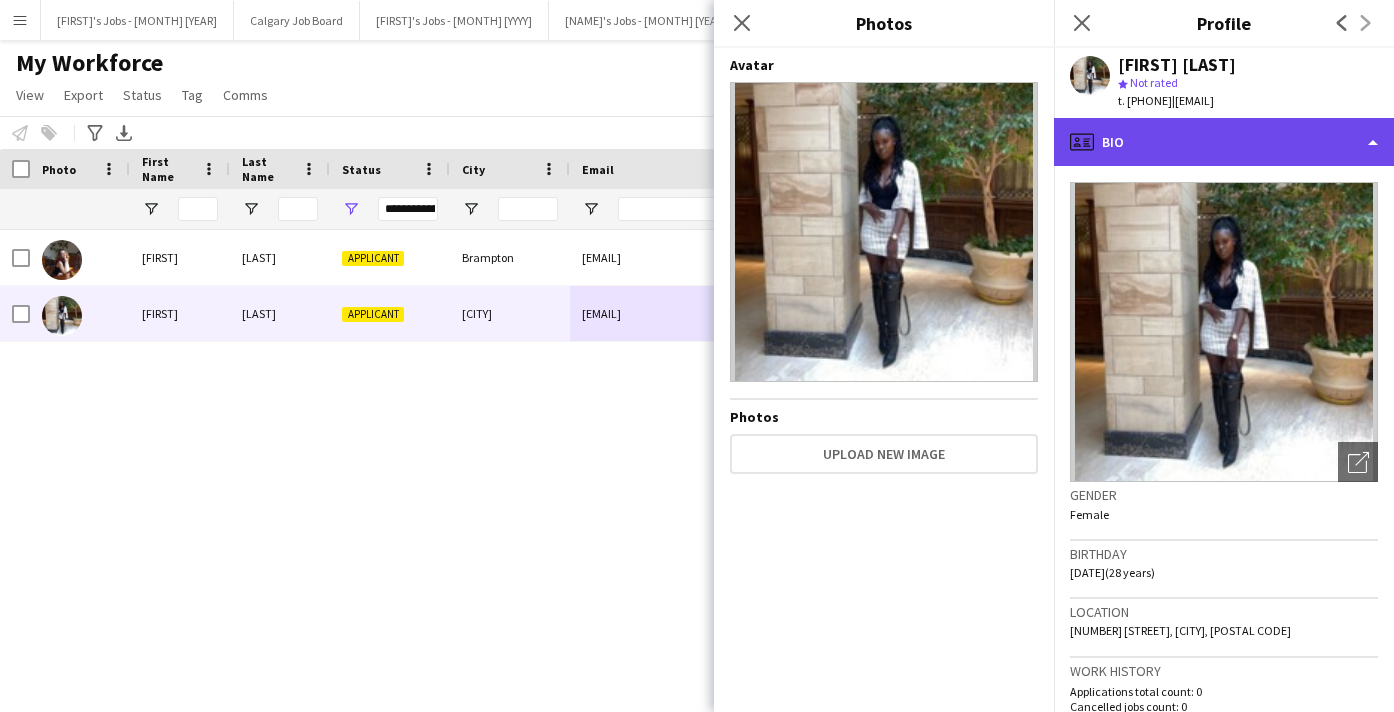 click on "profile
Bio" 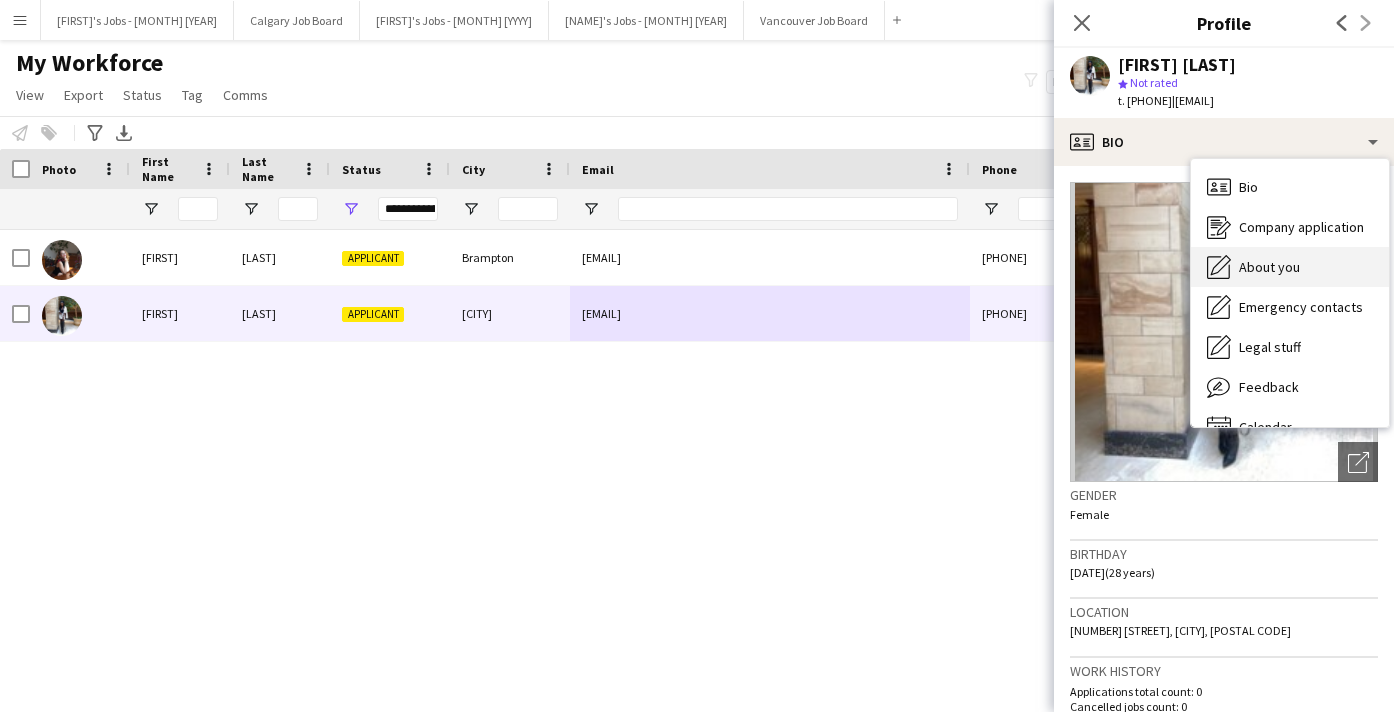 click on "About you
About you" at bounding box center [1290, 267] 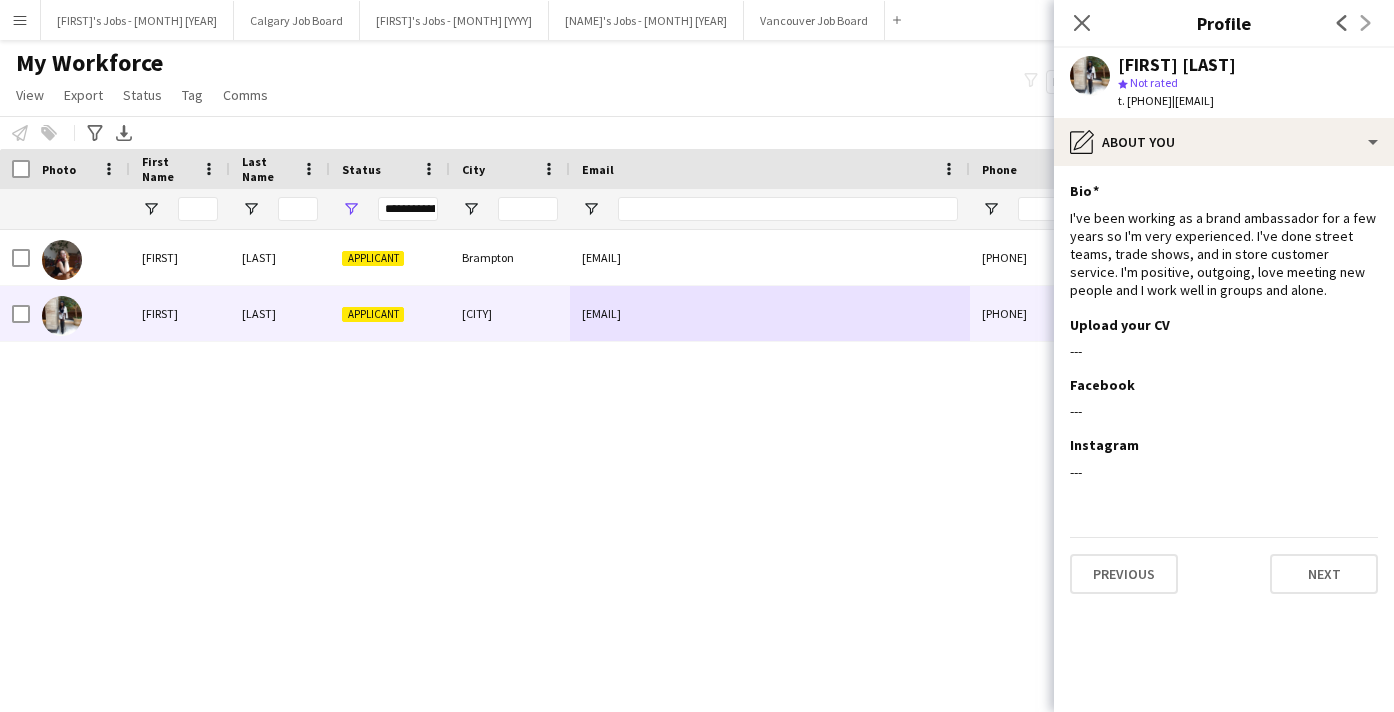 click on "My Workforce   View   Views  Default view Active New view Update view Delete view Edit name Customise view Customise filters Reset Filters Reset View Reset All  Export  New starters report Export as XLSX Export as PDF  Status  Edit  Tag  New tag Edit tag Add to tag Untag Tag chat Tag share page  Comms  Send notification
filter-1
Everyone   2,046   Applicants   2   Waiting list   3" 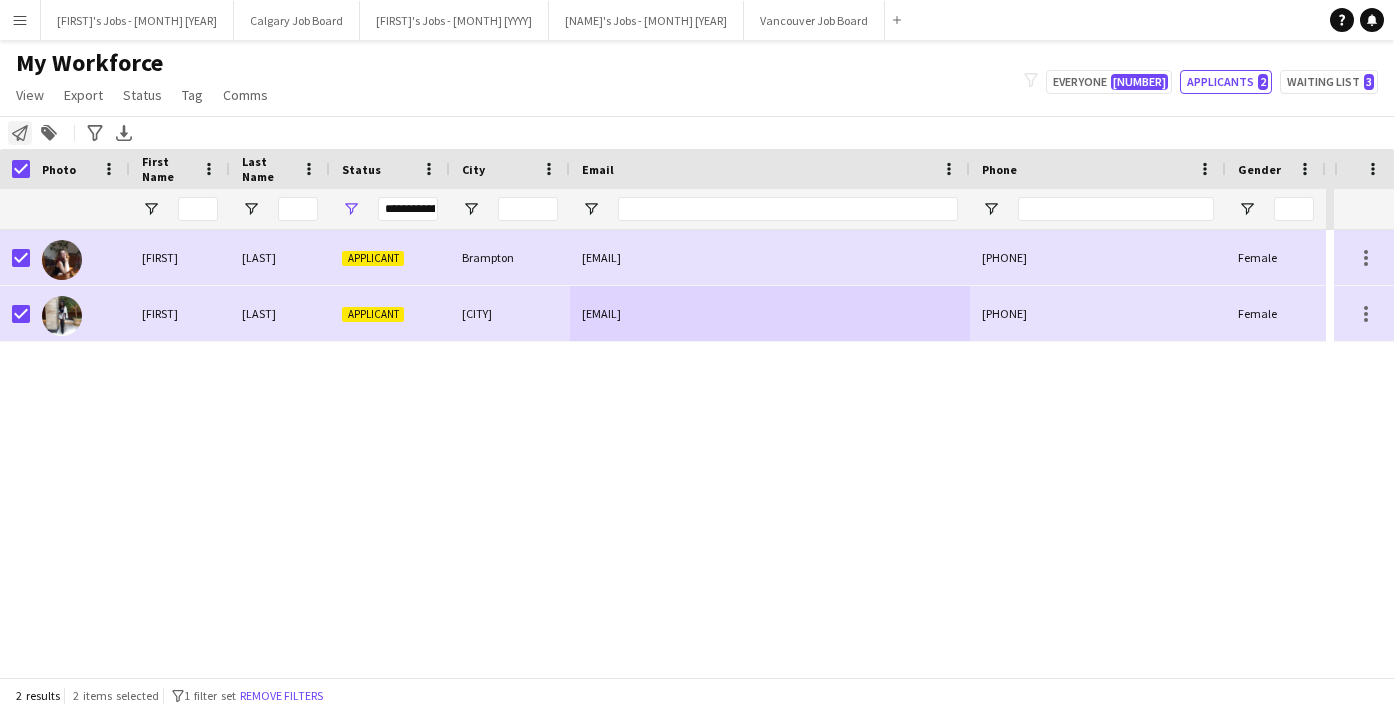 click on "Notify workforce" 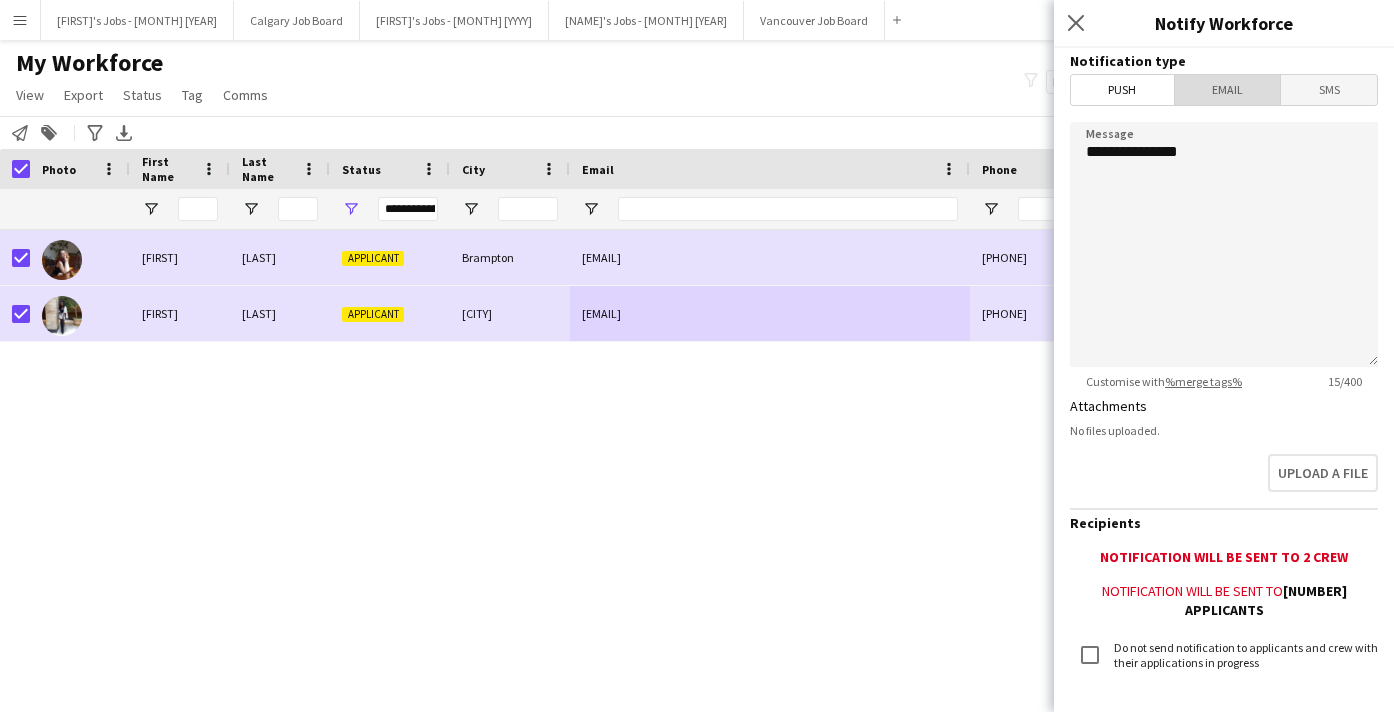 click on "Email" at bounding box center [1228, 90] 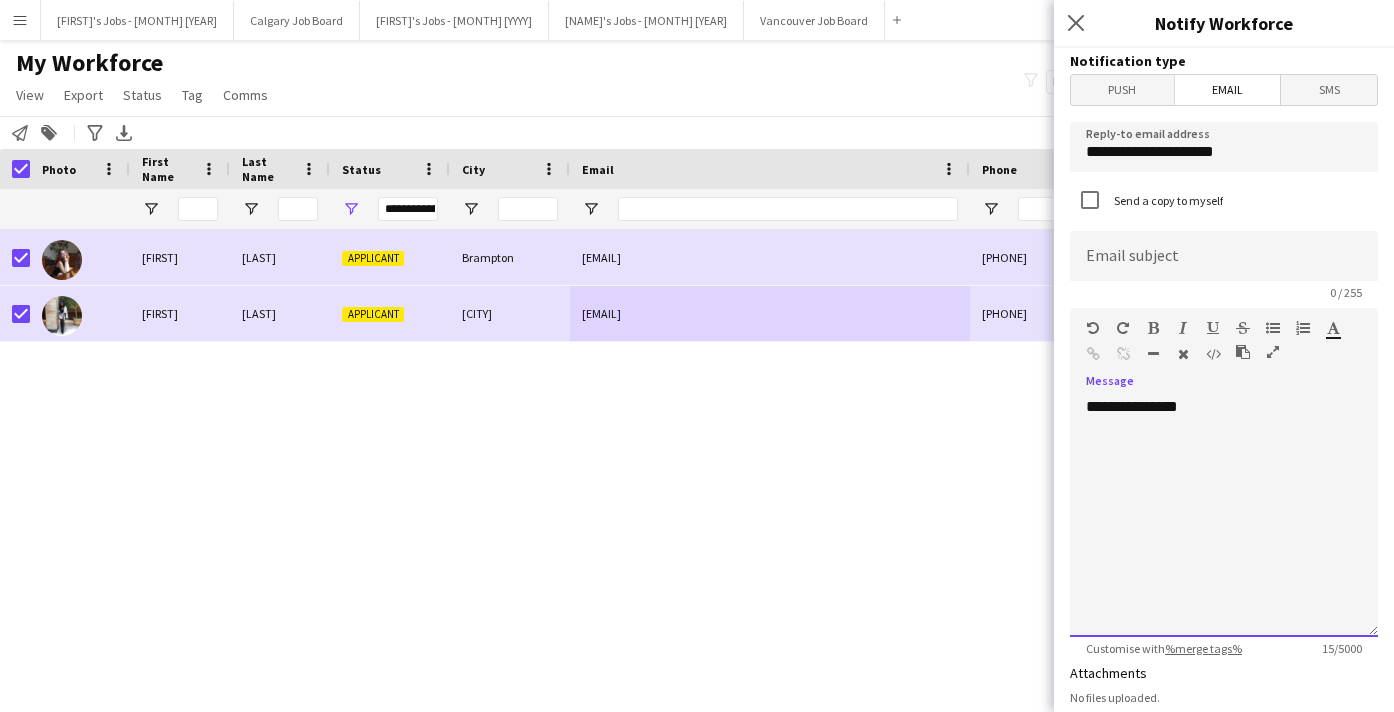 drag, startPoint x: 1245, startPoint y: 402, endPoint x: 1245, endPoint y: 344, distance: 58 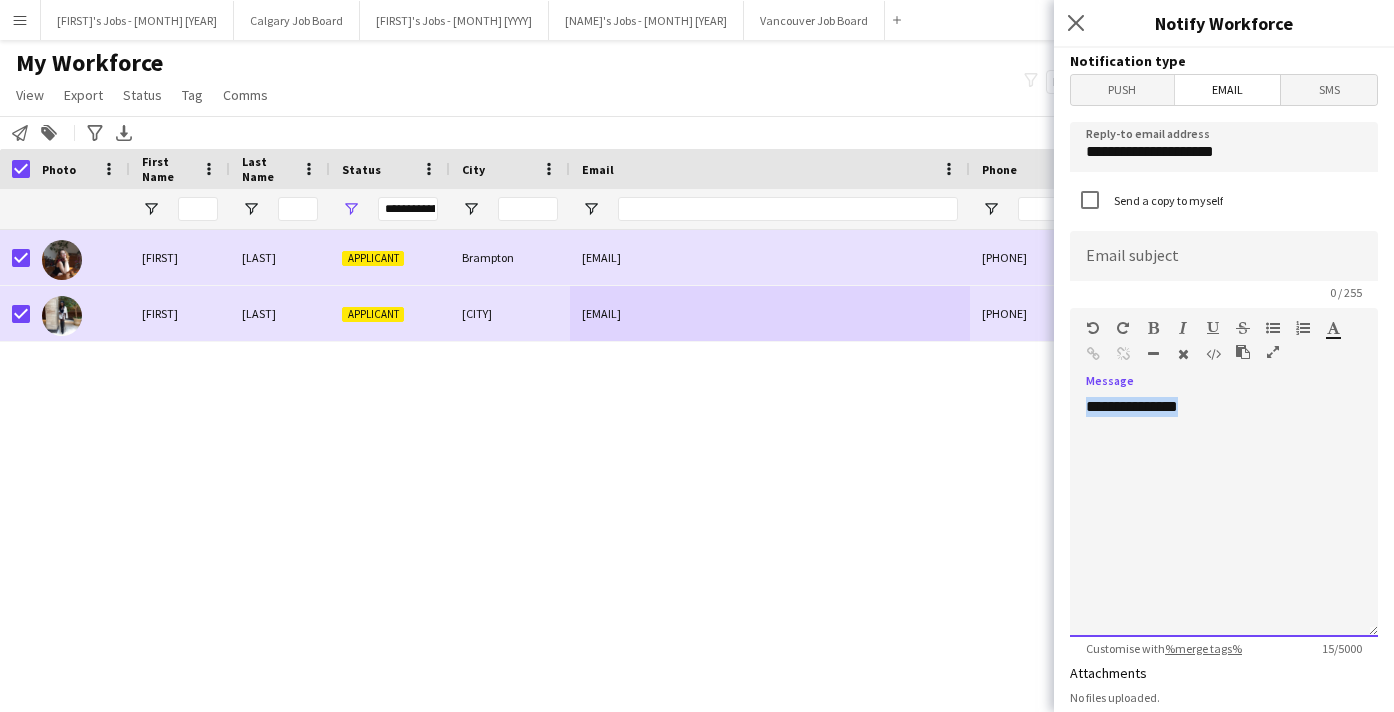 type 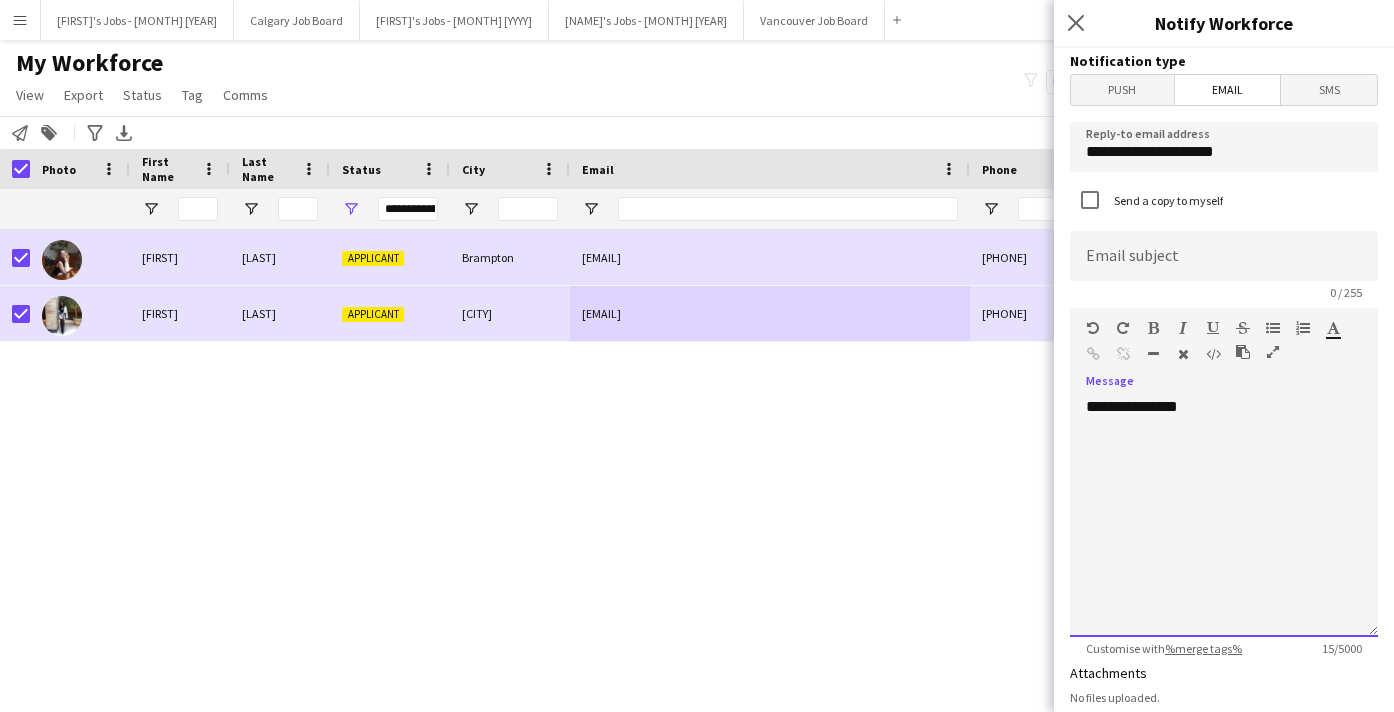 click on "**********" 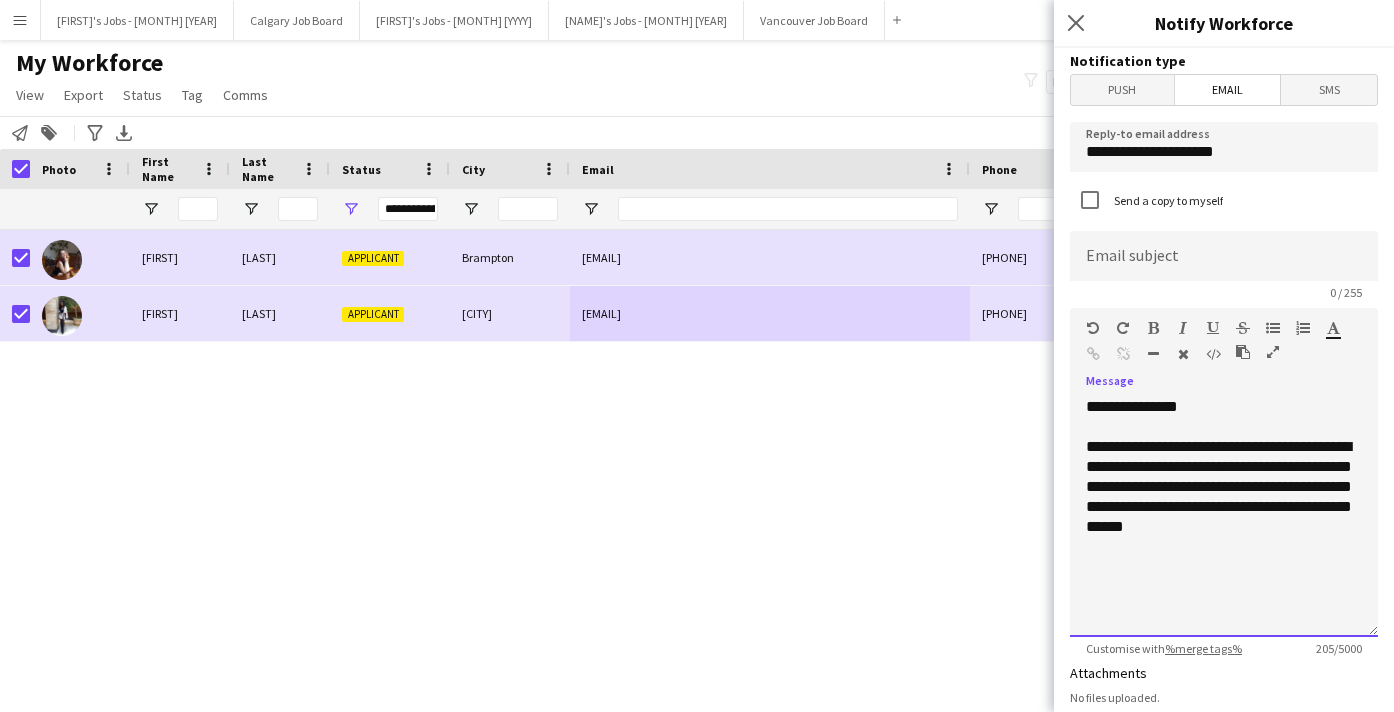 click on "**********" 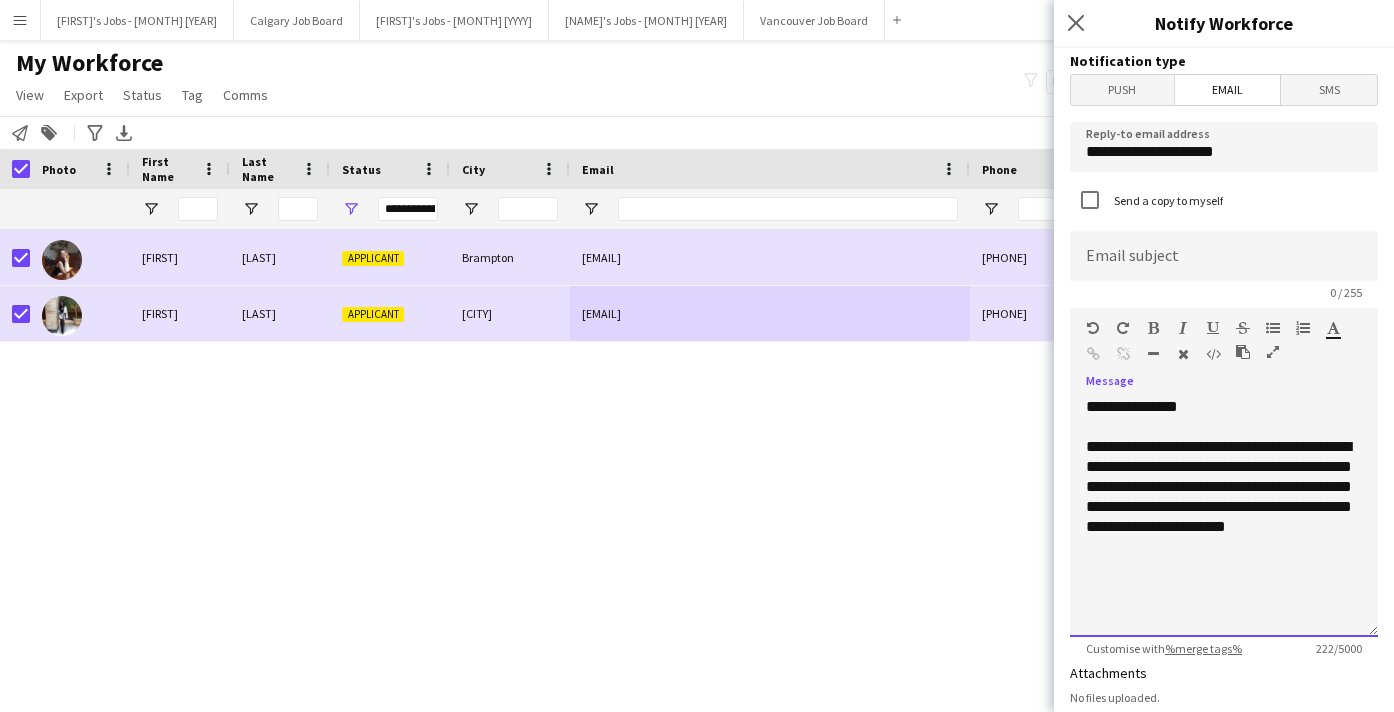 click on "**********" 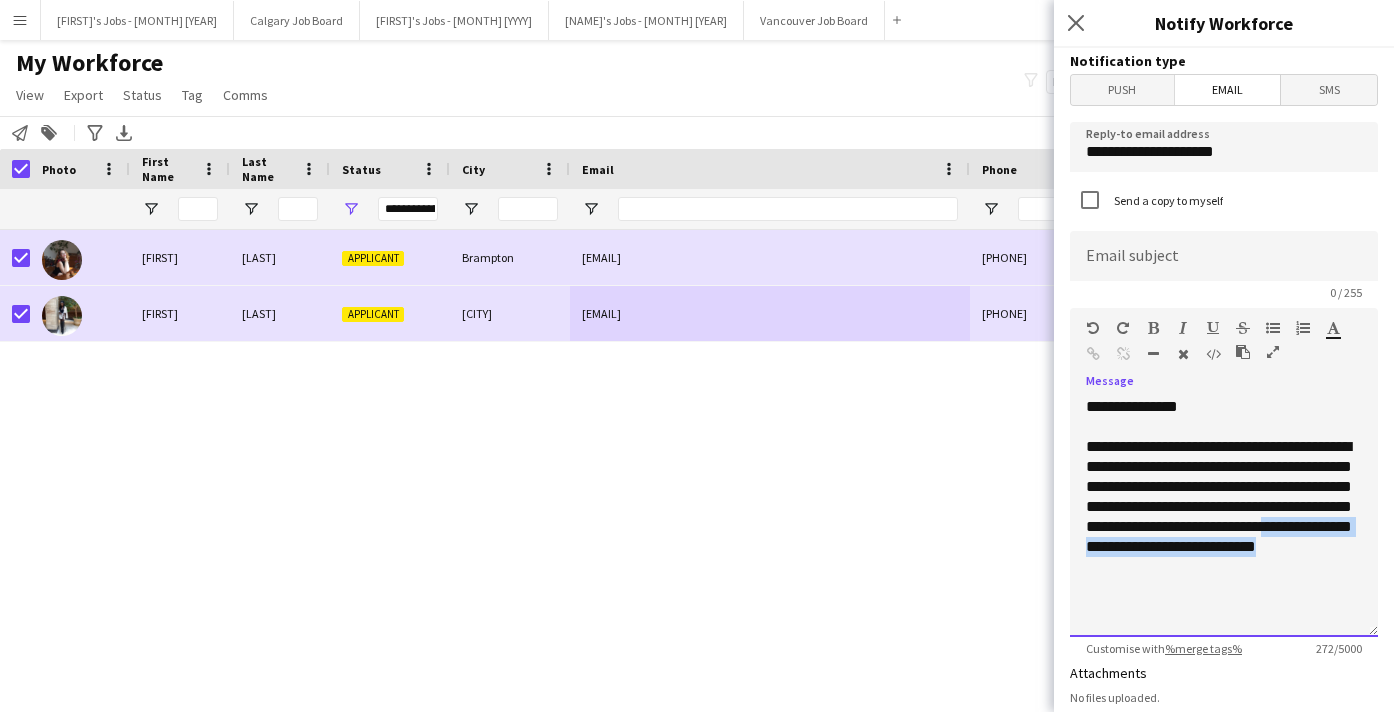 drag, startPoint x: 1194, startPoint y: 549, endPoint x: 1228, endPoint y: 566, distance: 38.013157 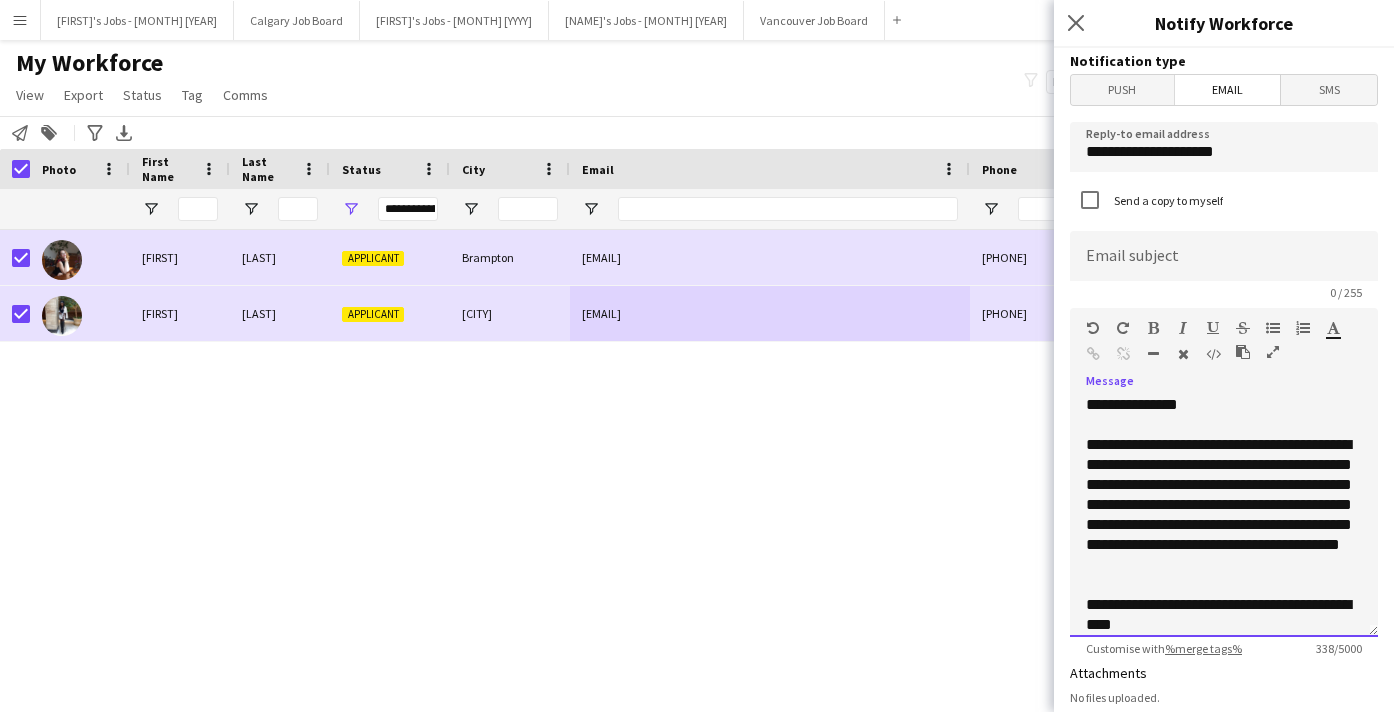 scroll, scrollTop: 42, scrollLeft: 0, axis: vertical 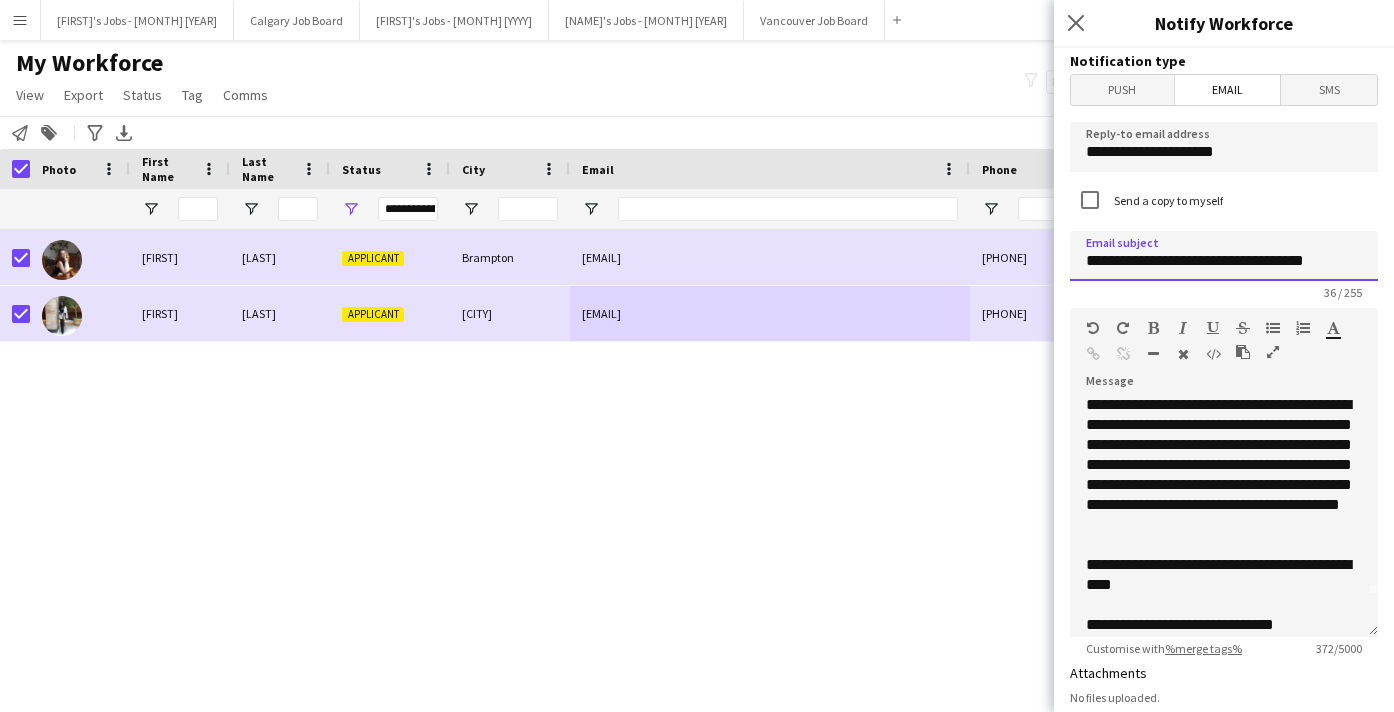 type on "**********" 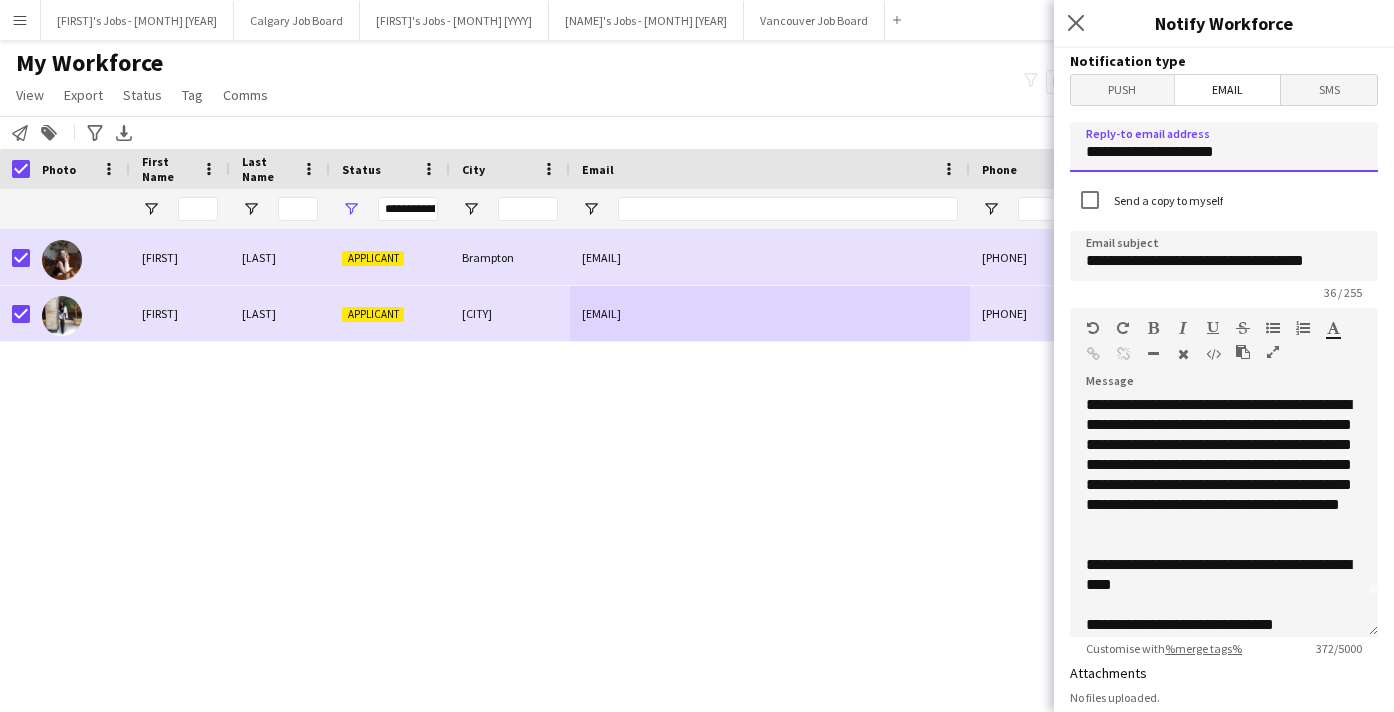 click on "**********" 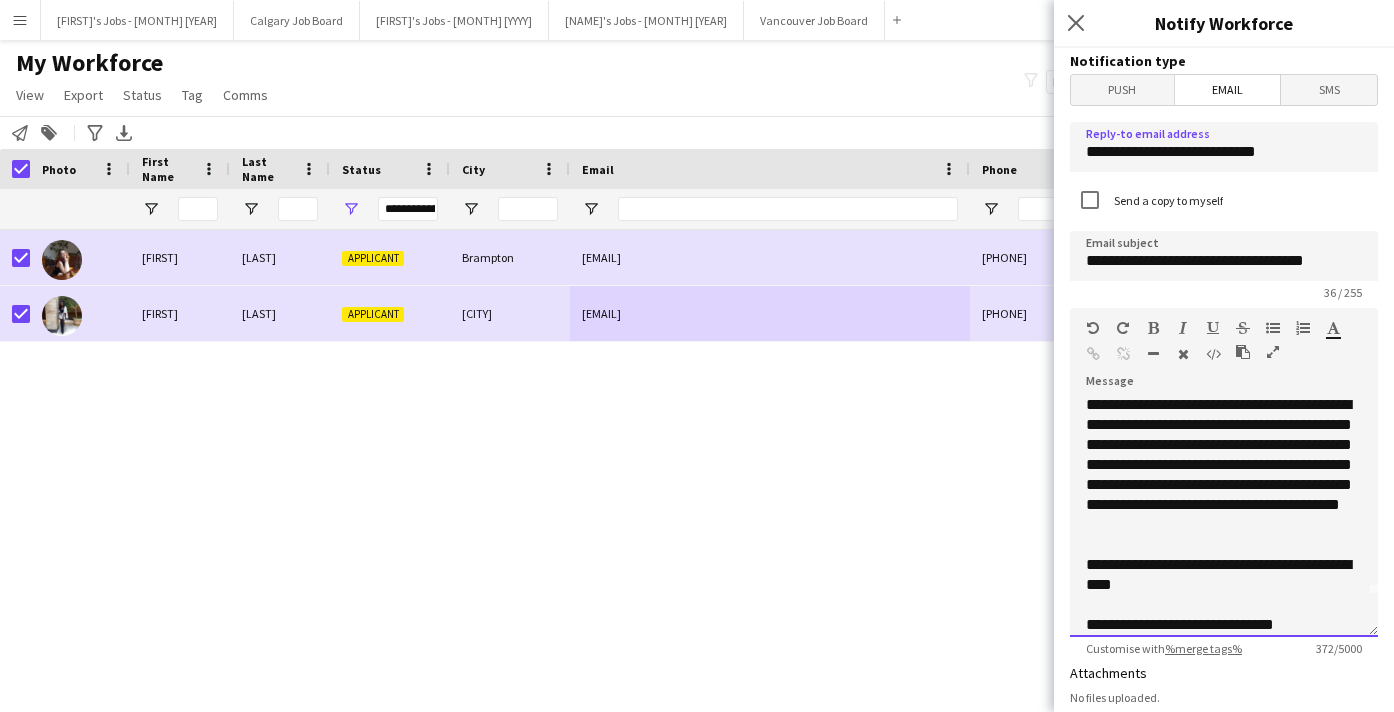 click on "**********" 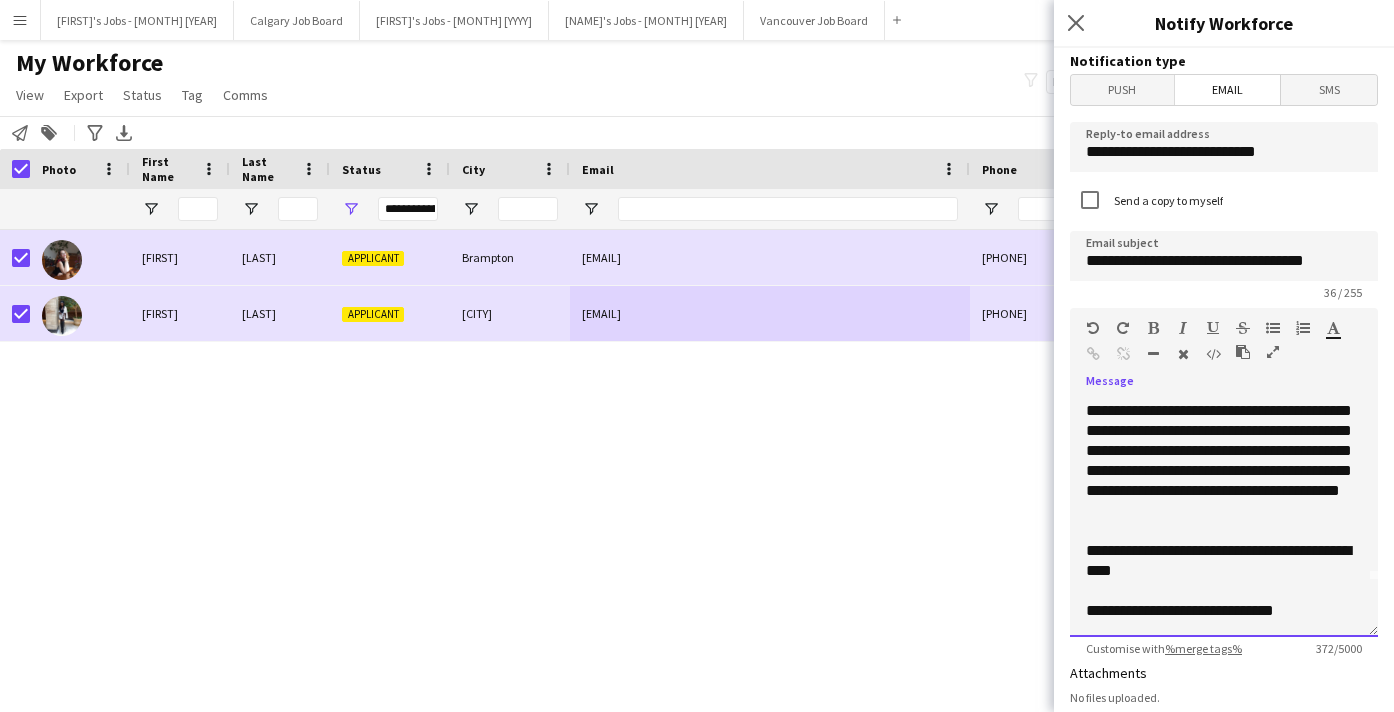 scroll, scrollTop: 56, scrollLeft: 0, axis: vertical 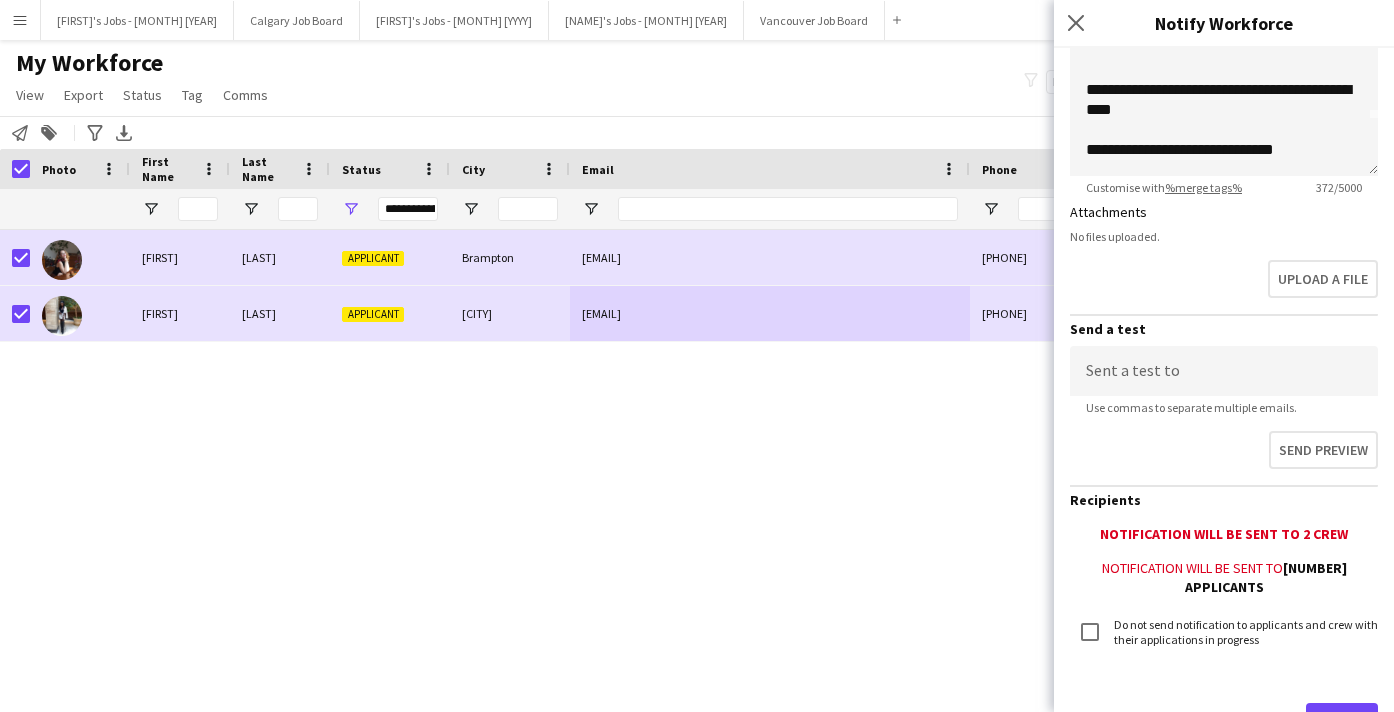 click on "Send" 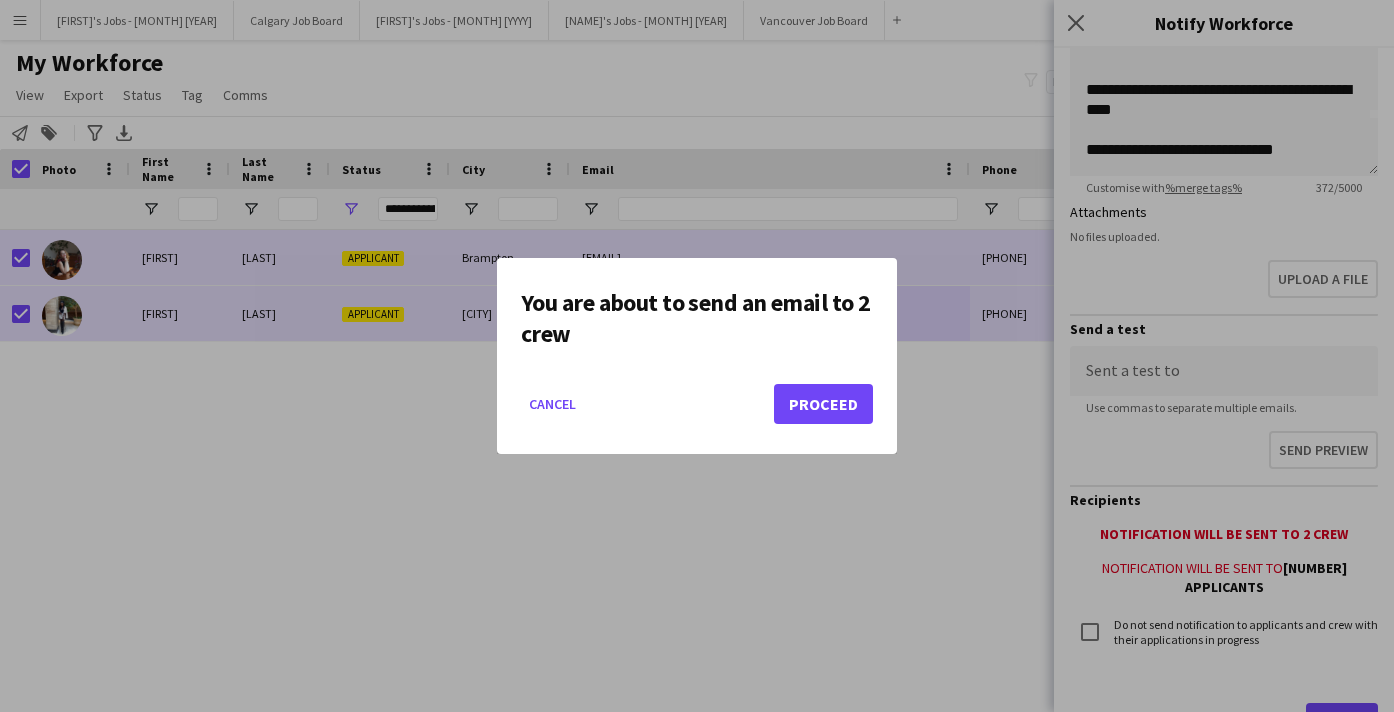 click on "Proceed" 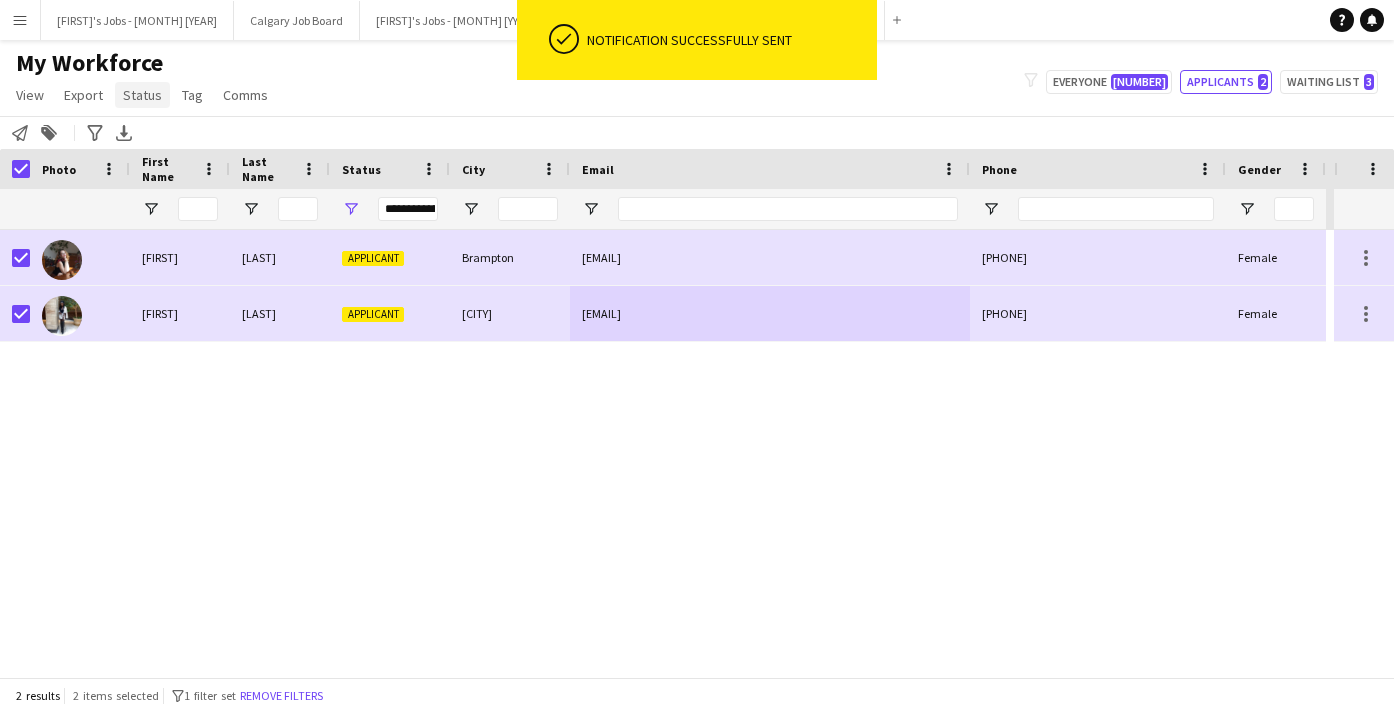 click on "Status" 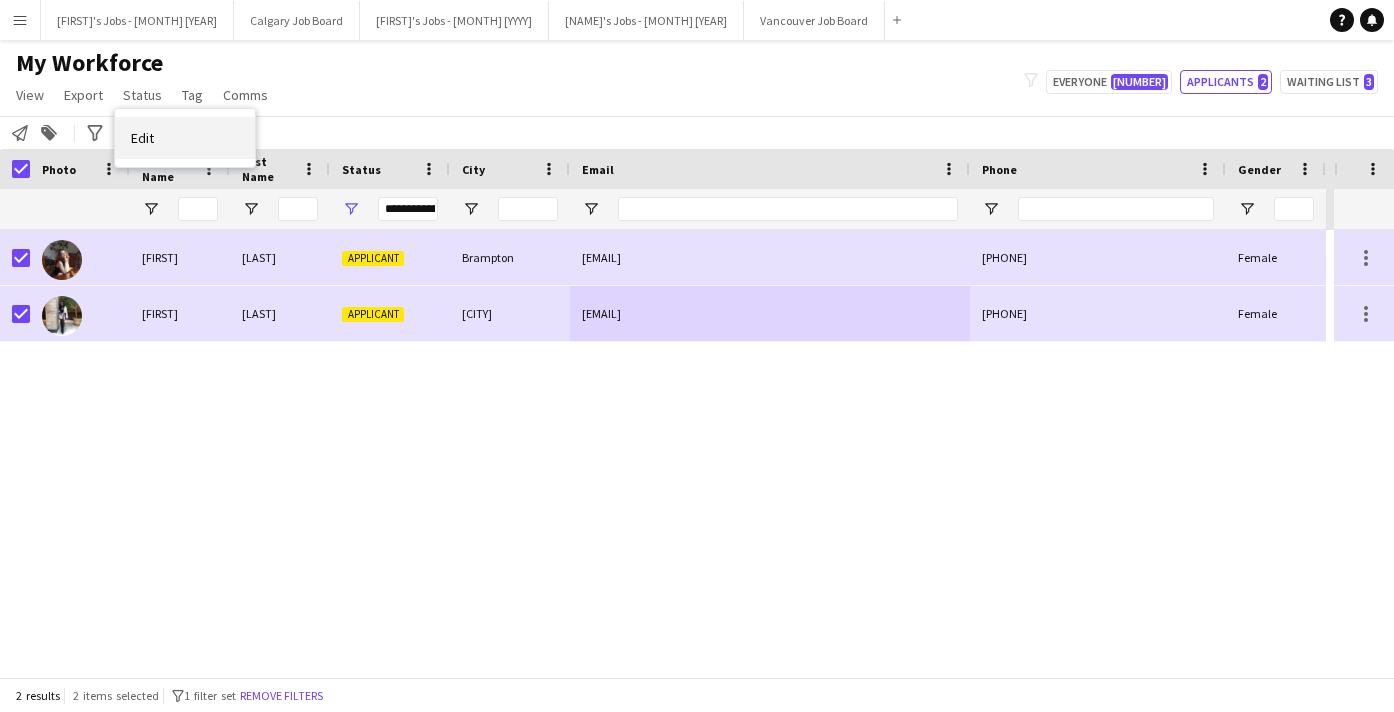 click on "Edit" at bounding box center [142, 138] 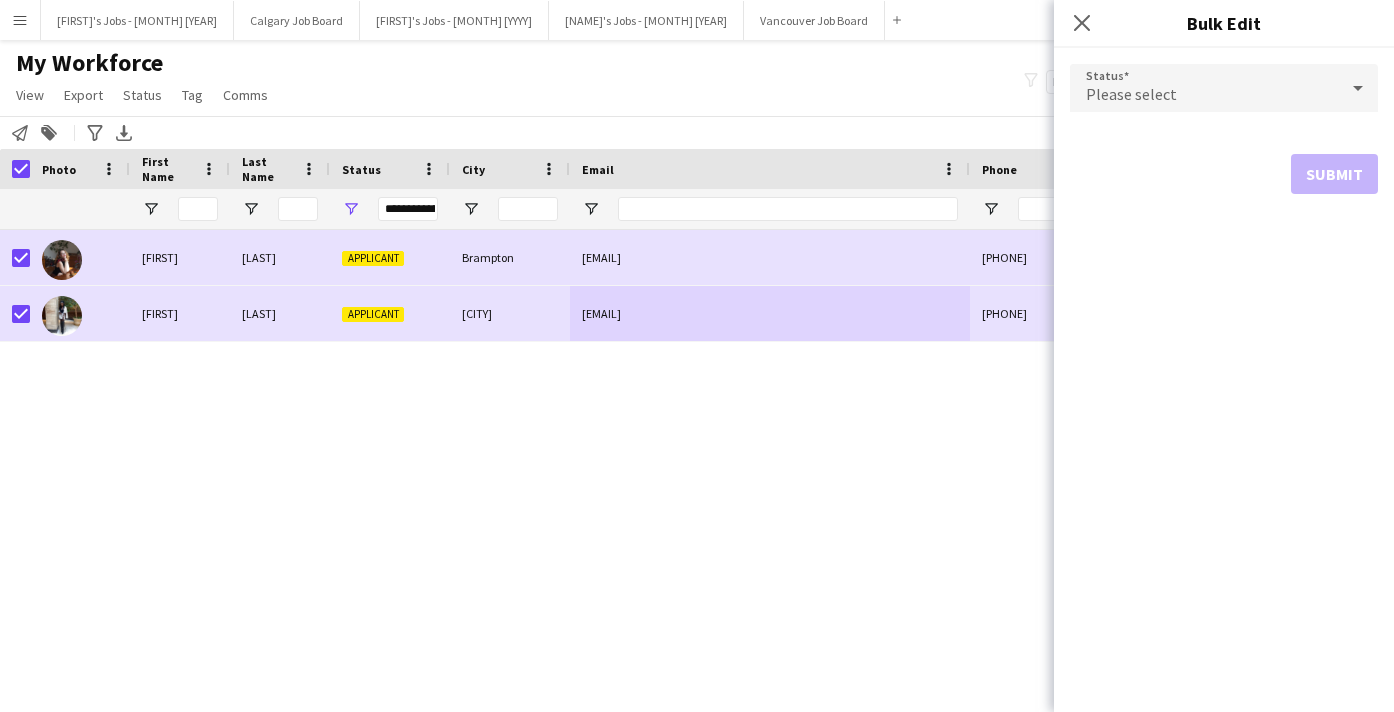 click on "My Workforce   View   Views  Default view Active New view Update view Delete view Edit name Customise view Customise filters Reset Filters Reset View Reset All  Export  New starters report Export as XLSX Export as PDF  Status  Edit  Tag  New tag Edit tag Add to tag Untag Tag chat Tag share page  Comms  Send notification
filter-1
Everyone   2,046   Applicants   2   Waiting list   3" 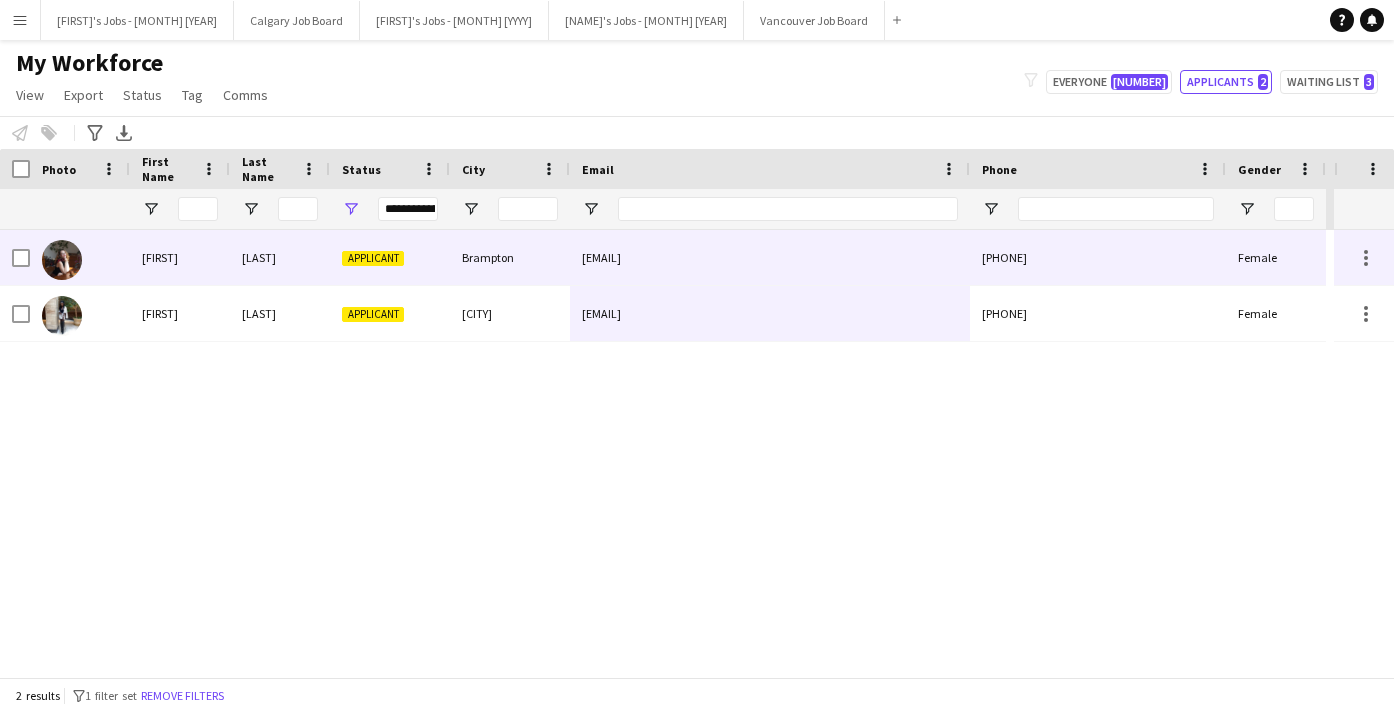 click at bounding box center [80, 257] 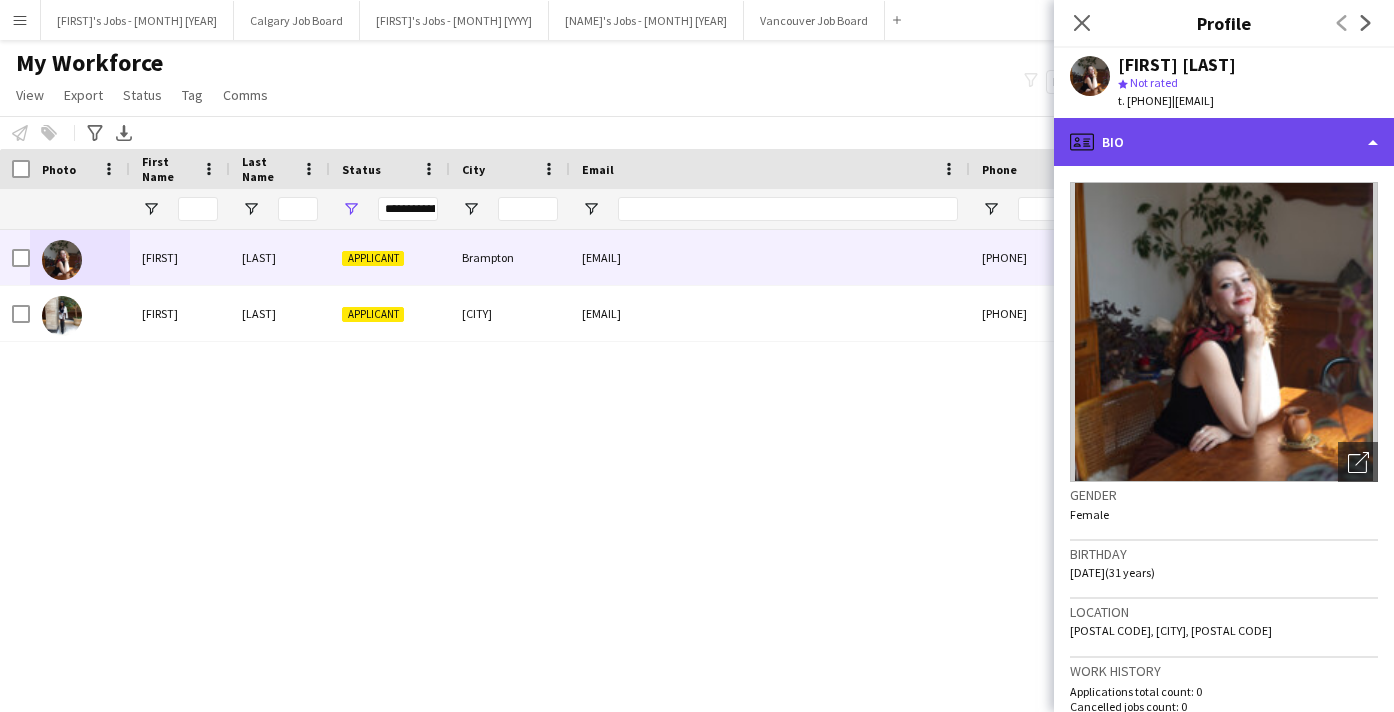 click on "profile
Bio" 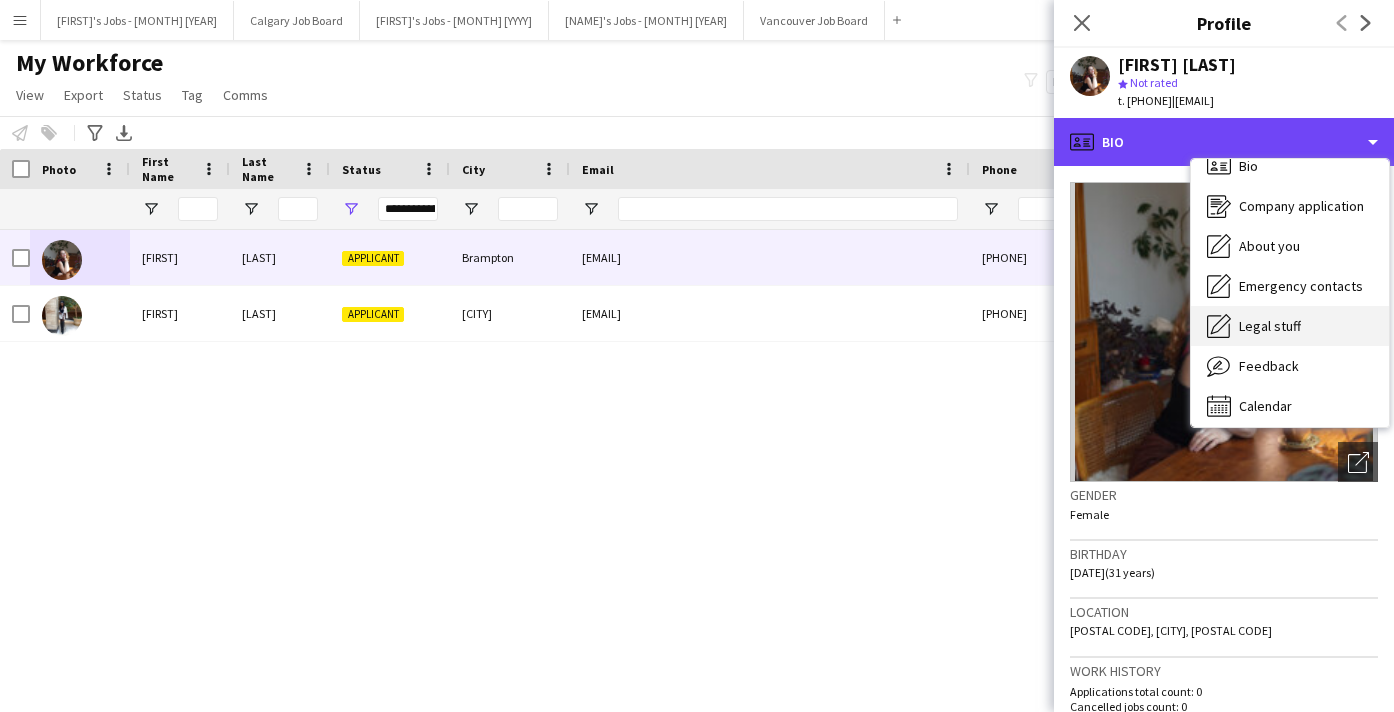 scroll, scrollTop: 17, scrollLeft: 0, axis: vertical 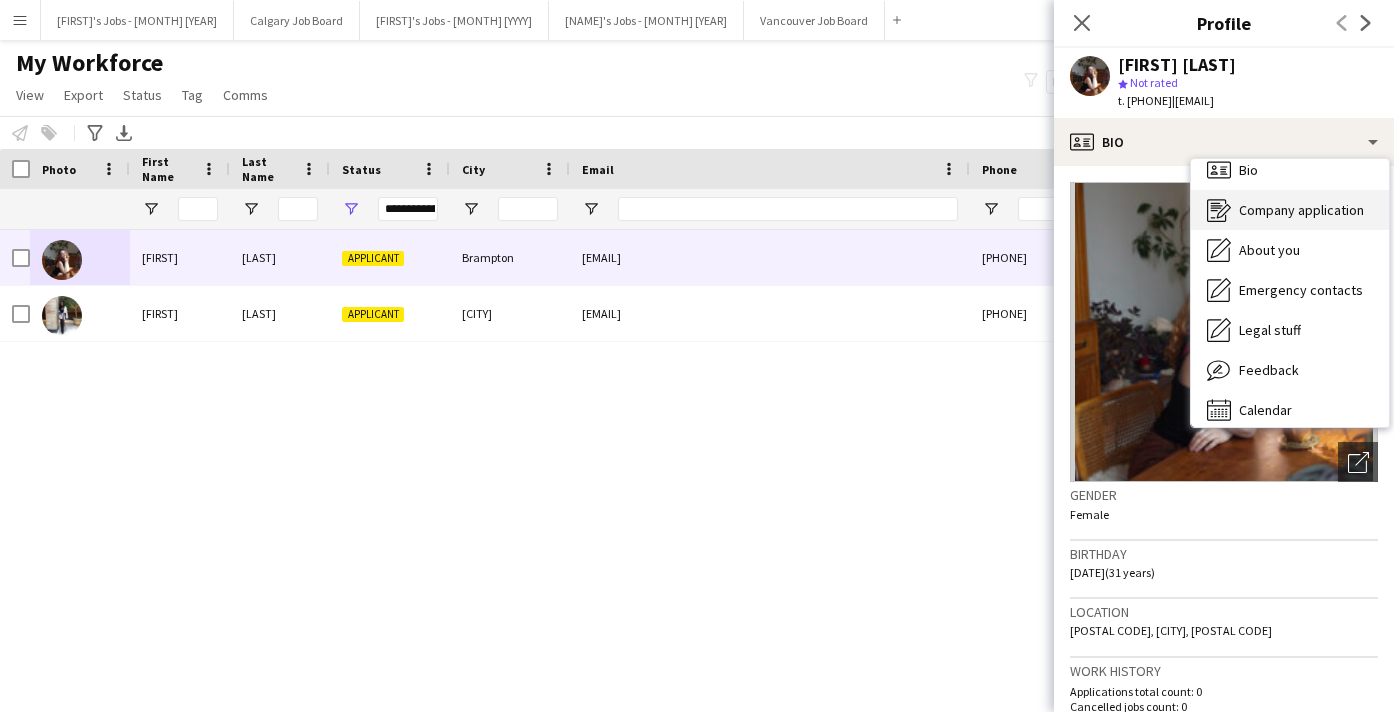click on "Company application" at bounding box center [1301, 210] 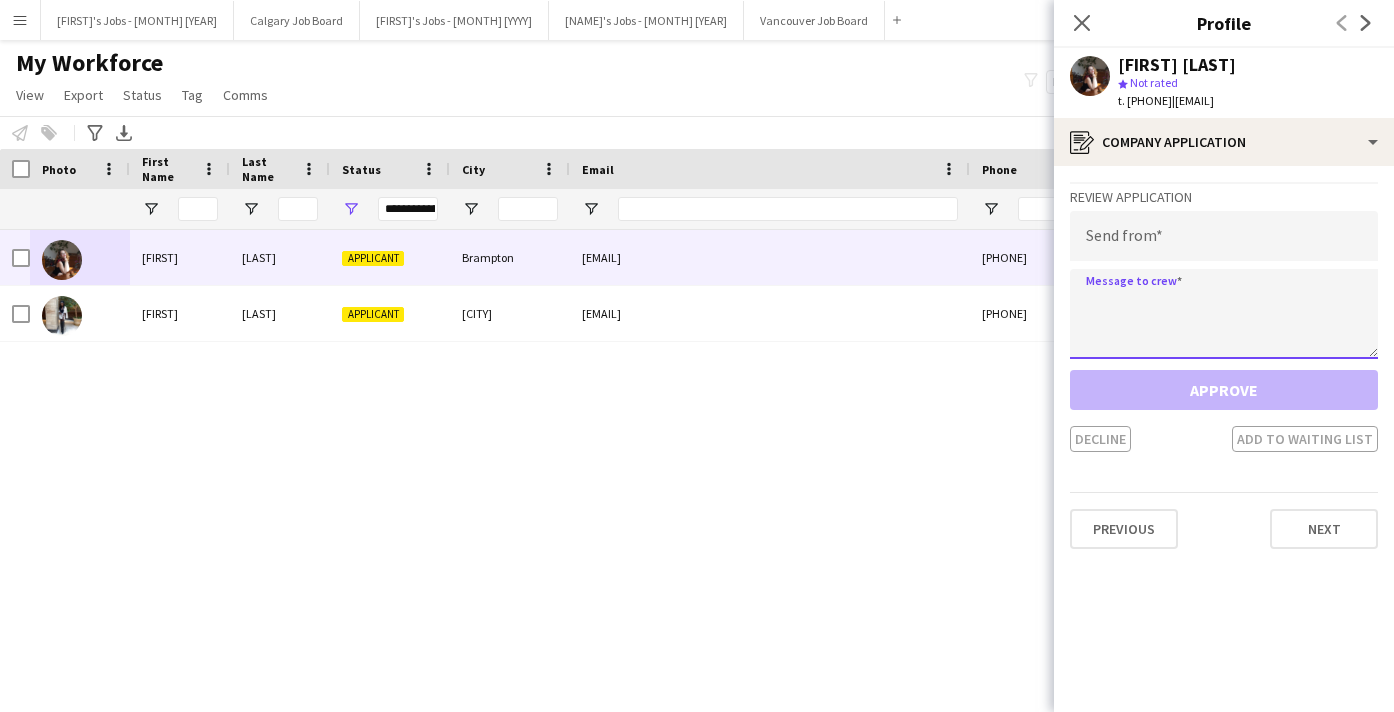 click 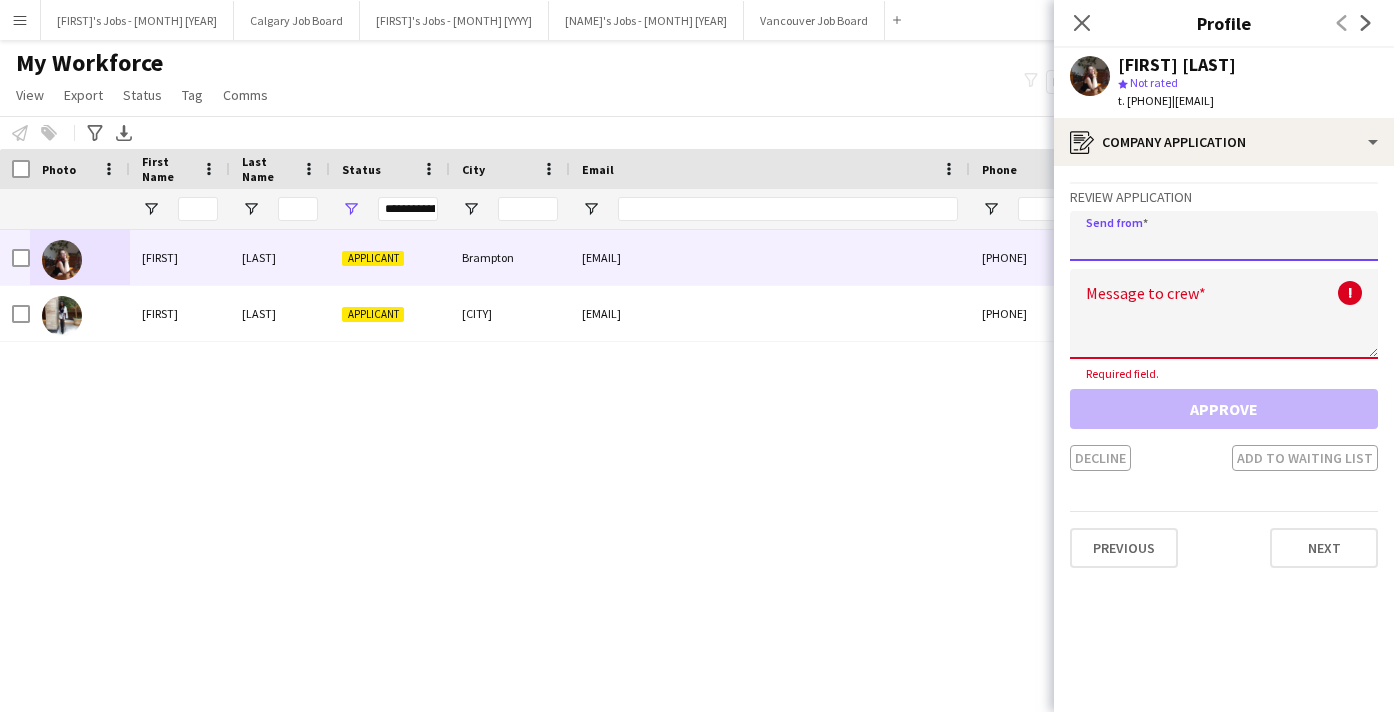 click 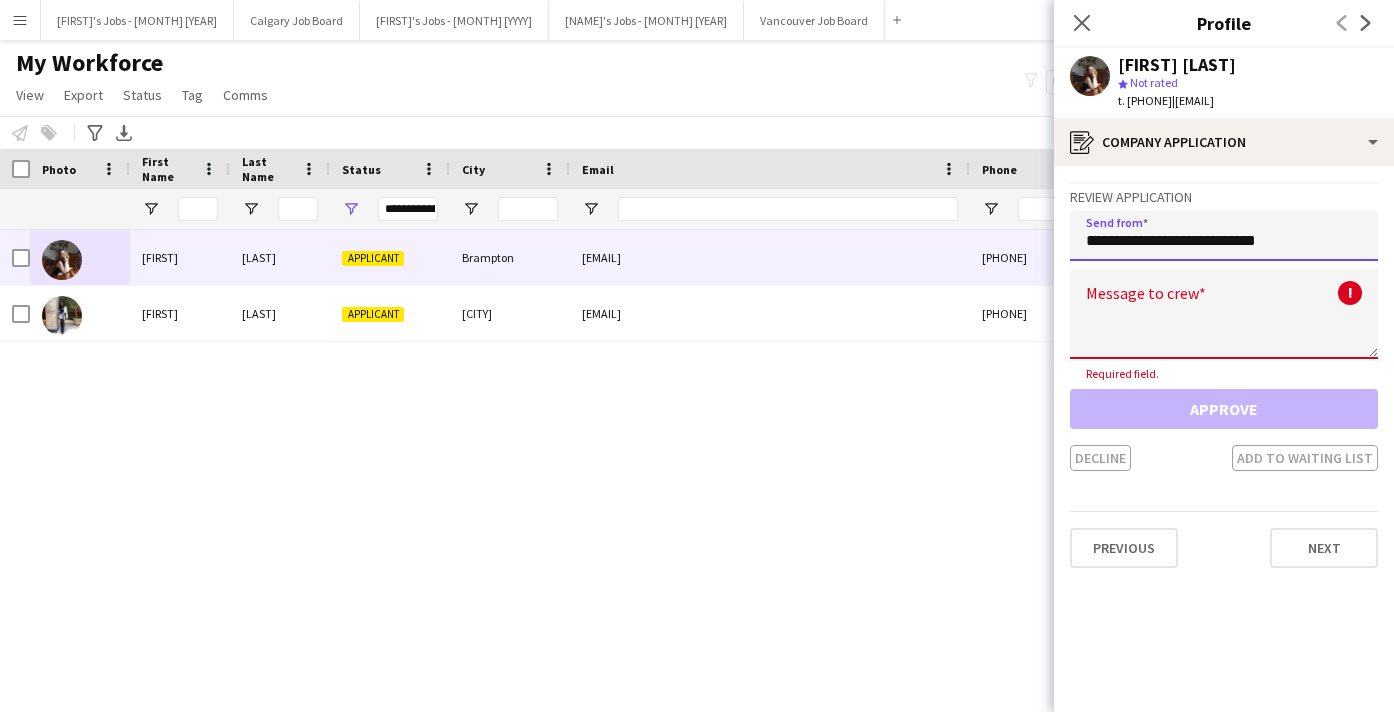 type on "**********" 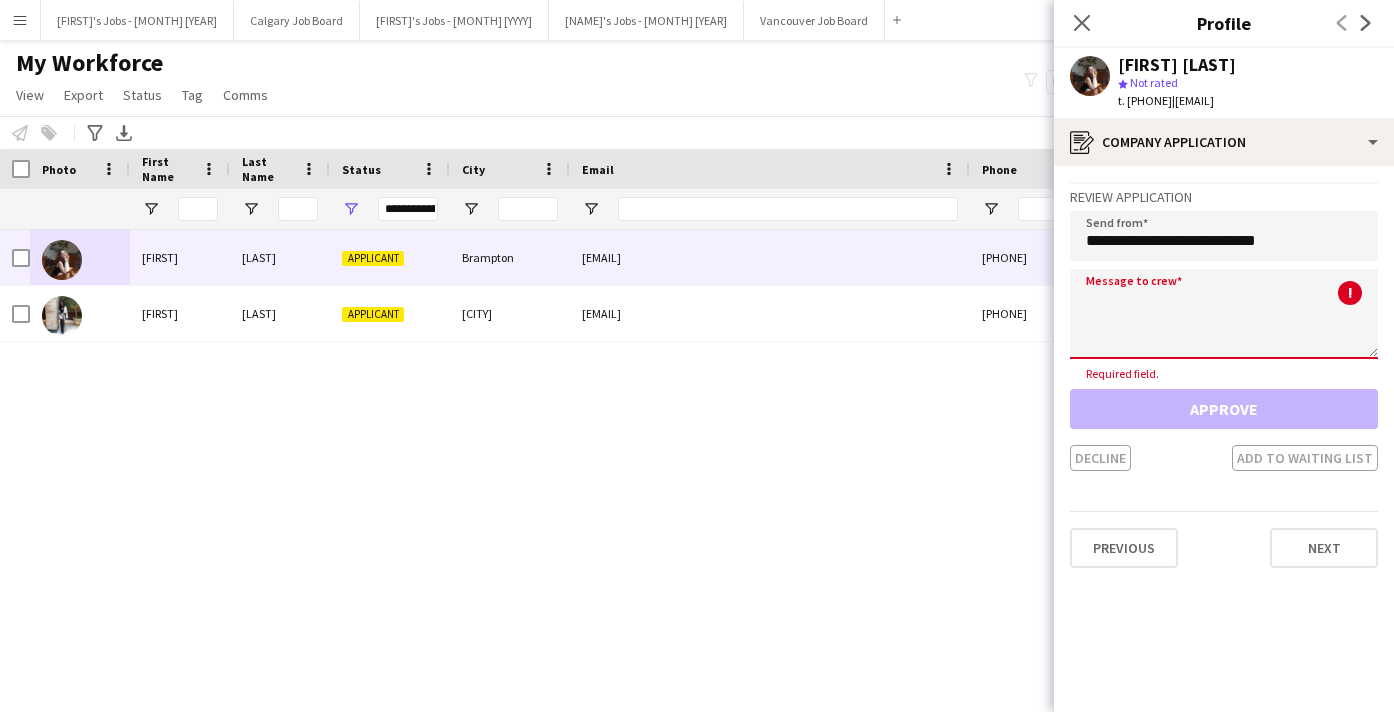 click 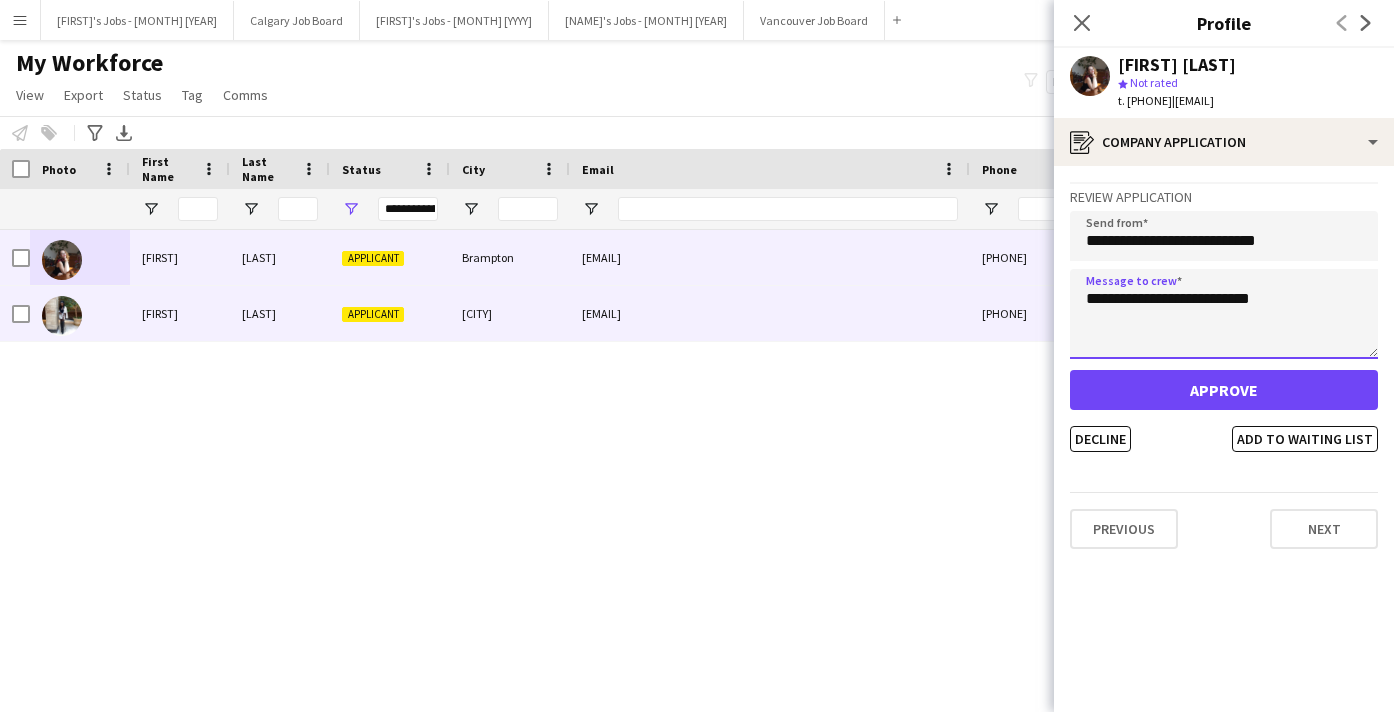 drag, startPoint x: 1290, startPoint y: 301, endPoint x: 1031, endPoint y: 288, distance: 259.32605 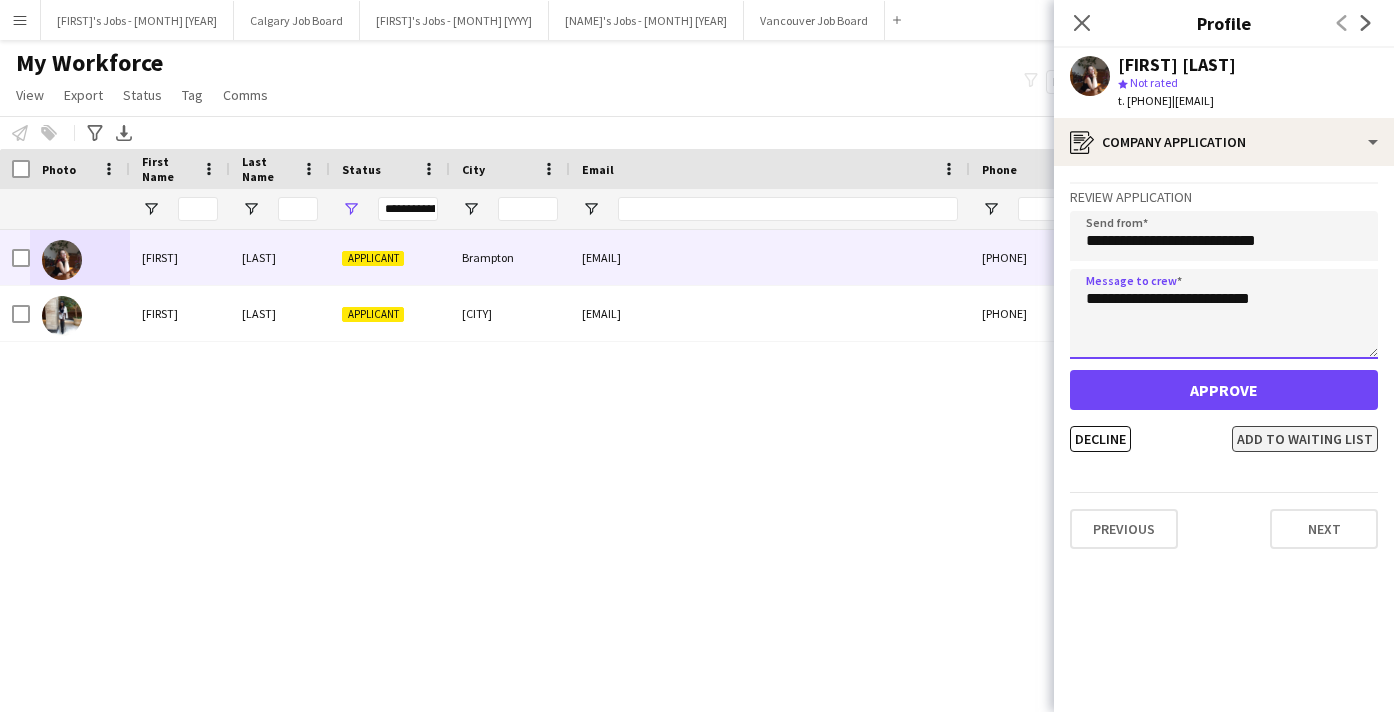 type on "**********" 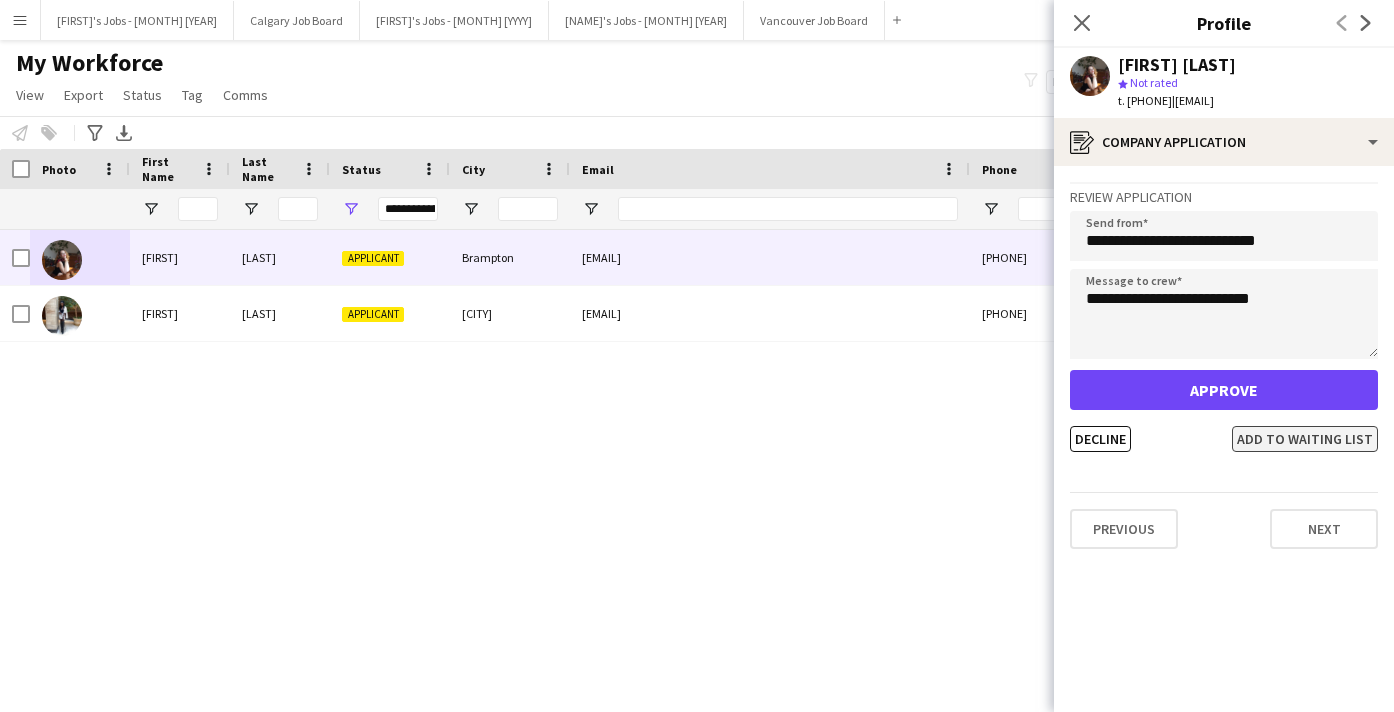 click on "Add to waiting list" 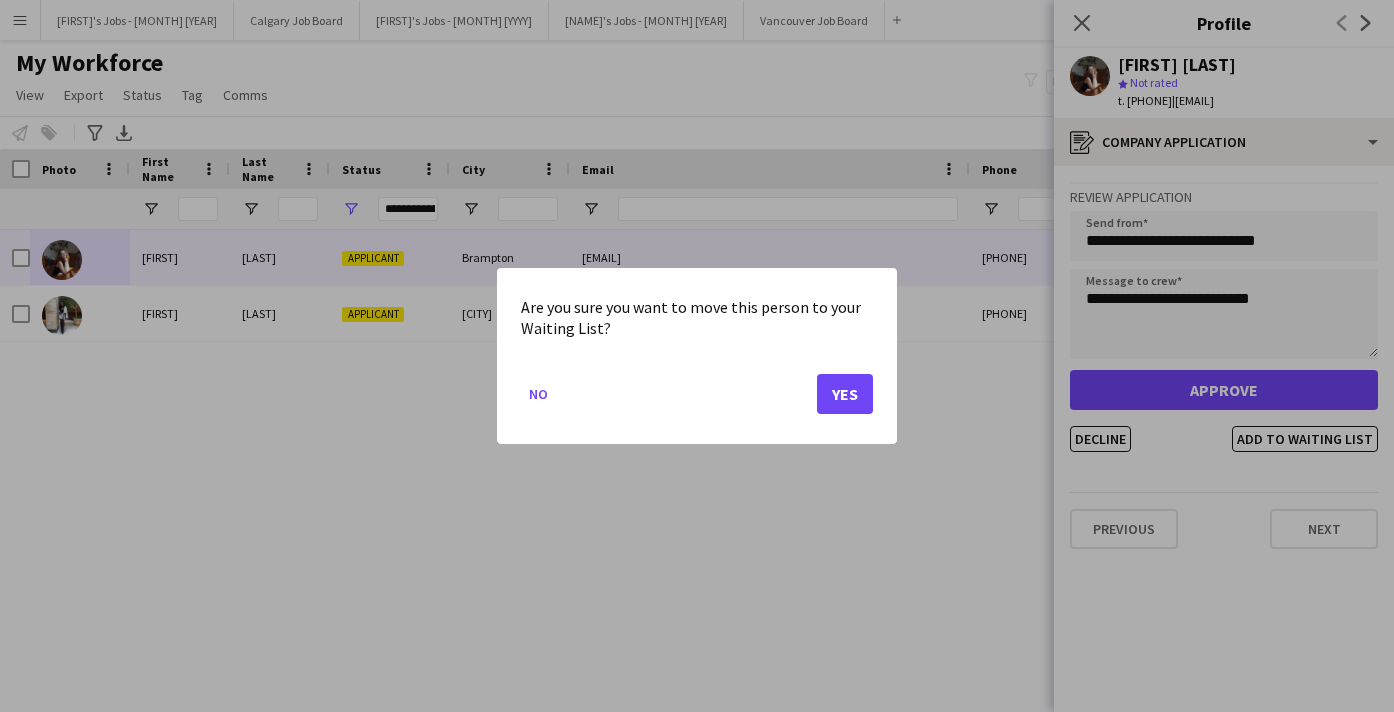 click on "Yes" 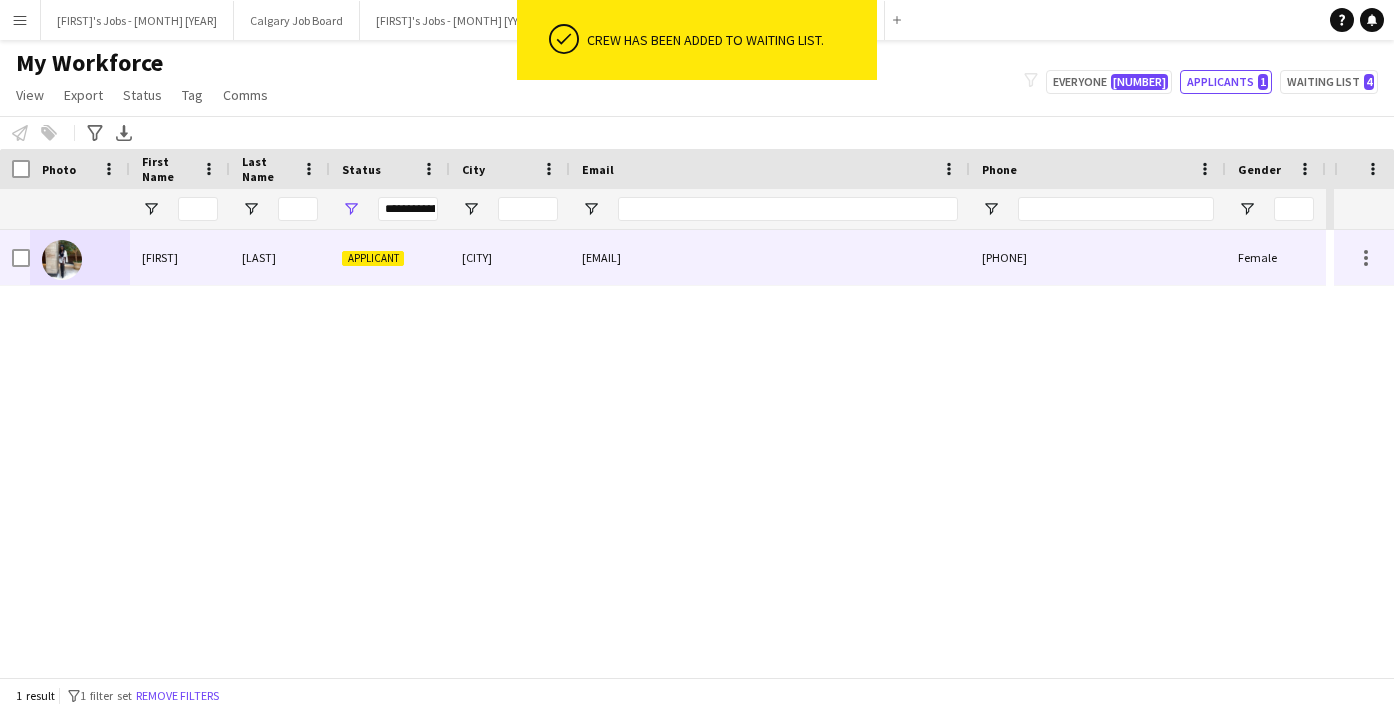 click at bounding box center [80, 257] 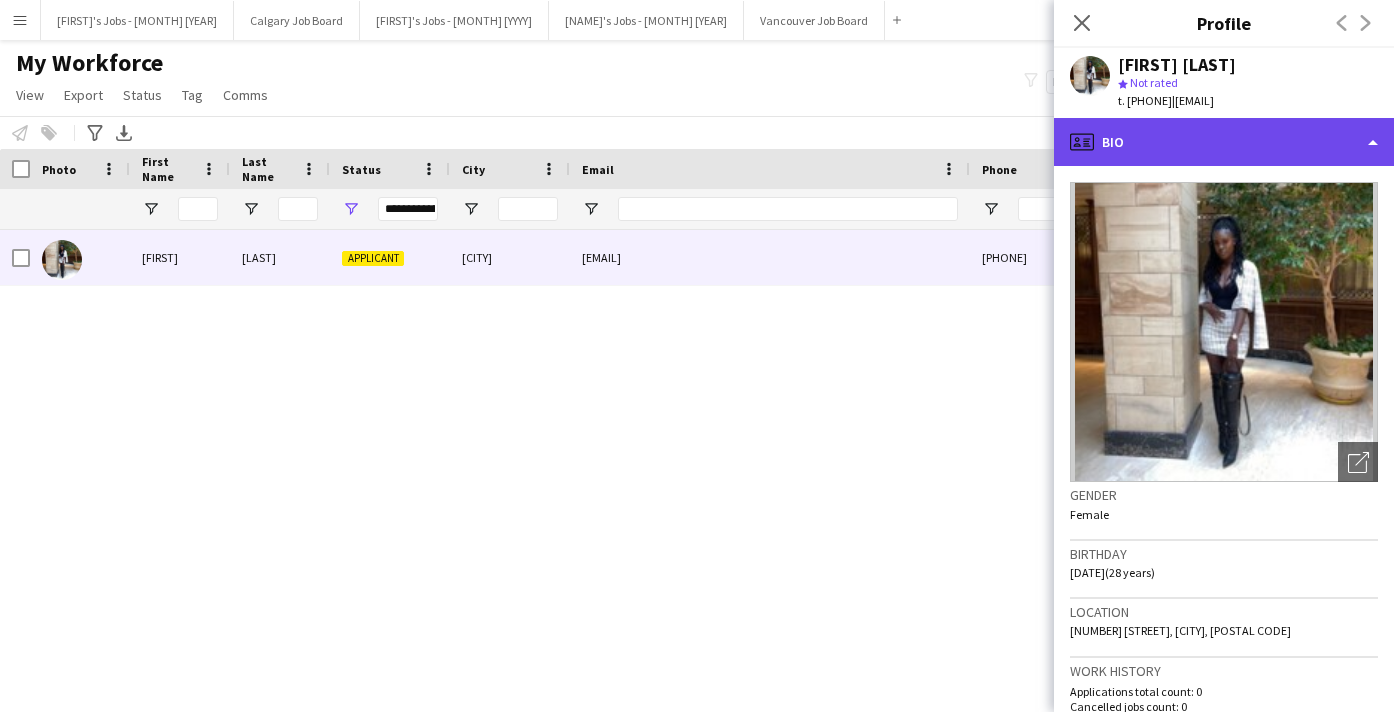 click on "profile
Bio" 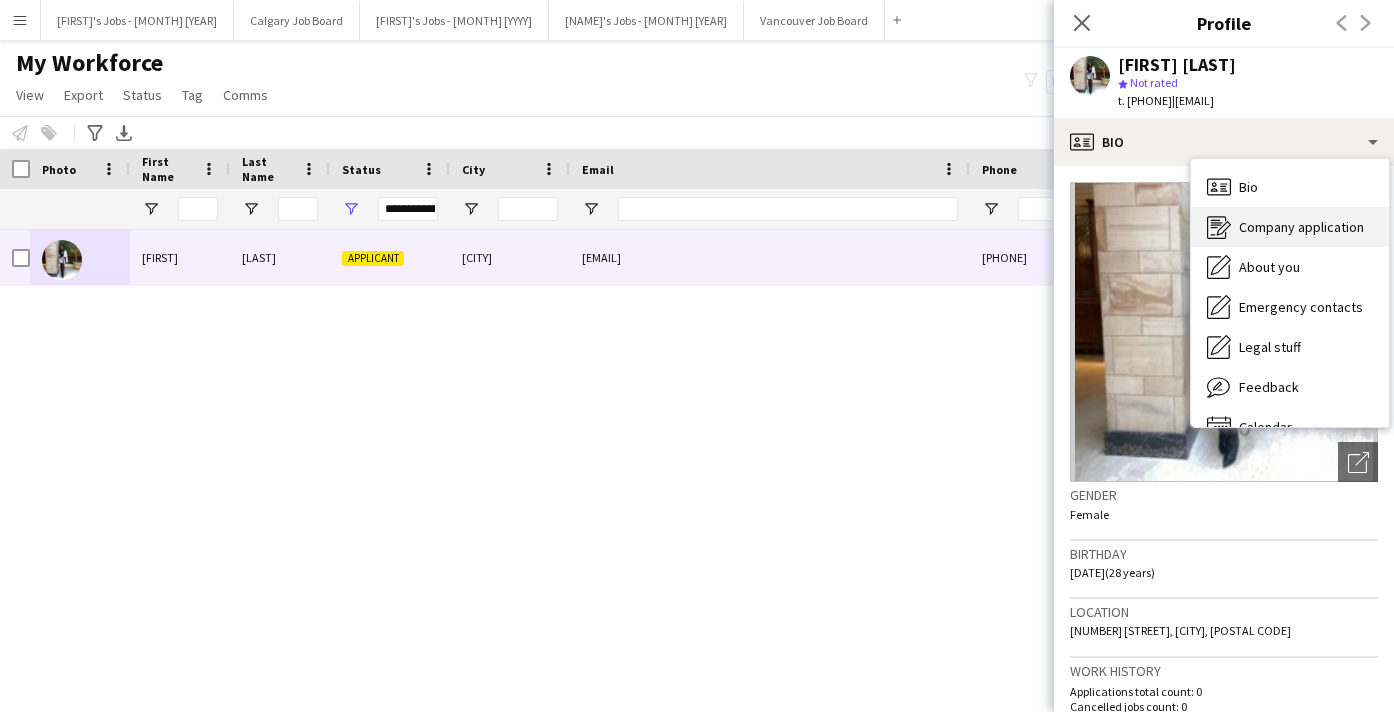 click on "Company application" at bounding box center [1301, 227] 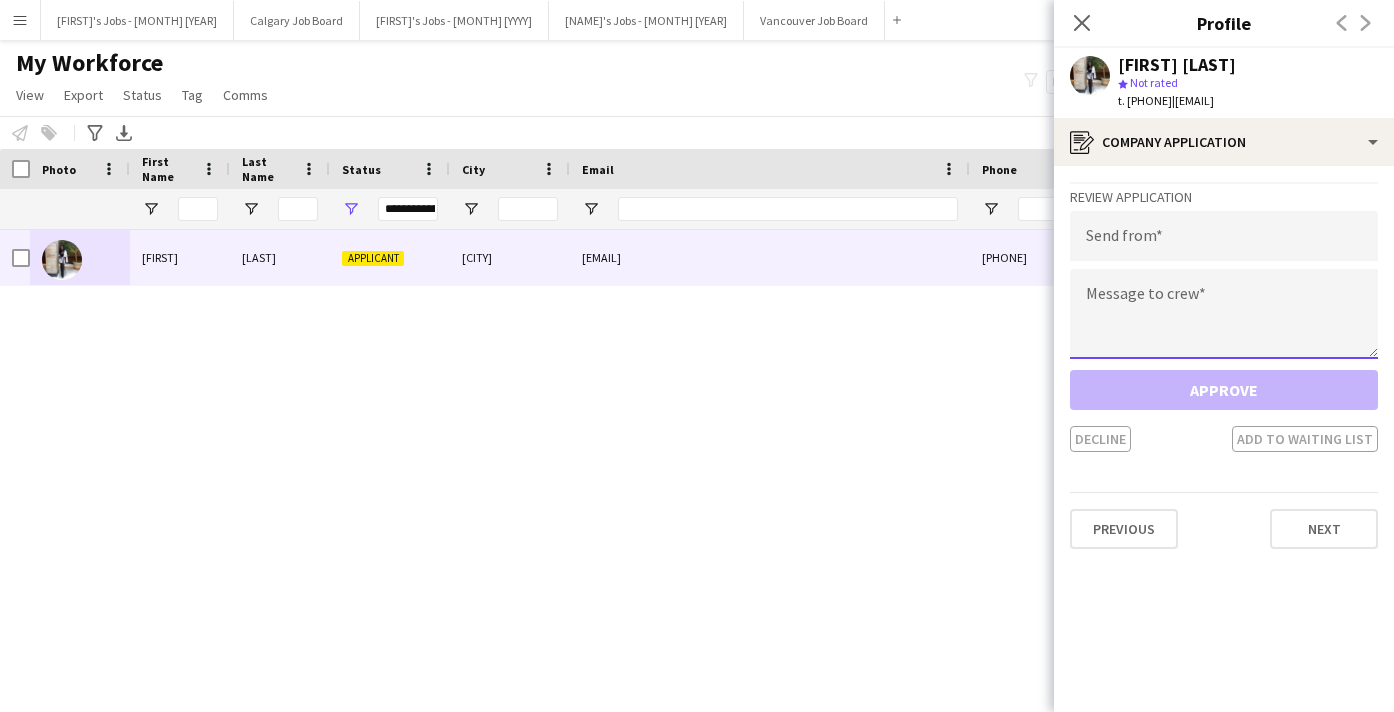 click 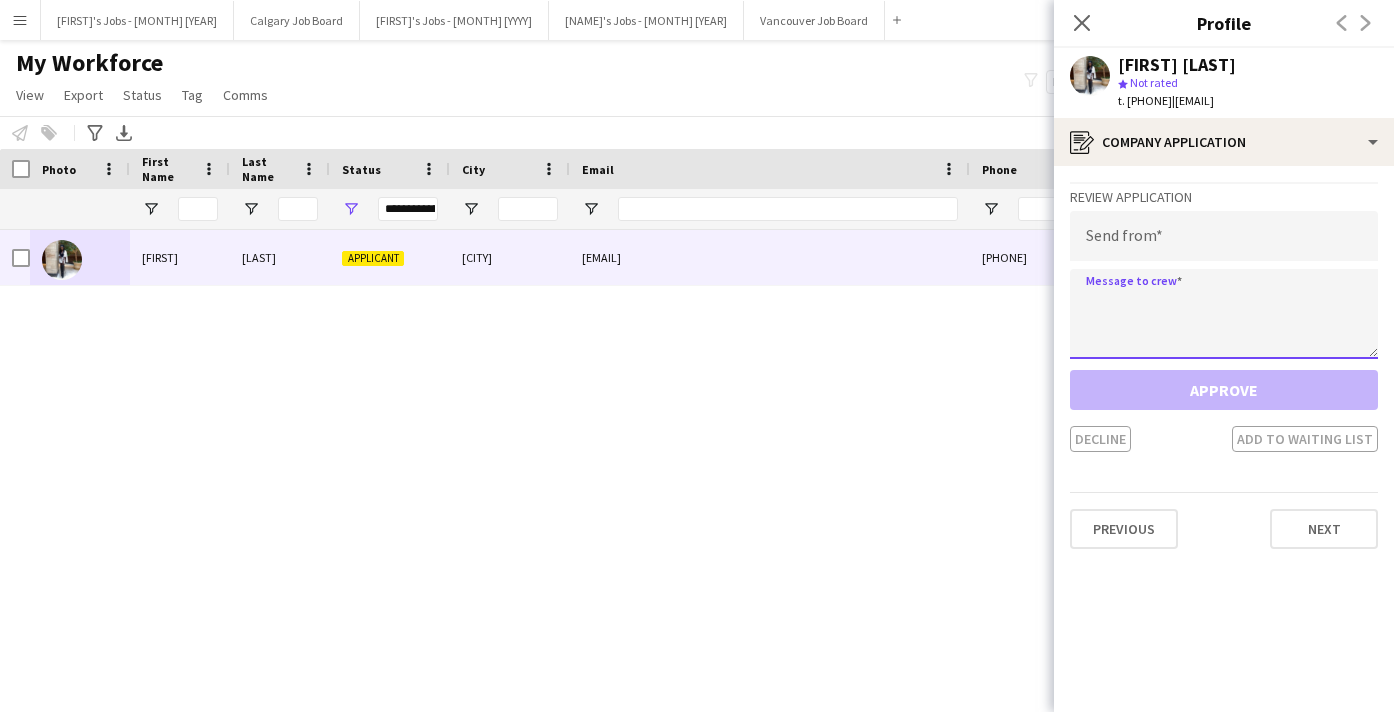 paste on "**********" 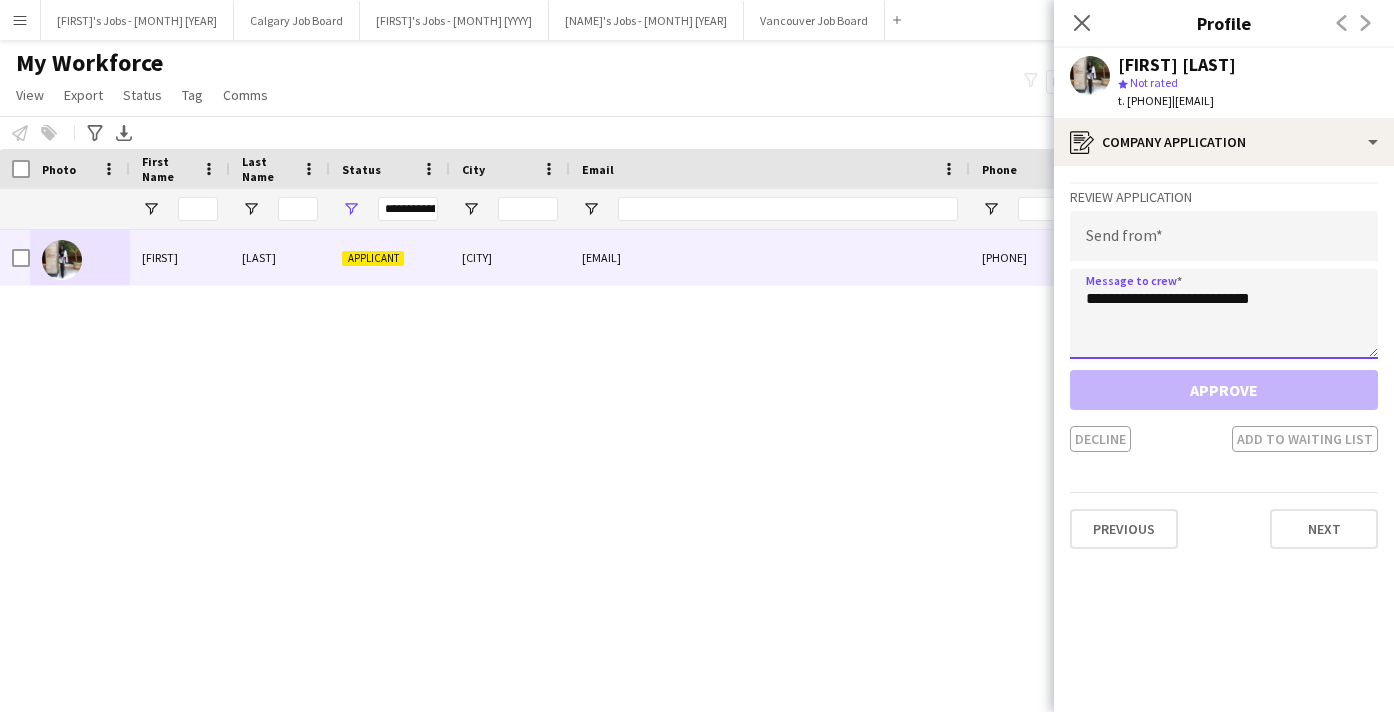 type on "**********" 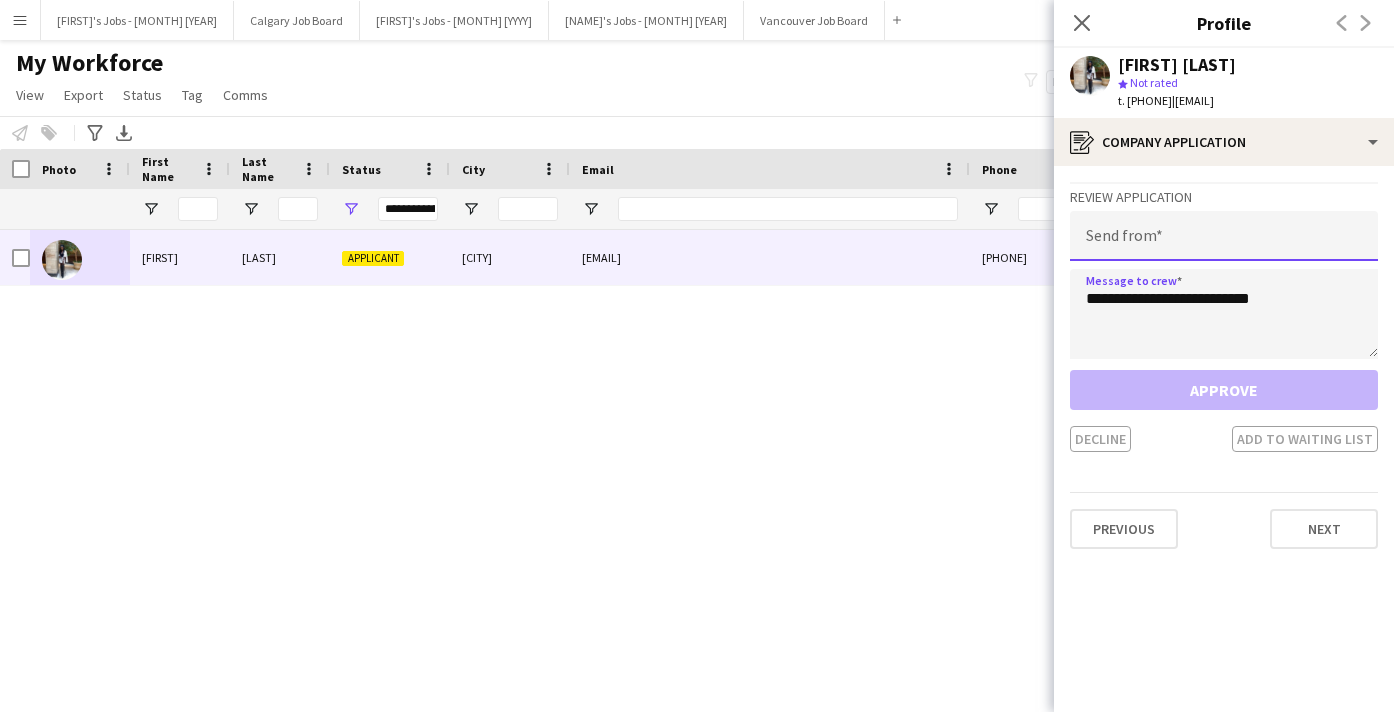 click 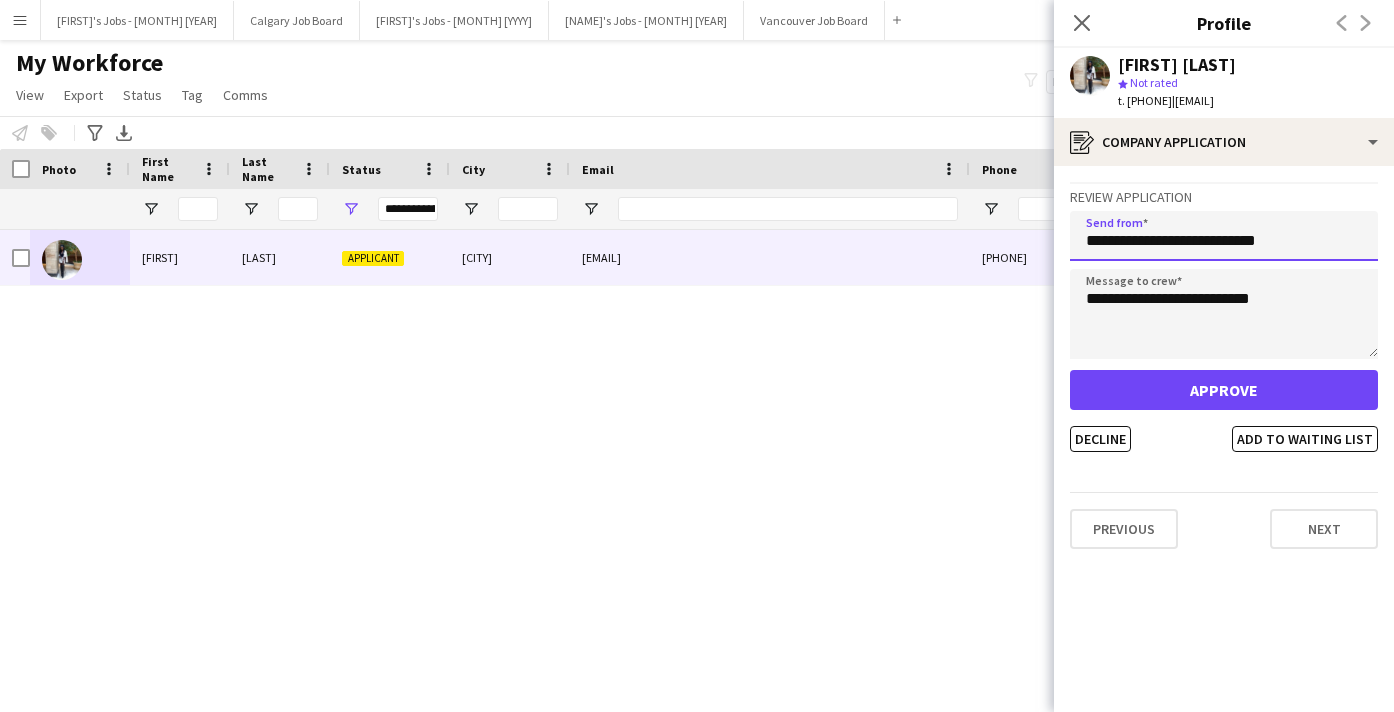 type on "**********" 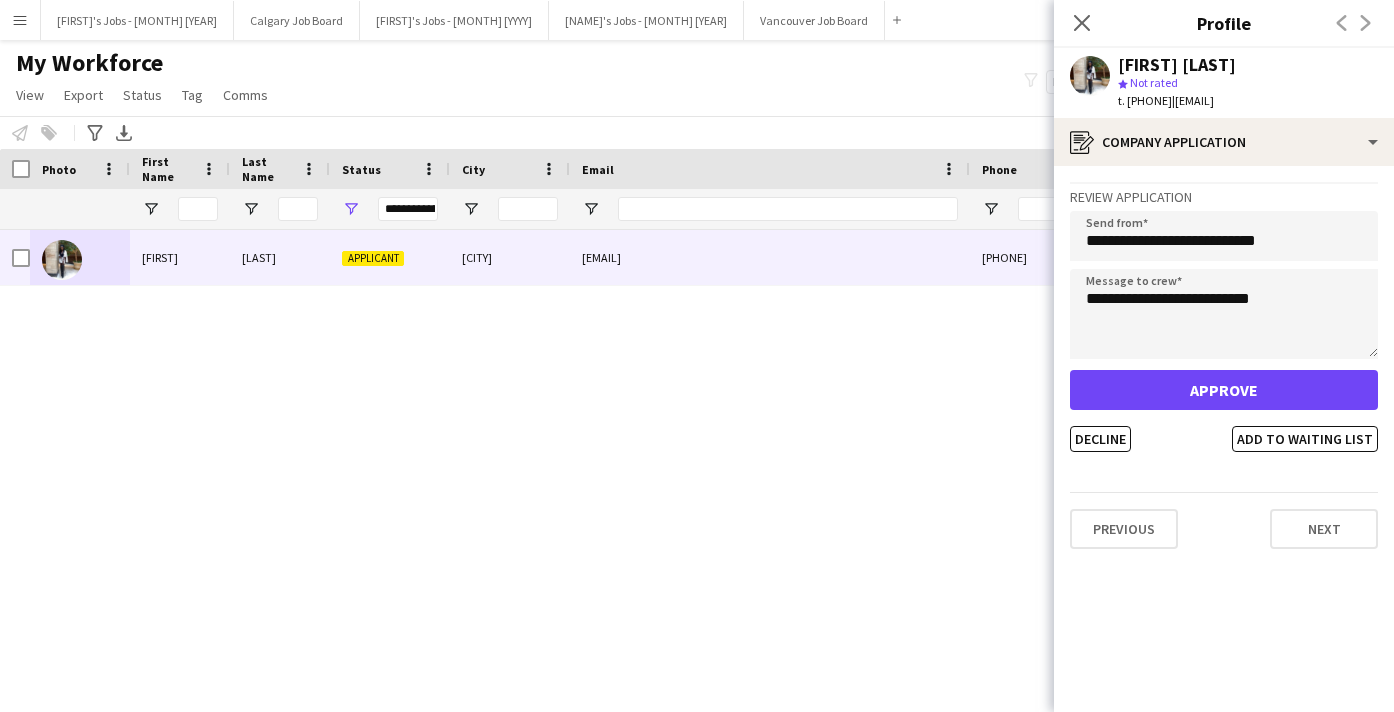 click on "**********" 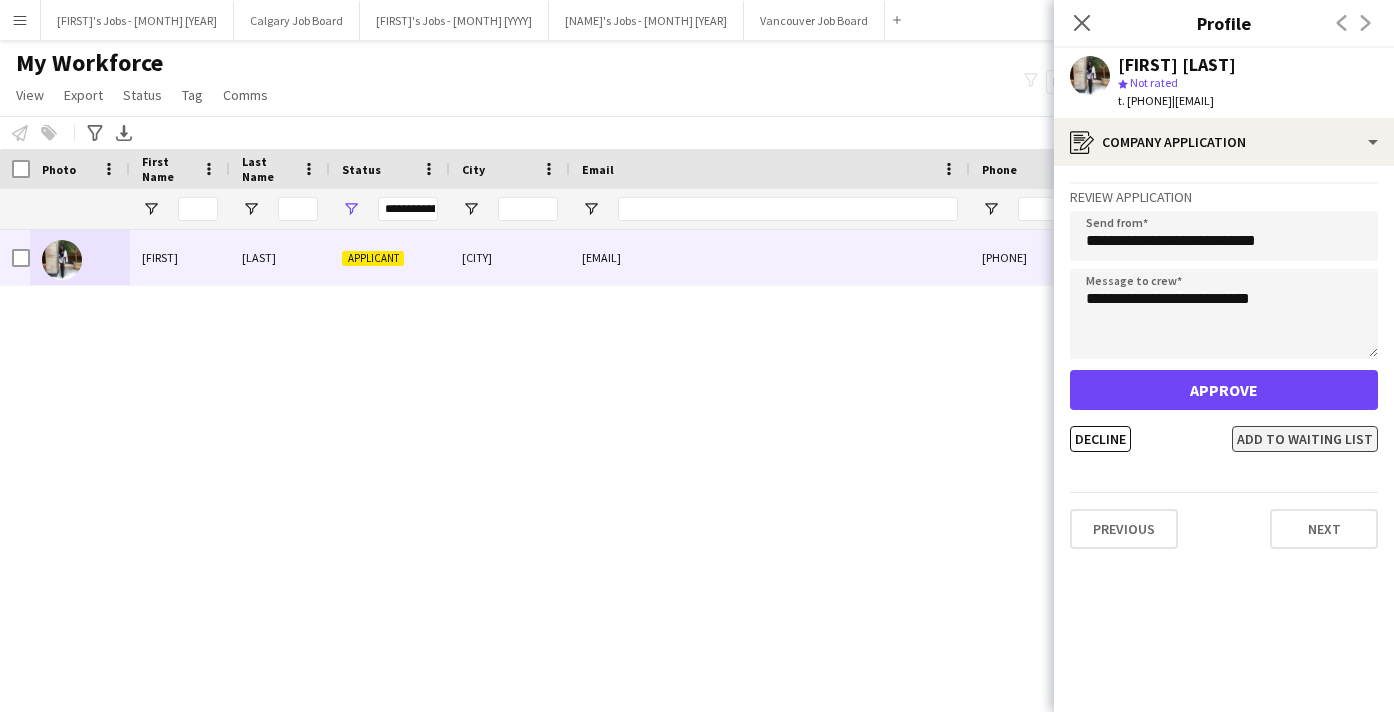 click on "Add to waiting list" 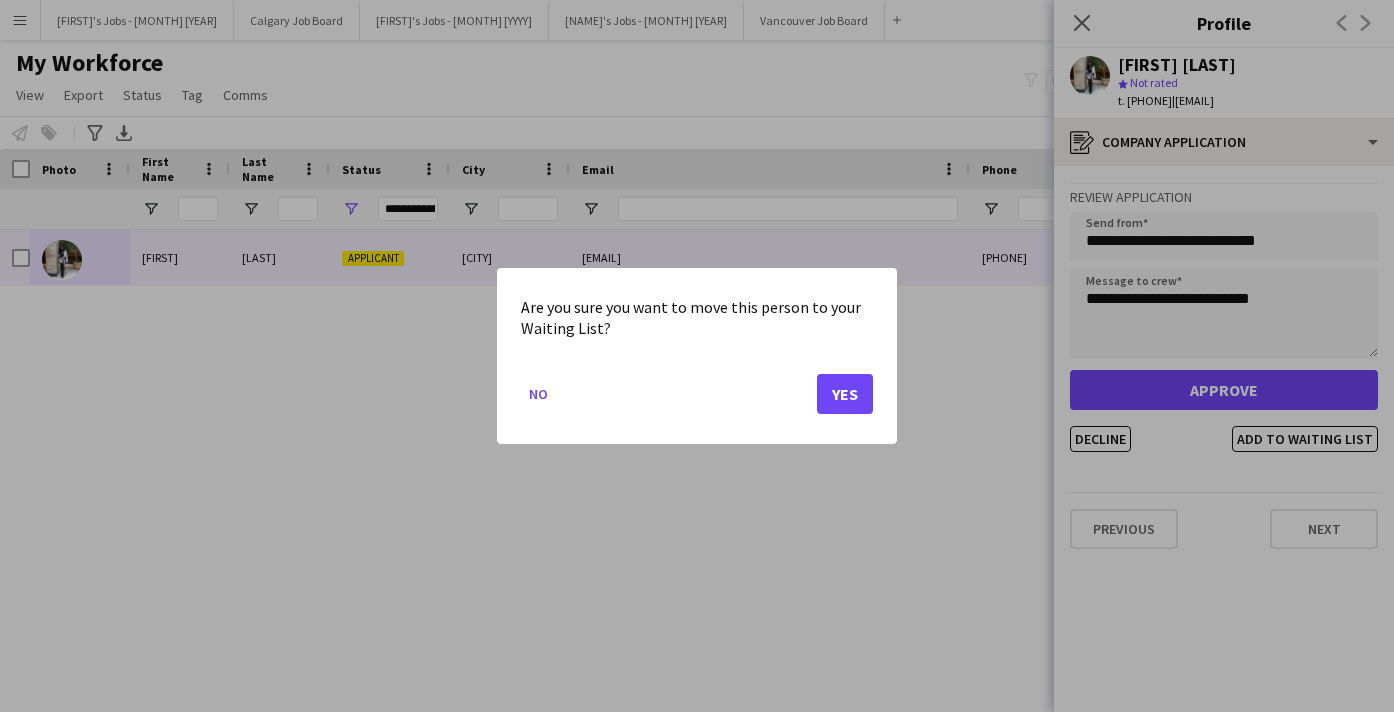 click on "Yes" 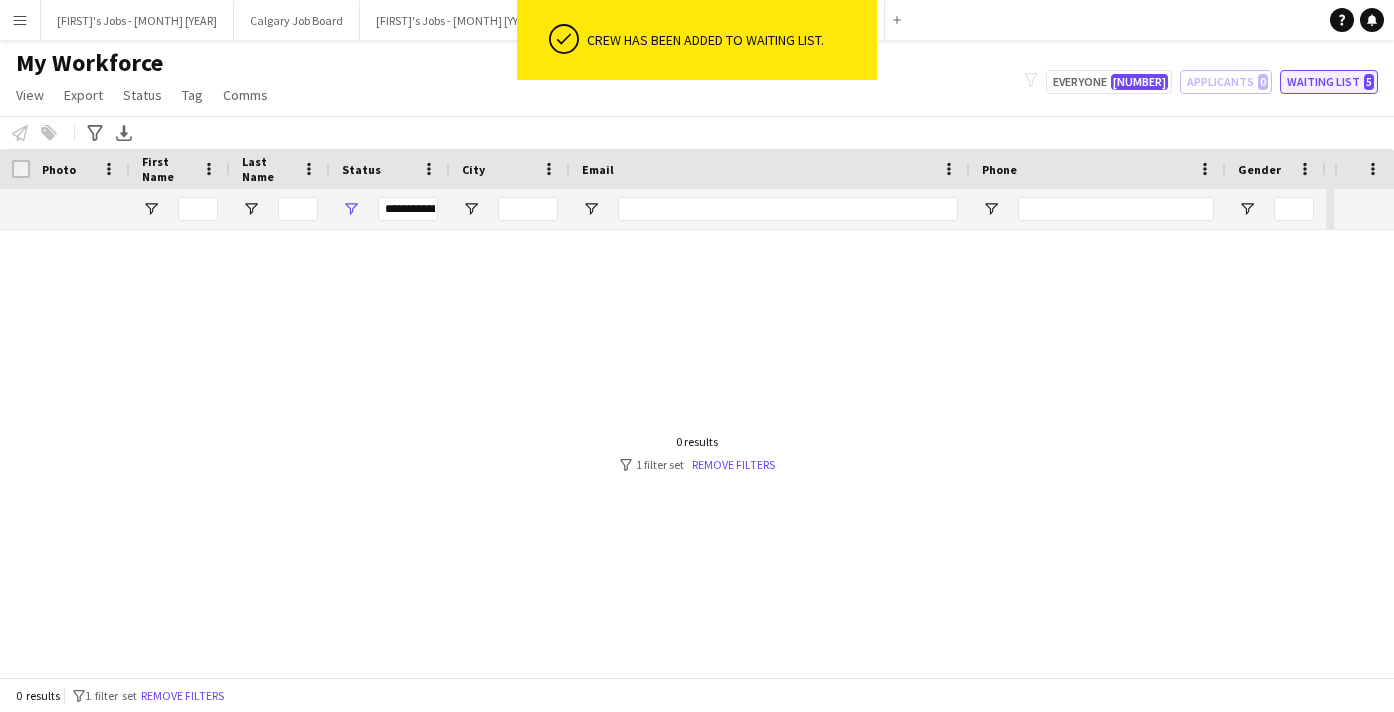 click on "Waiting list   5" 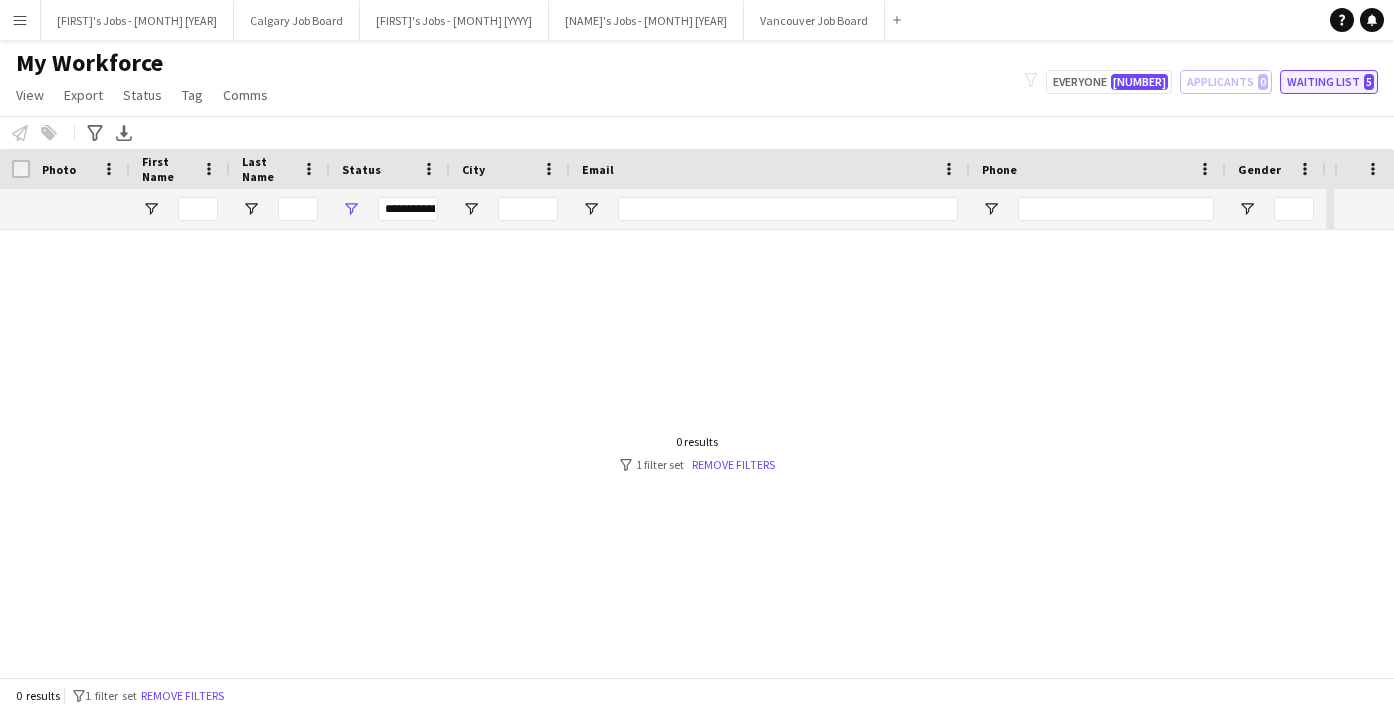 type on "**********" 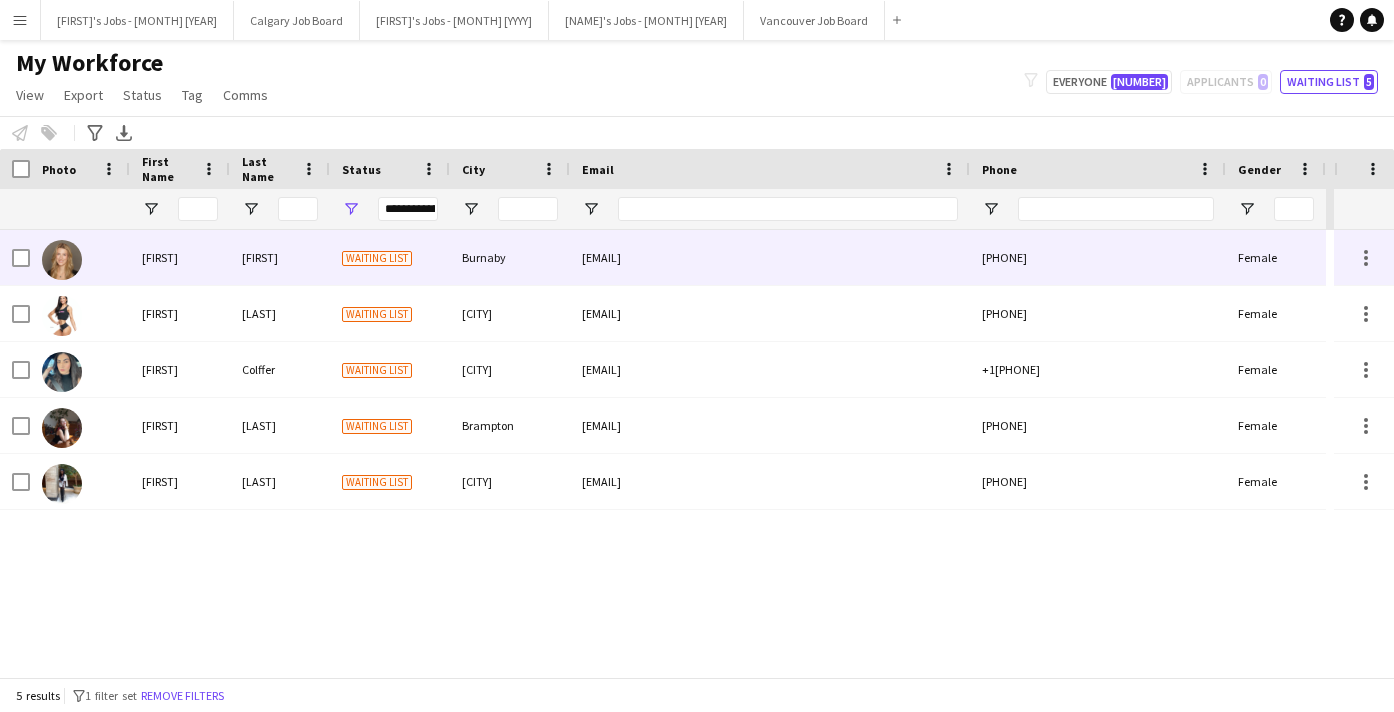 click on "[FIRST]" at bounding box center [280, 257] 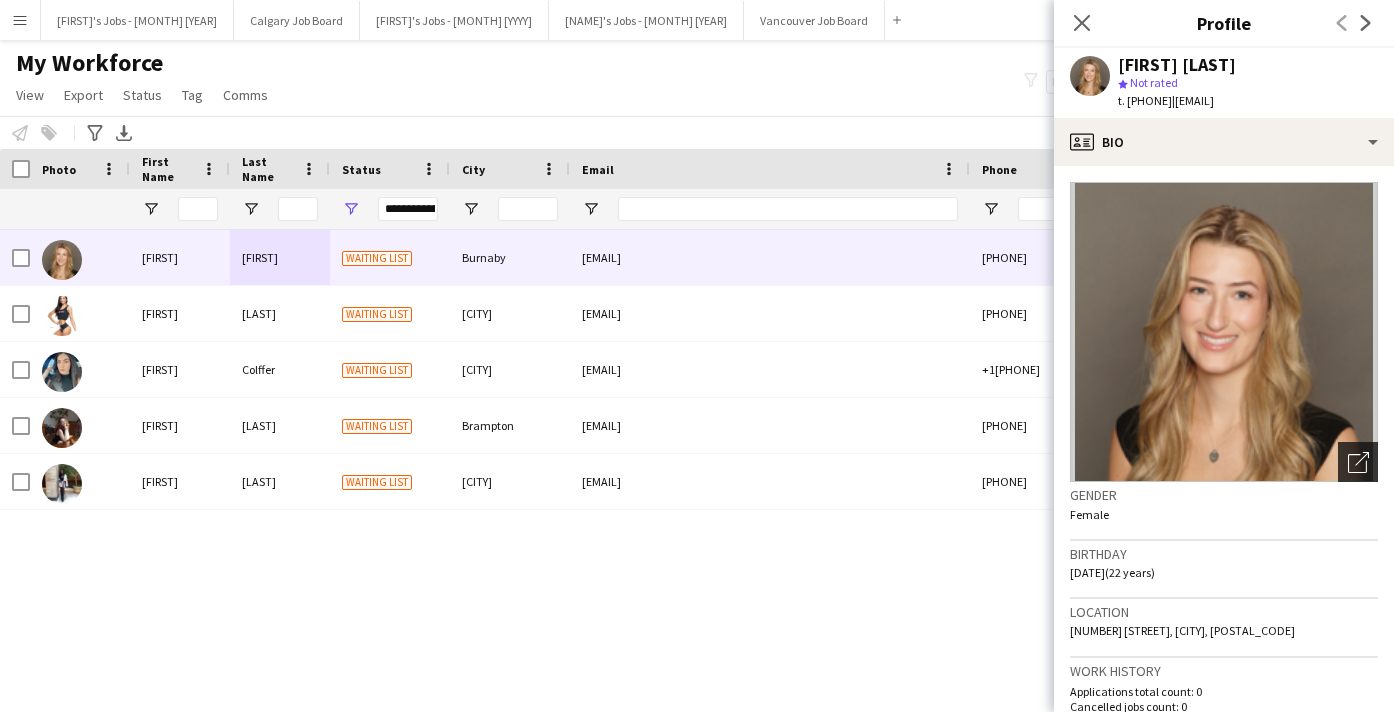 click 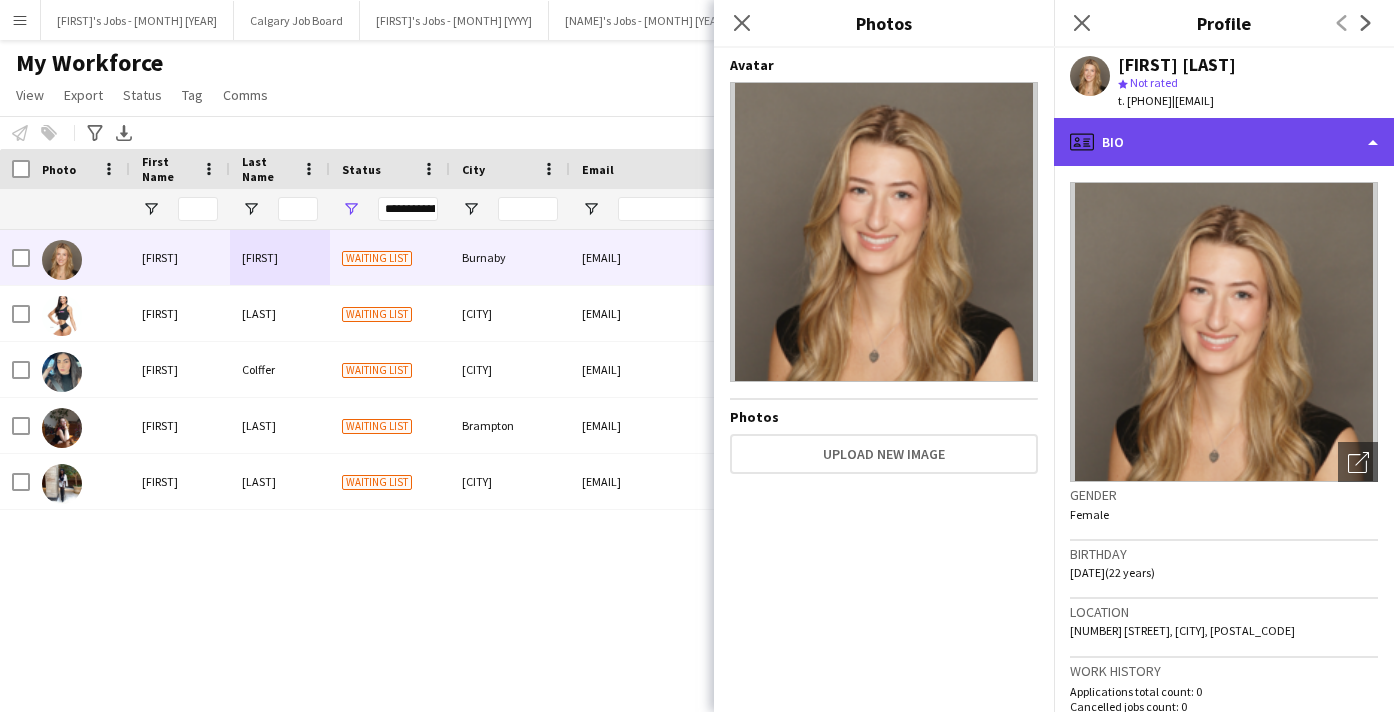 click on "profile
Bio" 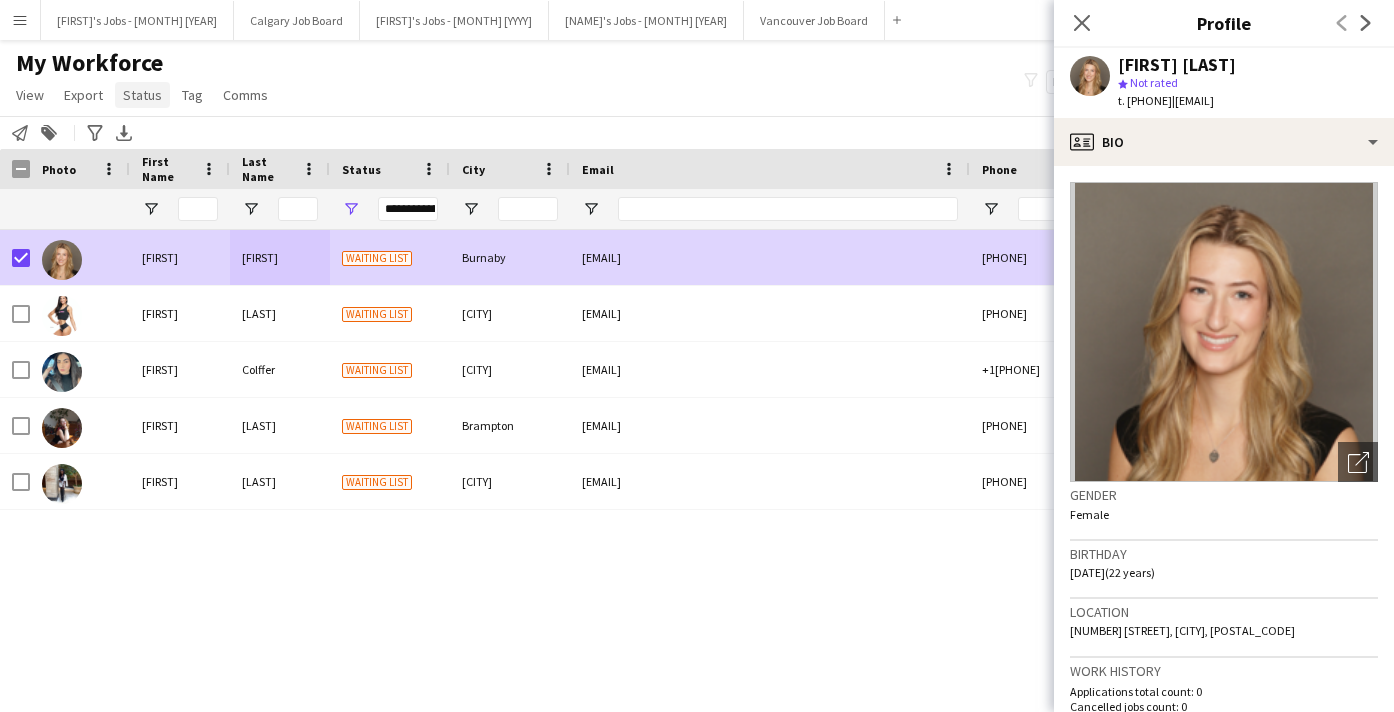 click on "Status" 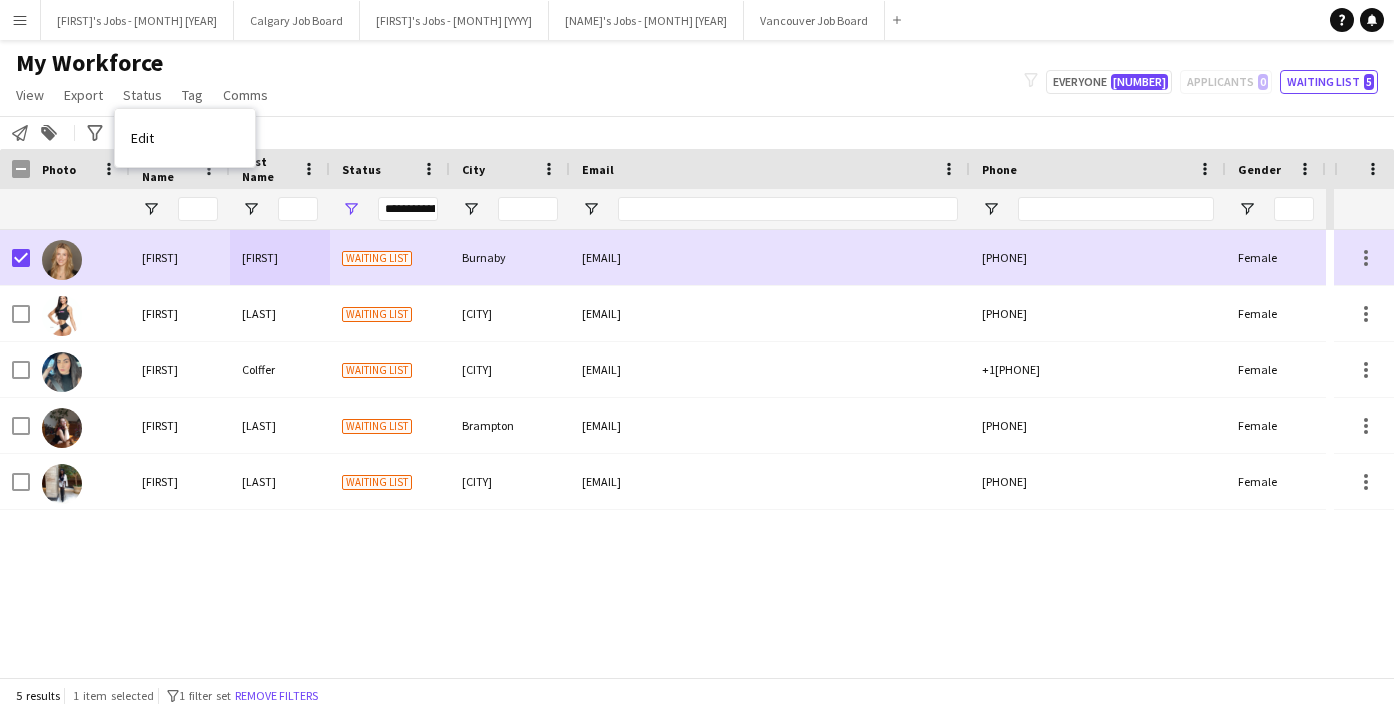click on "My Workforce   View   Views  Default view Active New view Update view Delete view Edit name Customise view Customise filters Reset Filters Reset View Reset All  Export  New starters report Export as XLSX Export as PDF  Status  Edit  Tag  New tag Edit tag Add to tag Untag Tag chat Tag share page  Comms  Send notification
filter-1
Everyone   2,046   Applicants   0   Waiting list   5" 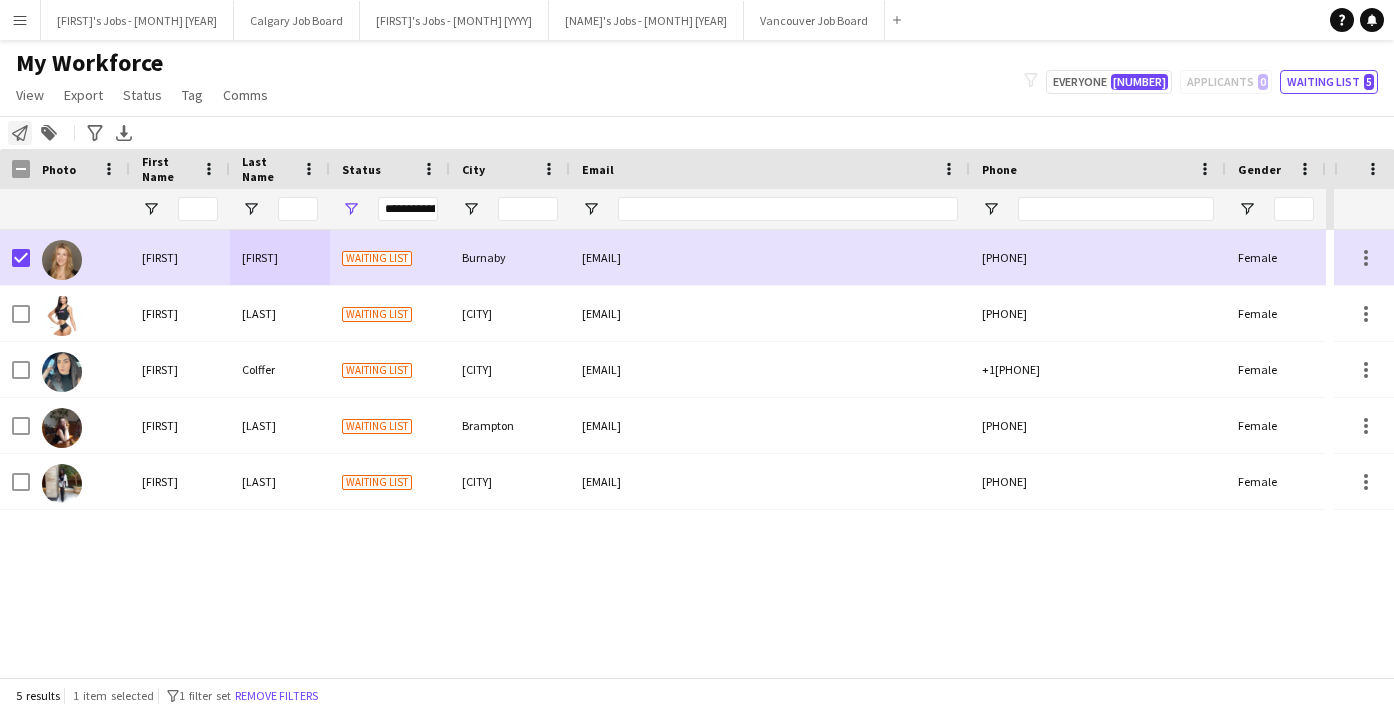 click 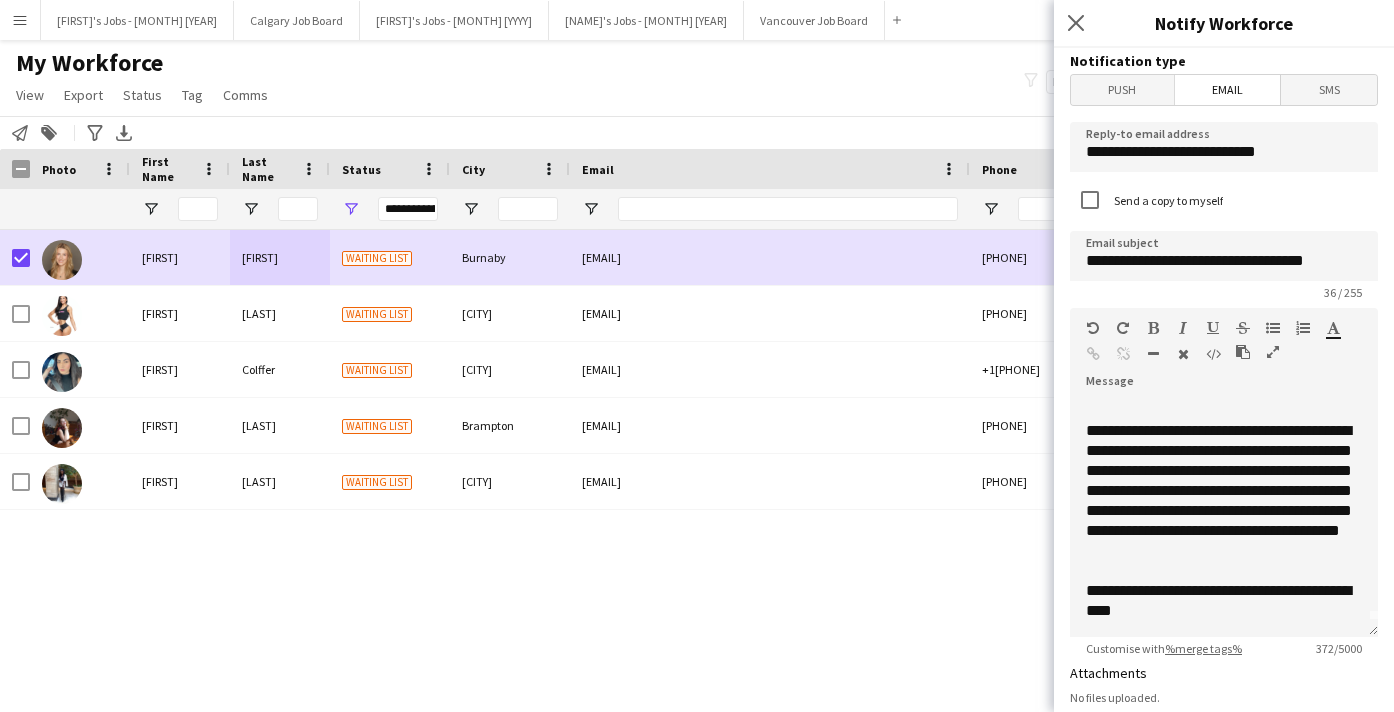 scroll, scrollTop: 0, scrollLeft: 0, axis: both 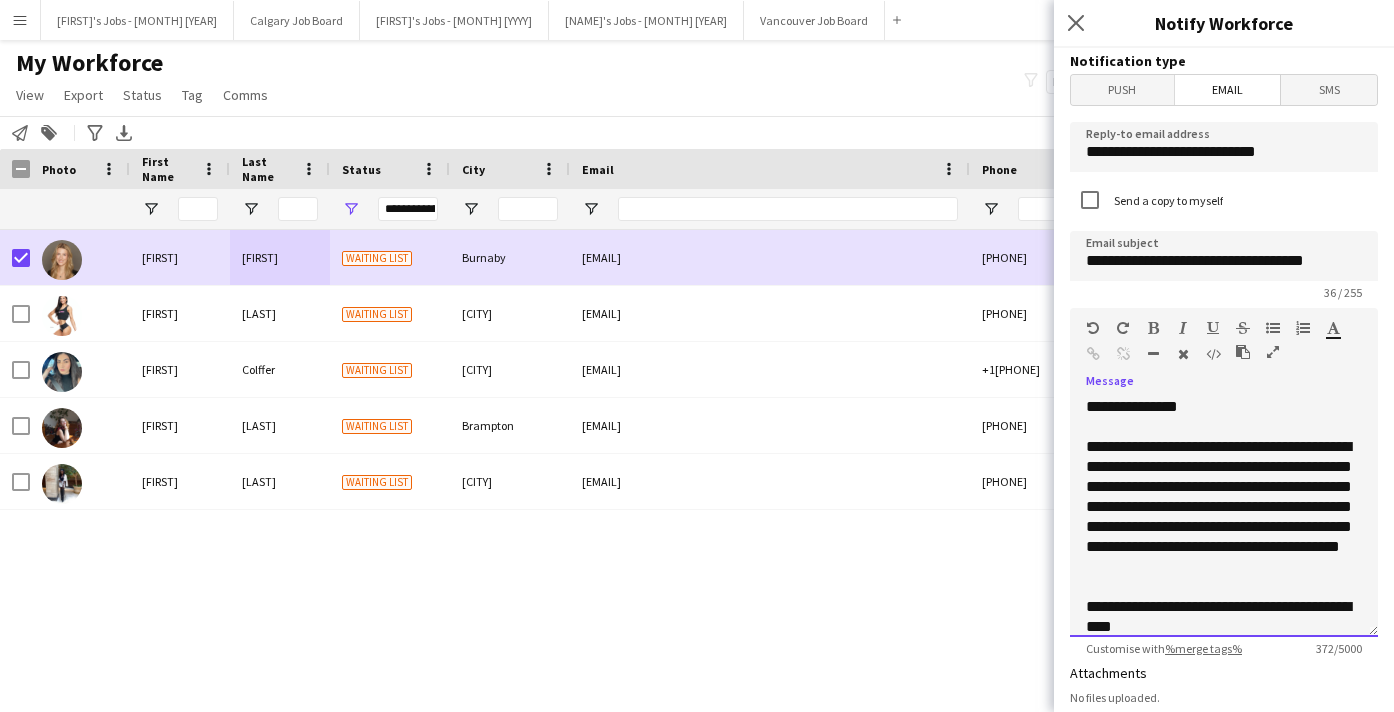 click on "**********" 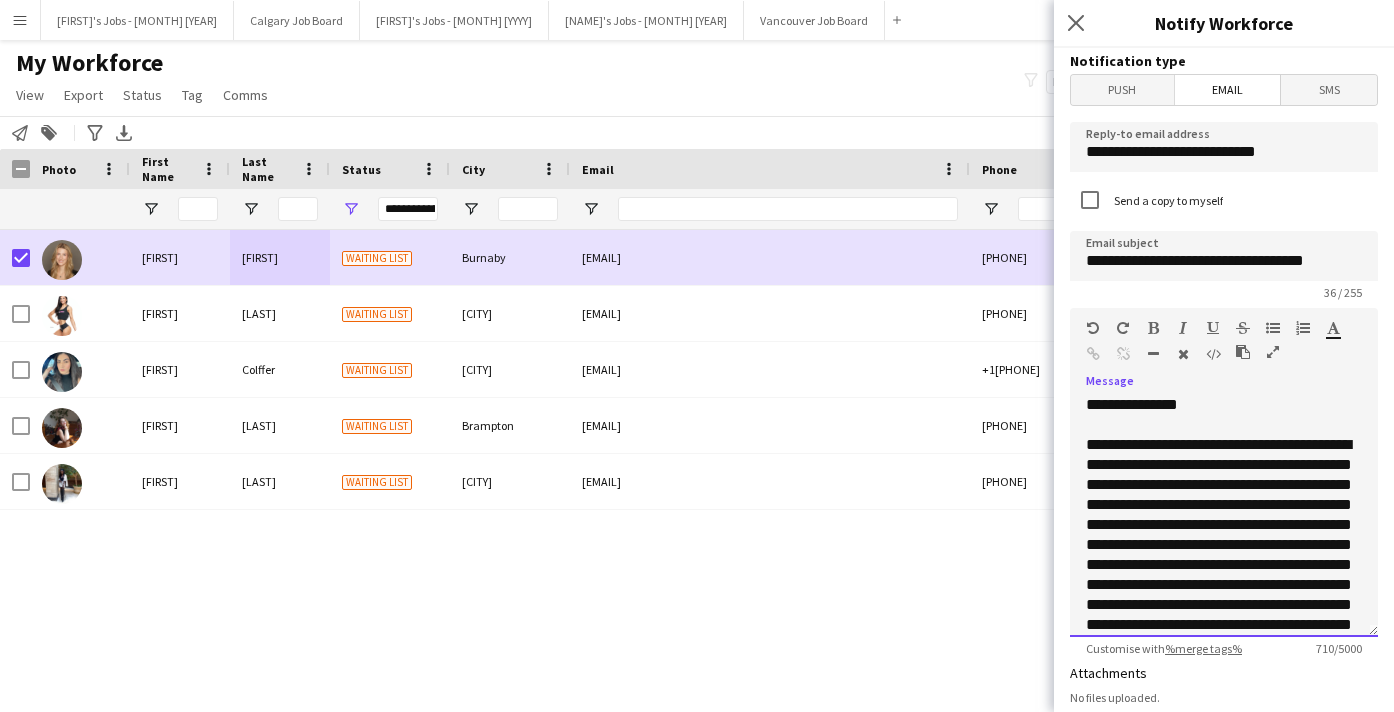 scroll, scrollTop: 131, scrollLeft: 0, axis: vertical 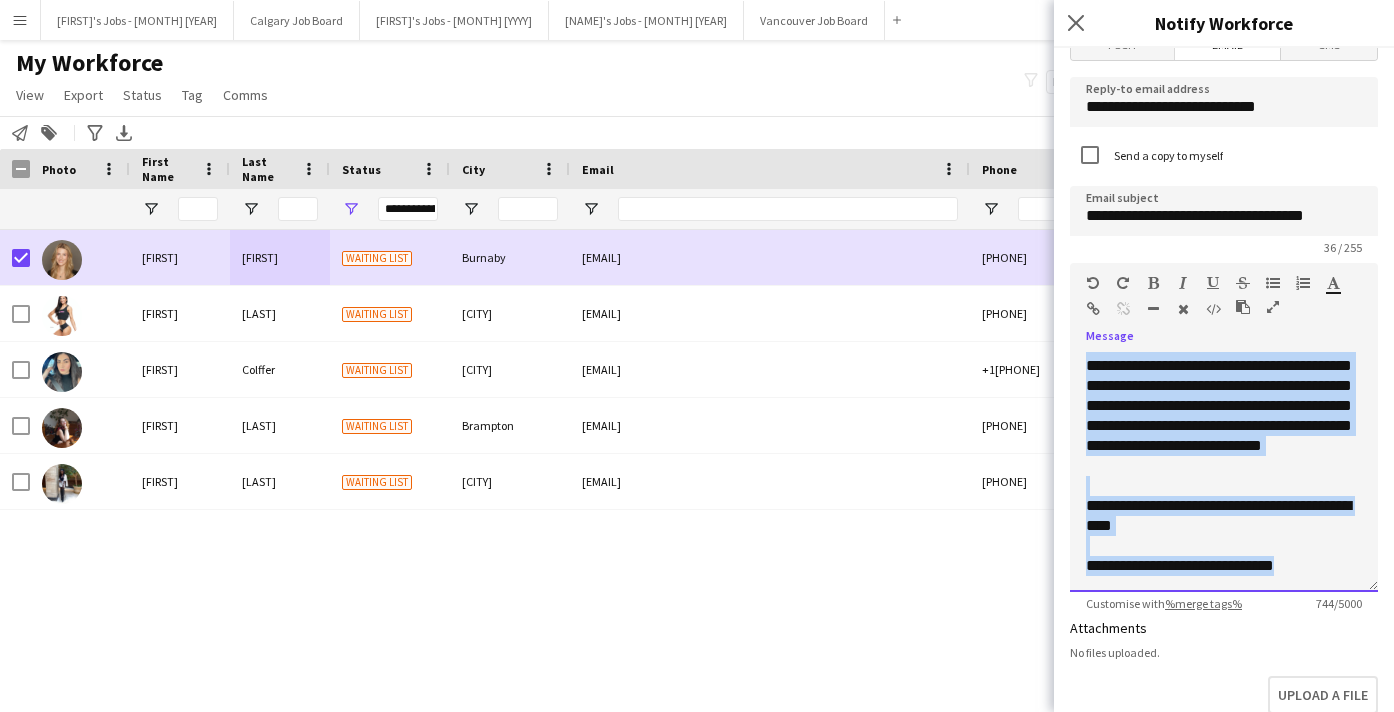 drag, startPoint x: 1304, startPoint y: 539, endPoint x: 1334, endPoint y: 724, distance: 187.41664 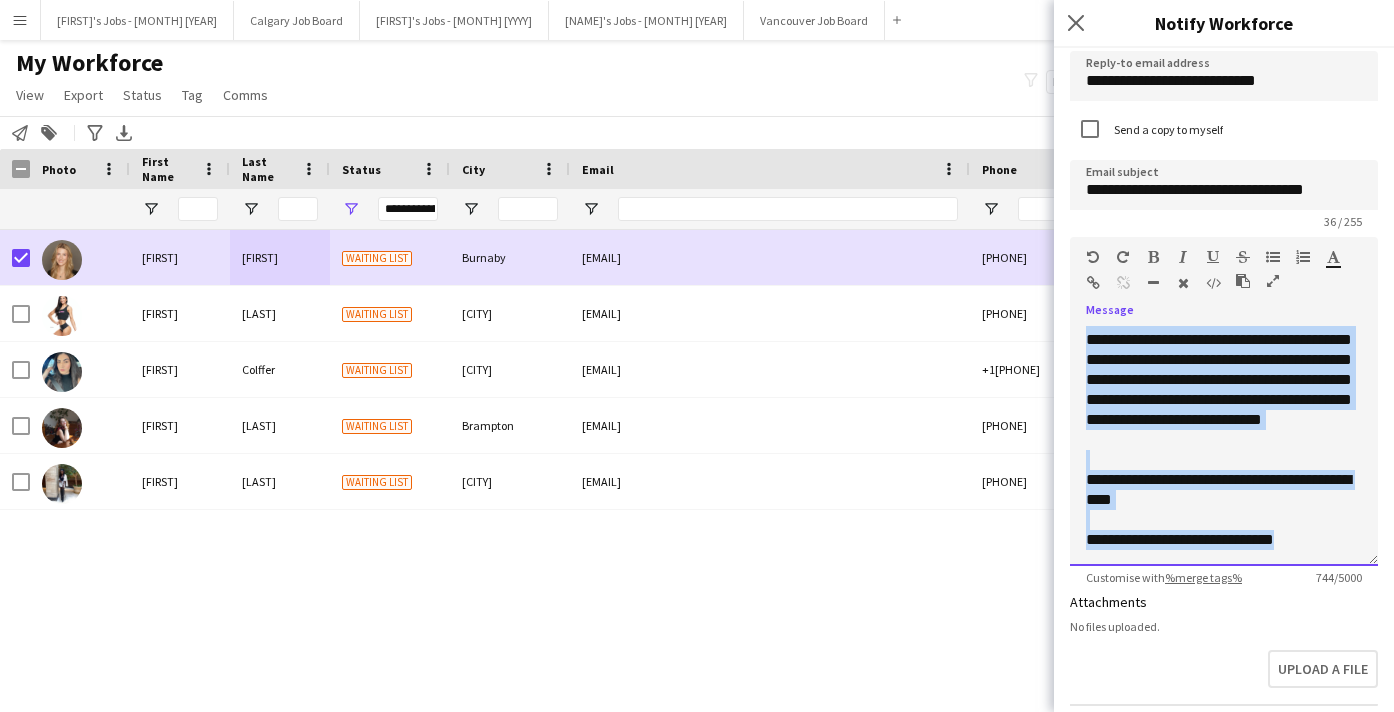 scroll, scrollTop: 56, scrollLeft: 0, axis: vertical 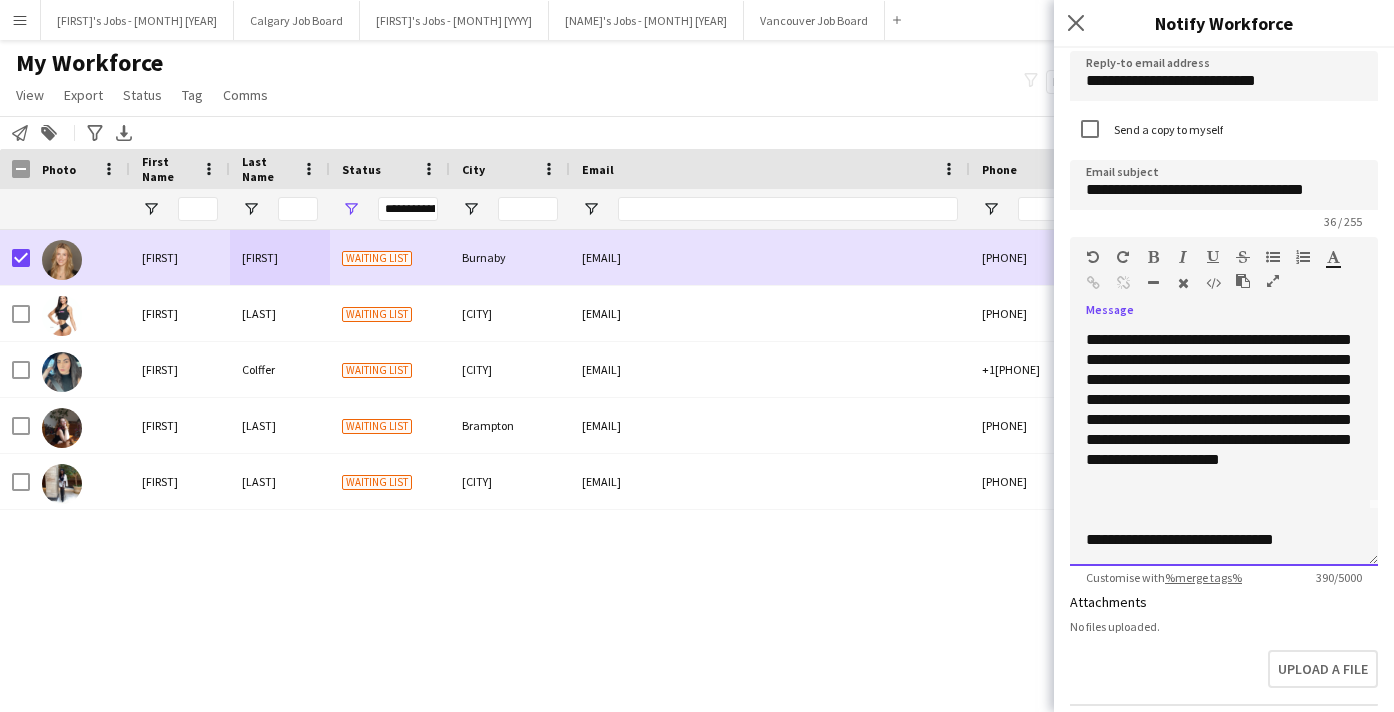 click 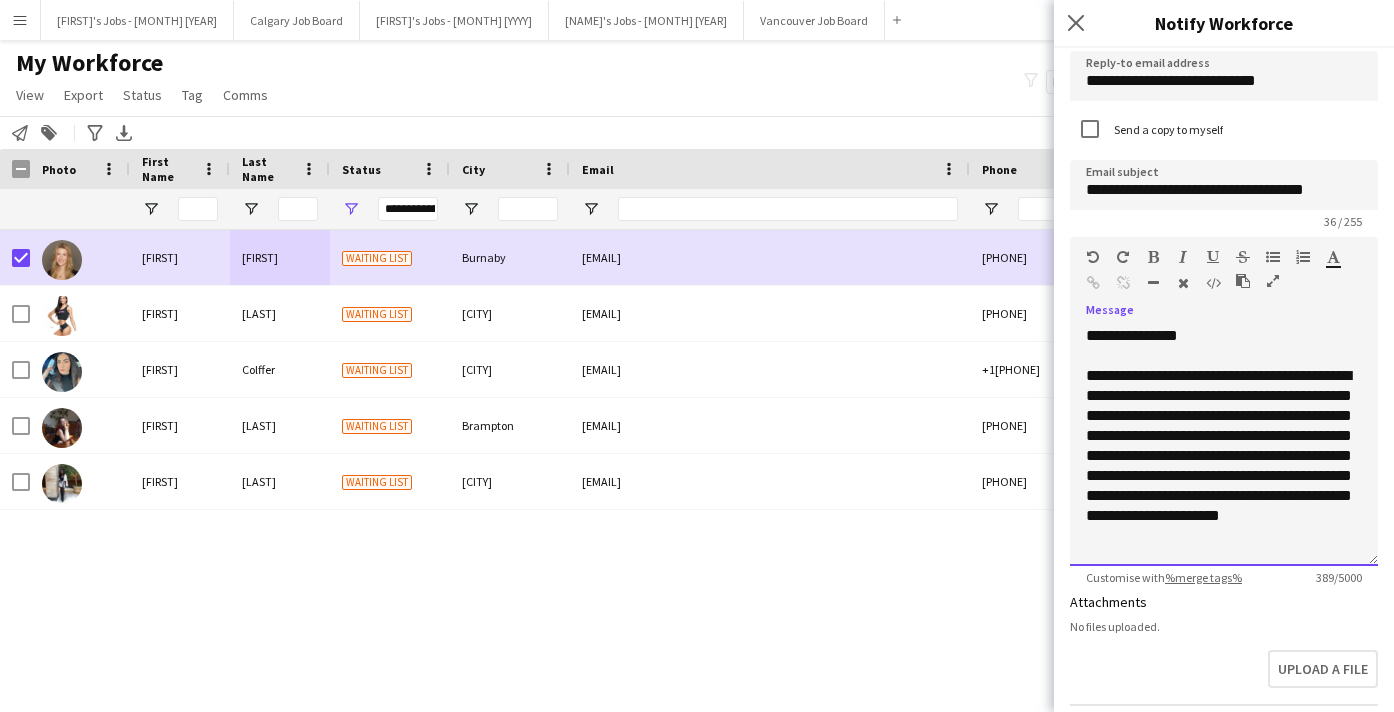 scroll, scrollTop: 0, scrollLeft: 0, axis: both 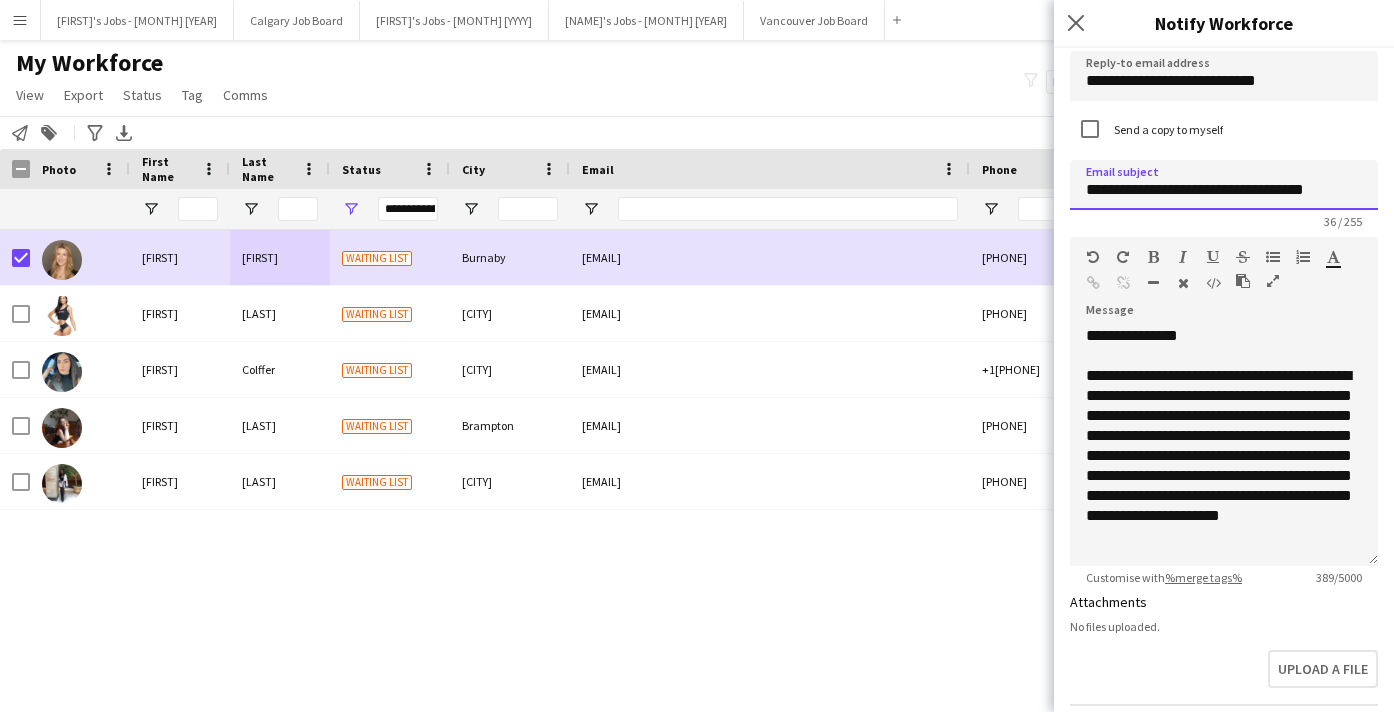 drag, startPoint x: 1091, startPoint y: 188, endPoint x: 1359, endPoint y: 199, distance: 268.22565 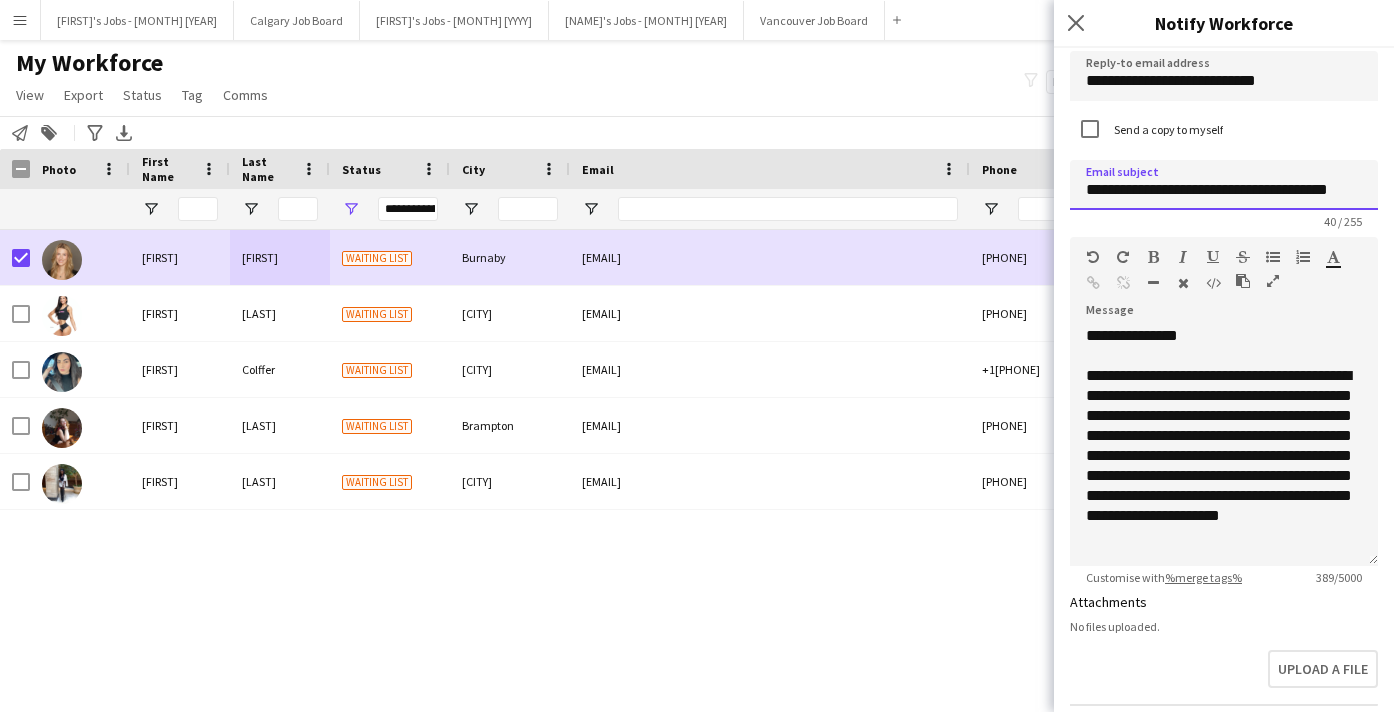 type on "**********" 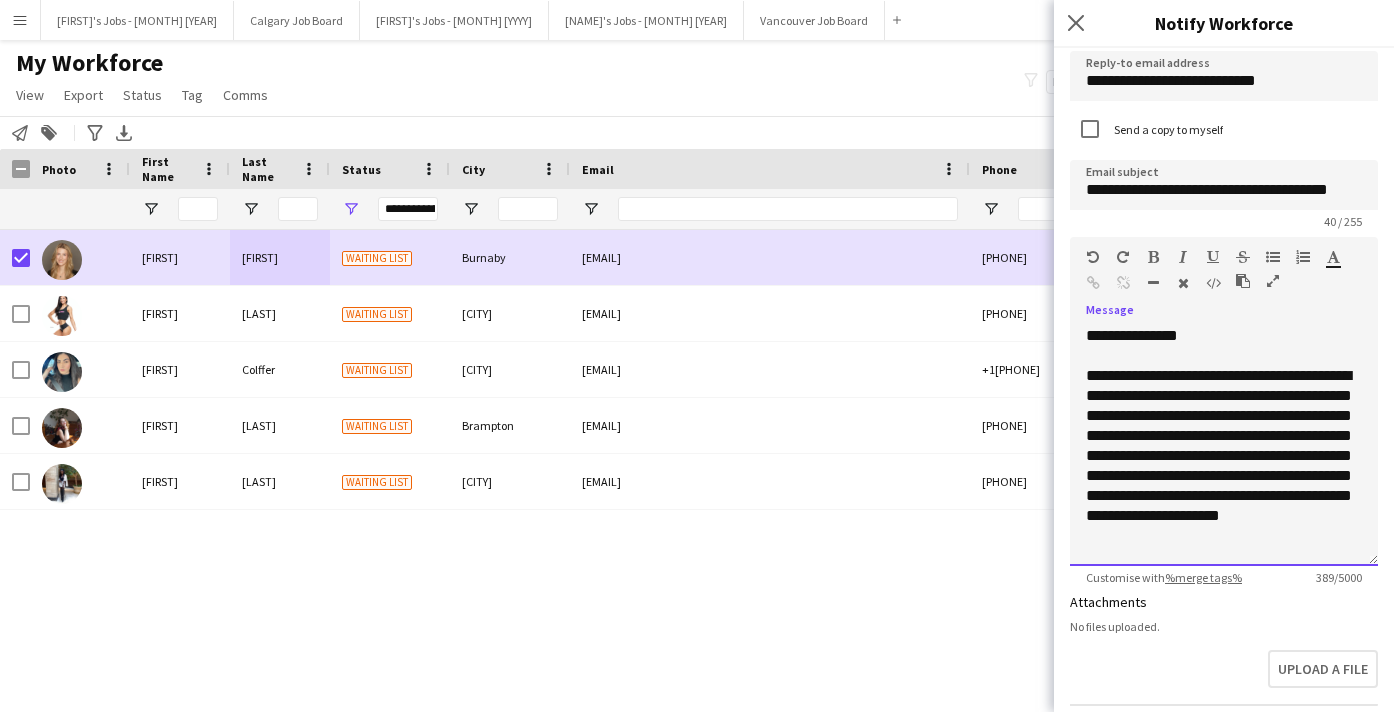 click on "**********" 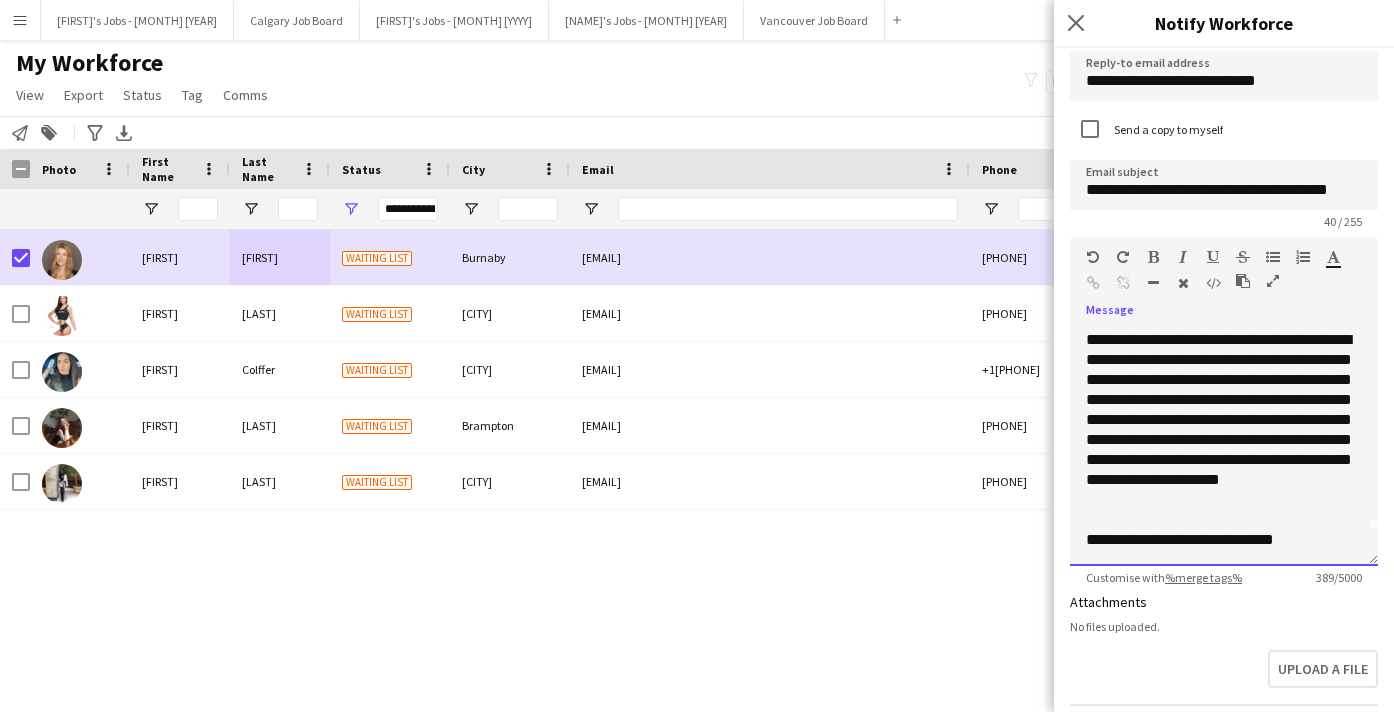 scroll, scrollTop: 0, scrollLeft: 0, axis: both 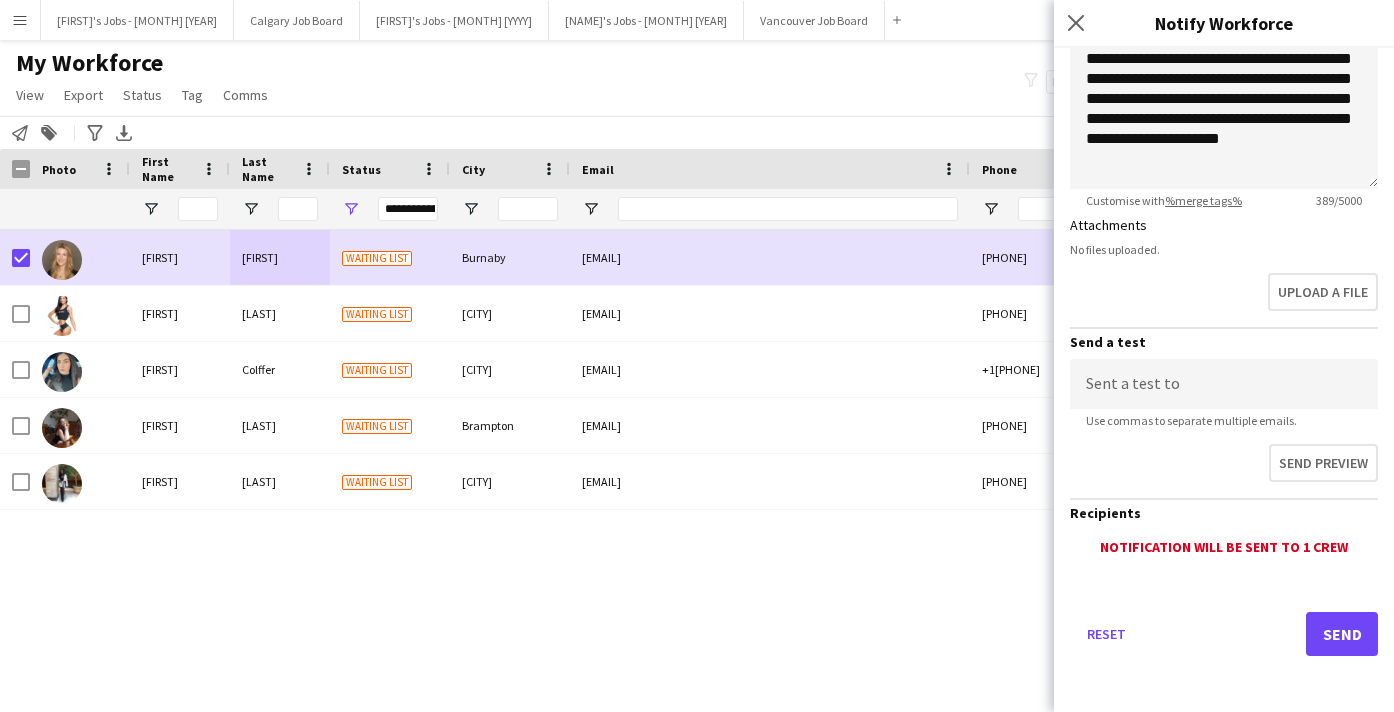 click on "Send" 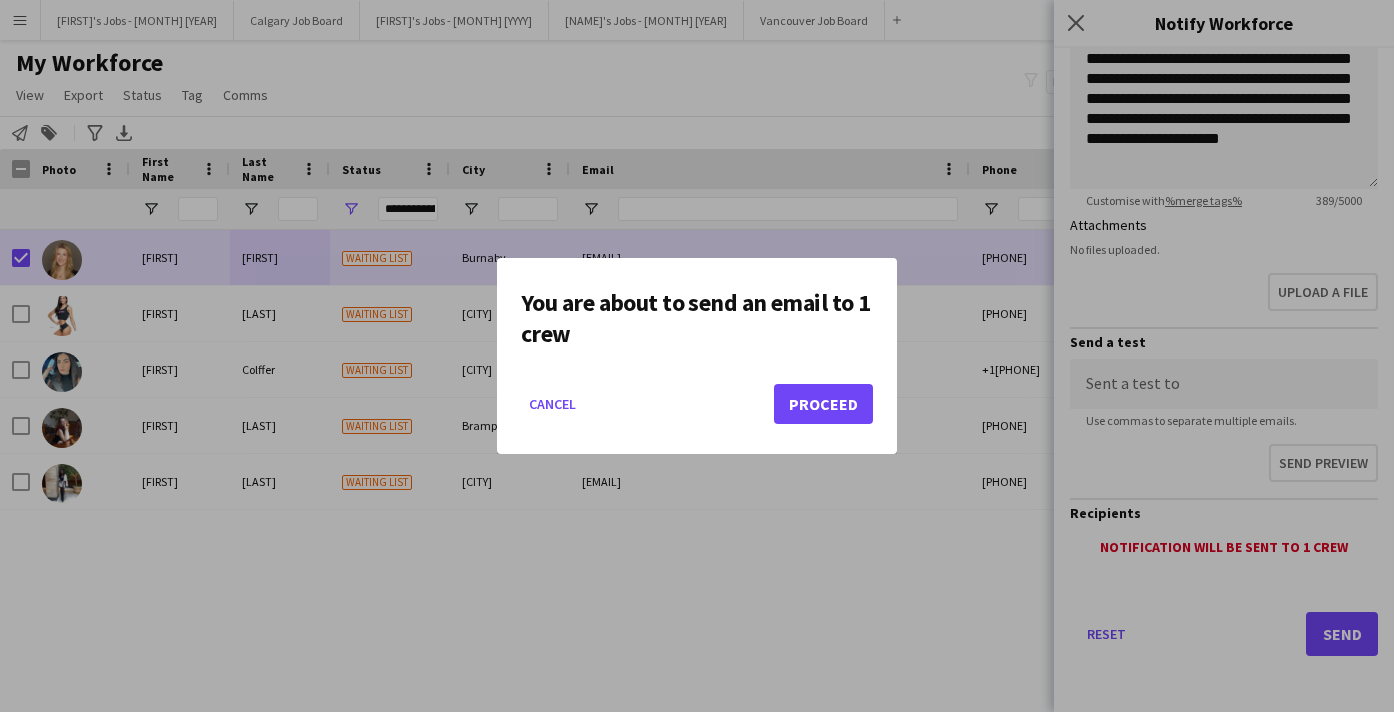 click on "Proceed" 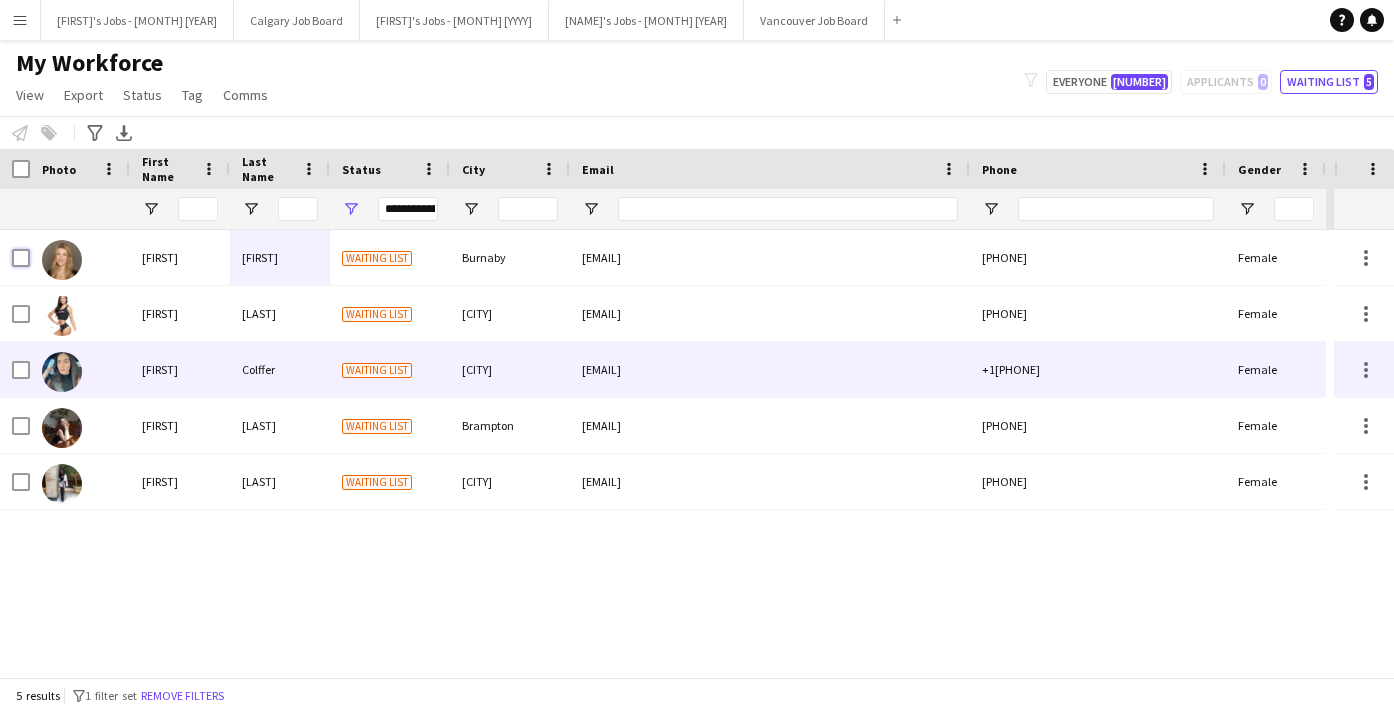 scroll, scrollTop: 0, scrollLeft: 0, axis: both 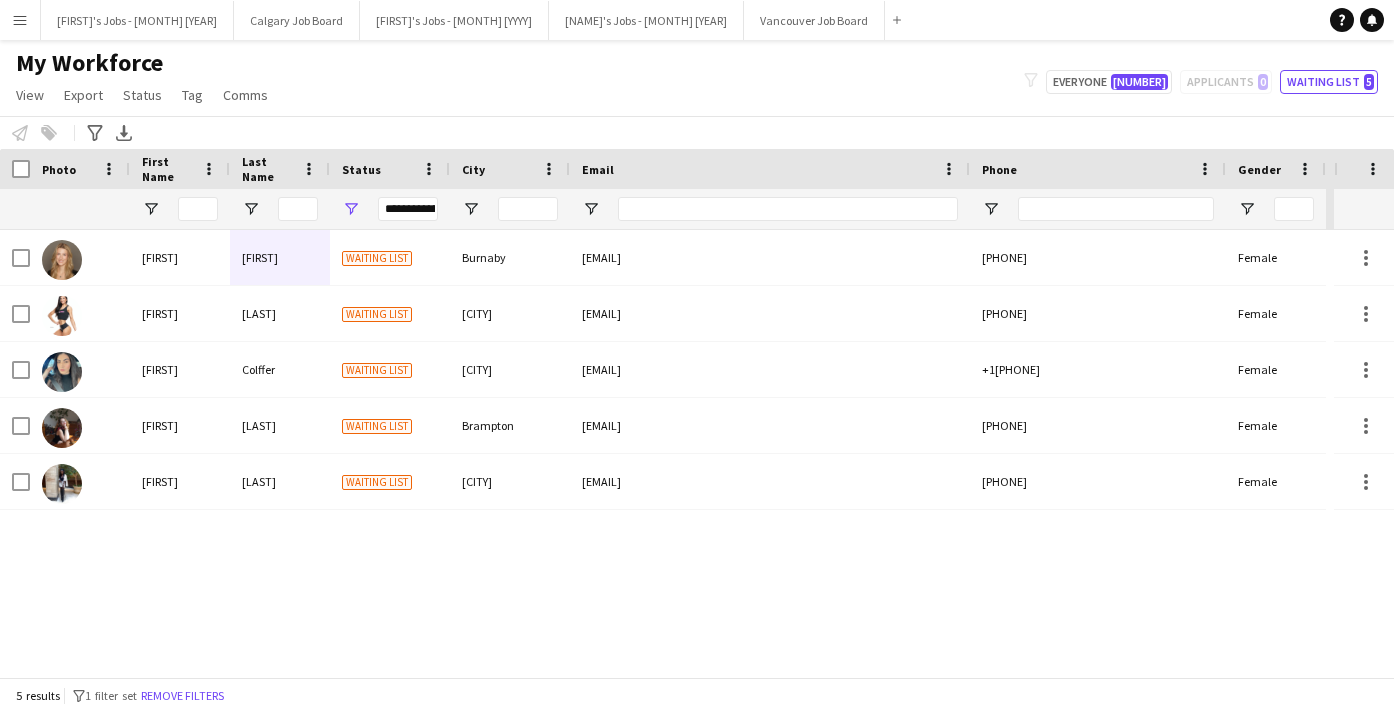 click on "Menu" at bounding box center [20, 20] 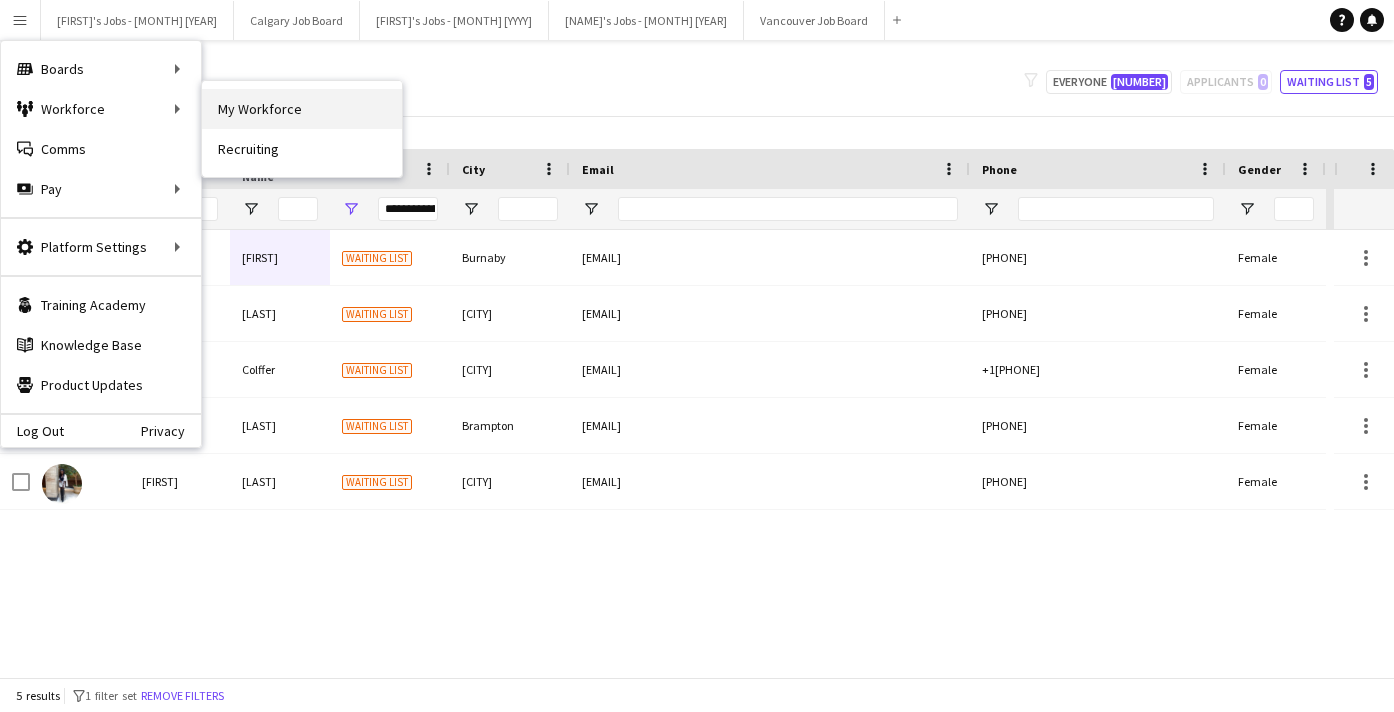 click on "My Workforce" at bounding box center [302, 109] 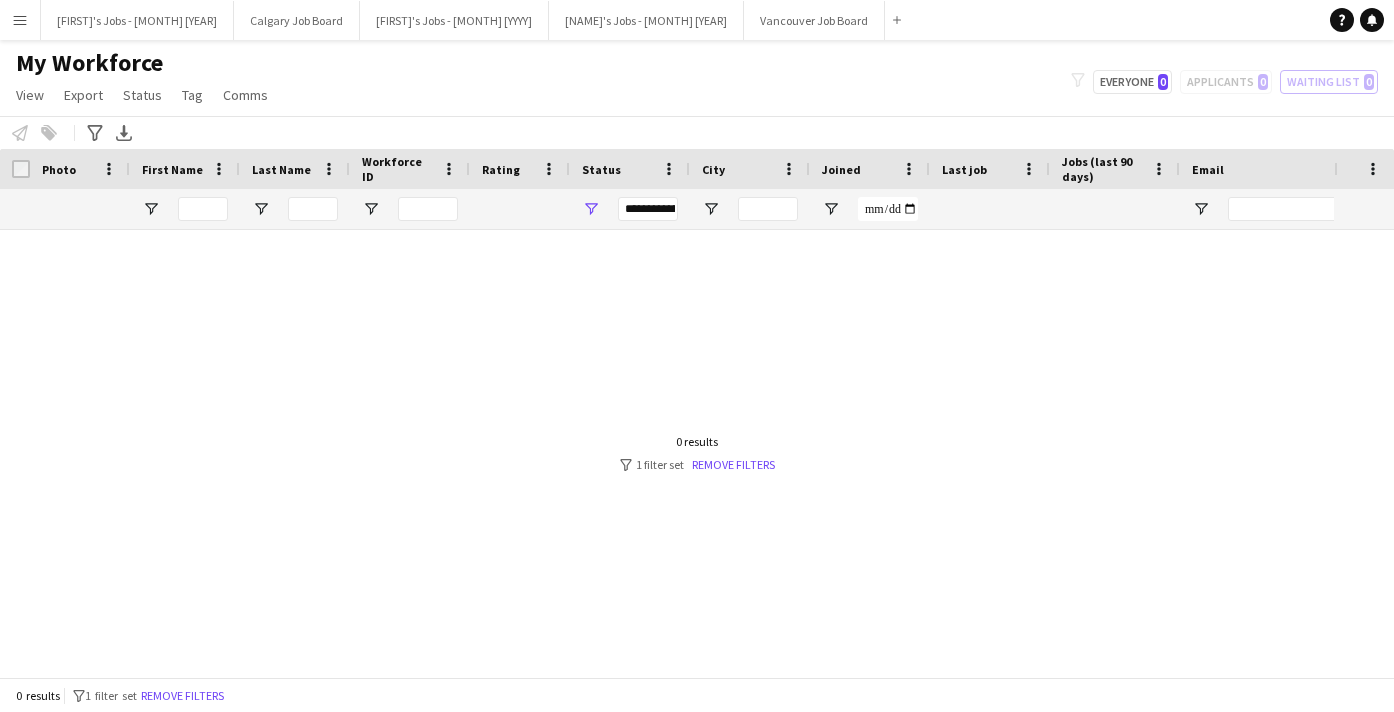 type on "**********" 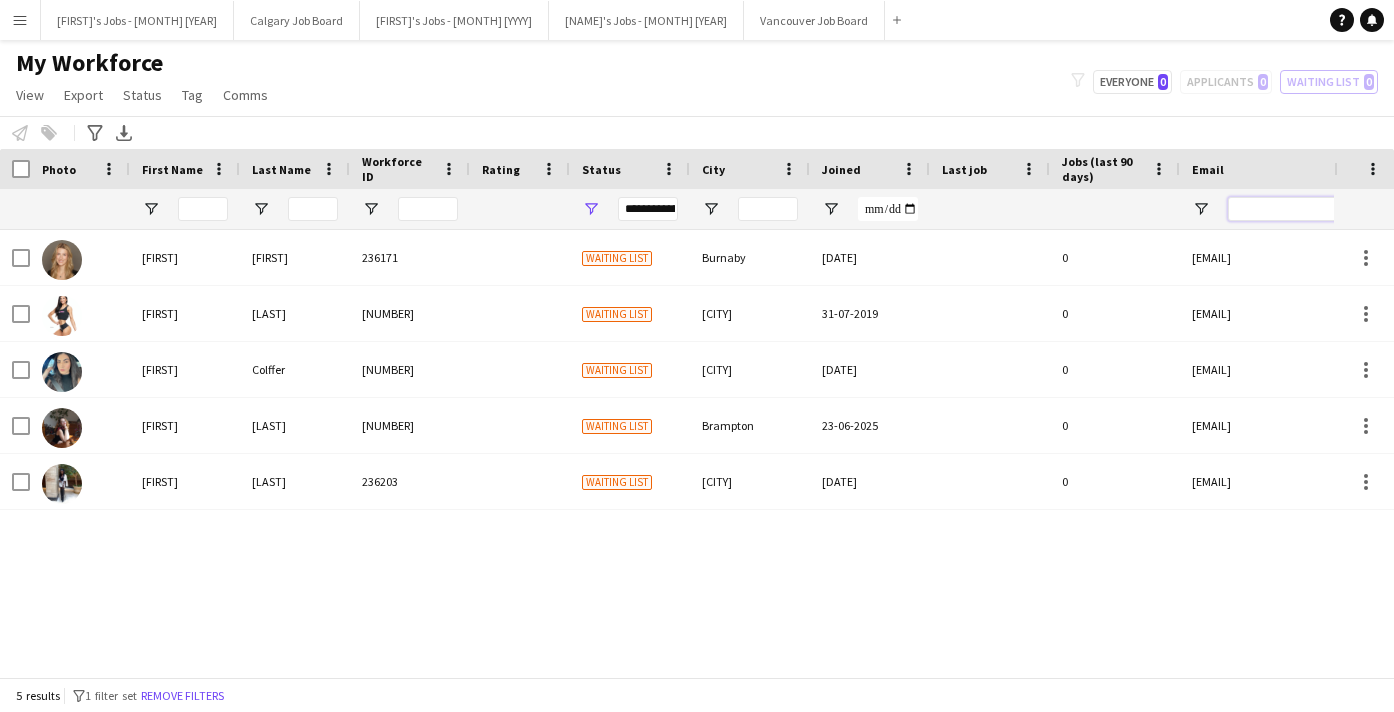 click at bounding box center [1398, 209] 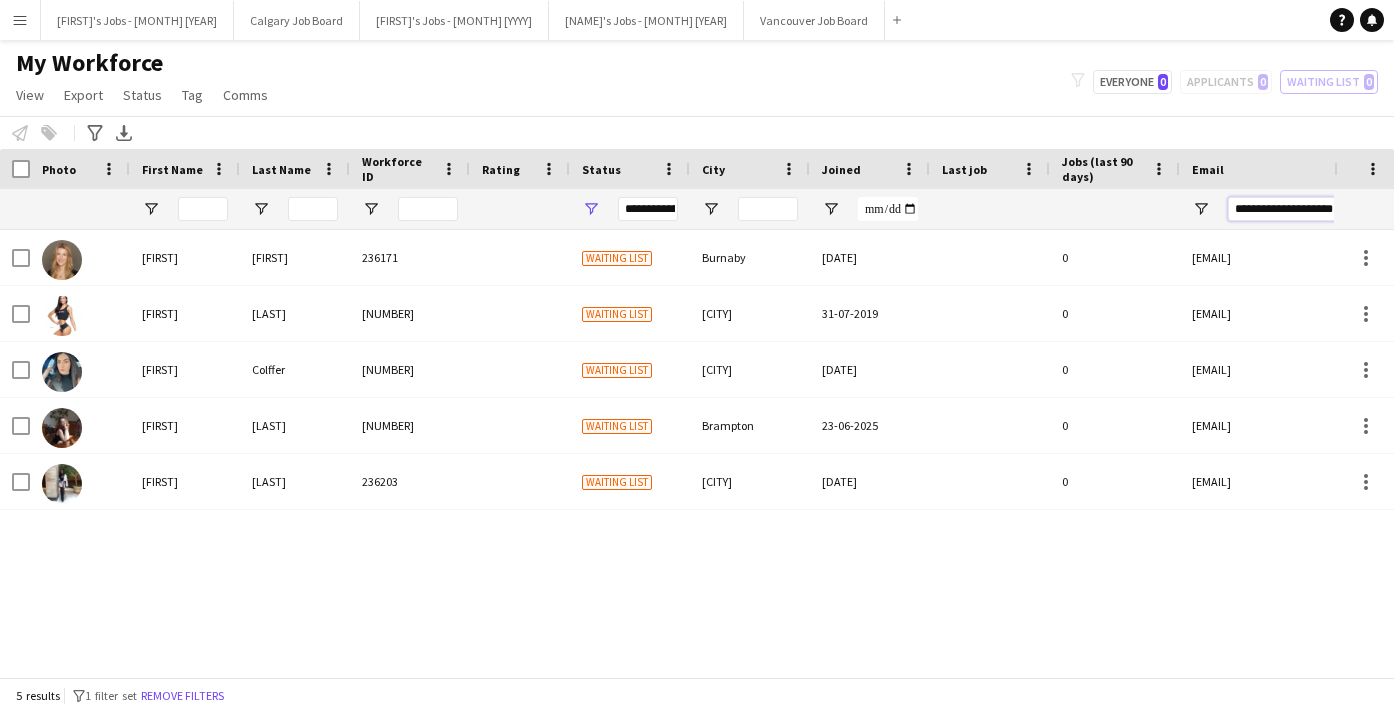 scroll, scrollTop: 0, scrollLeft: 691, axis: horizontal 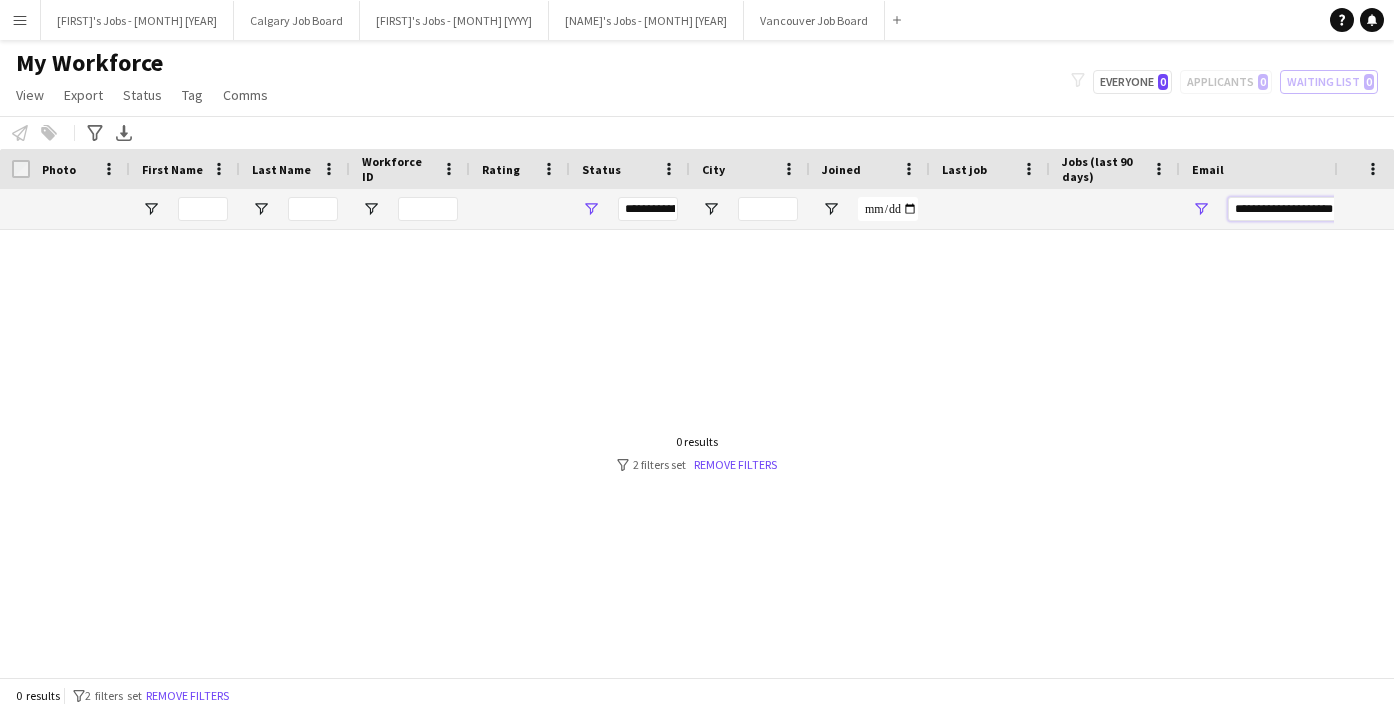 type on "**********" 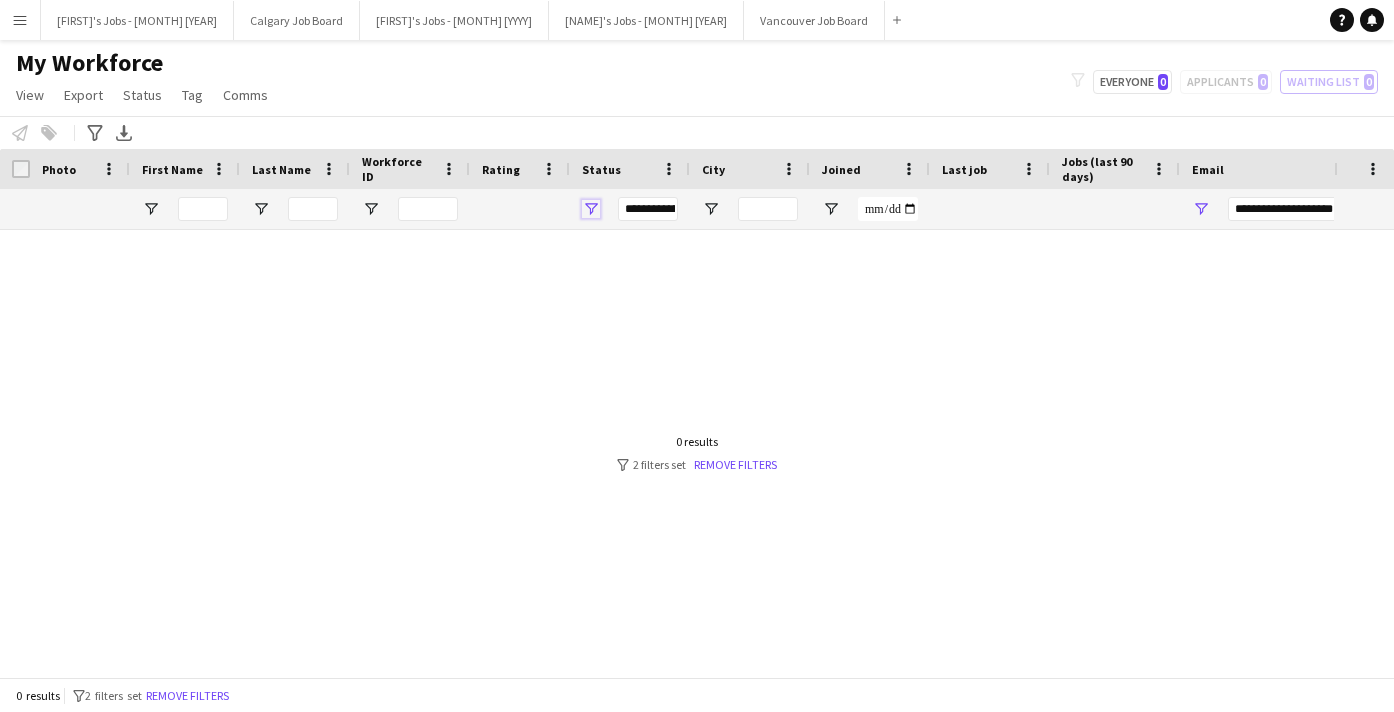 click at bounding box center [591, 209] 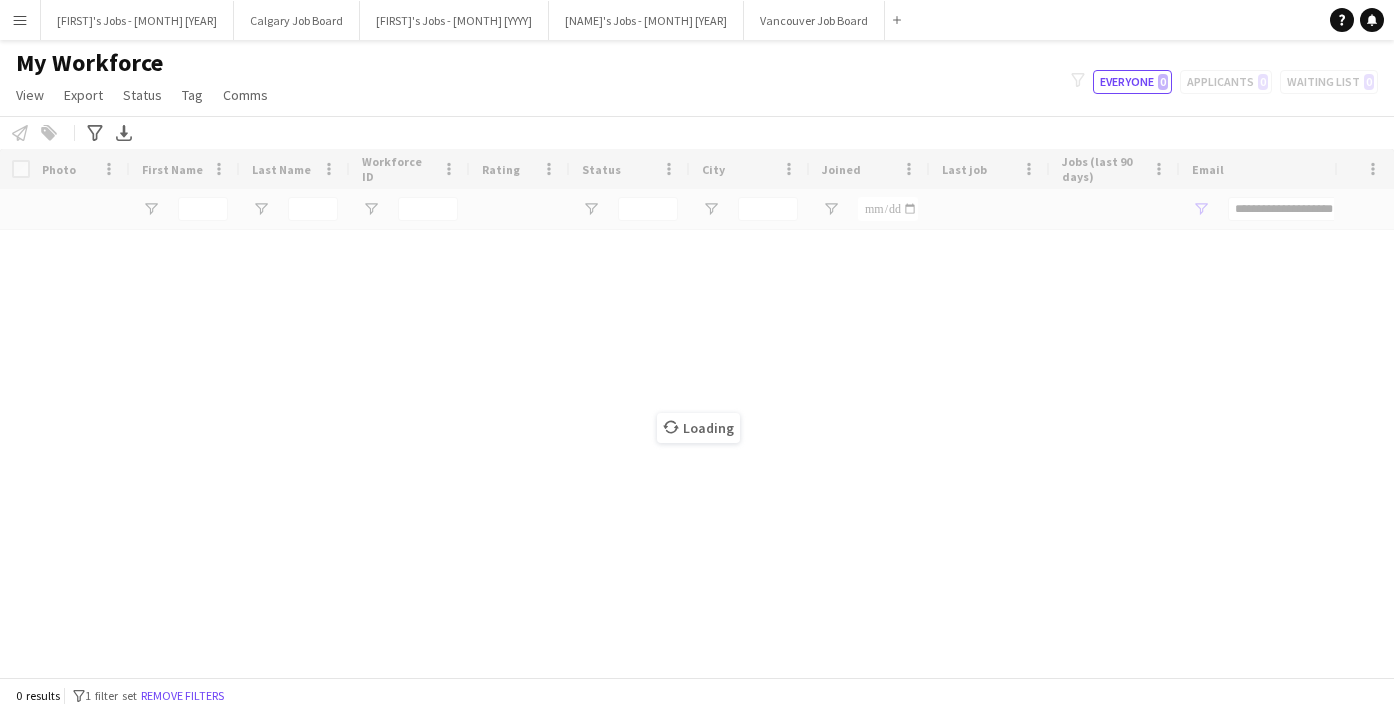 click on "My Workforce   View   Views  Default view Active New view Update view Delete view Edit name Customise view Customise filters Reset Filters Reset View Reset All  Export  New starters report Export as XLSX Export as PDF  Status  Edit  Tag  New tag Edit tag Add to tag Untag Tag chat Tag share page  Comms  Send notification
filter-1
Everyone   0   Applicants   0   Waiting list   0" 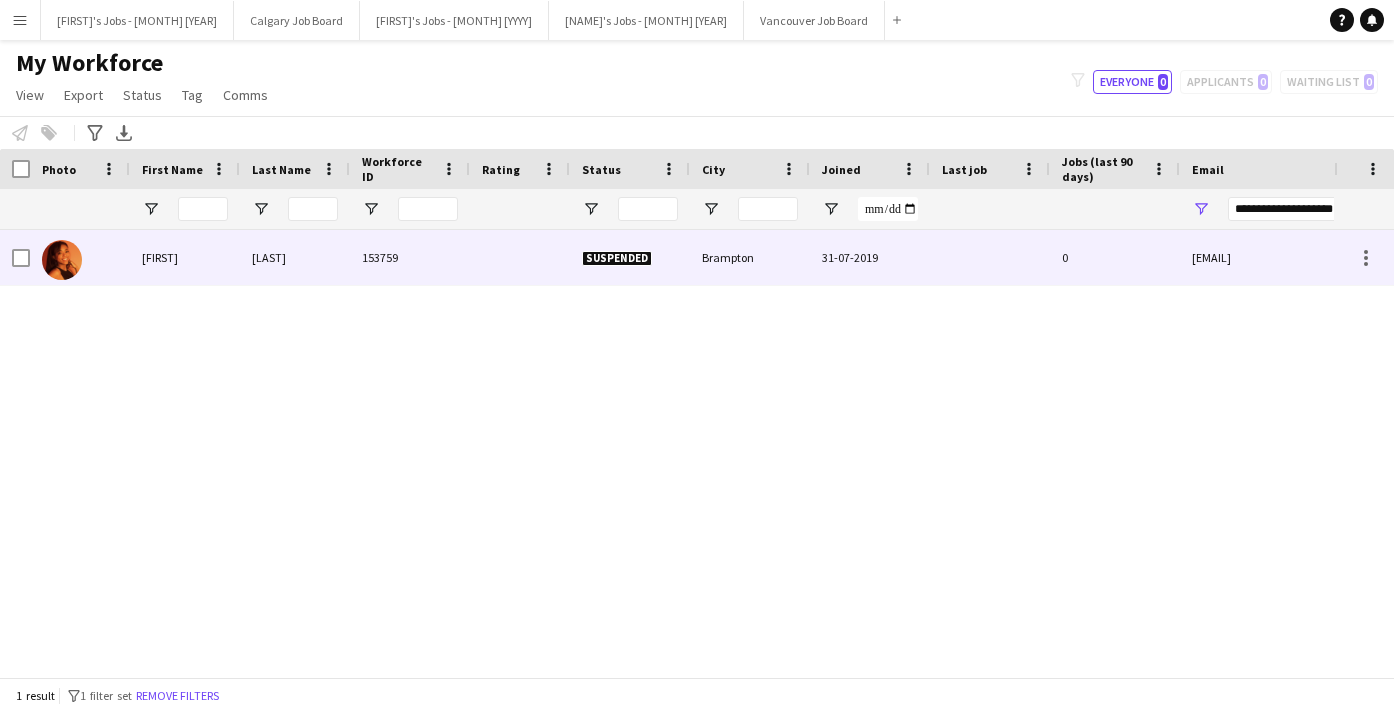 click at bounding box center [520, 257] 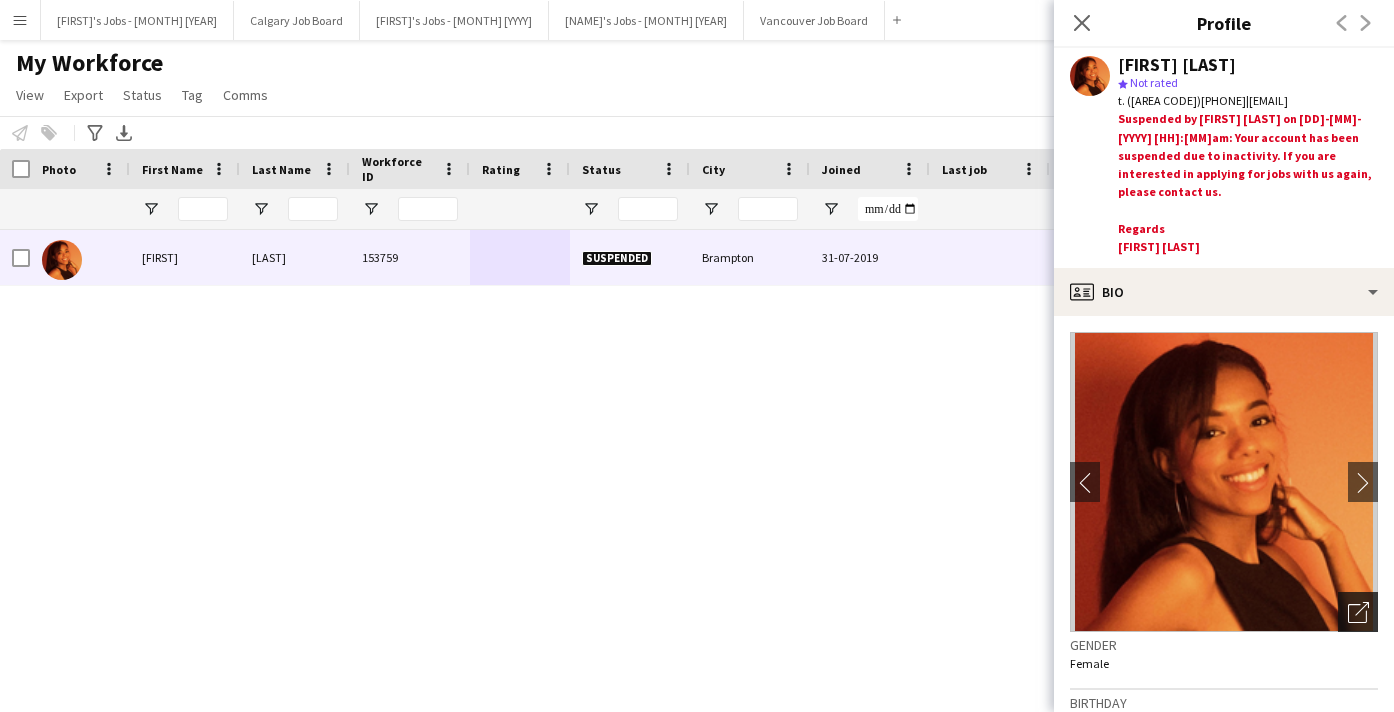 click on "Open photos pop-in" 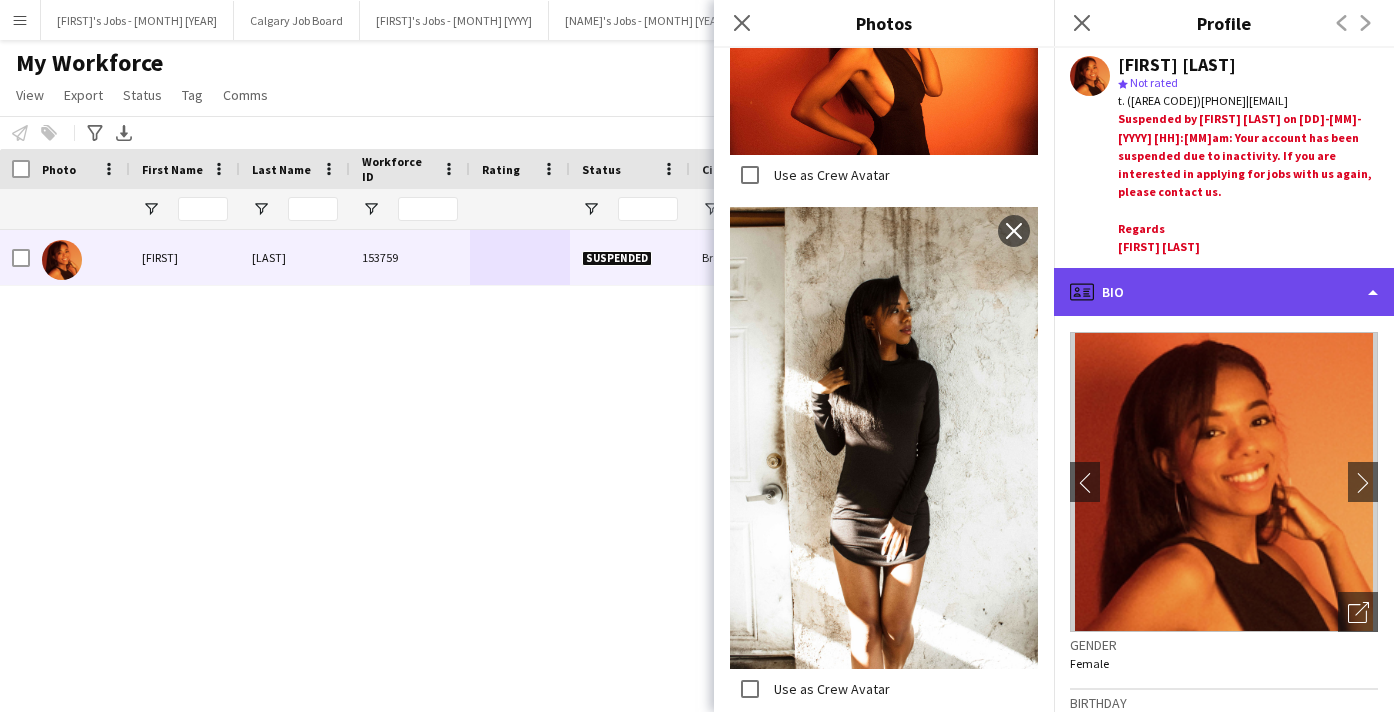 click on "profile
Bio" 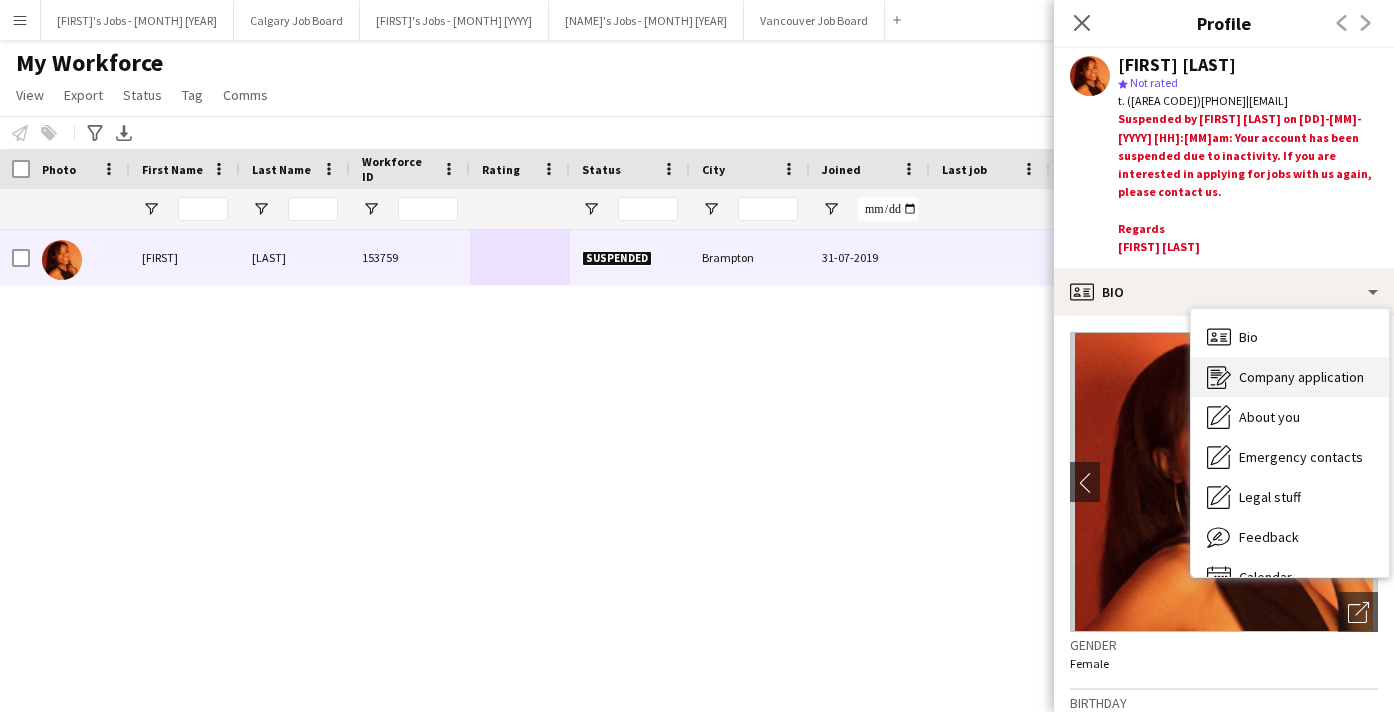 click on "Company application" at bounding box center [1301, 377] 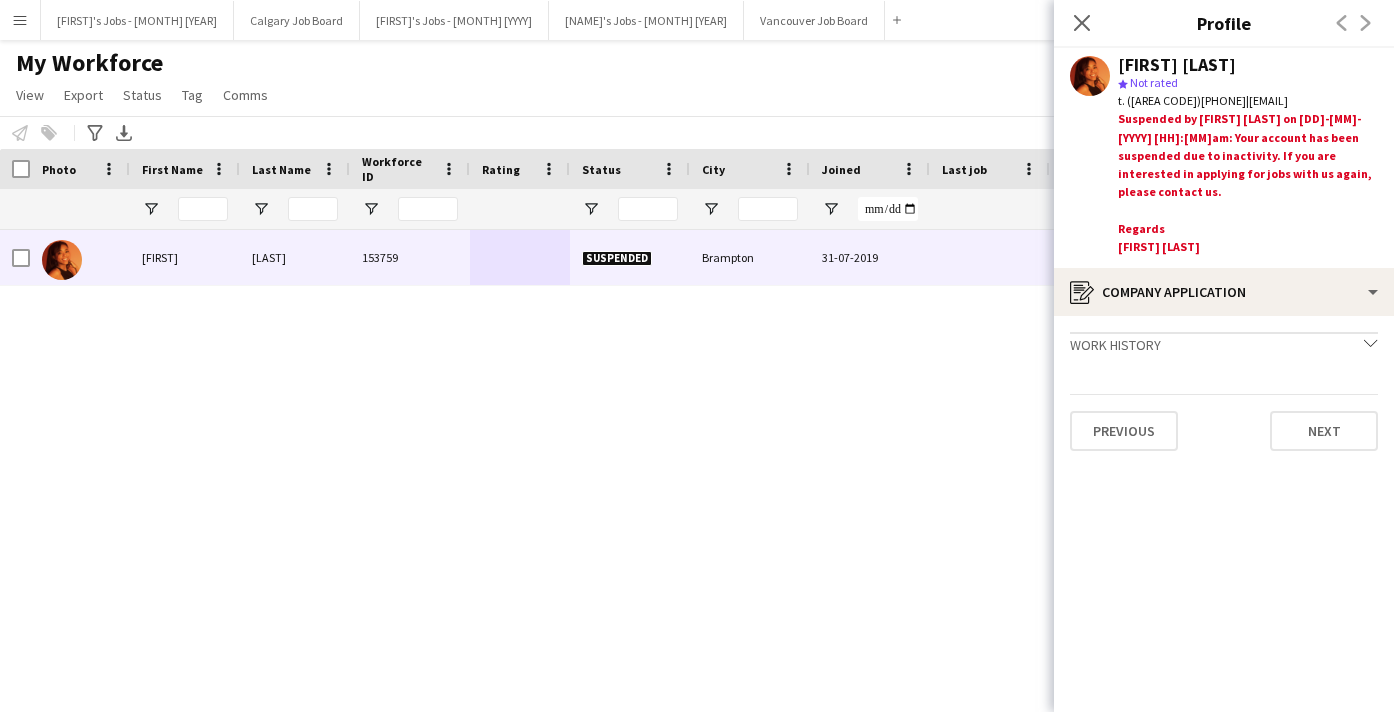 click on "Work history
chevron-down" 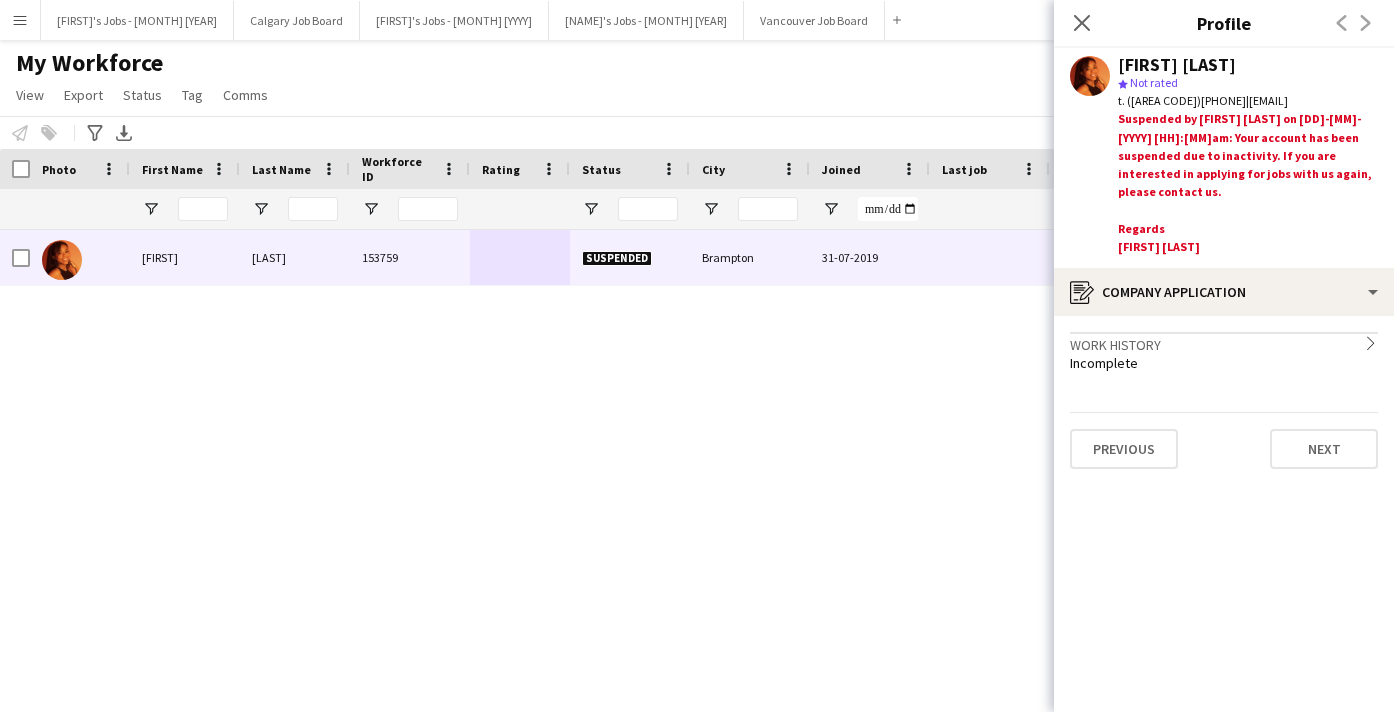 click on "Incomplete" 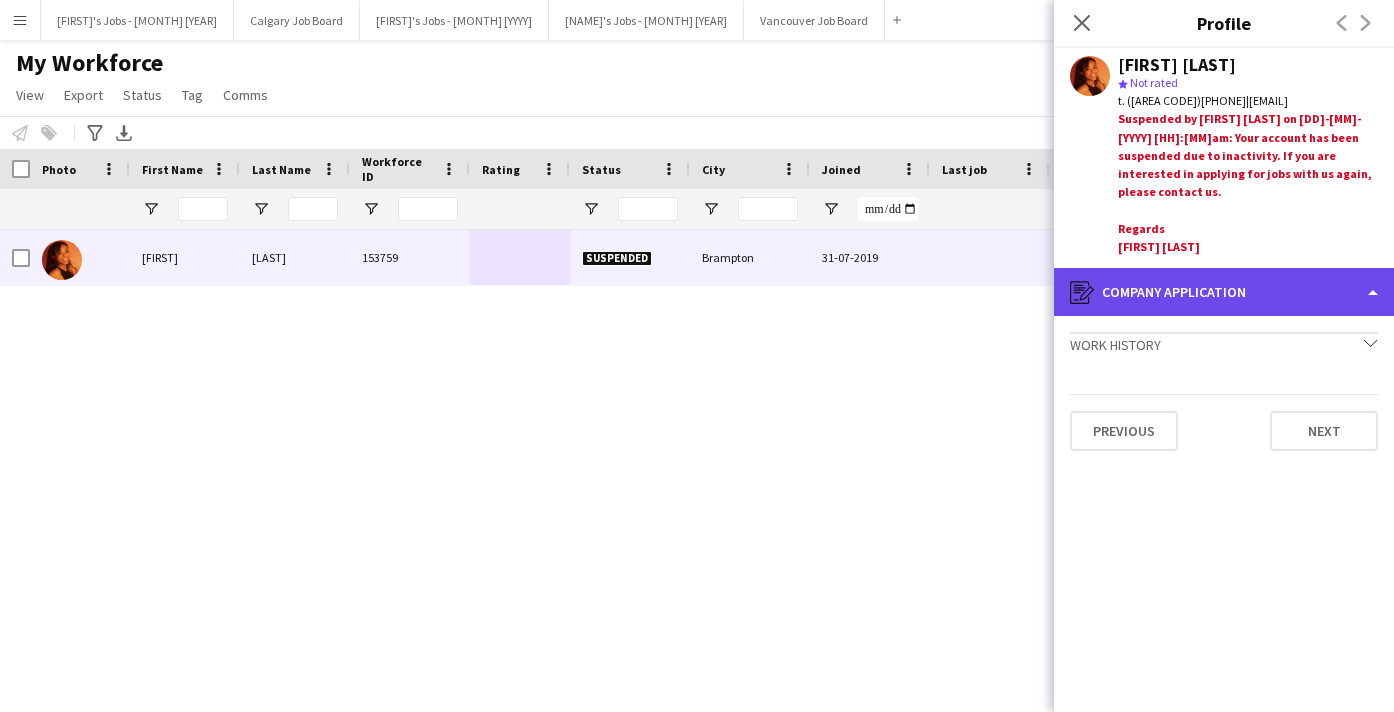 click on "register
Company application" 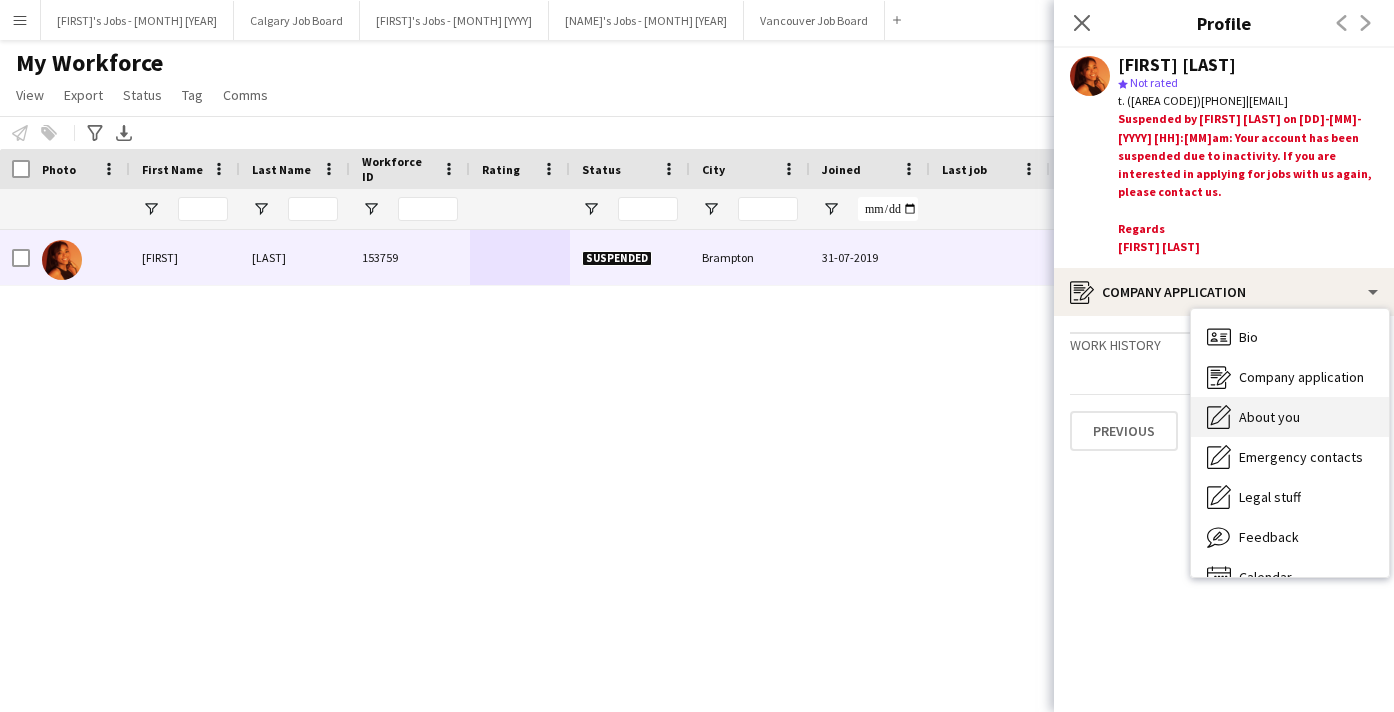 click on "About you
About you" at bounding box center (1290, 417) 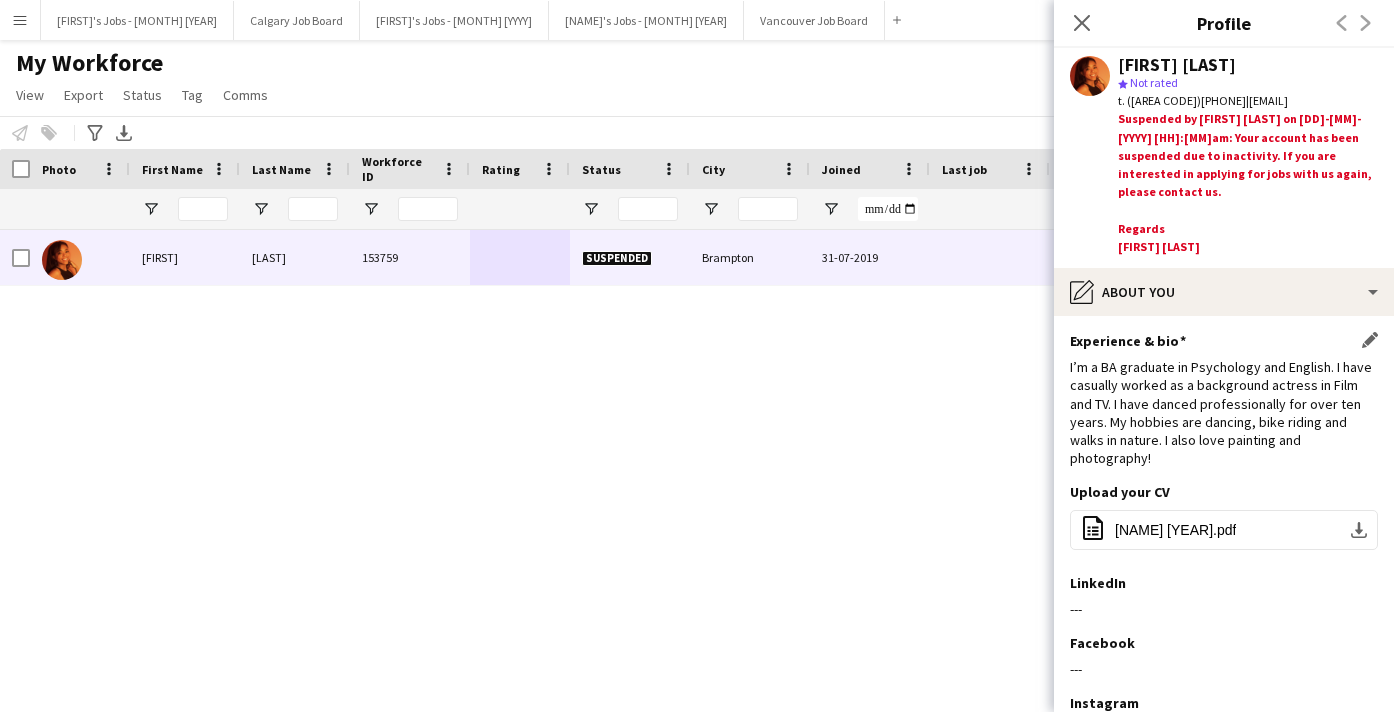 scroll, scrollTop: 0, scrollLeft: 0, axis: both 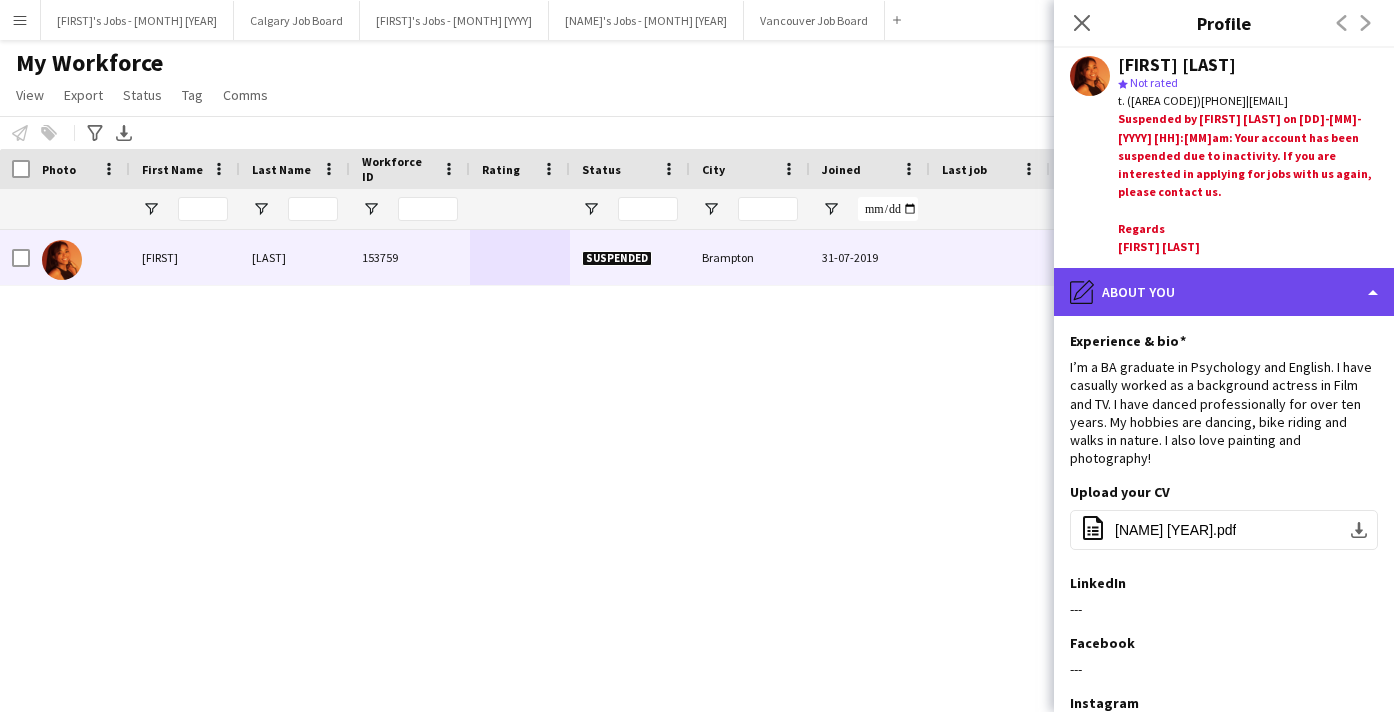 click on "pencil4
About you" 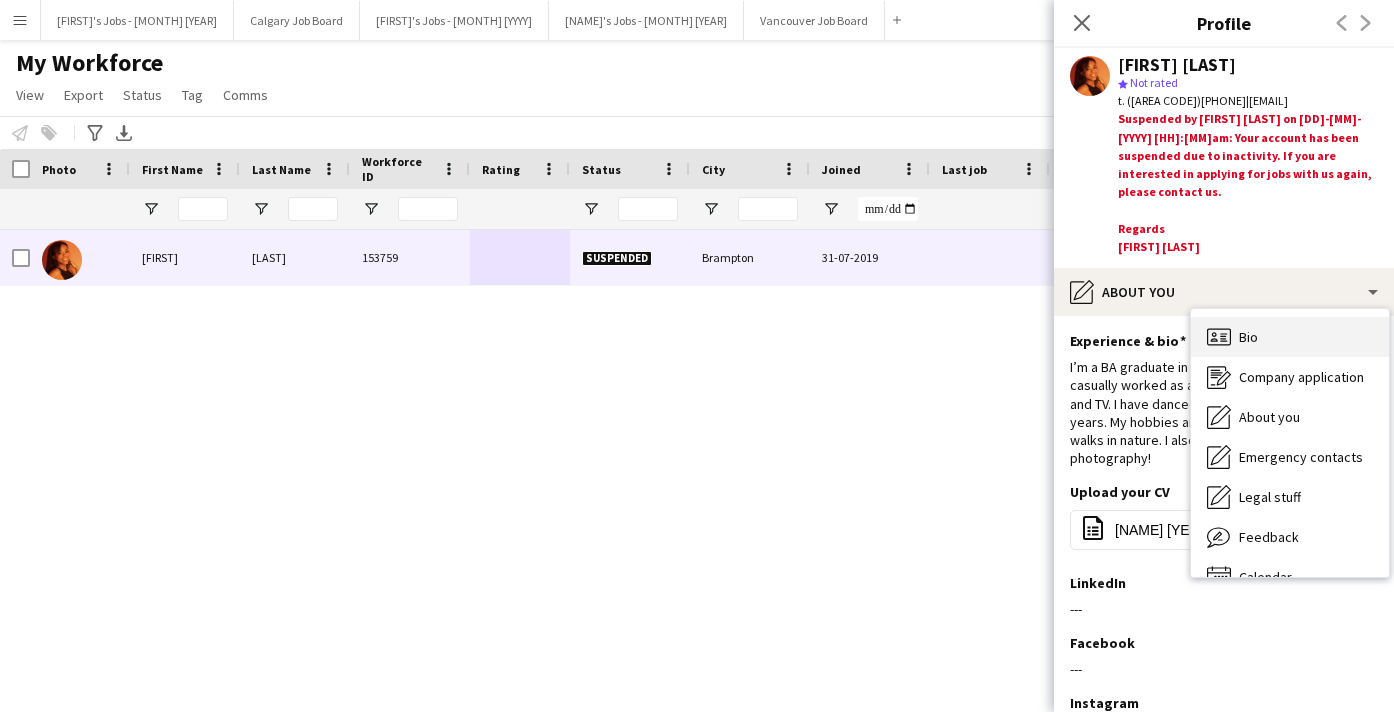click on "Bio
Bio" at bounding box center (1290, 337) 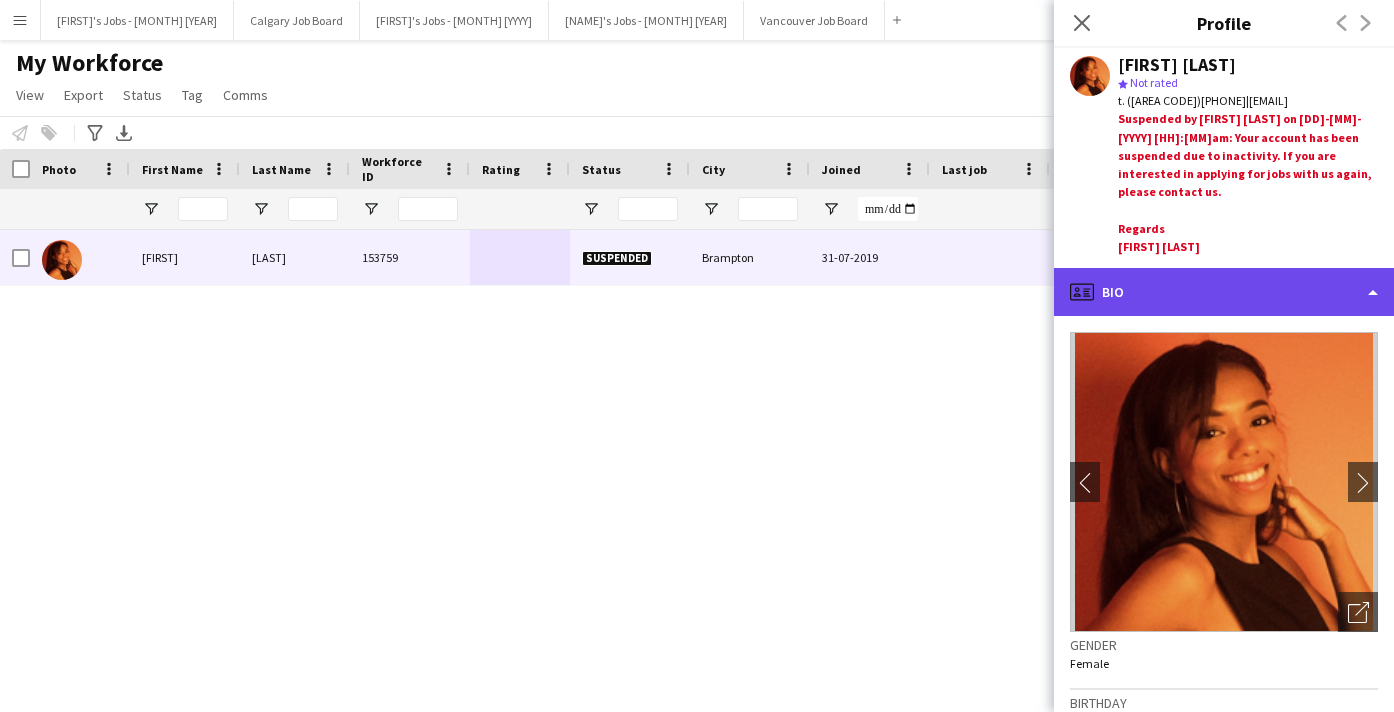 click on "profile
Bio" 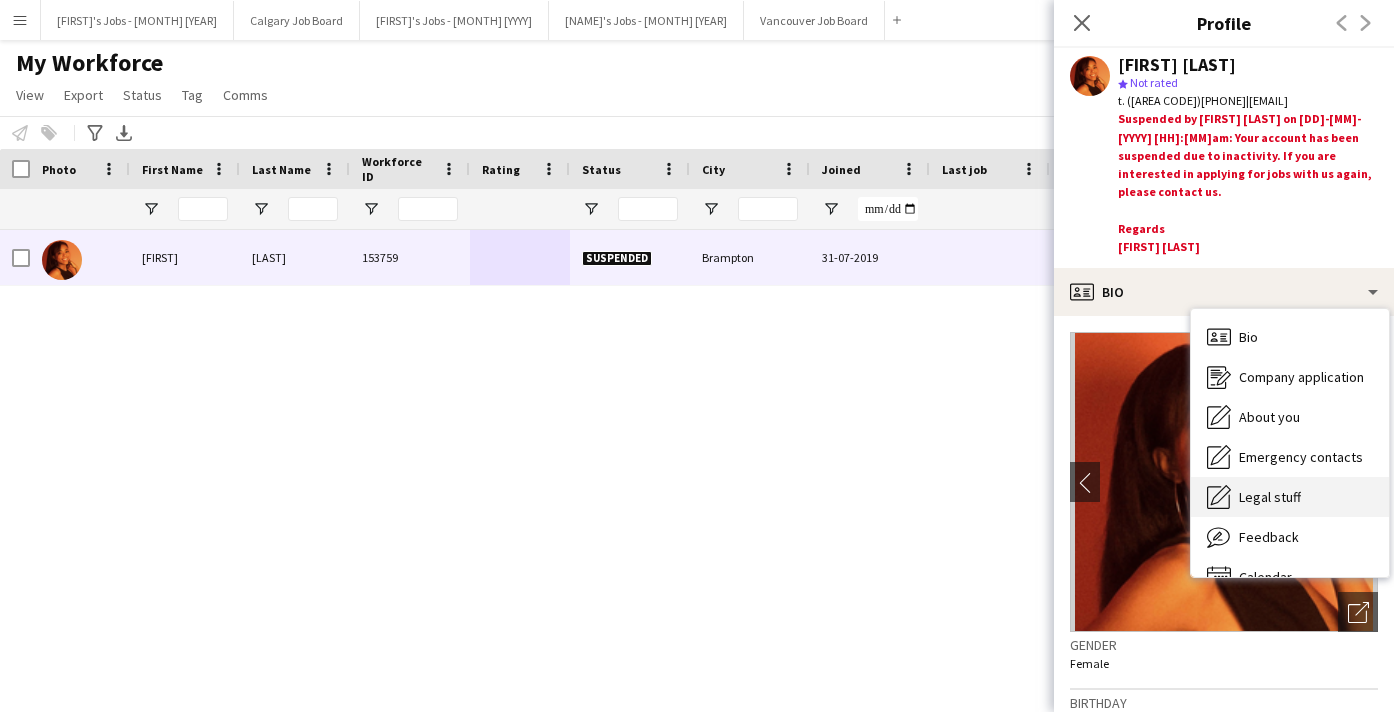 click on "Legal stuff" at bounding box center (1270, 497) 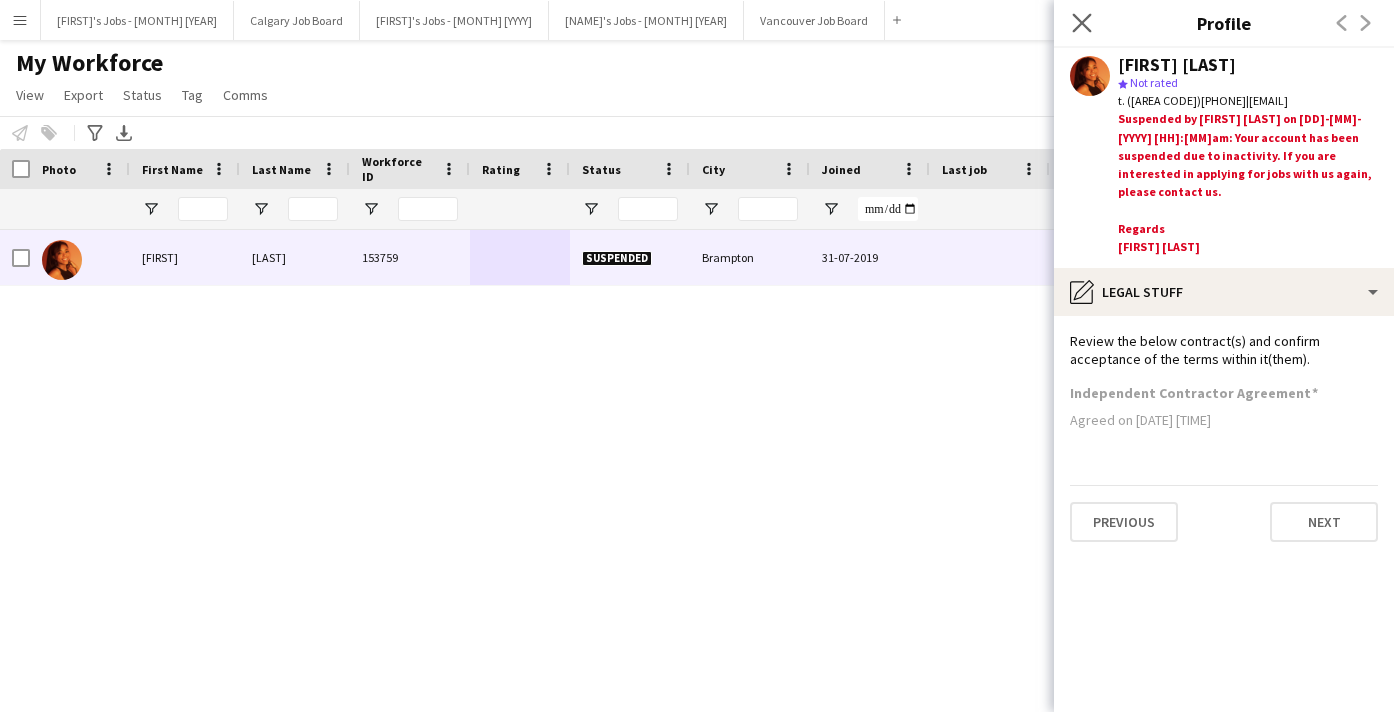 click on "Close pop-in" 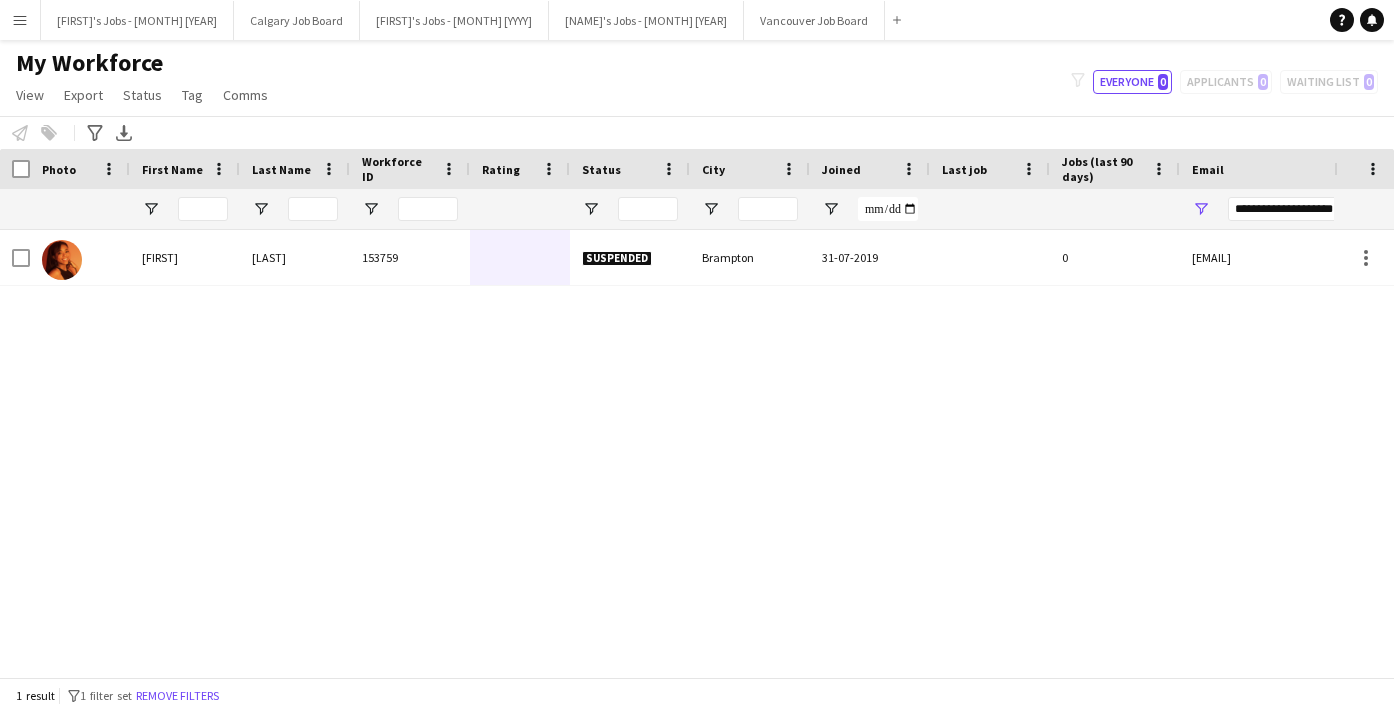 scroll, scrollTop: 0, scrollLeft: 0, axis: both 